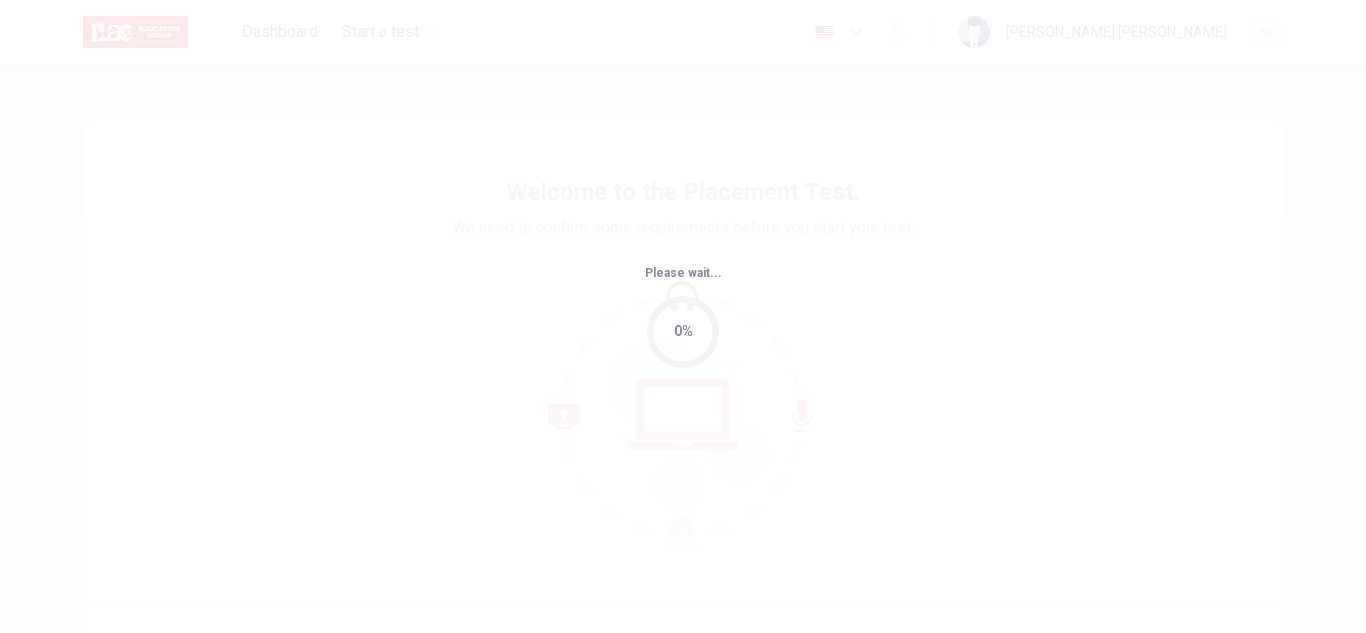scroll, scrollTop: 0, scrollLeft: 0, axis: both 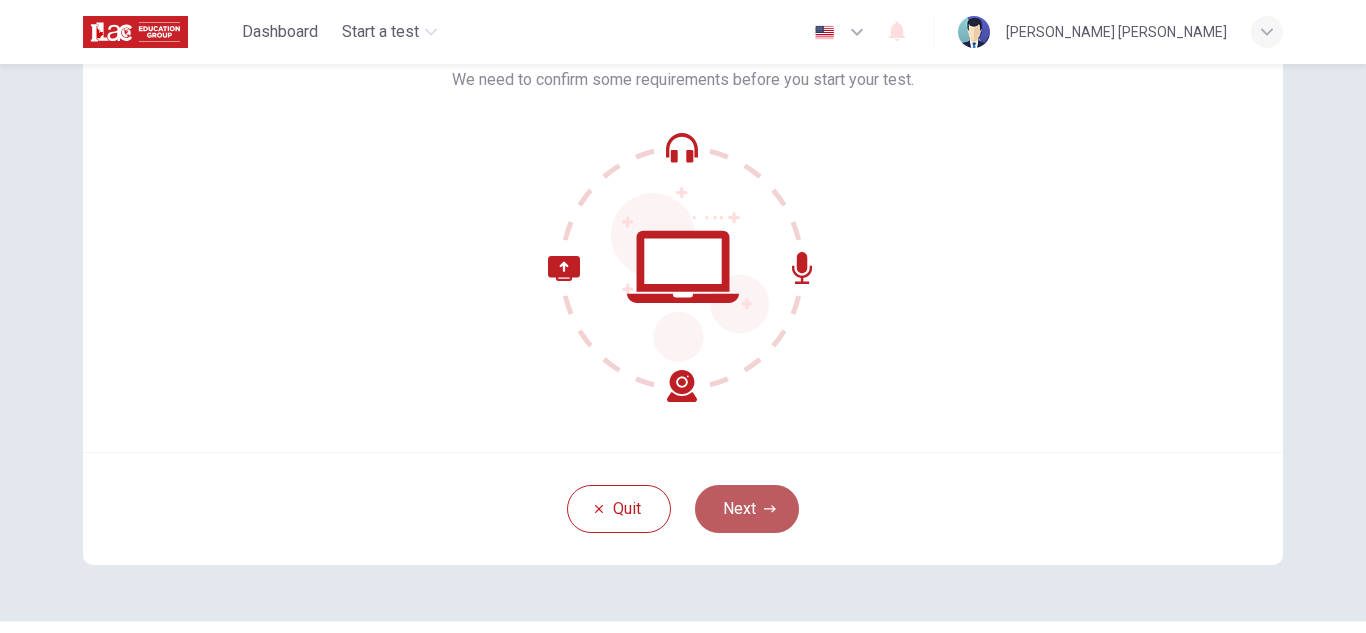 click 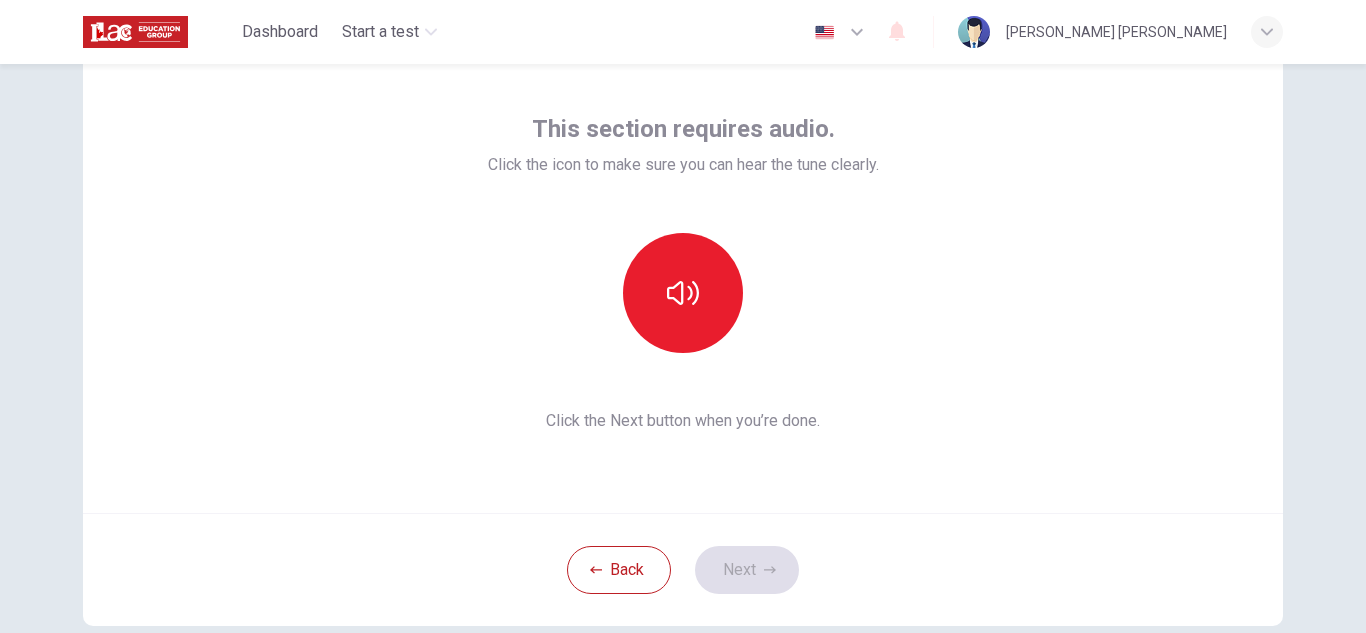 scroll, scrollTop: 86, scrollLeft: 0, axis: vertical 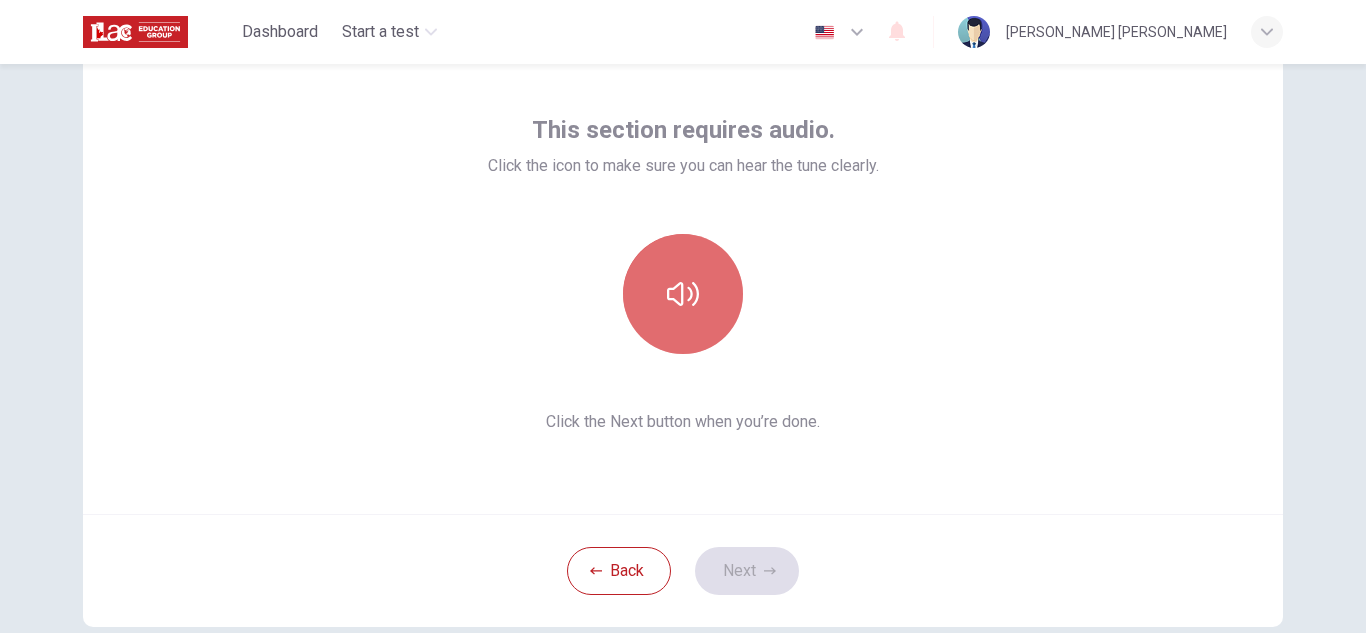 click at bounding box center [683, 294] 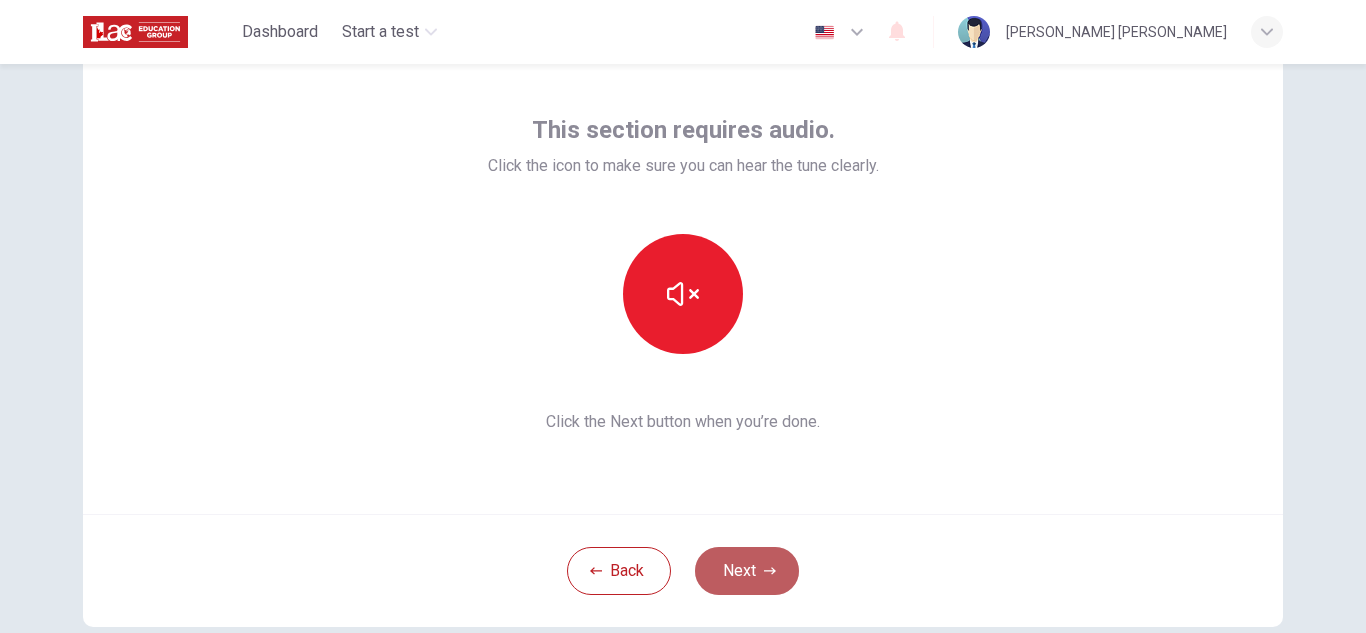 click on "Next" at bounding box center [747, 571] 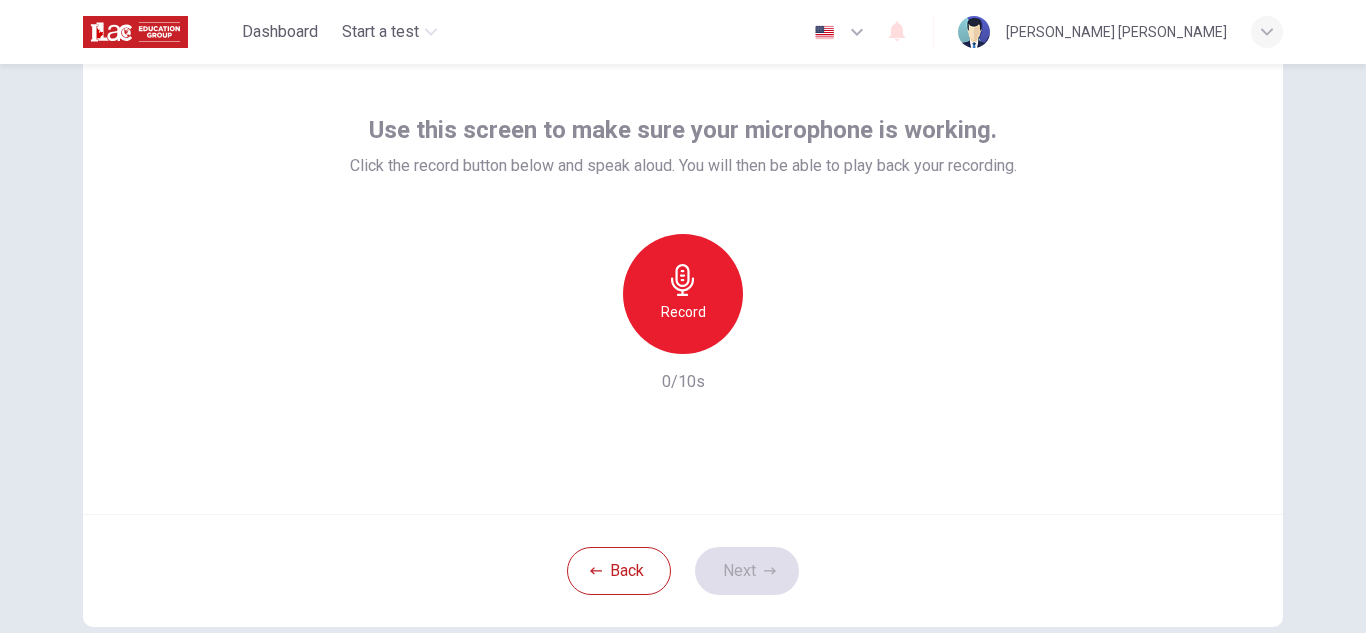 click on "Record" at bounding box center [683, 294] 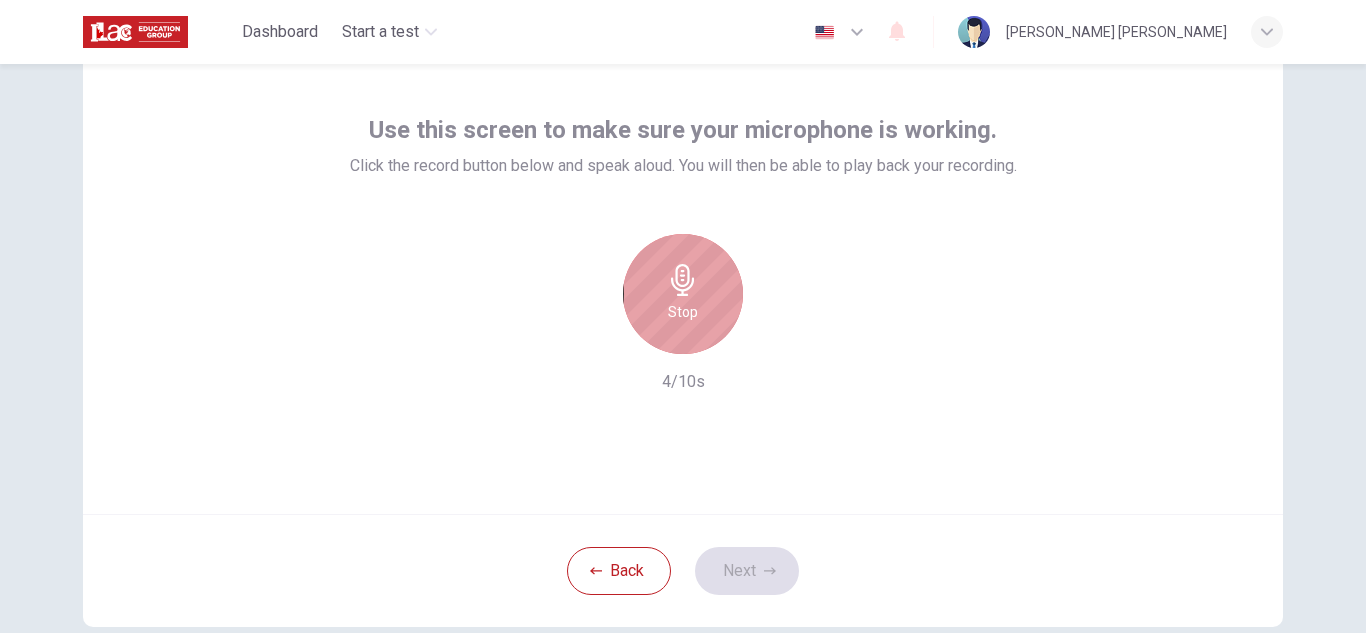 click on "Stop" at bounding box center (683, 294) 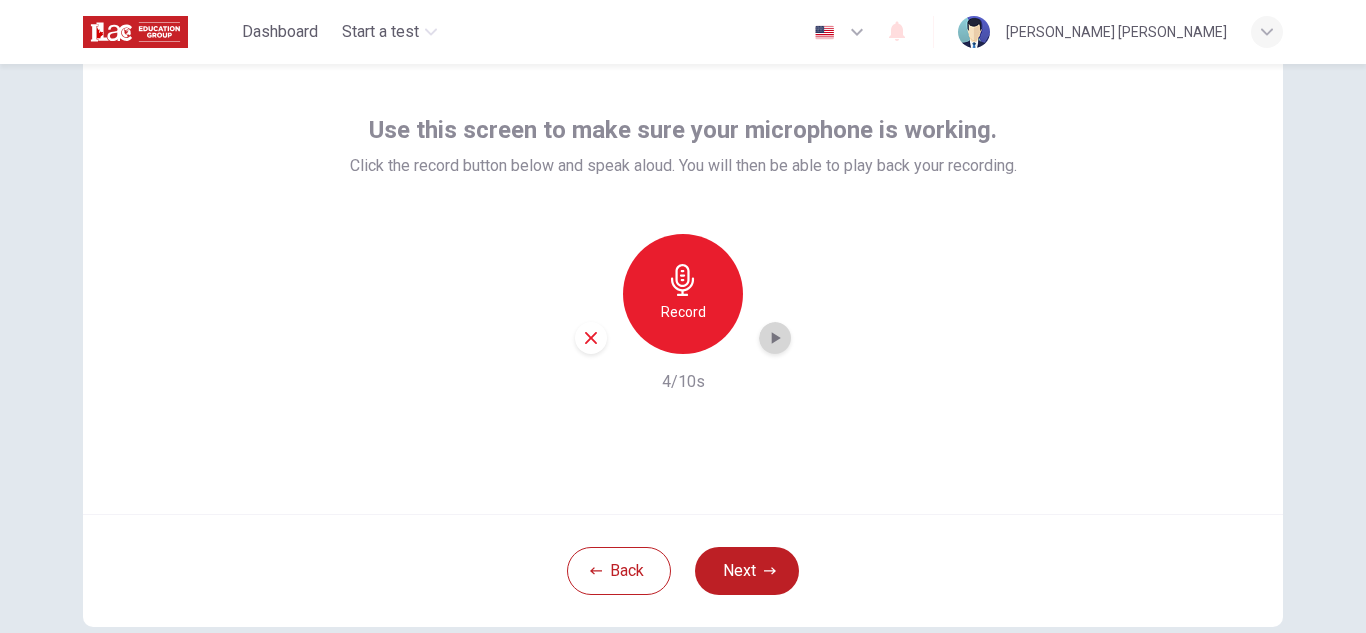 click at bounding box center (775, 338) 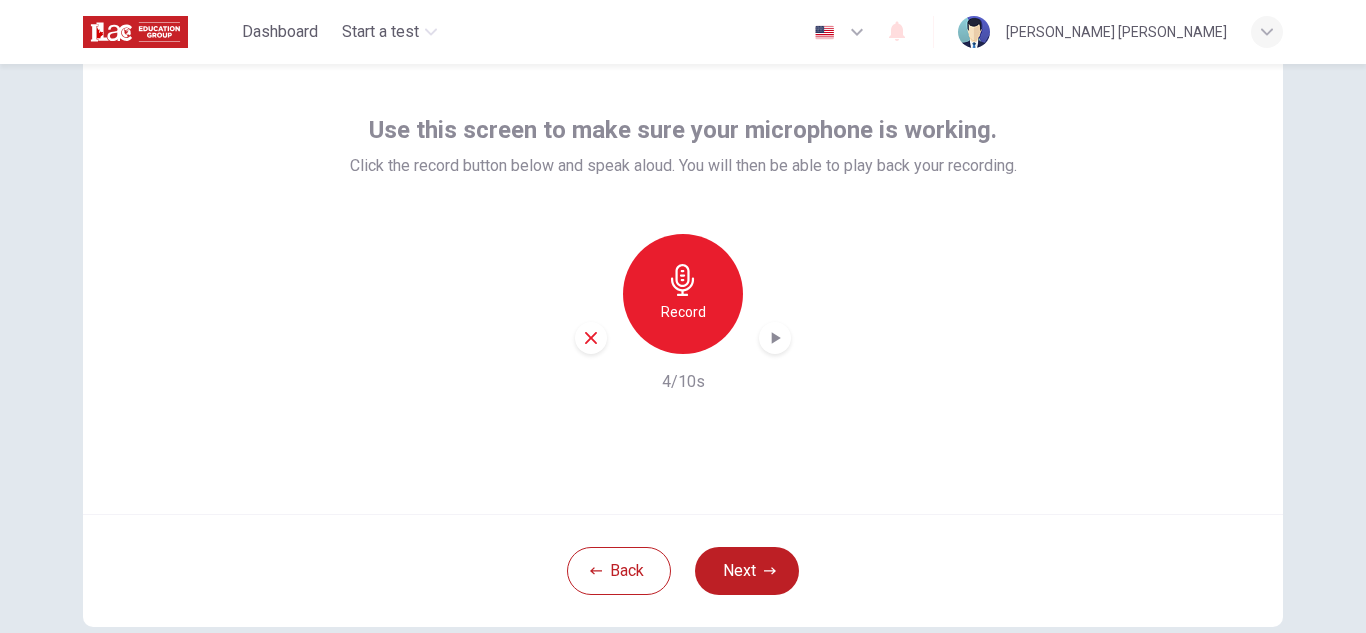 click on "Use this screen to make sure your microphone is working. Click the record button below and speak aloud. You will then be able to play back your recording. Record 4/10s" at bounding box center (683, 274) 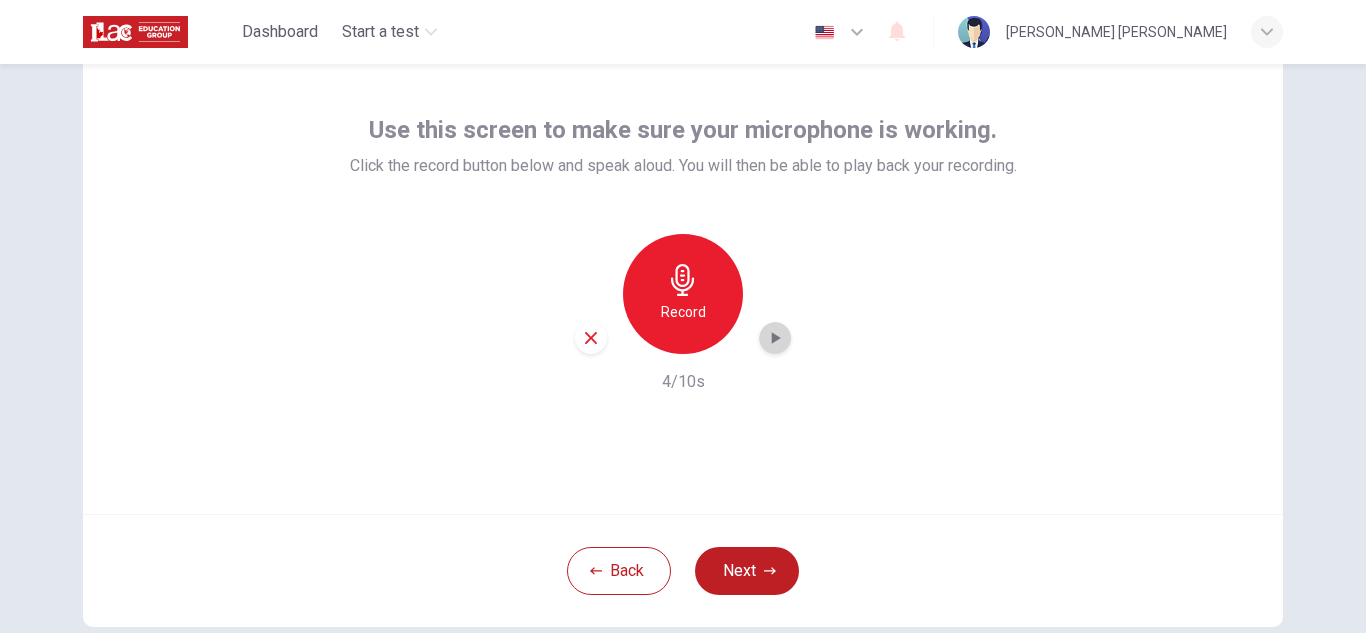click 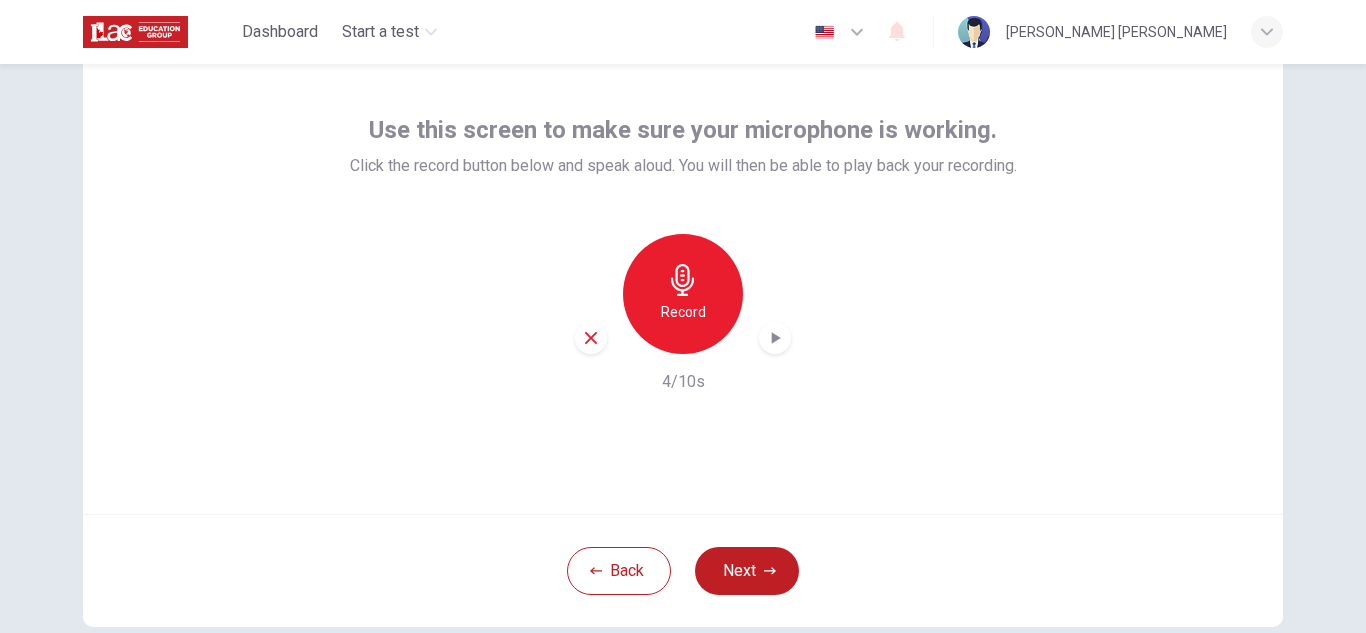 click on "Use this screen to make sure your microphone is working. Click the record button below and speak aloud. You will then be able to play back your recording. Record 4/10s" at bounding box center (683, 274) 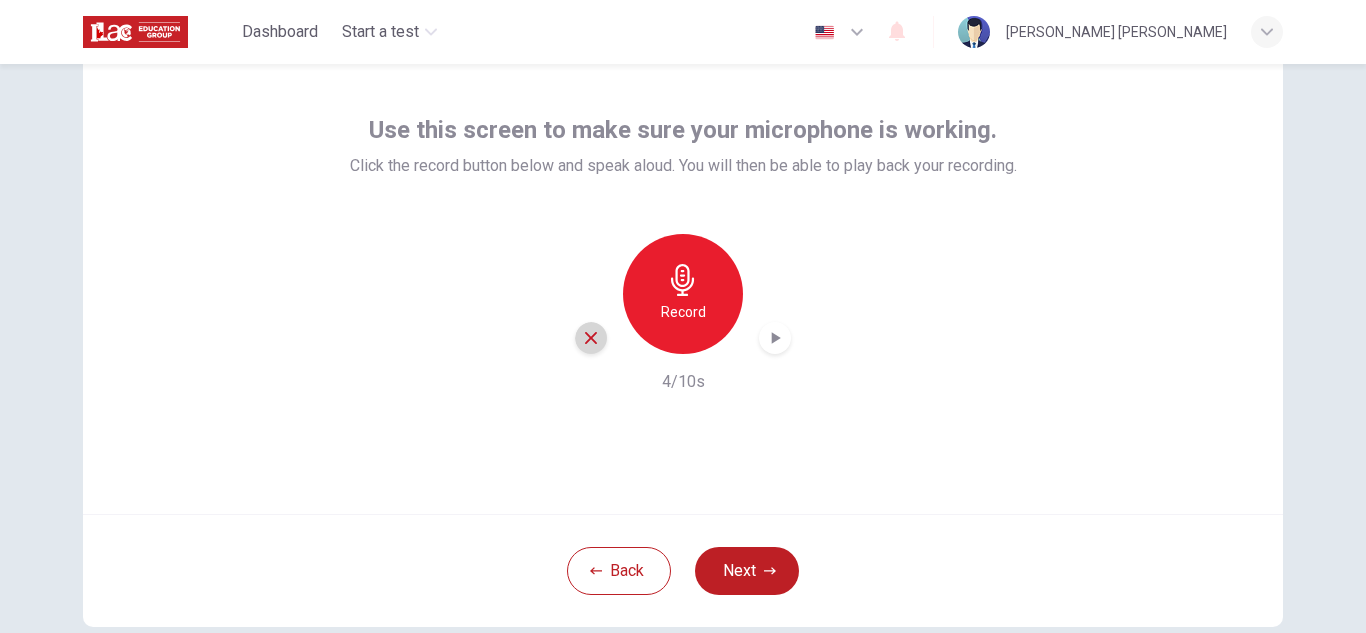 click 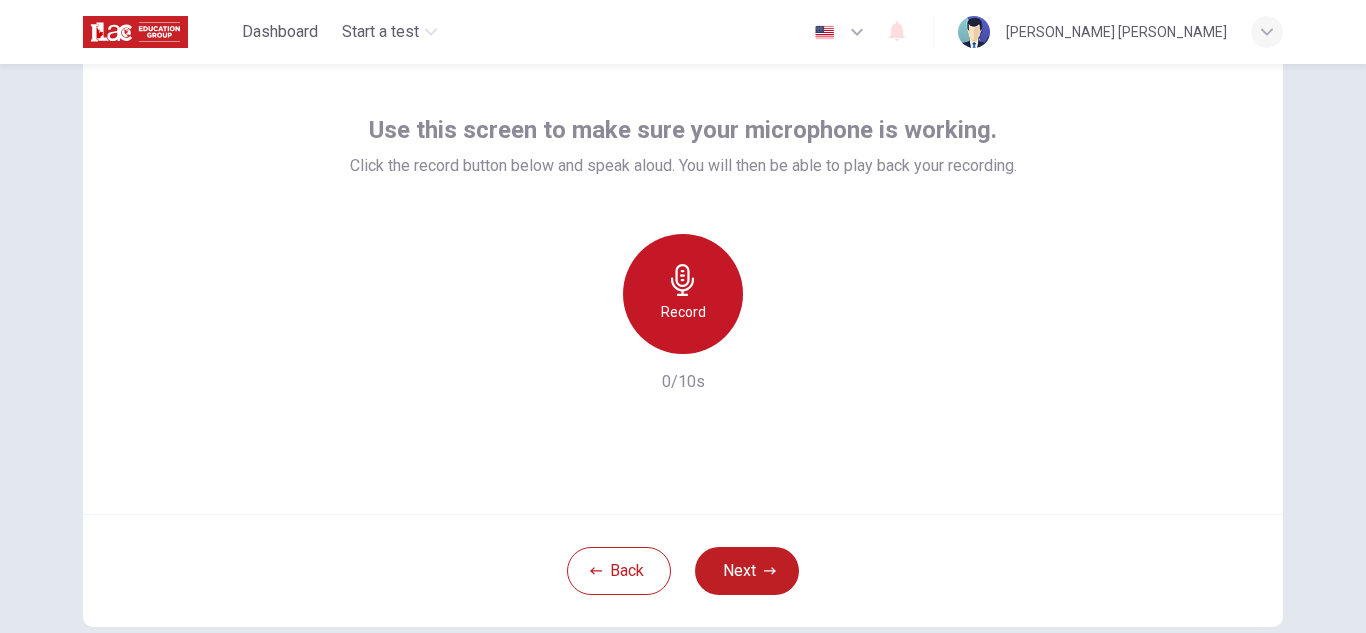 click 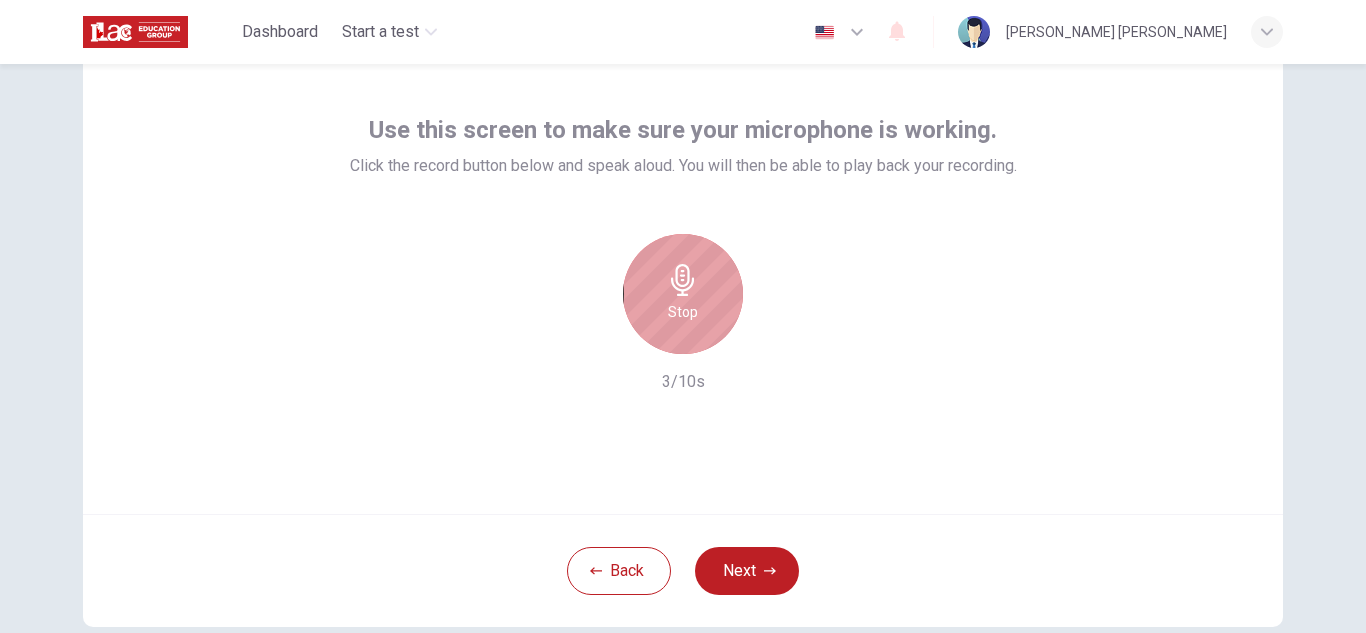 click 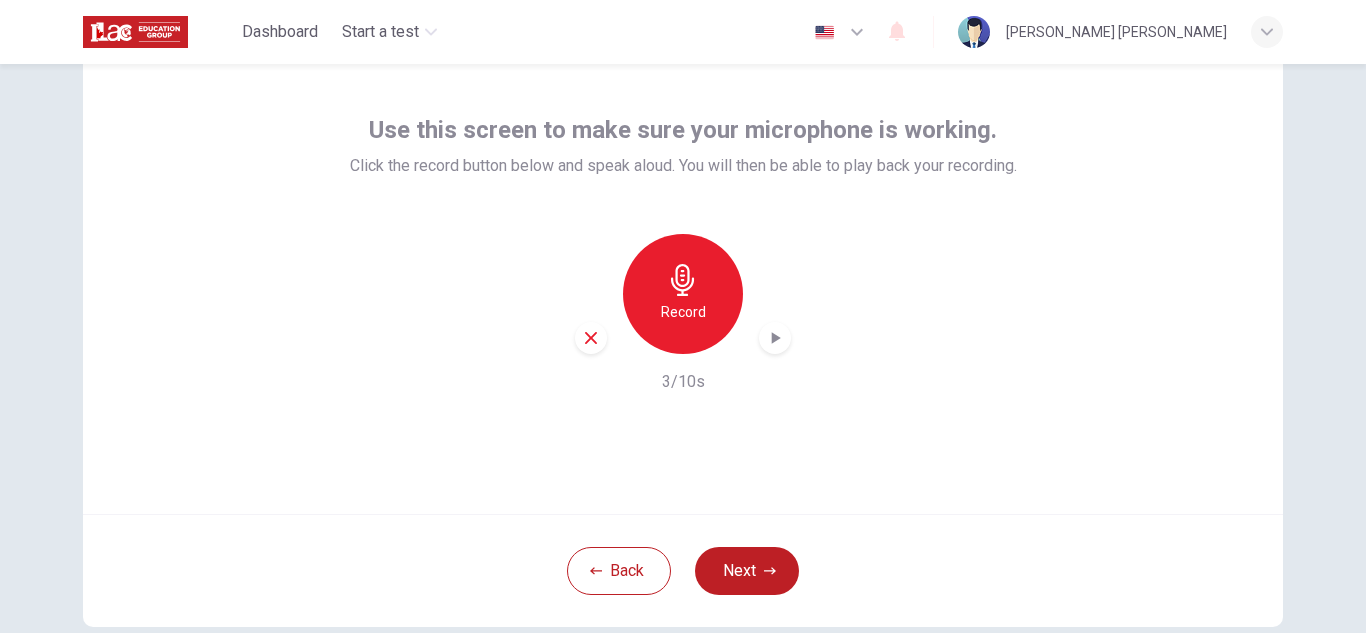 drag, startPoint x: 755, startPoint y: 355, endPoint x: 772, endPoint y: 344, distance: 20.248457 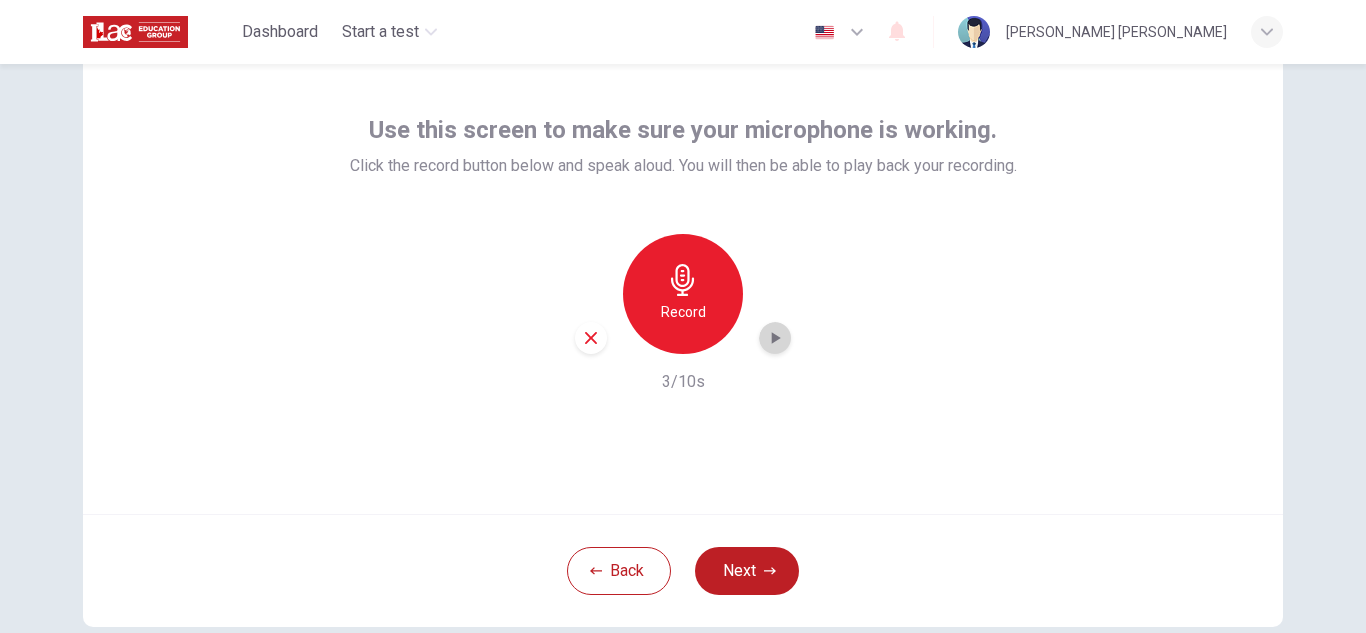 click 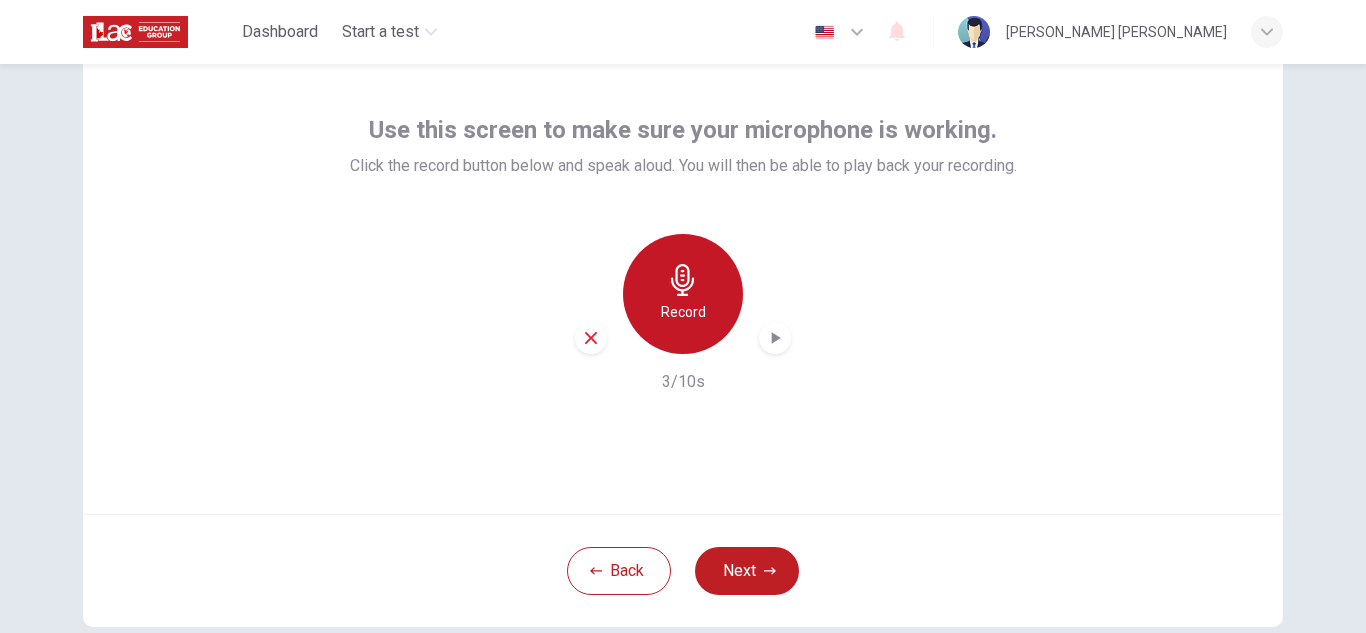click 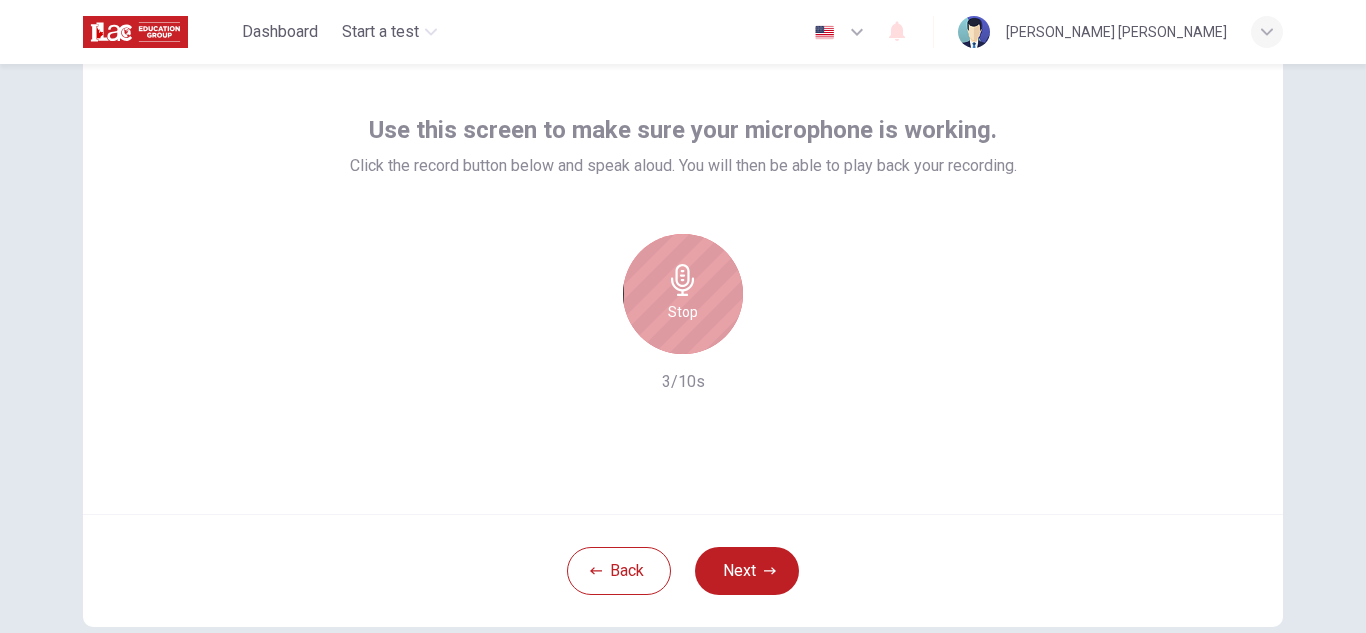 click 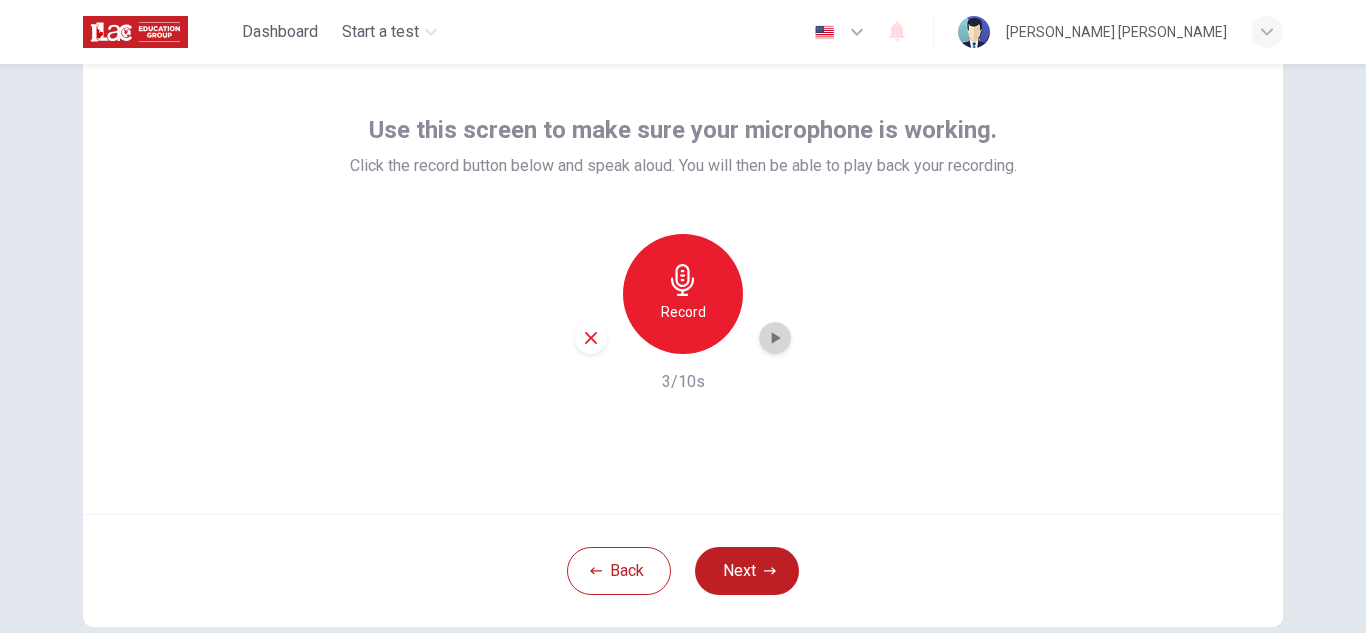 click 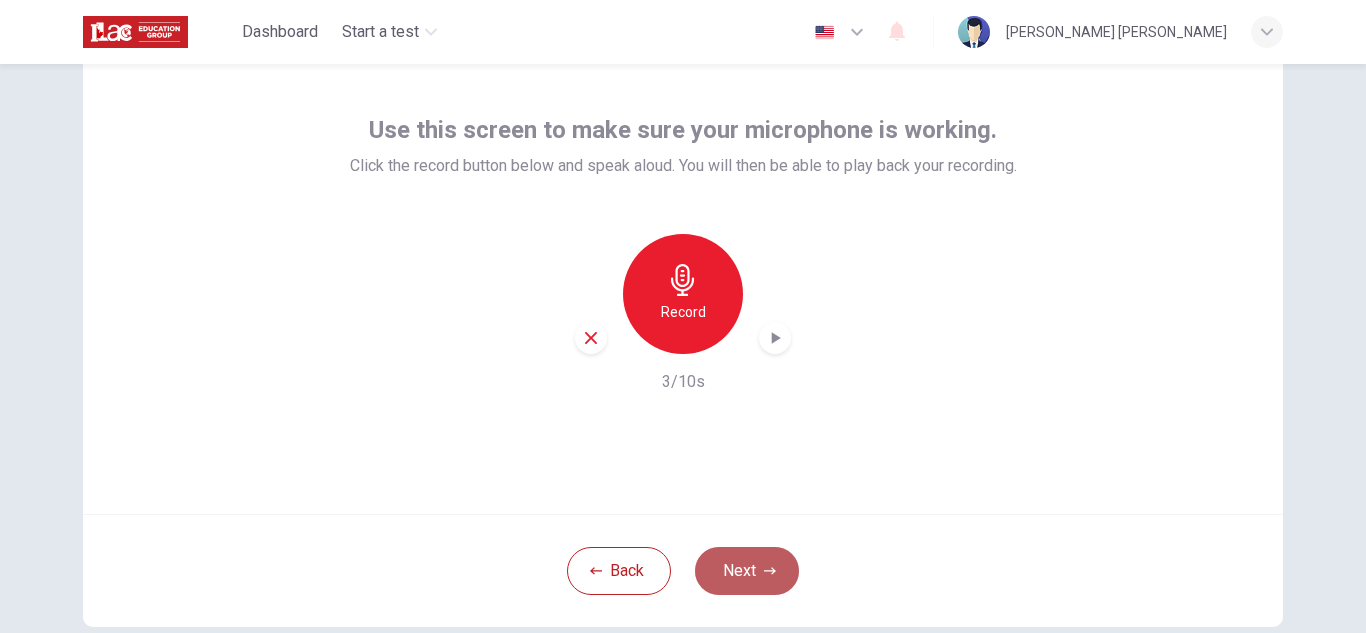 click on "Next" at bounding box center [747, 571] 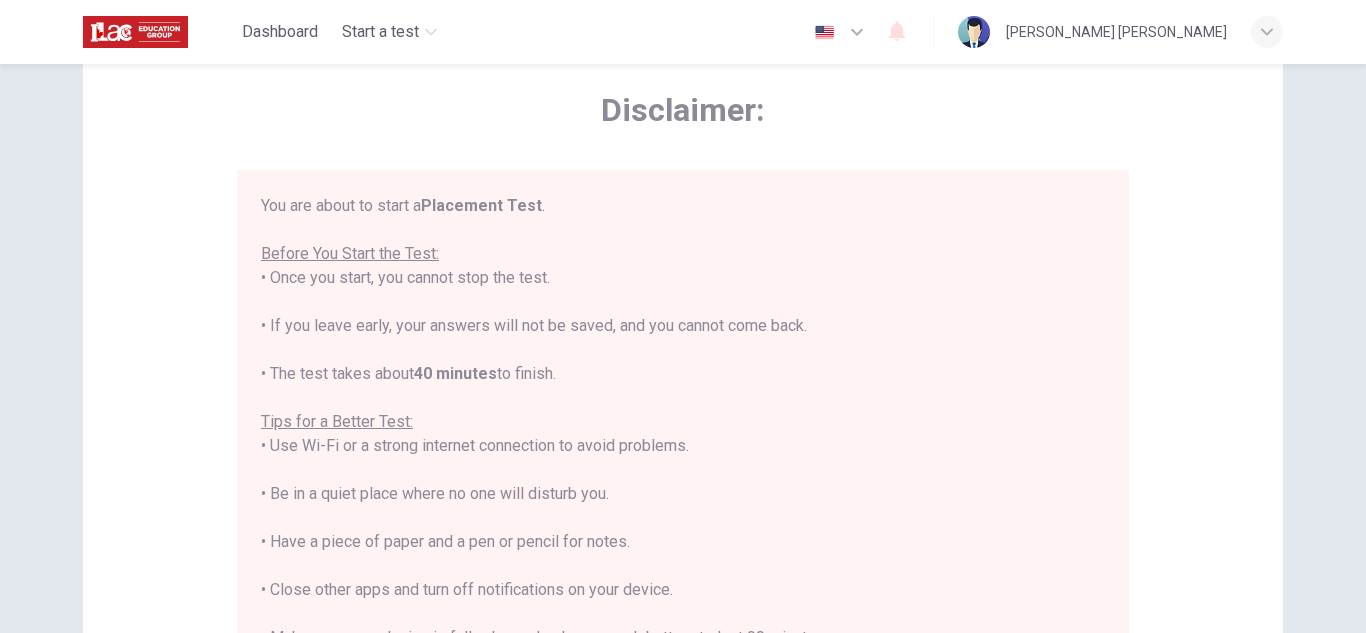 click on "Disclaimer: You are about to start a  Placement Test .
Before You Start the Test:
• Once you start, you cannot stop the test.
• If you leave early, your answers will not be saved, and you cannot come back.
• The test takes about  40 minutes  to finish.
Tips for a Better Test:
• Use Wi-Fi or a strong internet connection to avoid problems.
• Be in a quiet place where no one will disturb you.
• Have a piece of paper and a pen or pencil for notes.
• Close other apps and turn off notifications on your device.
• Make sure your device is fully charged or has enough battery to last 90 minutes.
By clicking the button below, you agree to follow these instructions.
Good luck!" at bounding box center [683, 413] 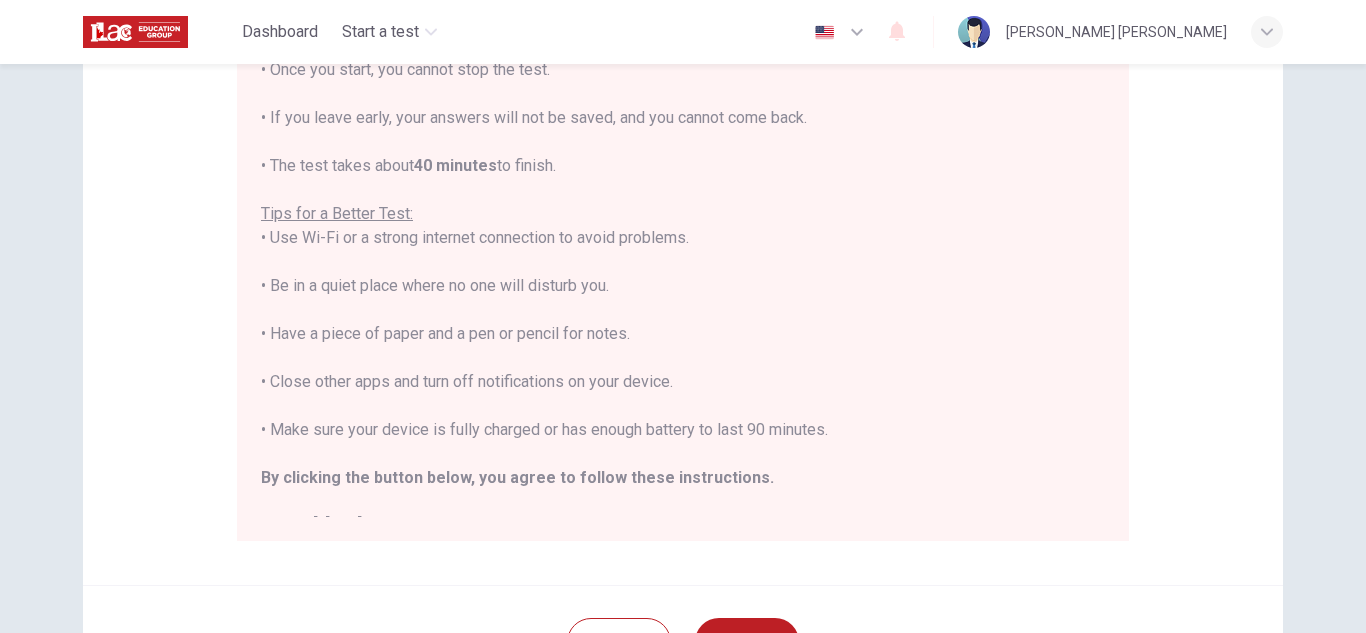 scroll, scrollTop: 290, scrollLeft: 0, axis: vertical 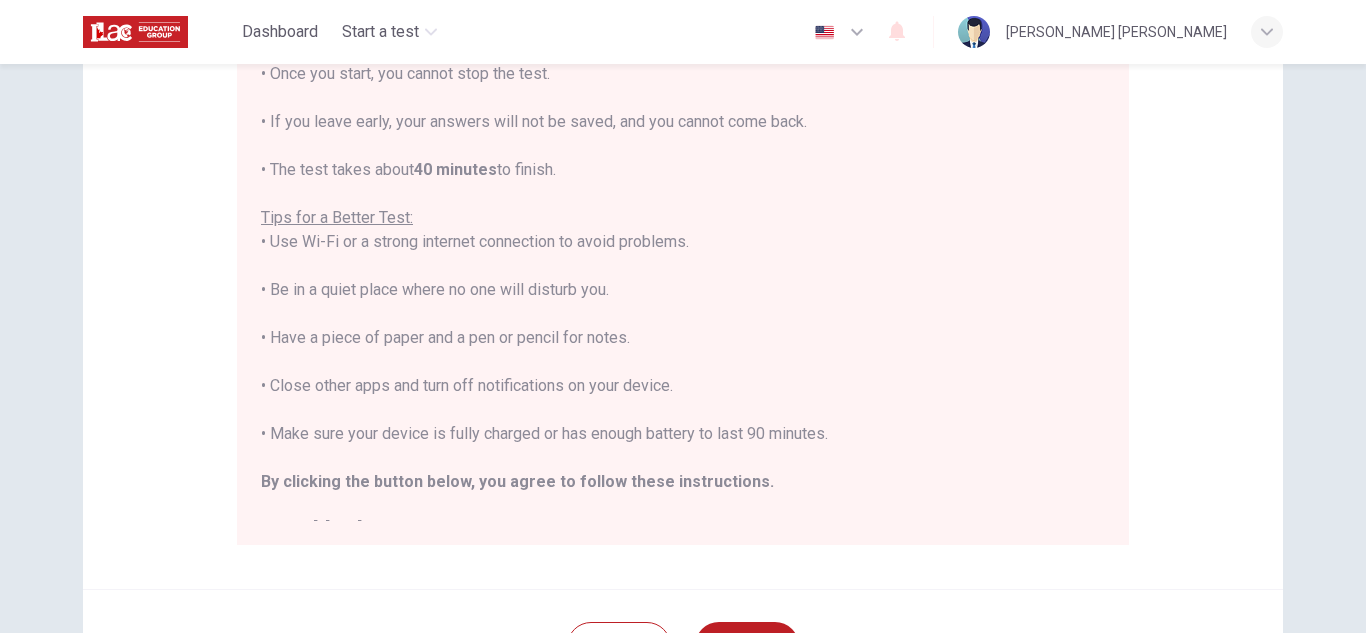 drag, startPoint x: 1112, startPoint y: 345, endPoint x: 1095, endPoint y: 368, distance: 28.600698 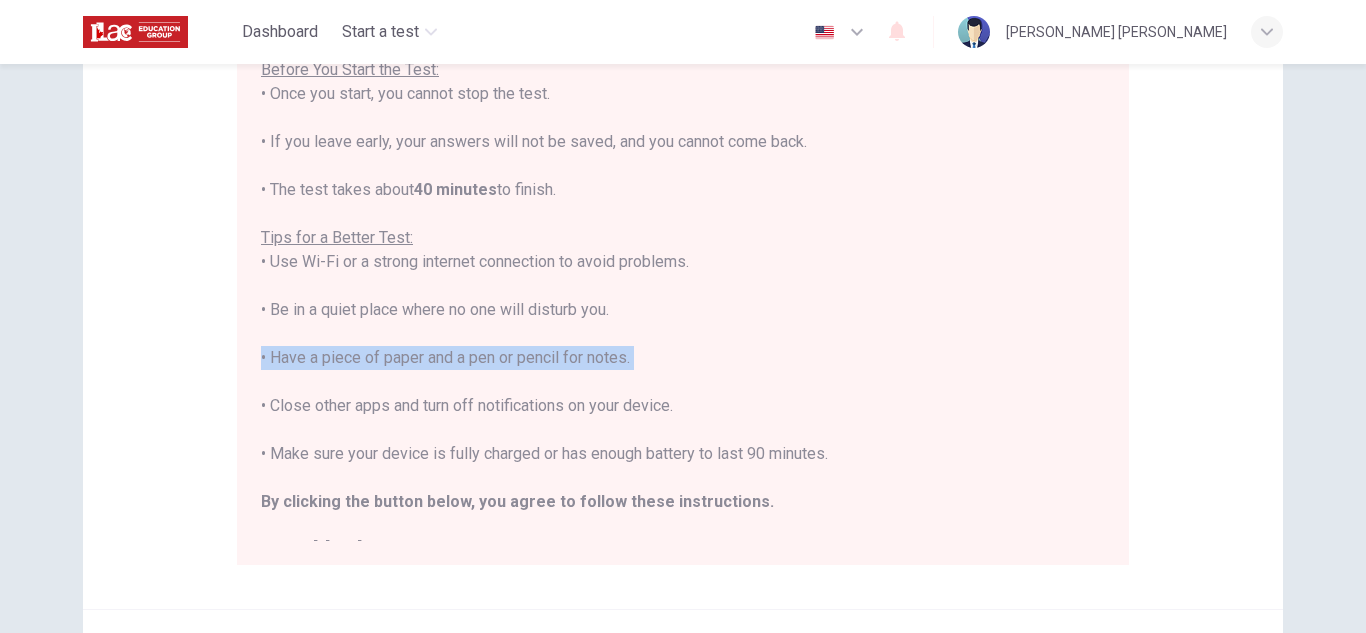 scroll, scrollTop: 271, scrollLeft: 0, axis: vertical 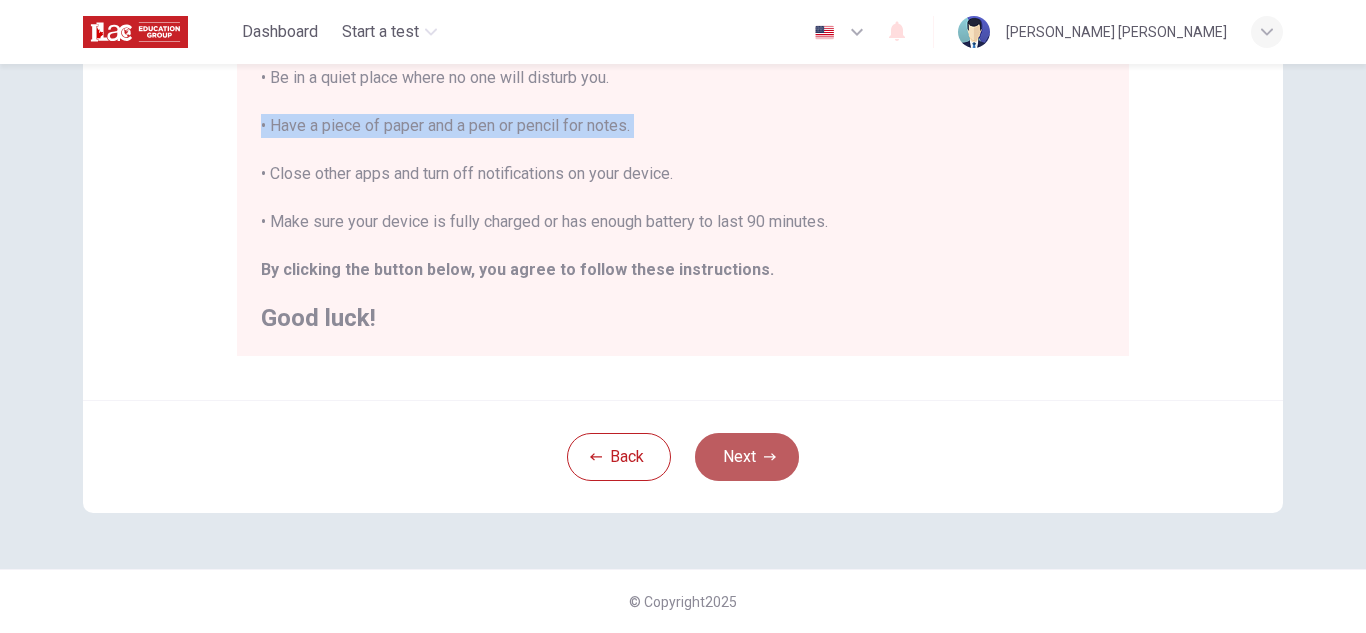 click on "Next" at bounding box center [747, 457] 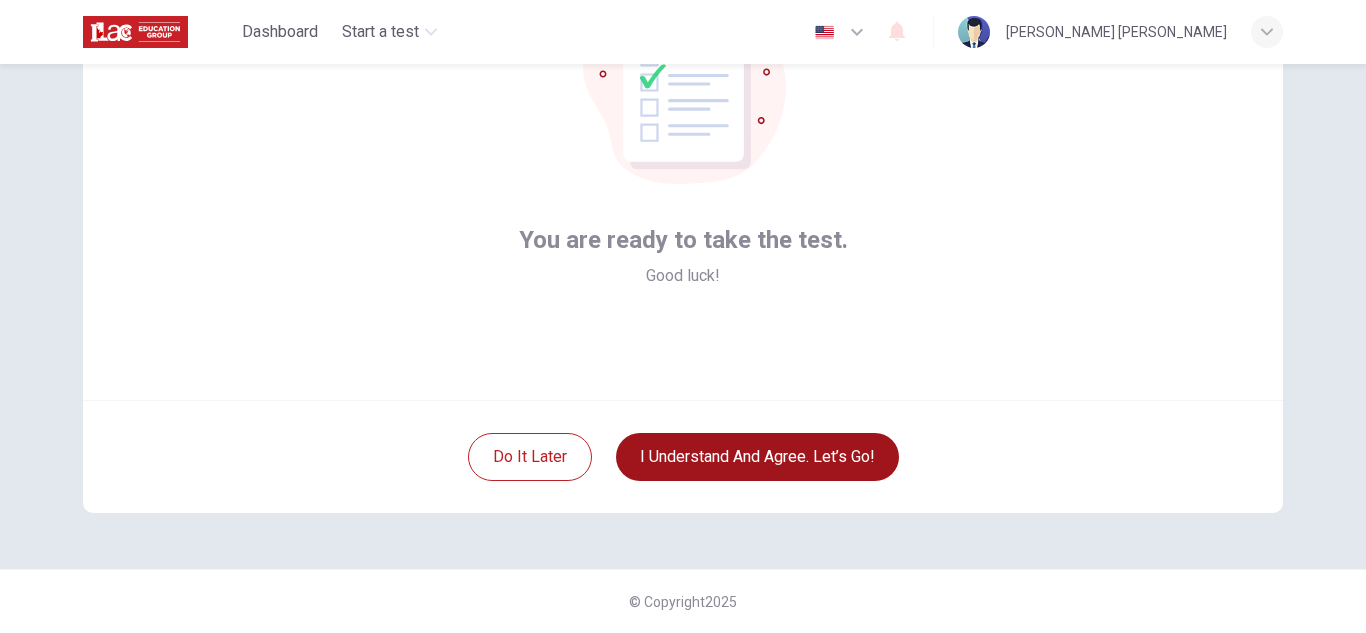 scroll, scrollTop: 200, scrollLeft: 0, axis: vertical 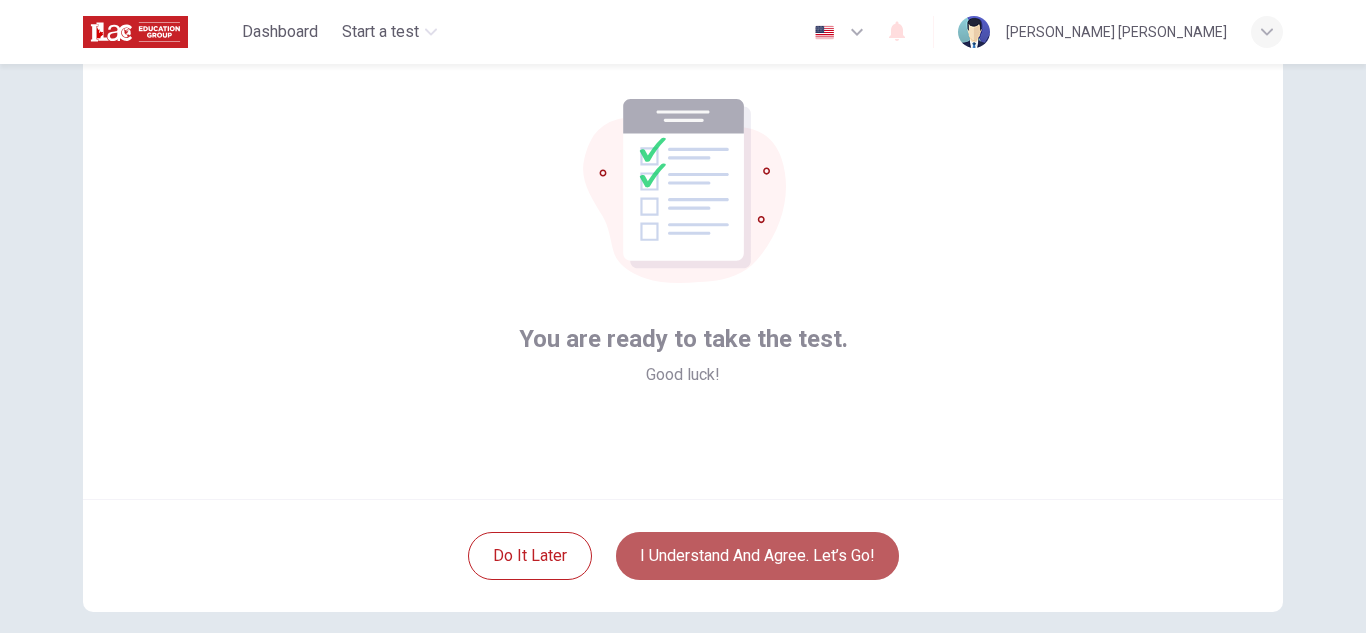 click on "I understand and agree. Let’s go!" at bounding box center [757, 556] 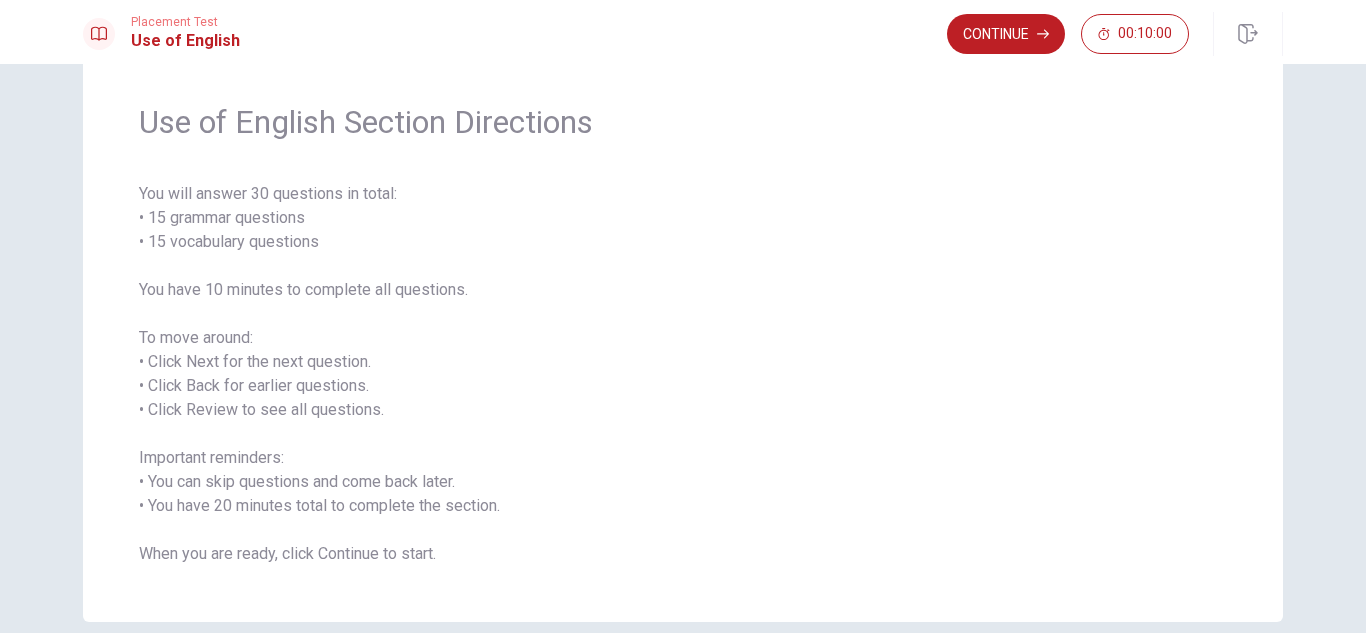 scroll, scrollTop: 62, scrollLeft: 0, axis: vertical 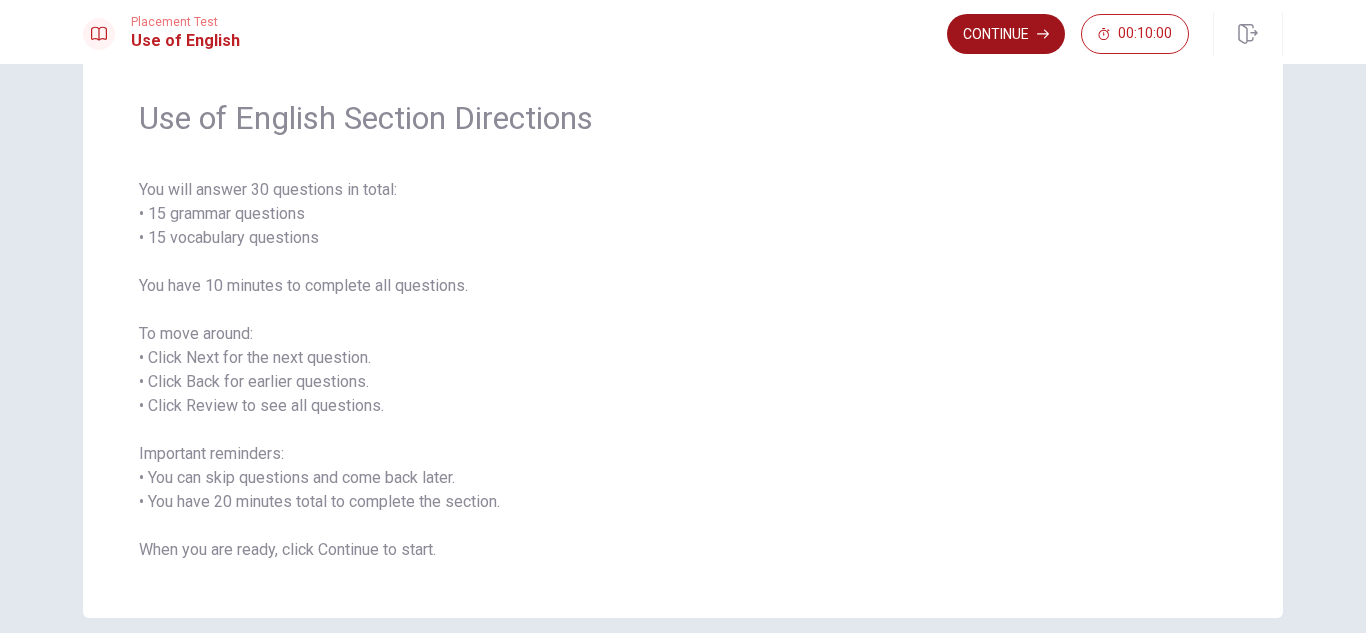 click on "Continue" at bounding box center (1006, 34) 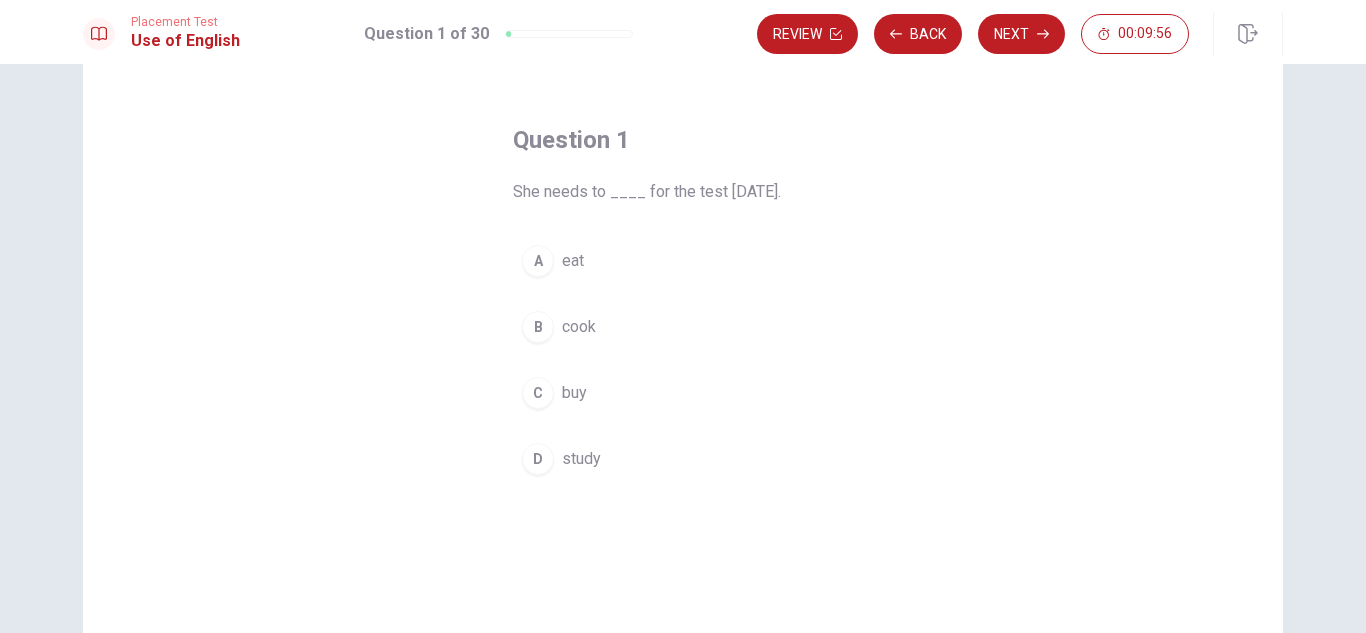click on "D" at bounding box center (538, 459) 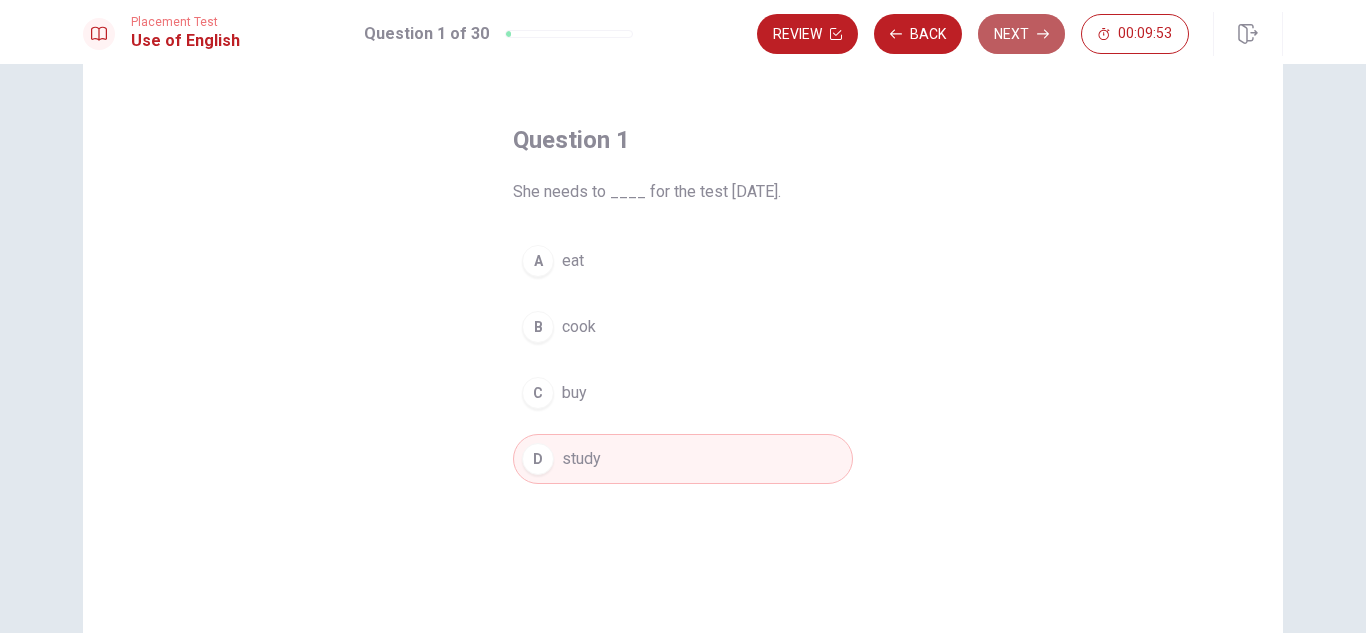 click on "Next" at bounding box center (1021, 34) 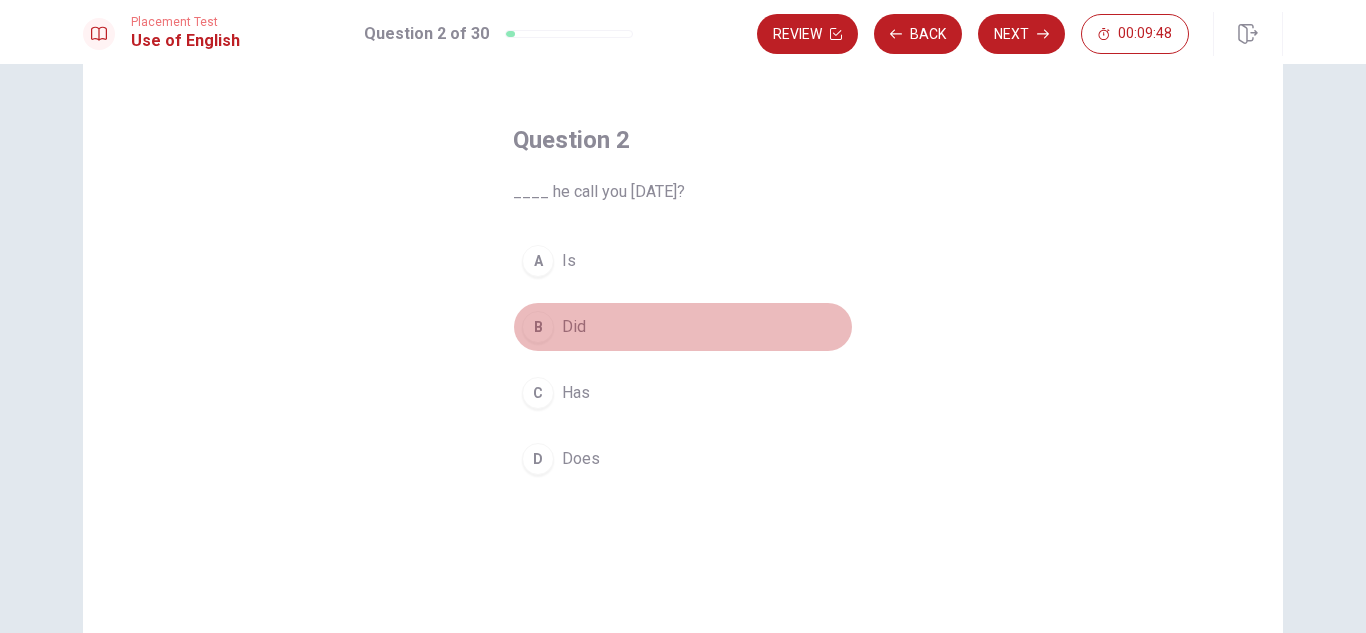click on "B" at bounding box center [538, 327] 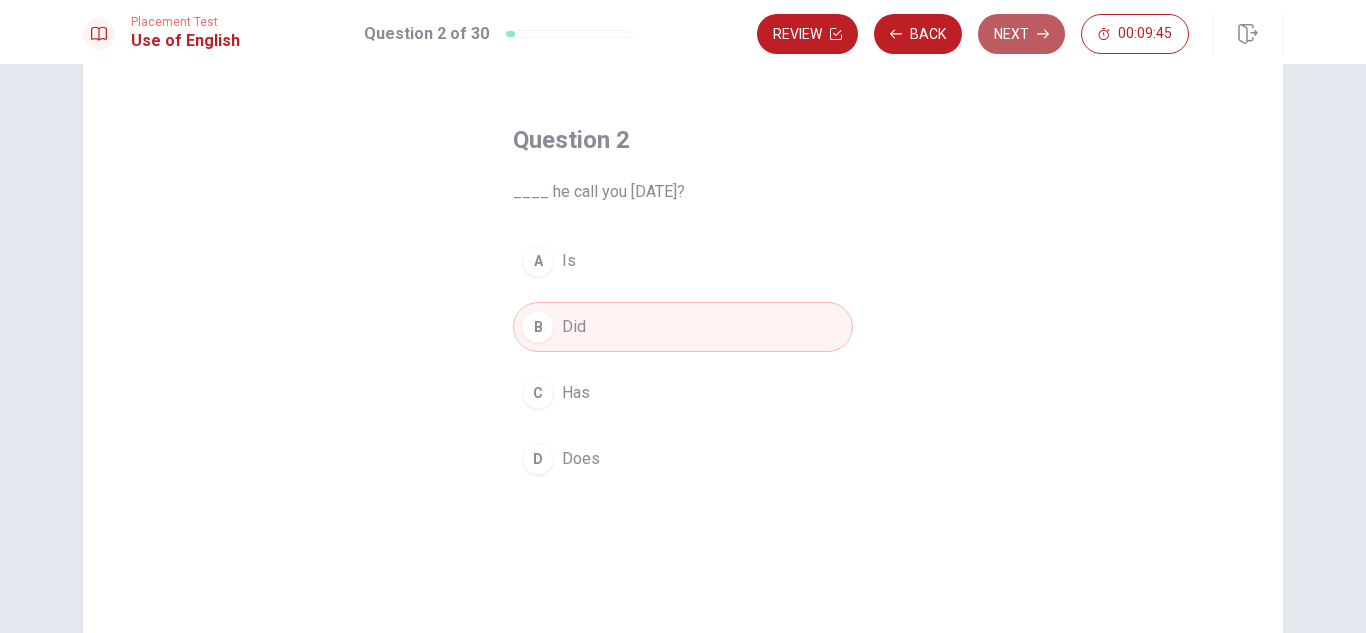 click on "Next" at bounding box center (1021, 34) 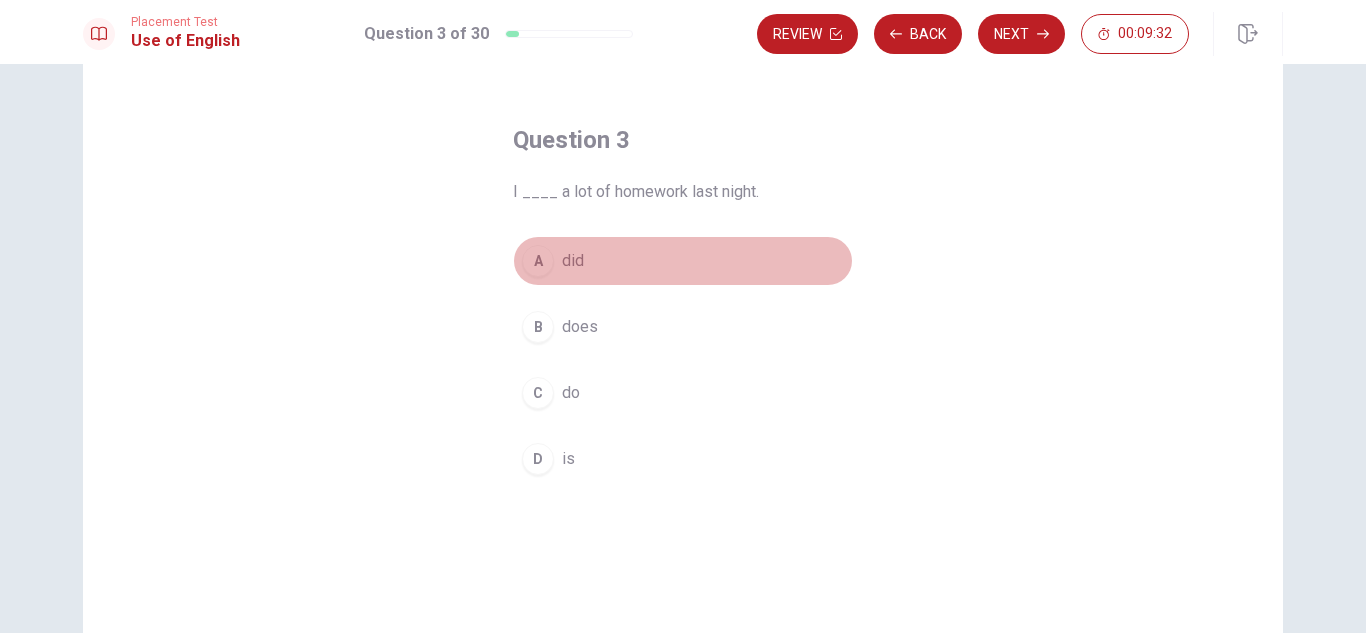click on "A did" at bounding box center (683, 261) 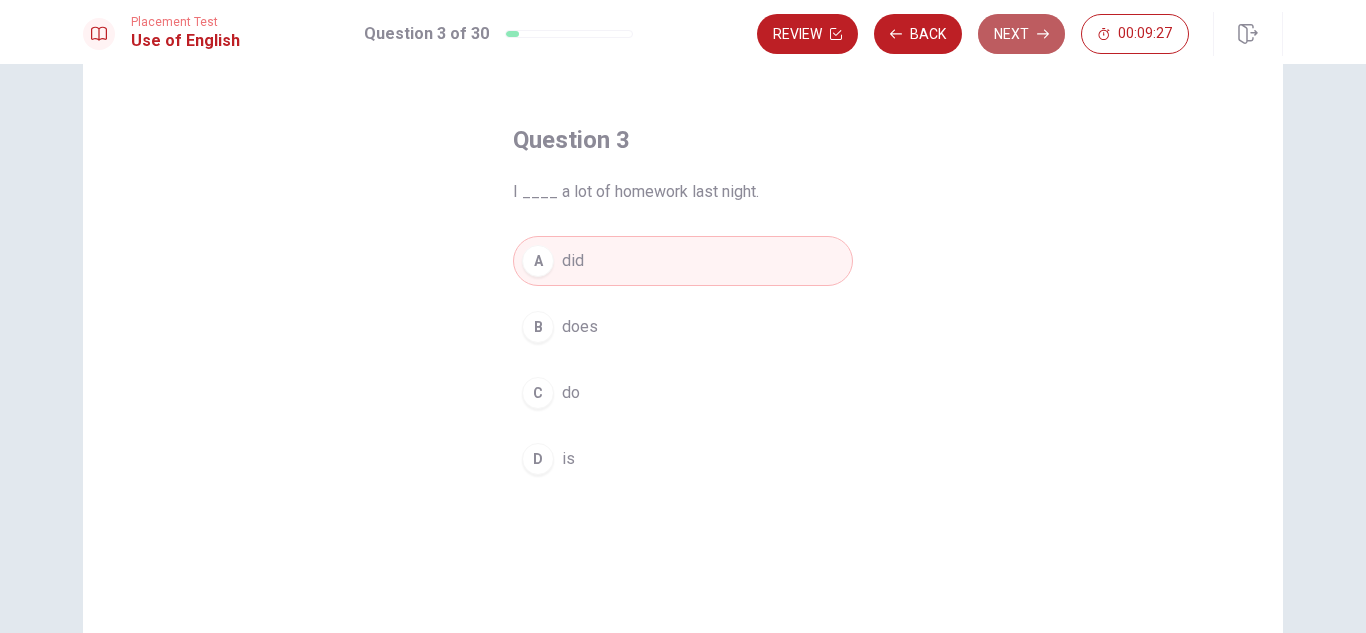 click on "Next" at bounding box center (1021, 34) 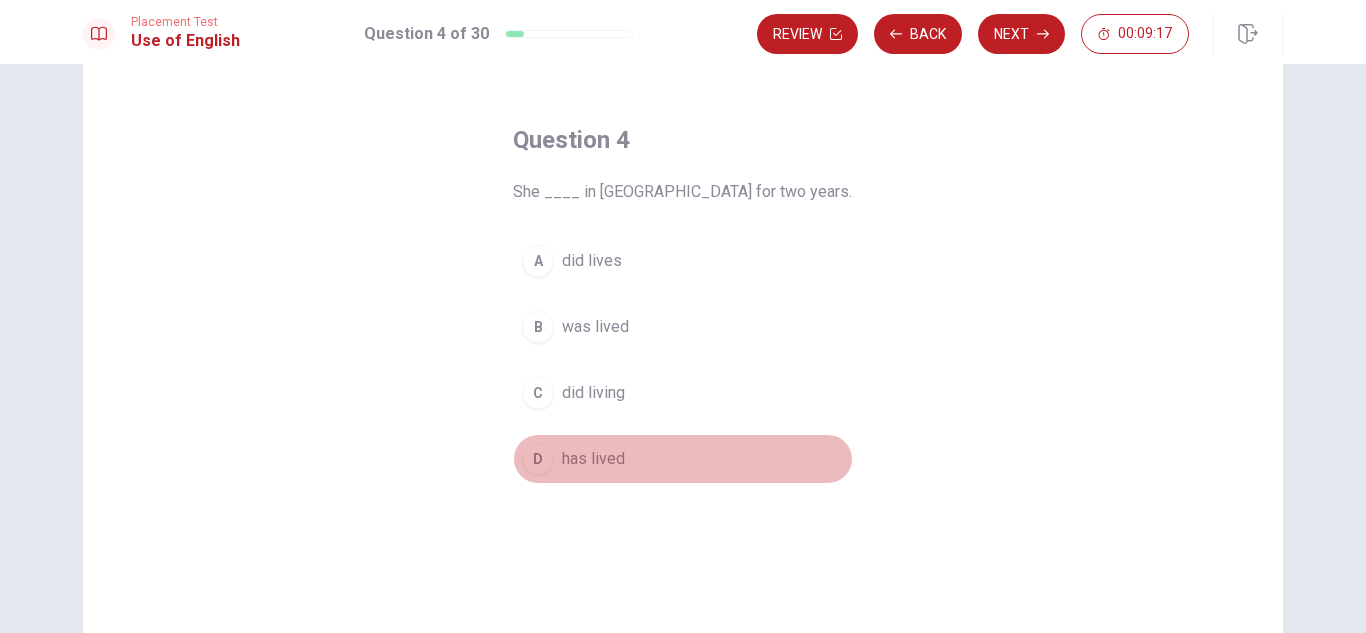 click on "D has lived" at bounding box center [683, 459] 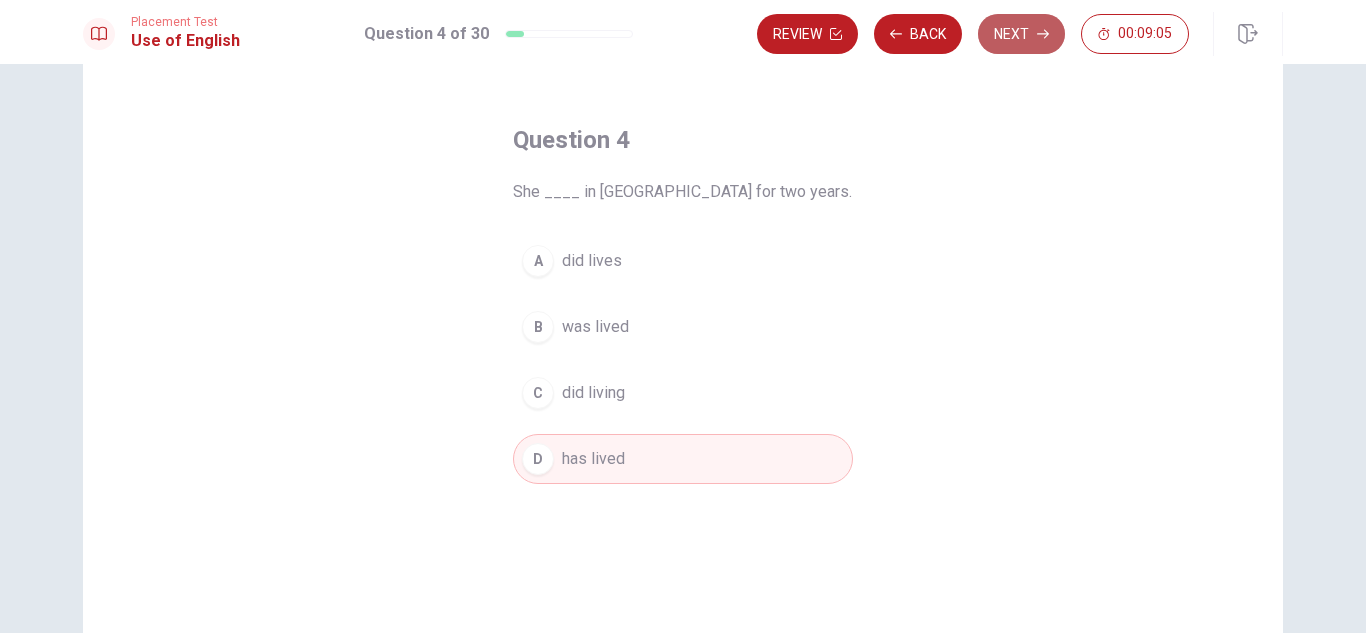 click on "Next" at bounding box center [1021, 34] 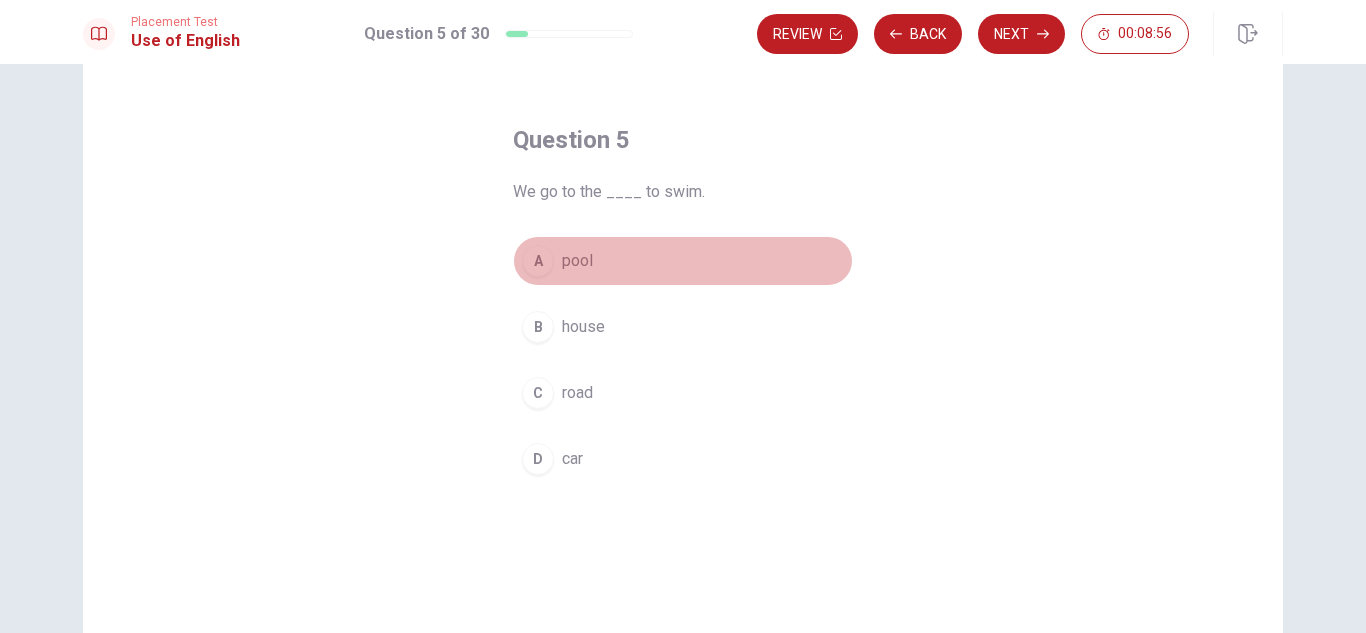 click on "A pool" at bounding box center [683, 261] 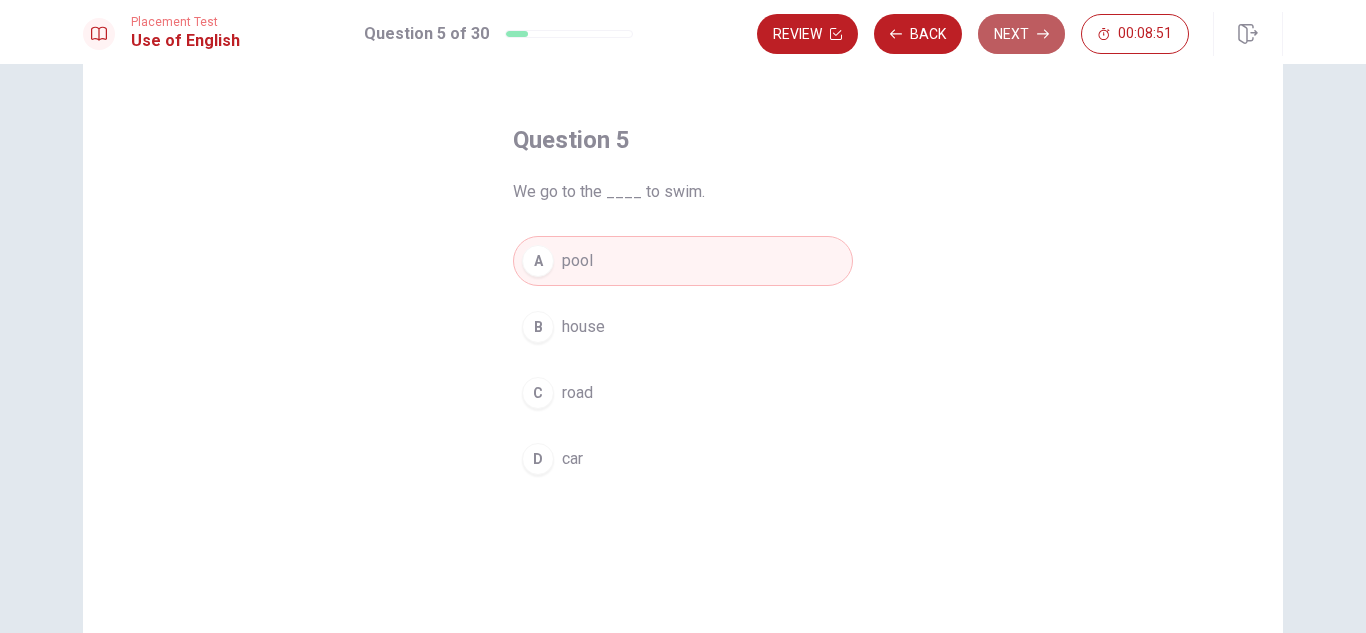 click 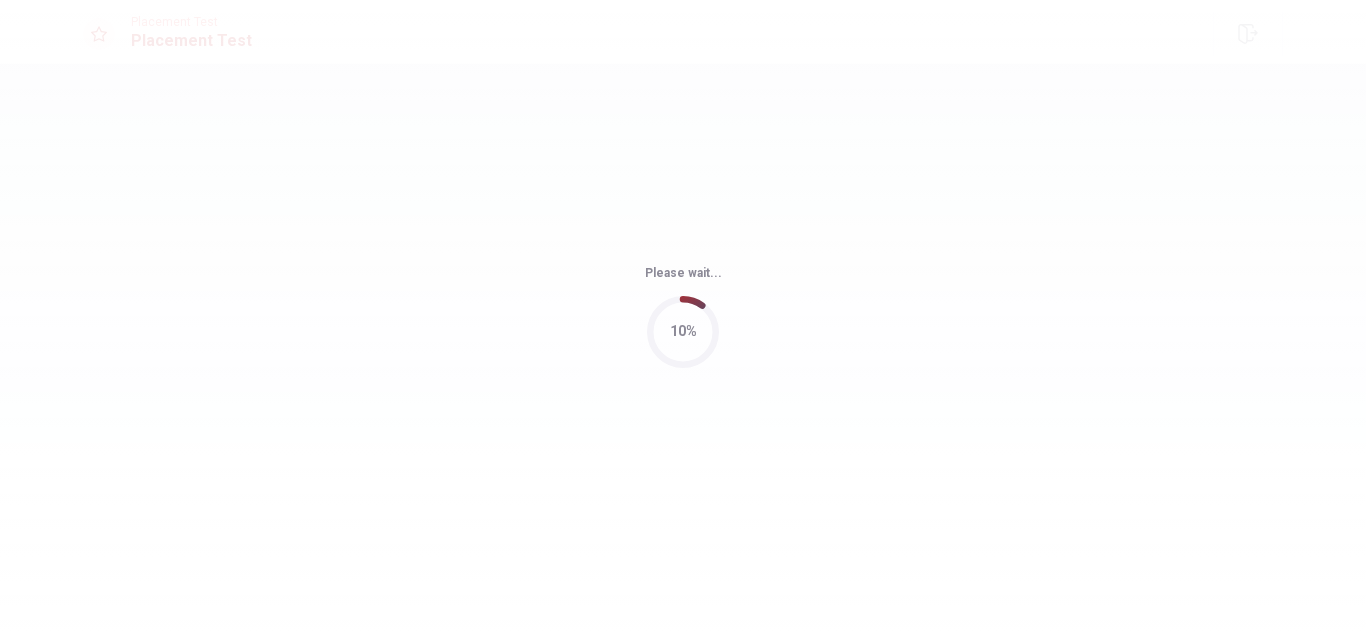 scroll, scrollTop: 0, scrollLeft: 0, axis: both 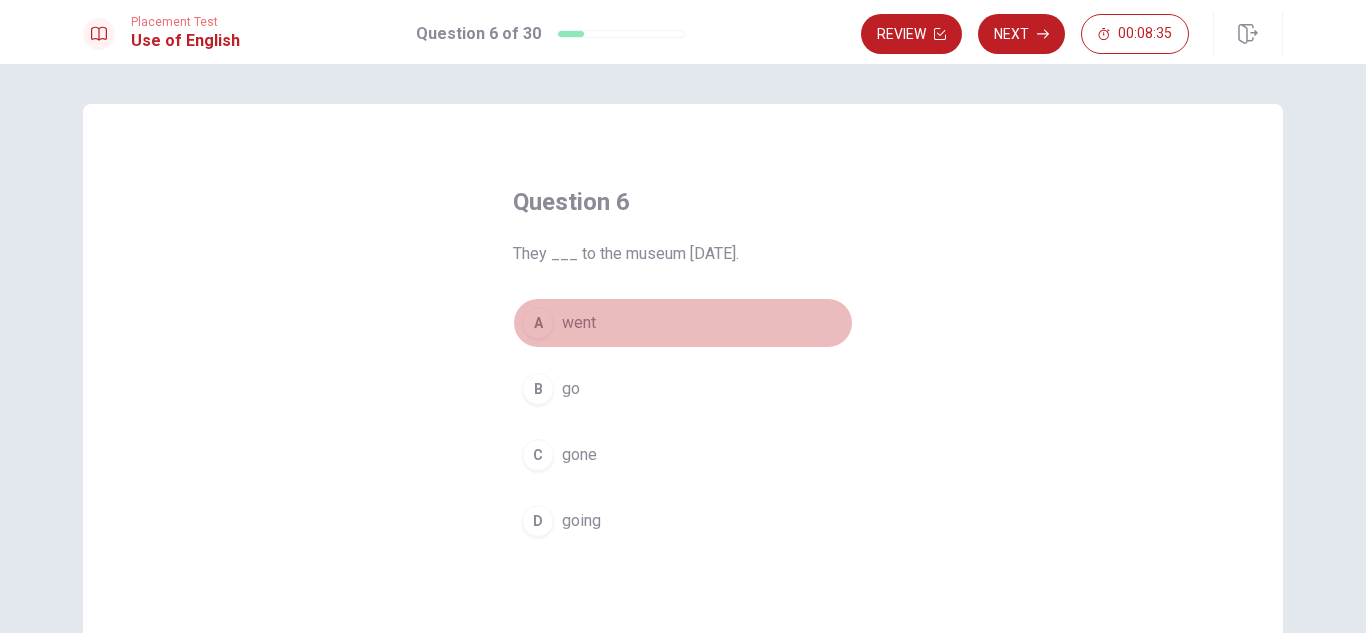 click on "went" at bounding box center [579, 323] 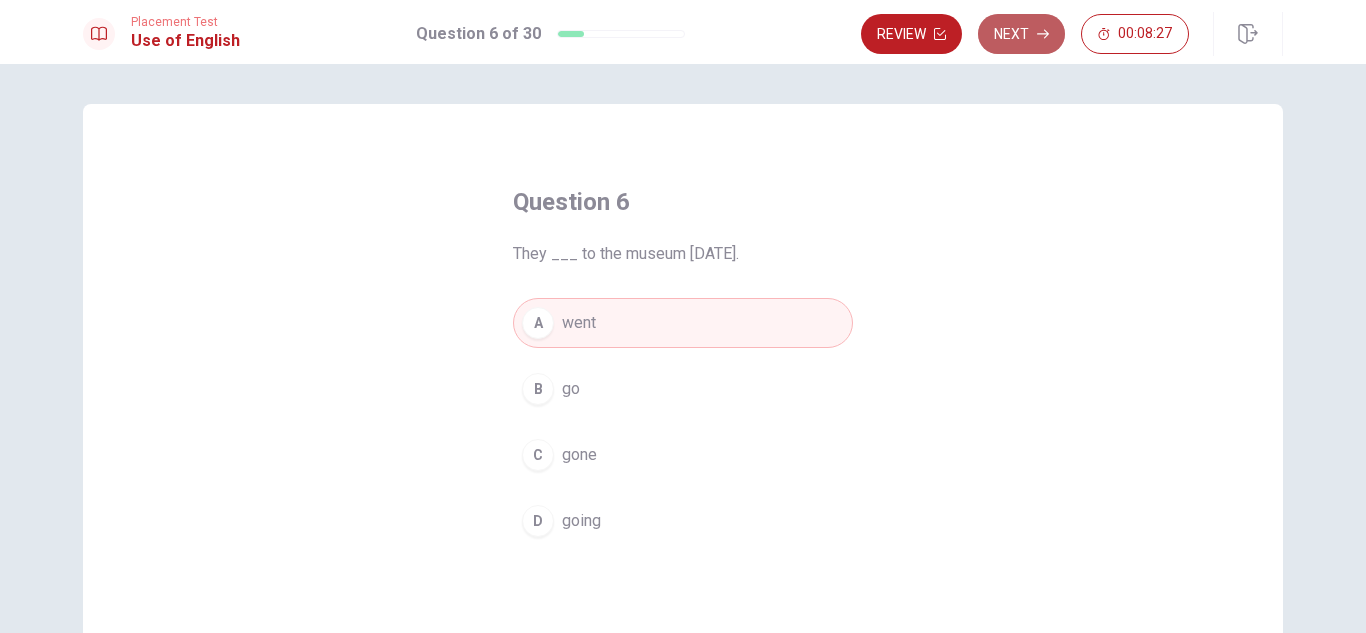 click on "Next" at bounding box center [1021, 34] 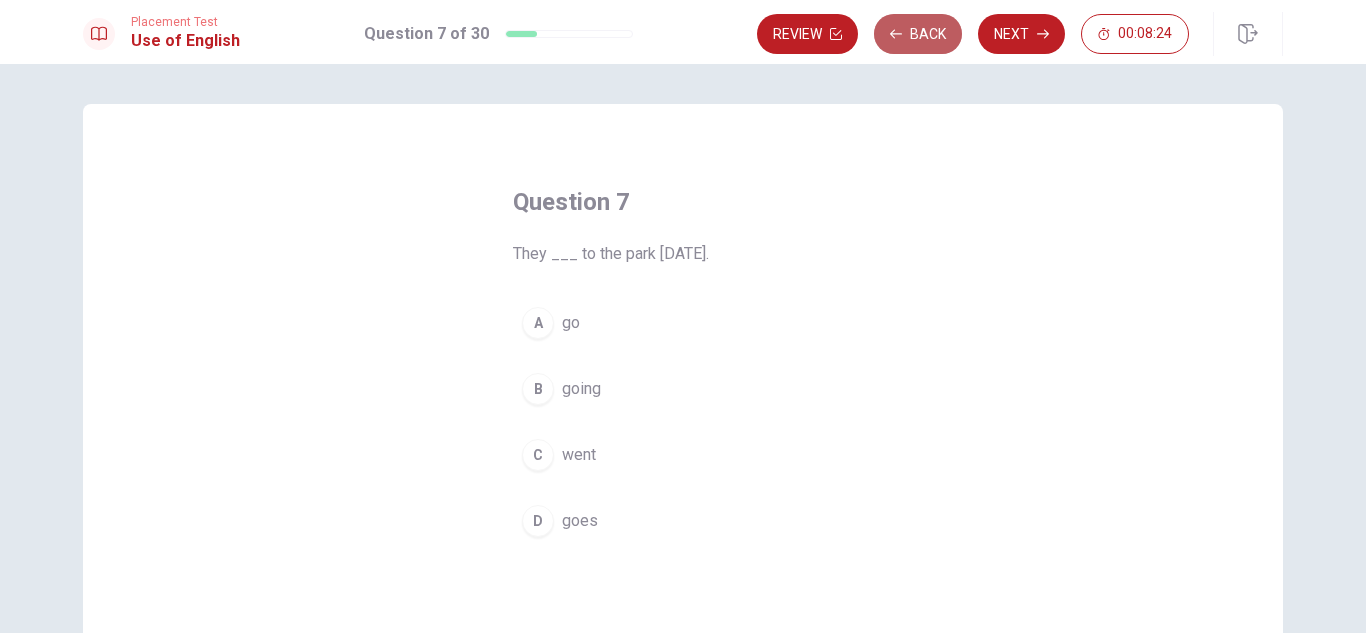 click on "Back" at bounding box center (918, 34) 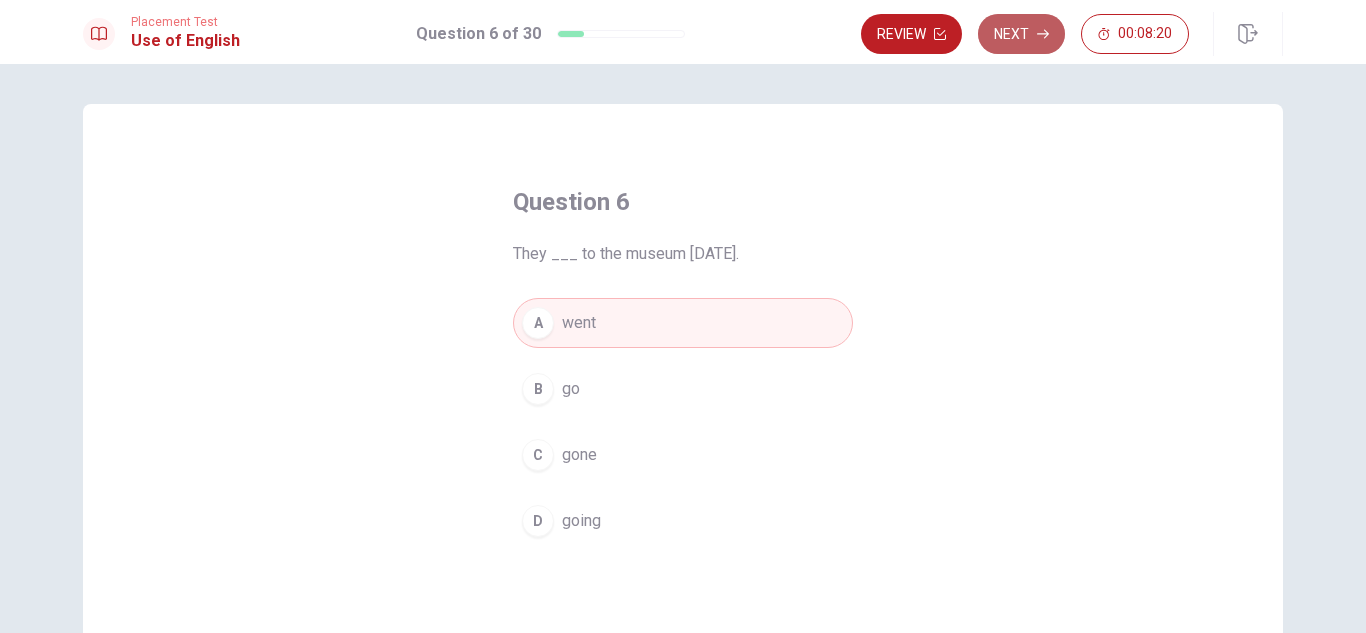 click on "Next" at bounding box center (1021, 34) 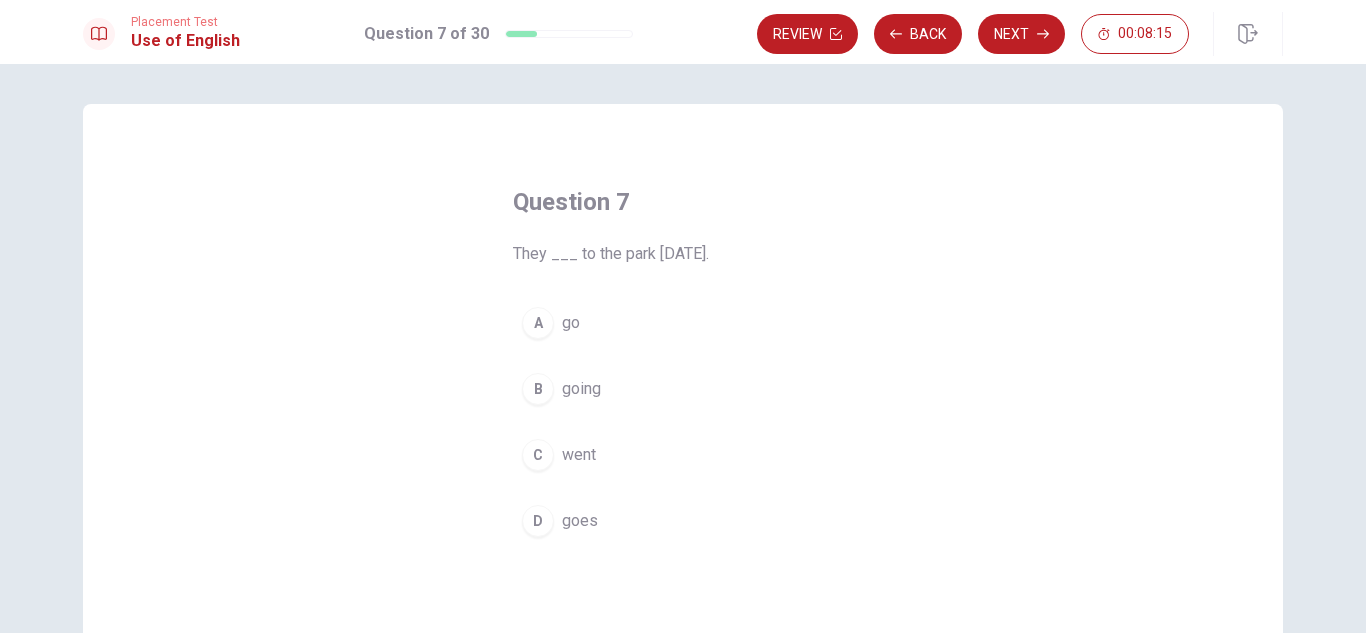 click on "A go B going C went
D goes" at bounding box center (683, 422) 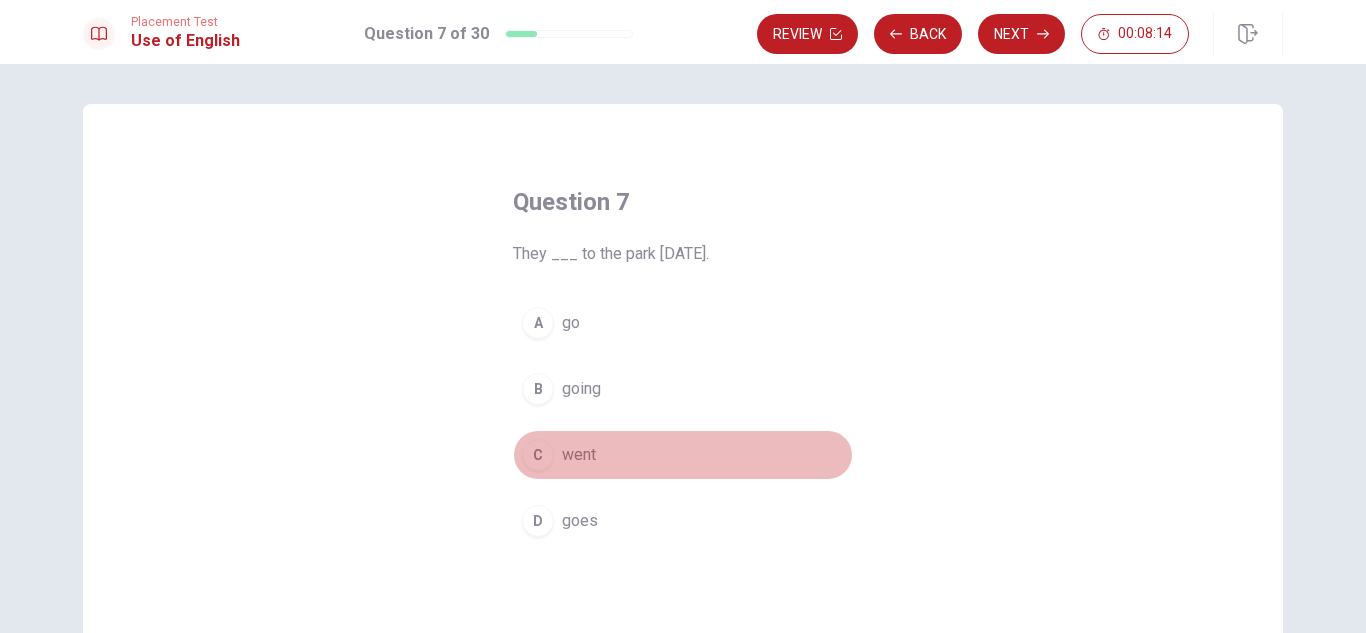 click on "went" at bounding box center [579, 455] 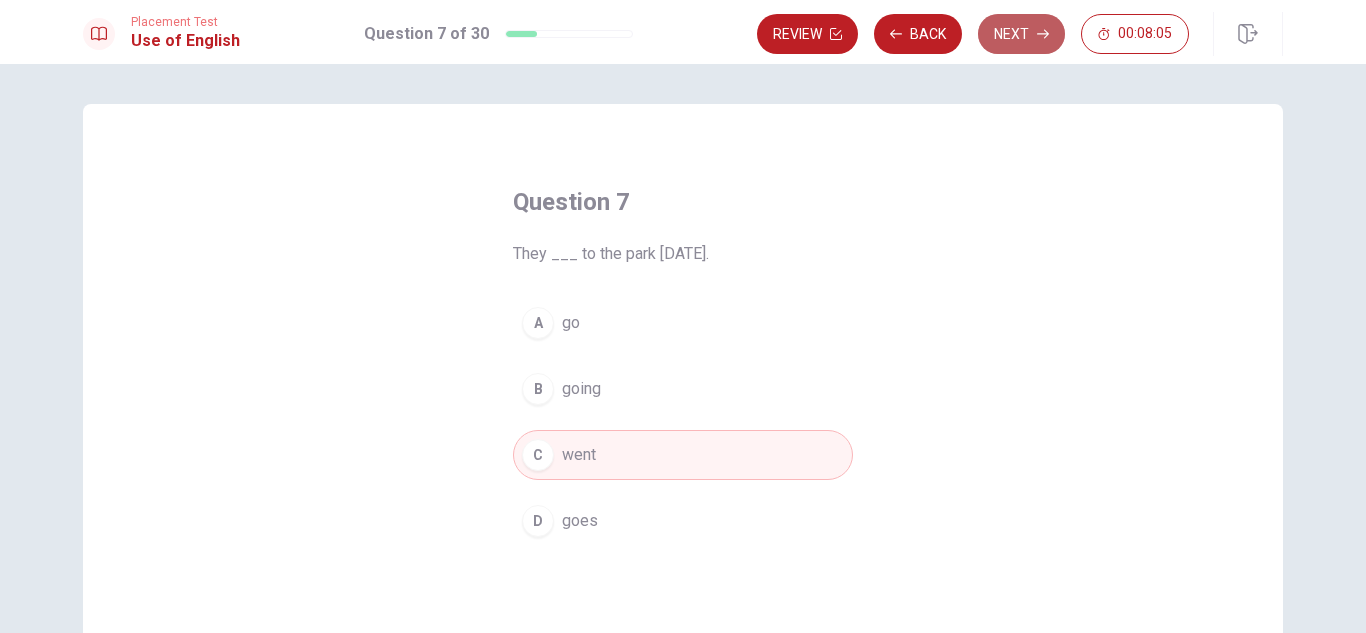 click on "Next" at bounding box center [1021, 34] 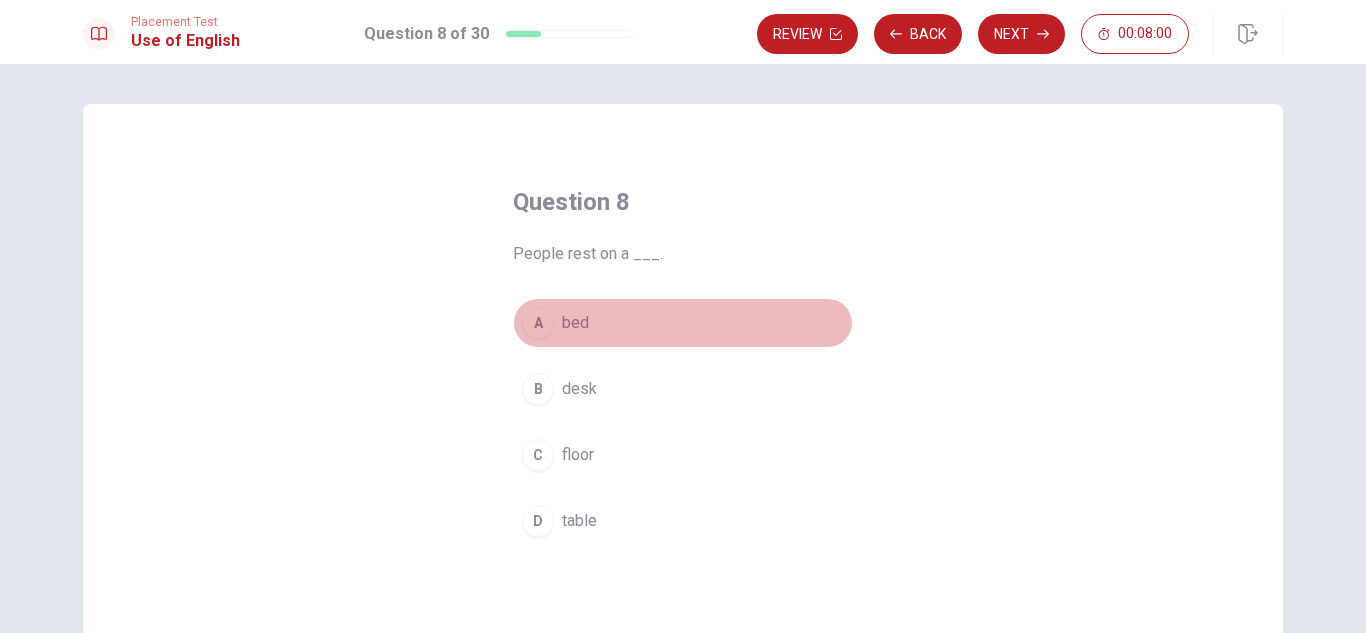click on "bed" at bounding box center [575, 323] 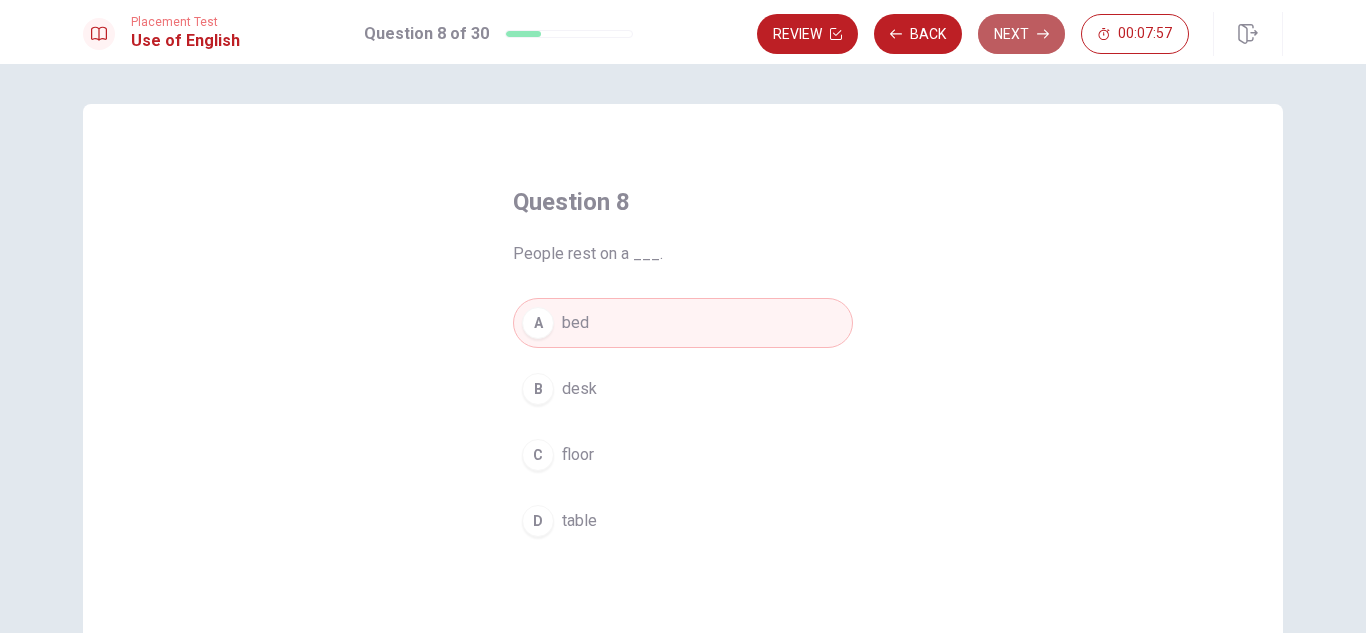 click on "Next" at bounding box center [1021, 34] 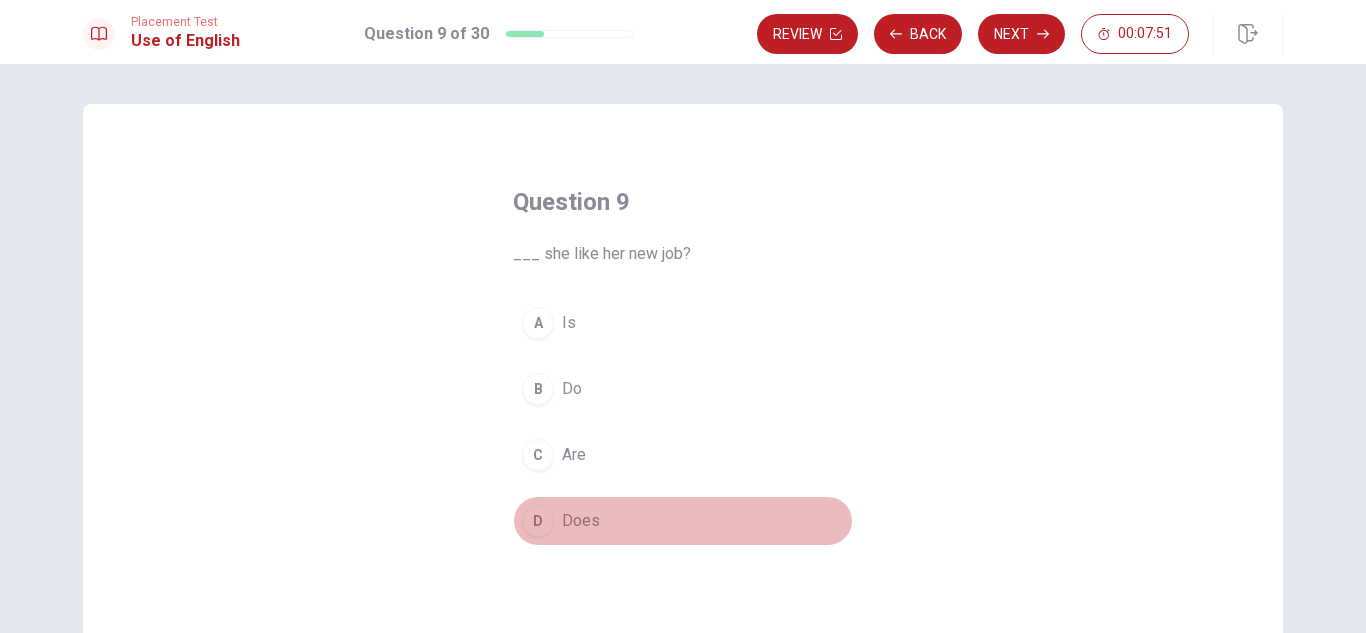 click on "Does" at bounding box center [581, 521] 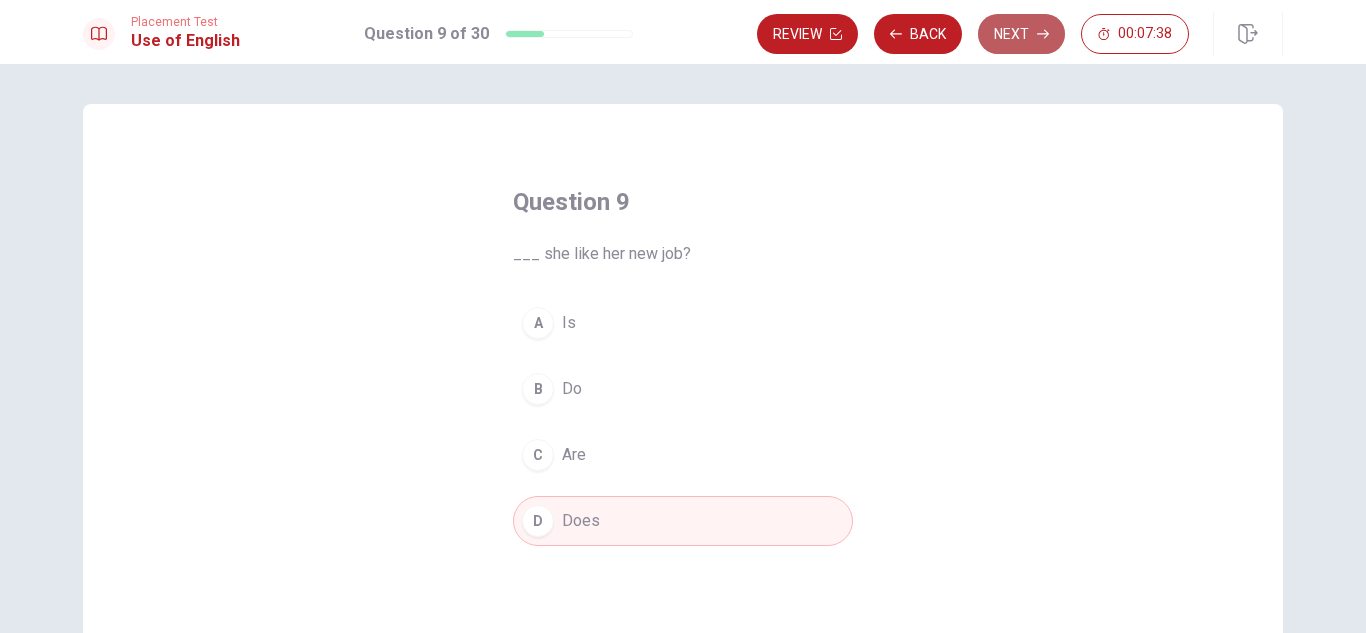 click 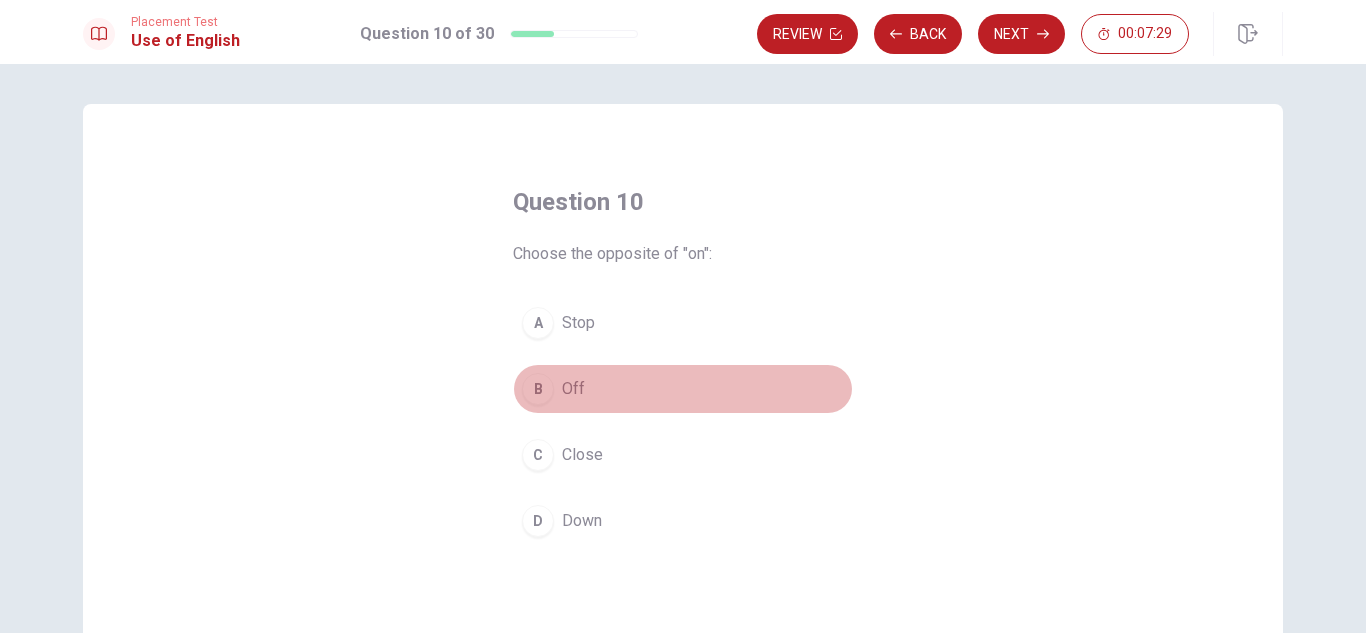 click on "Off" at bounding box center [573, 389] 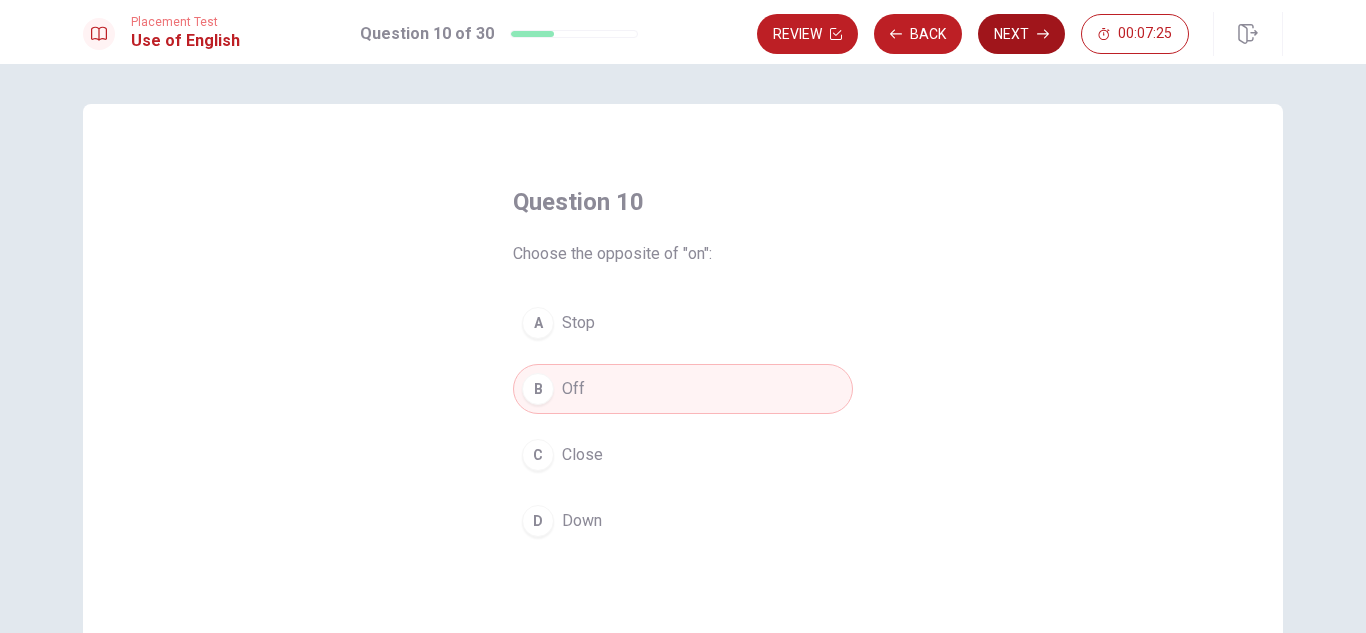 click on "Next" at bounding box center (1021, 34) 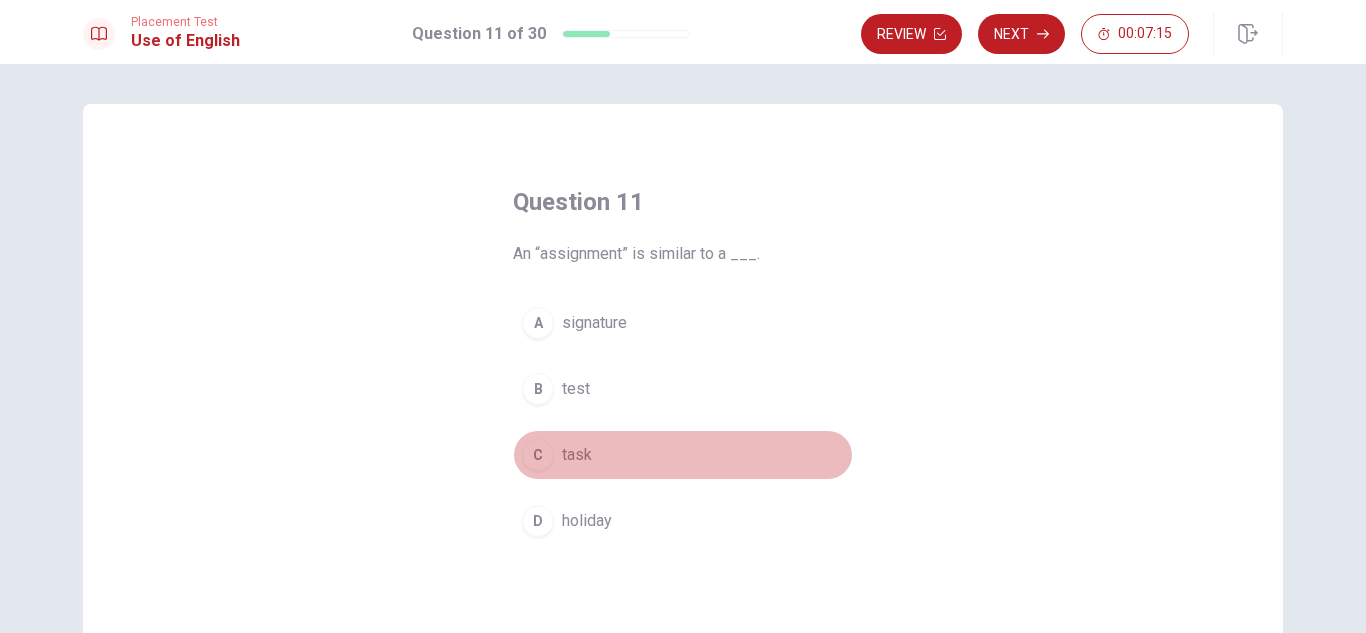 click on "C task" at bounding box center (683, 455) 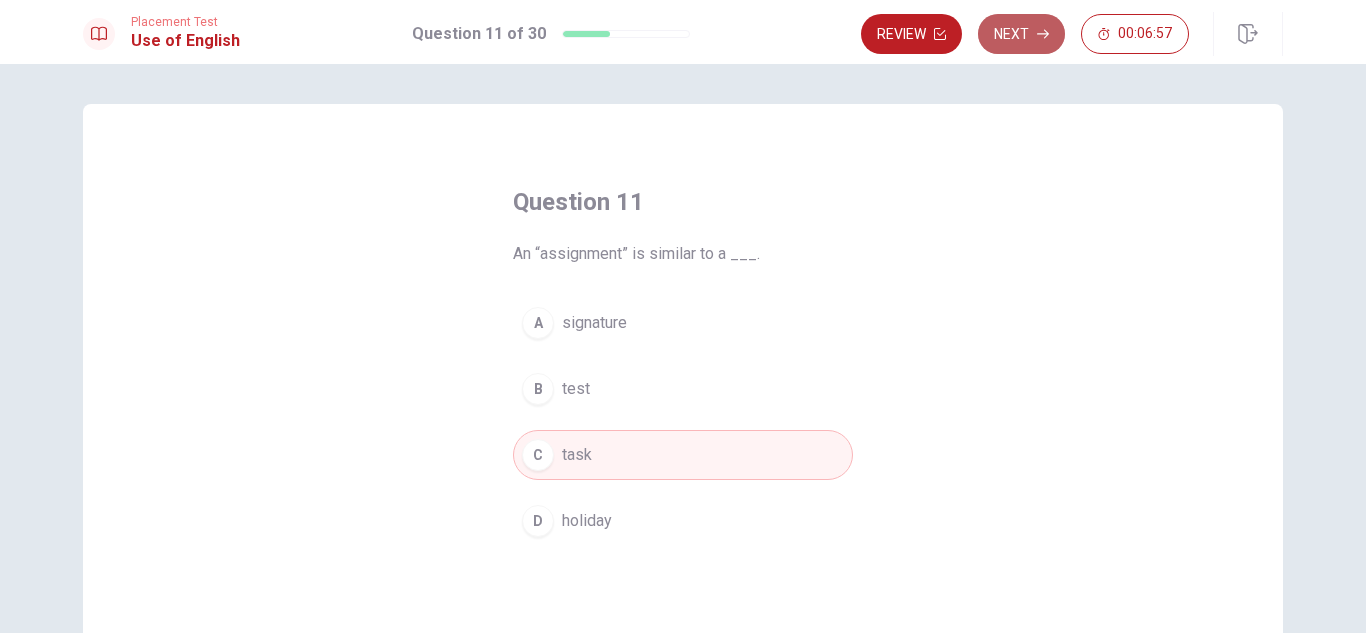 click on "Next" at bounding box center [1021, 34] 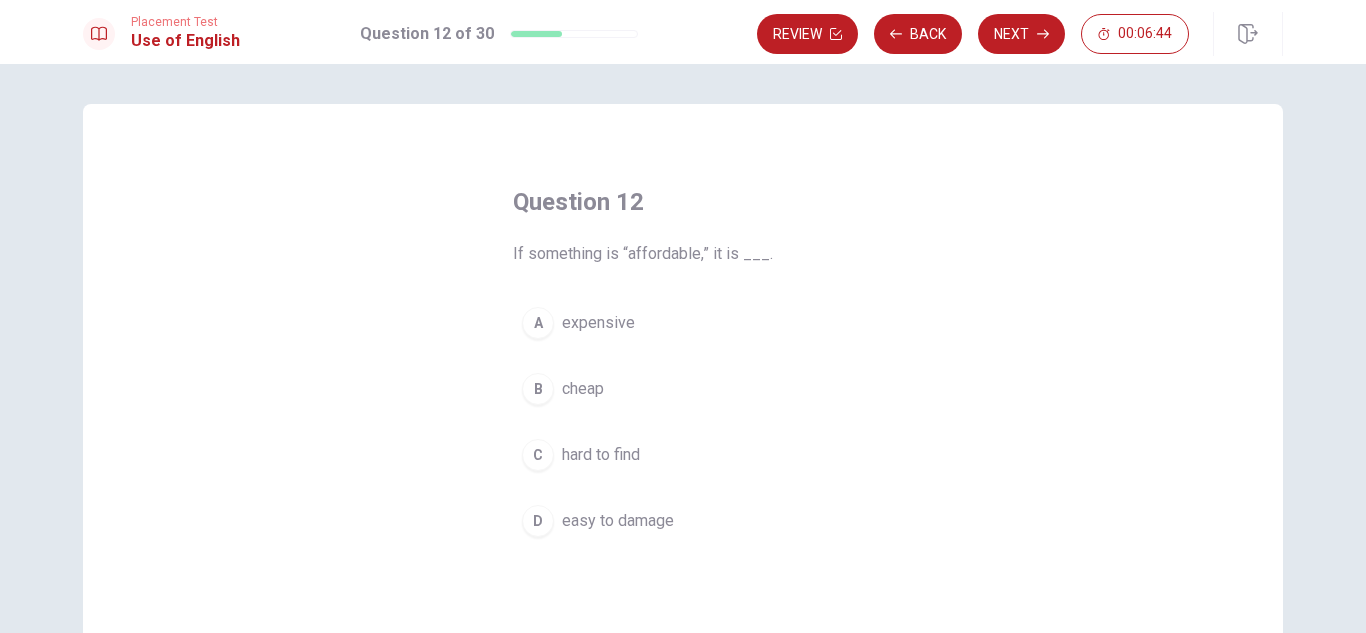click on "cheap" at bounding box center (583, 389) 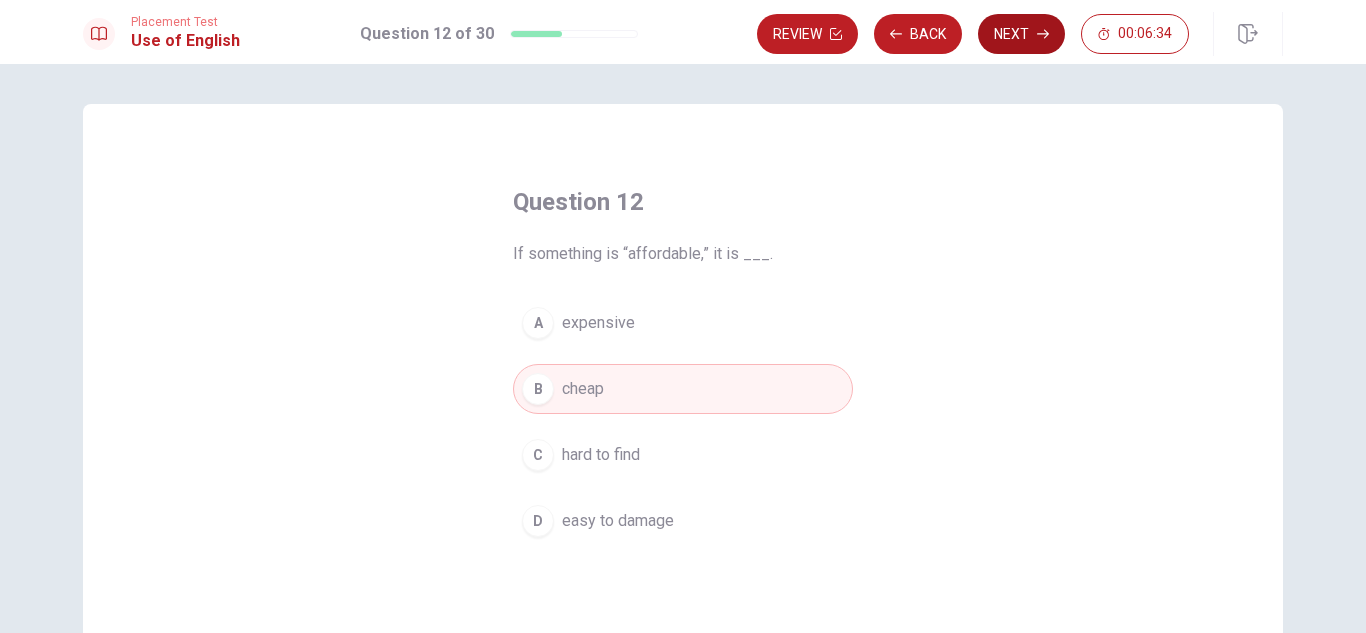click on "Next" at bounding box center (1021, 34) 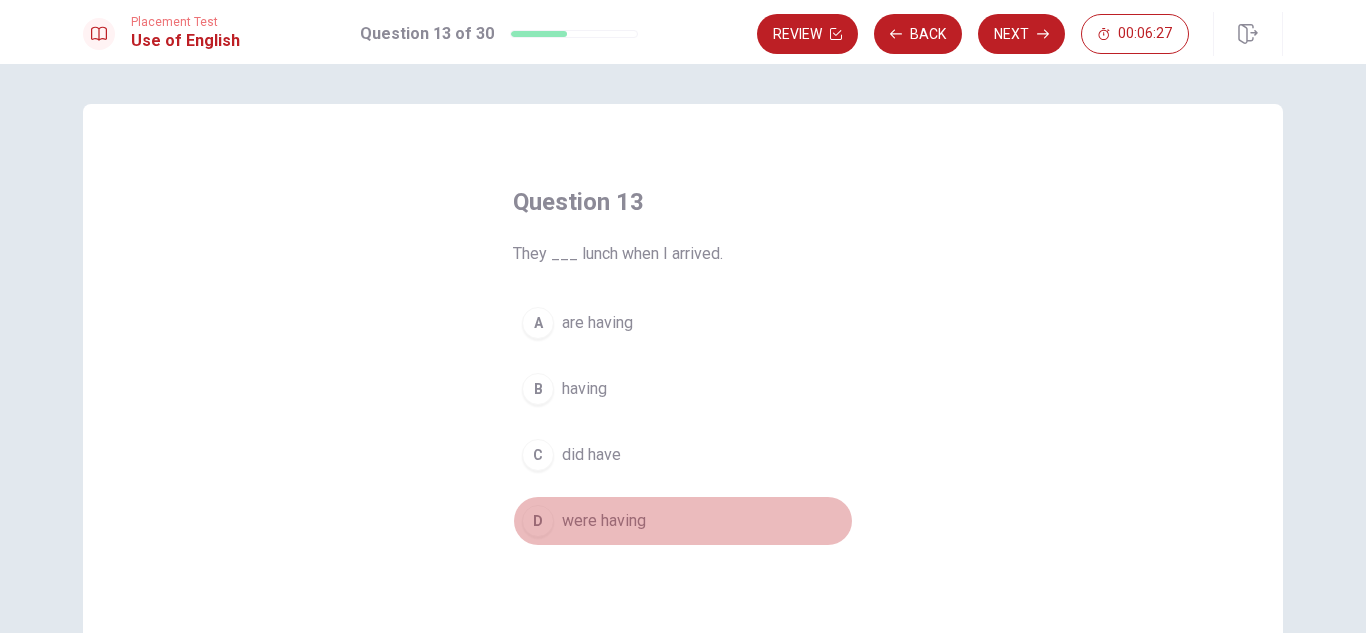 click on "were having" at bounding box center [604, 521] 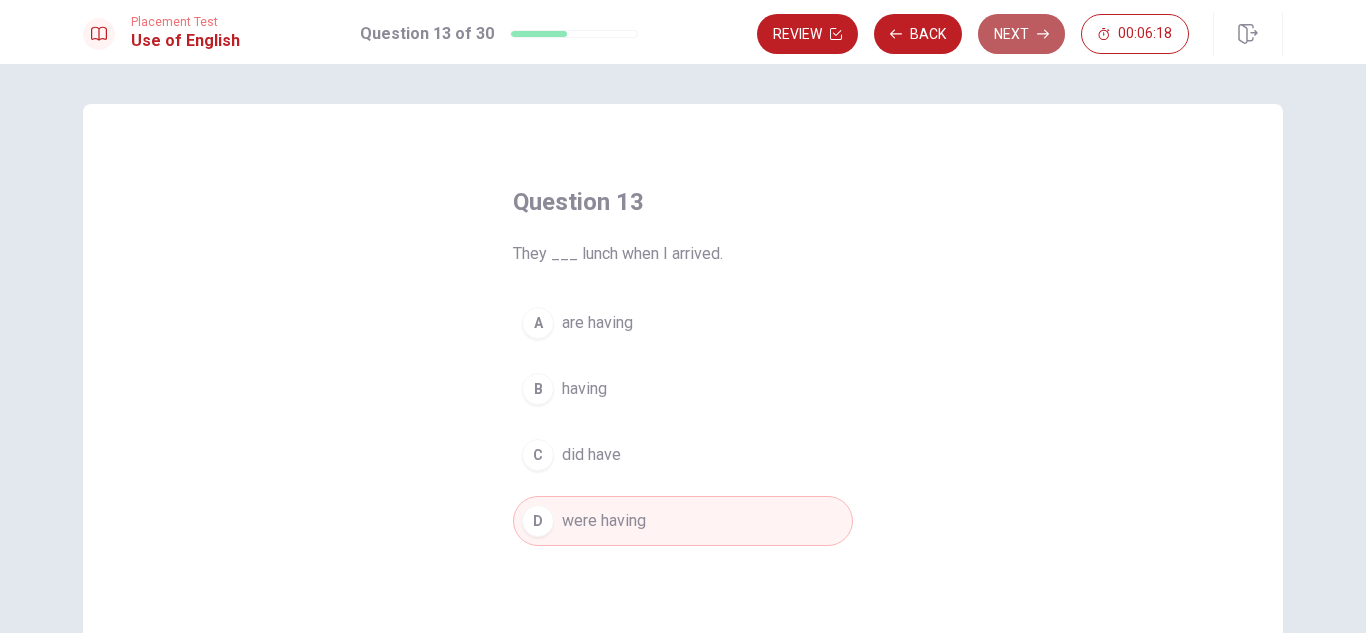click on "Next" at bounding box center (1021, 34) 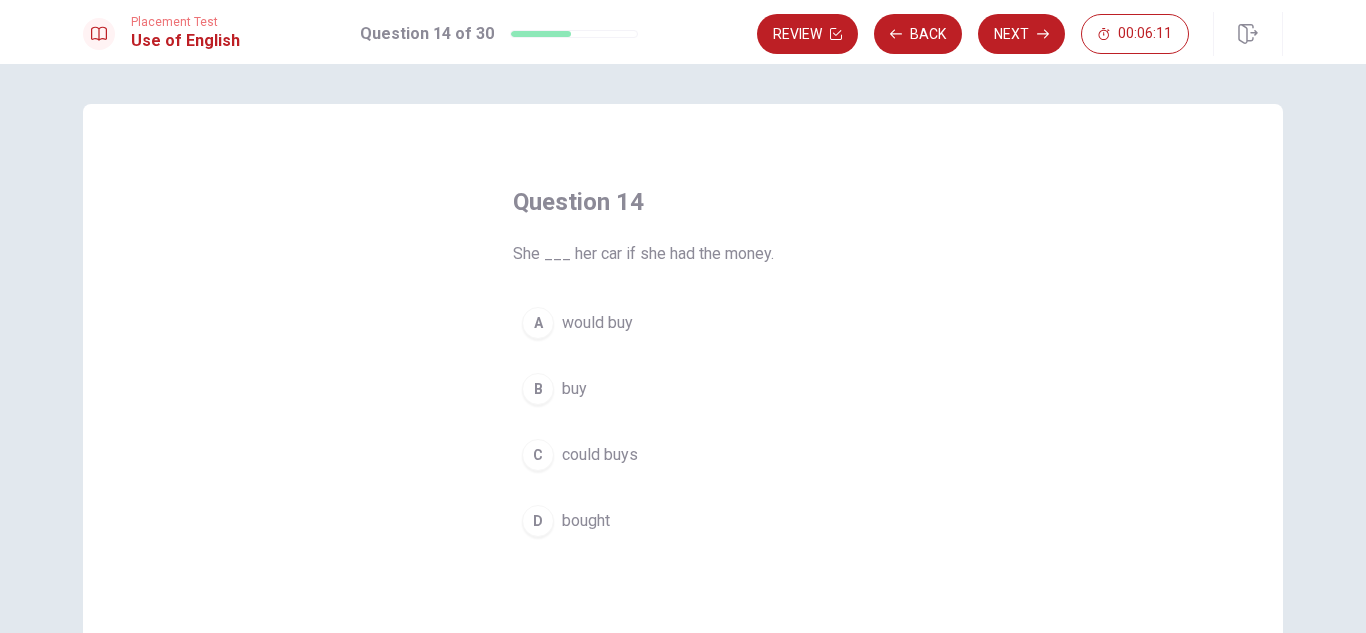 click on "would buy" at bounding box center (597, 323) 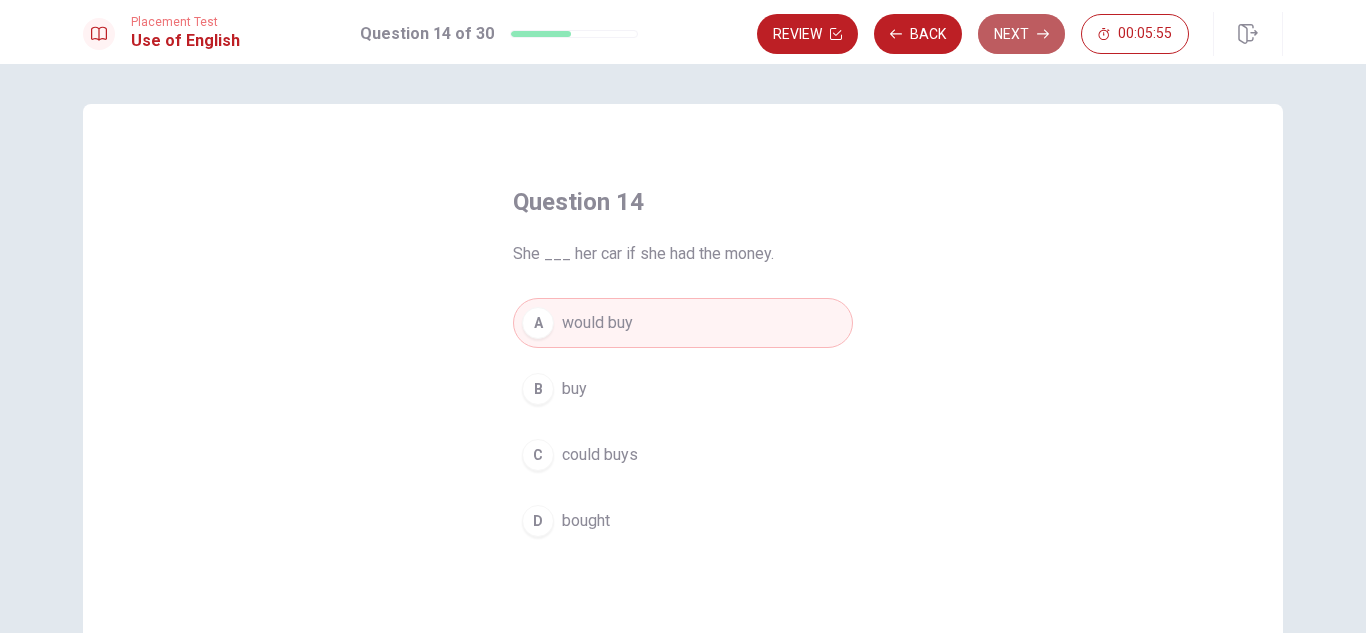 click on "Next" at bounding box center [1021, 34] 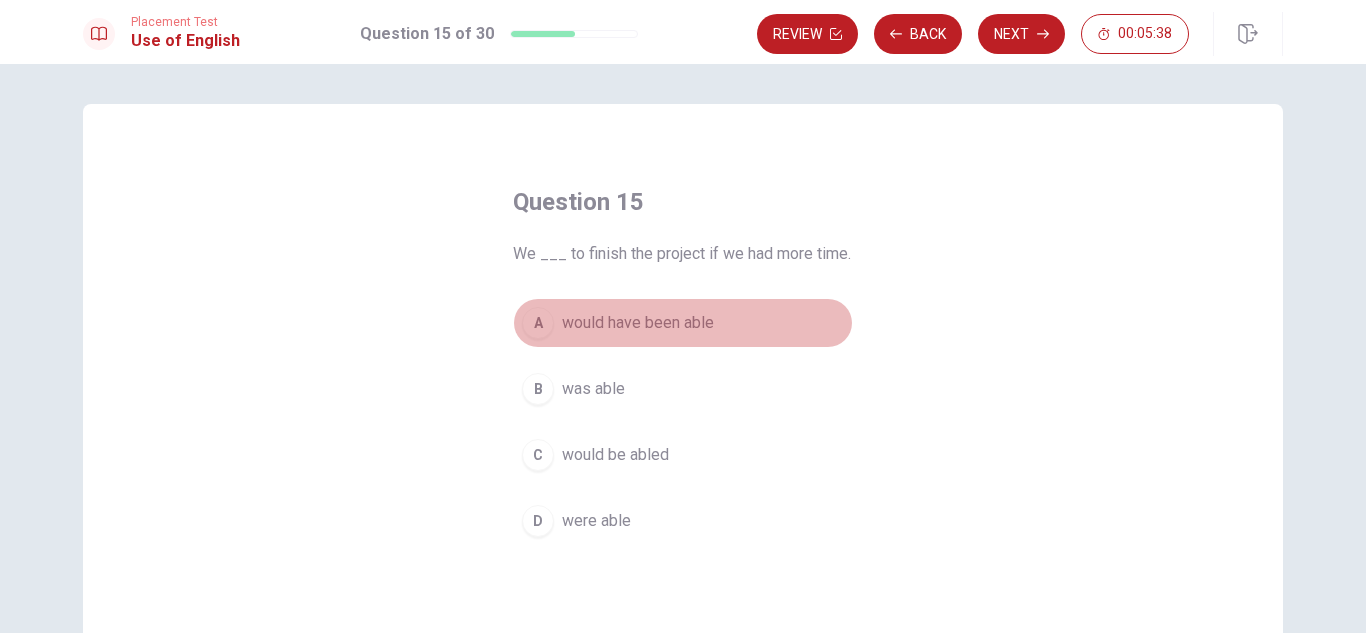 click on "would have been able" at bounding box center (638, 323) 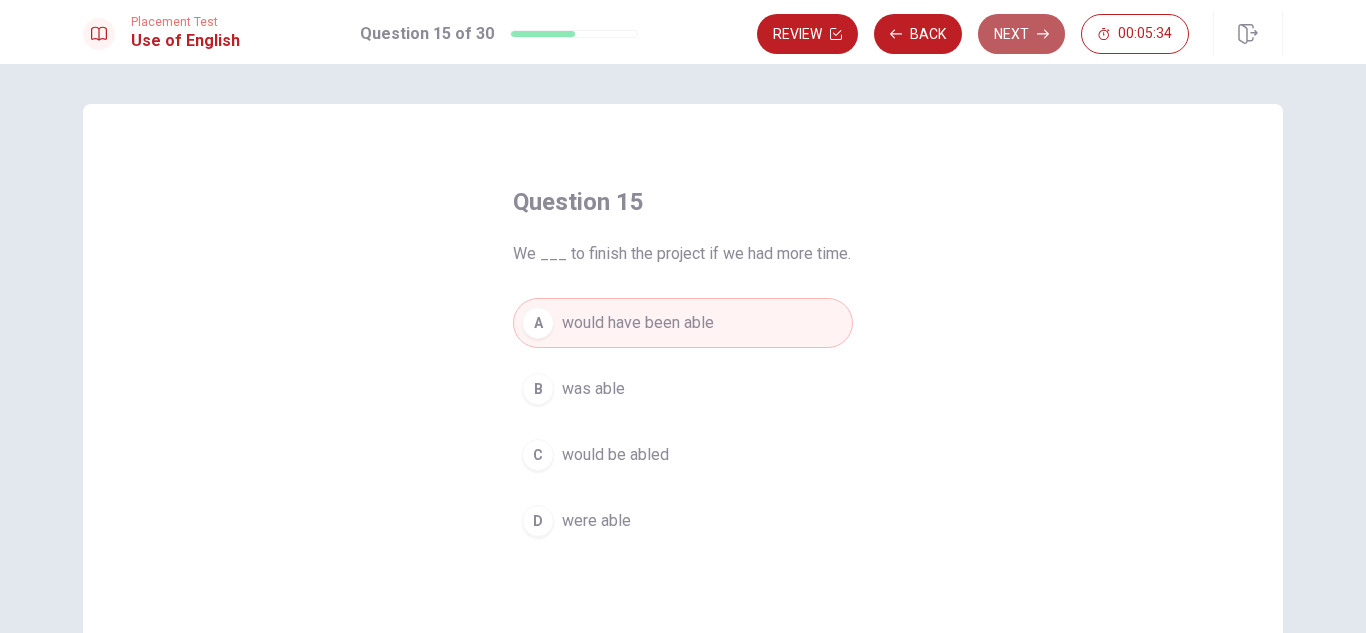 click on "Next" at bounding box center (1021, 34) 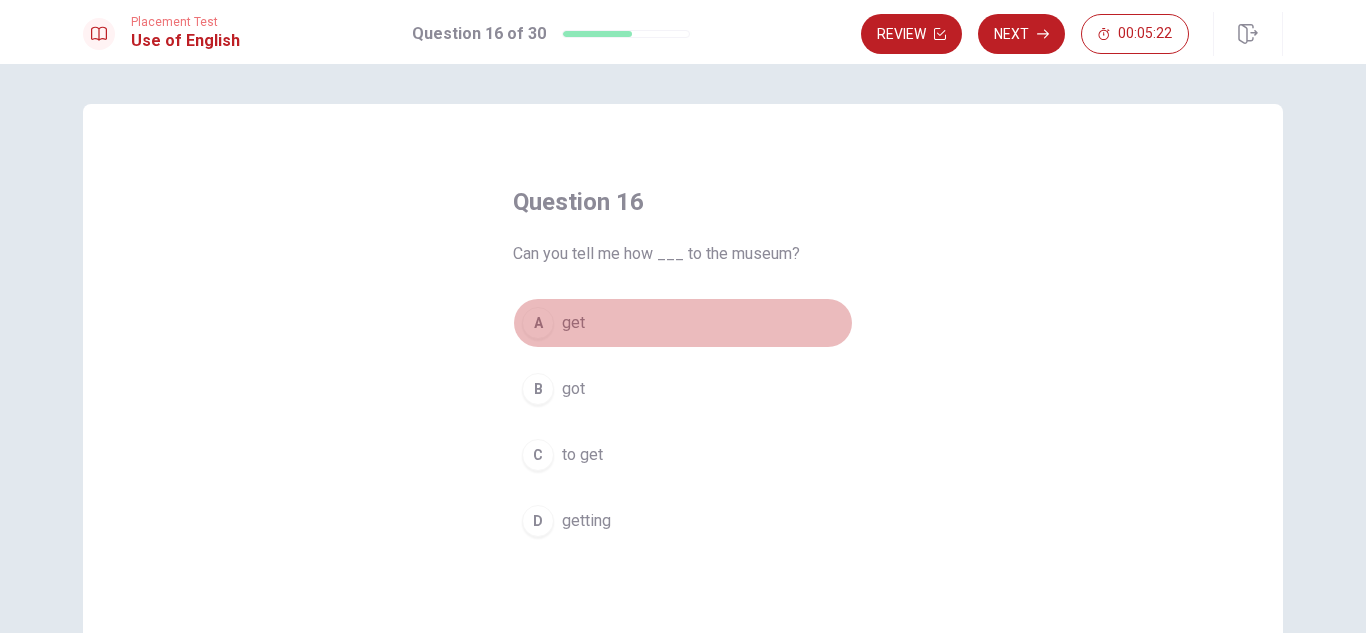 click on "get" at bounding box center (573, 323) 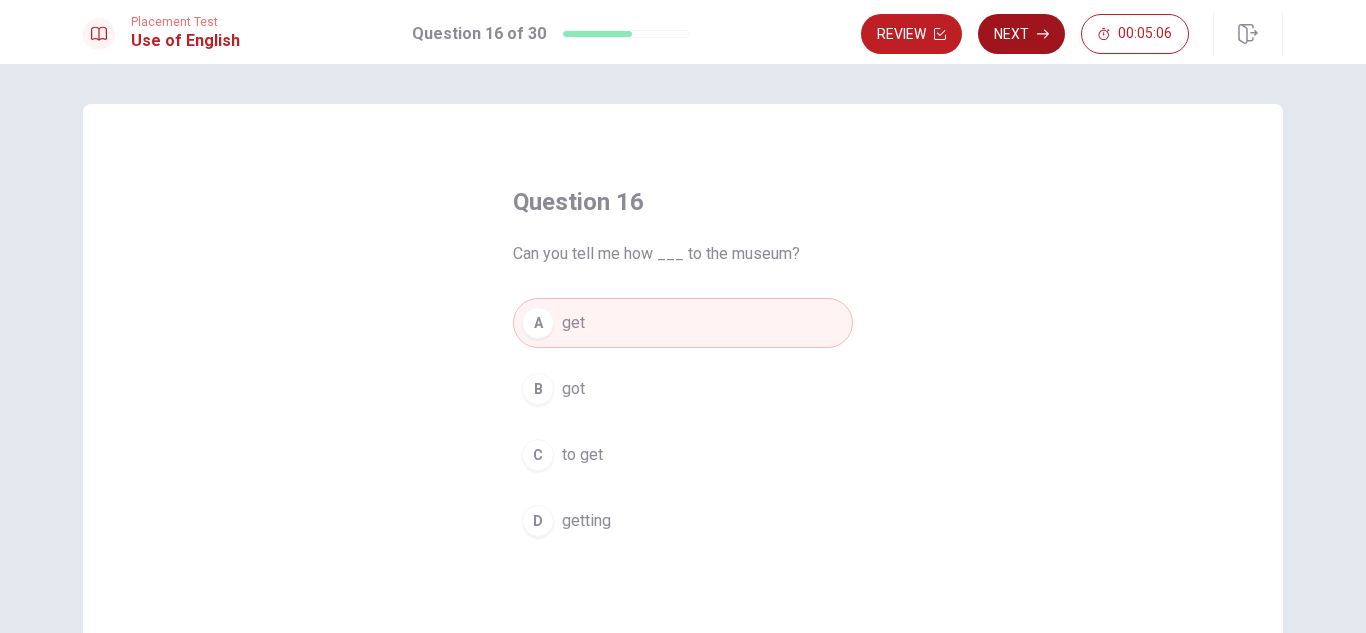 click on "Next" at bounding box center (1021, 34) 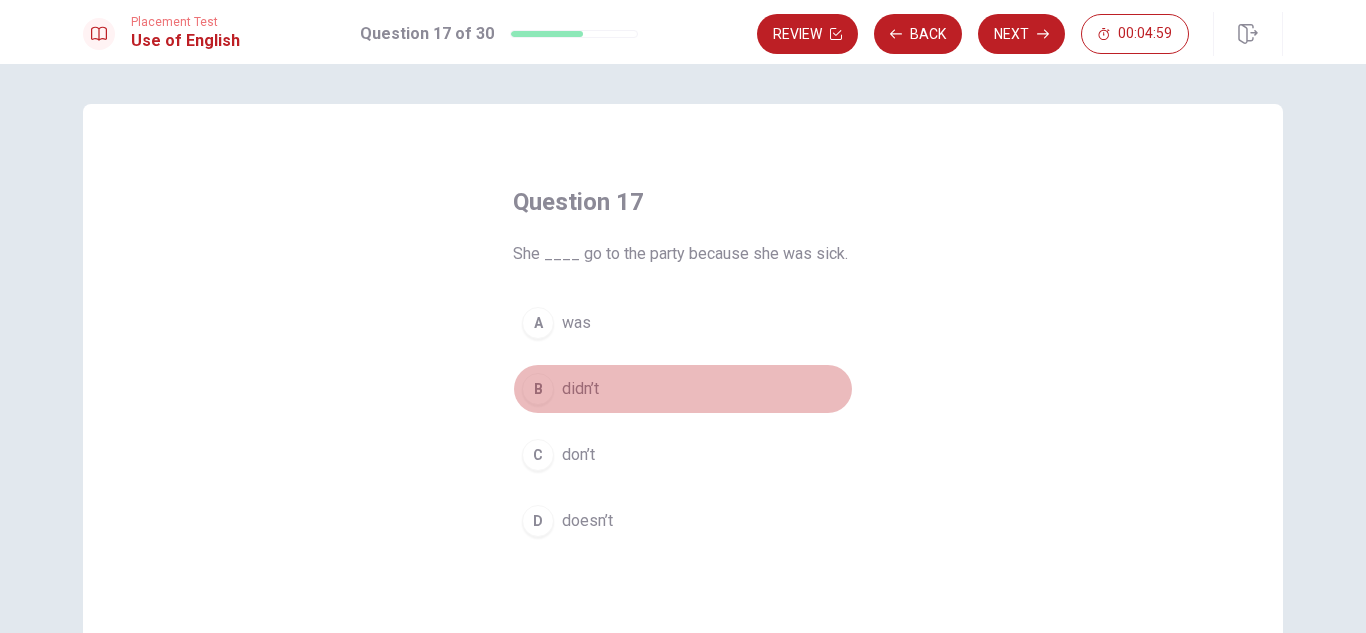 click on "didn’t" at bounding box center (580, 389) 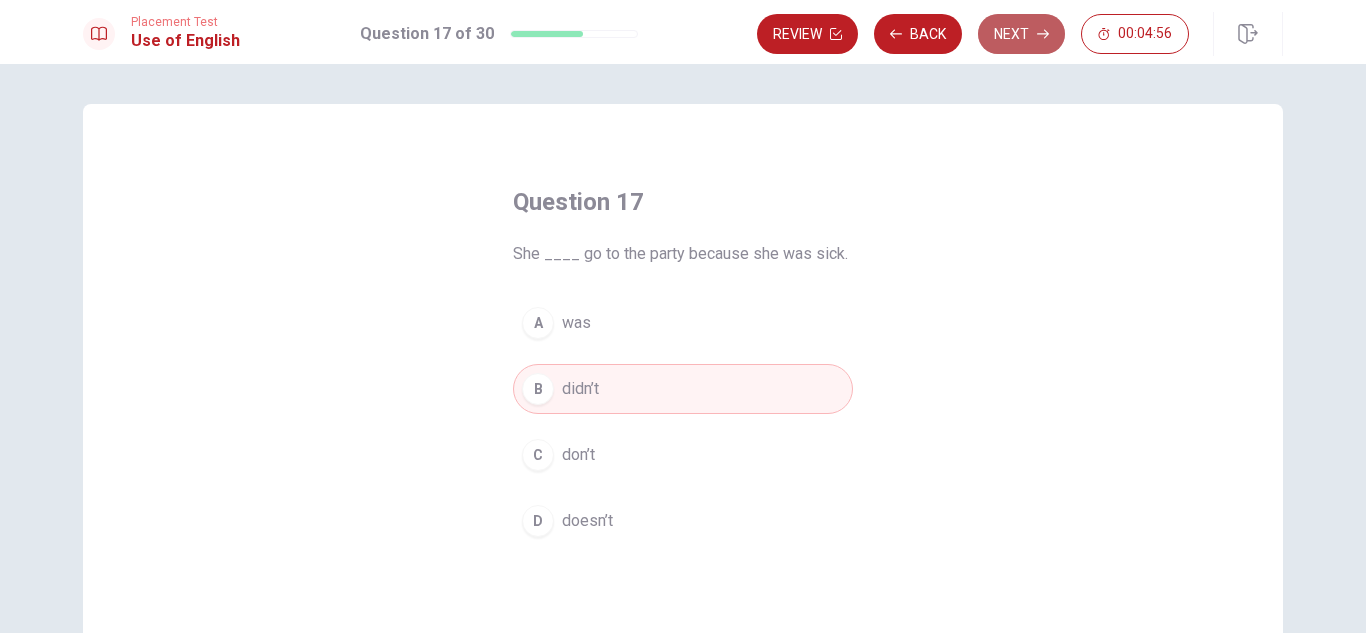 click on "Next" at bounding box center [1021, 34] 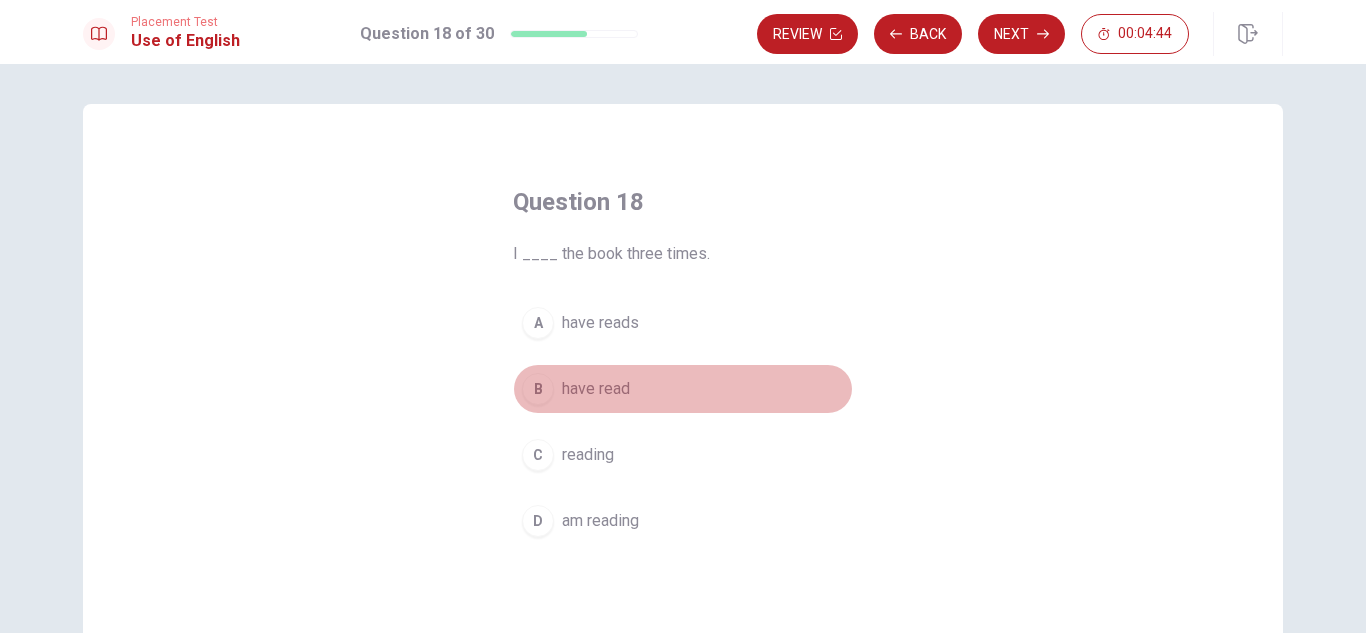 click on "have read" at bounding box center [596, 389] 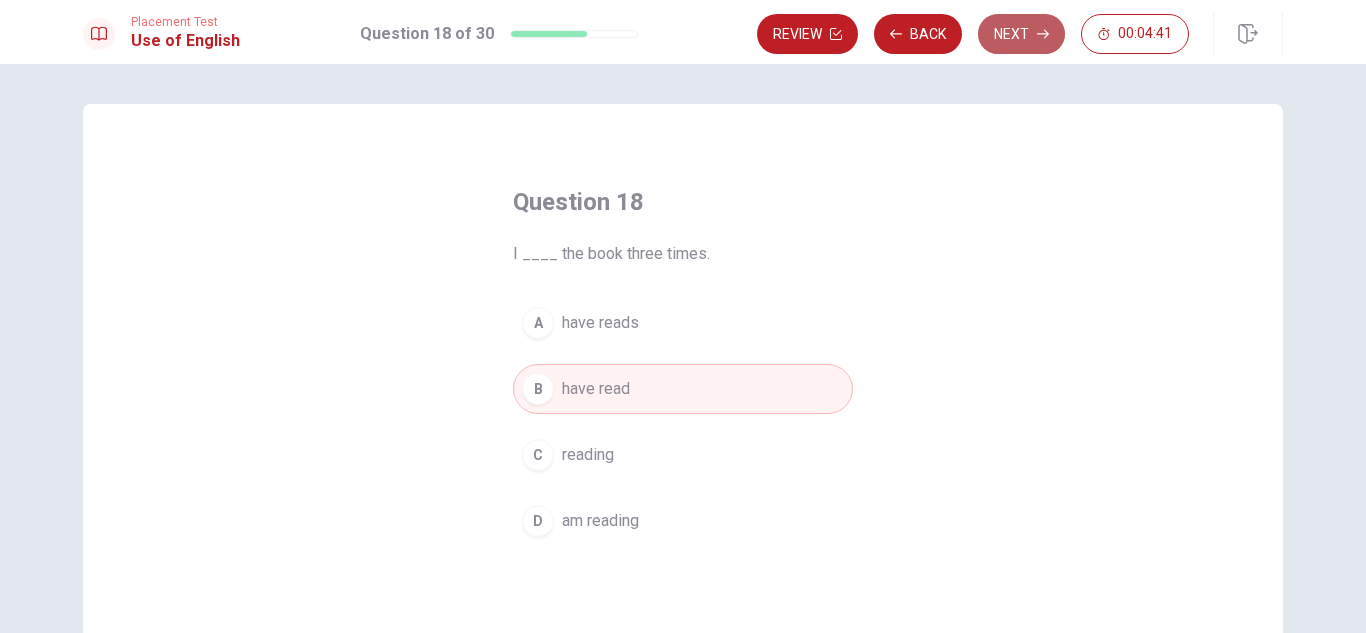 click on "Next" at bounding box center (1021, 34) 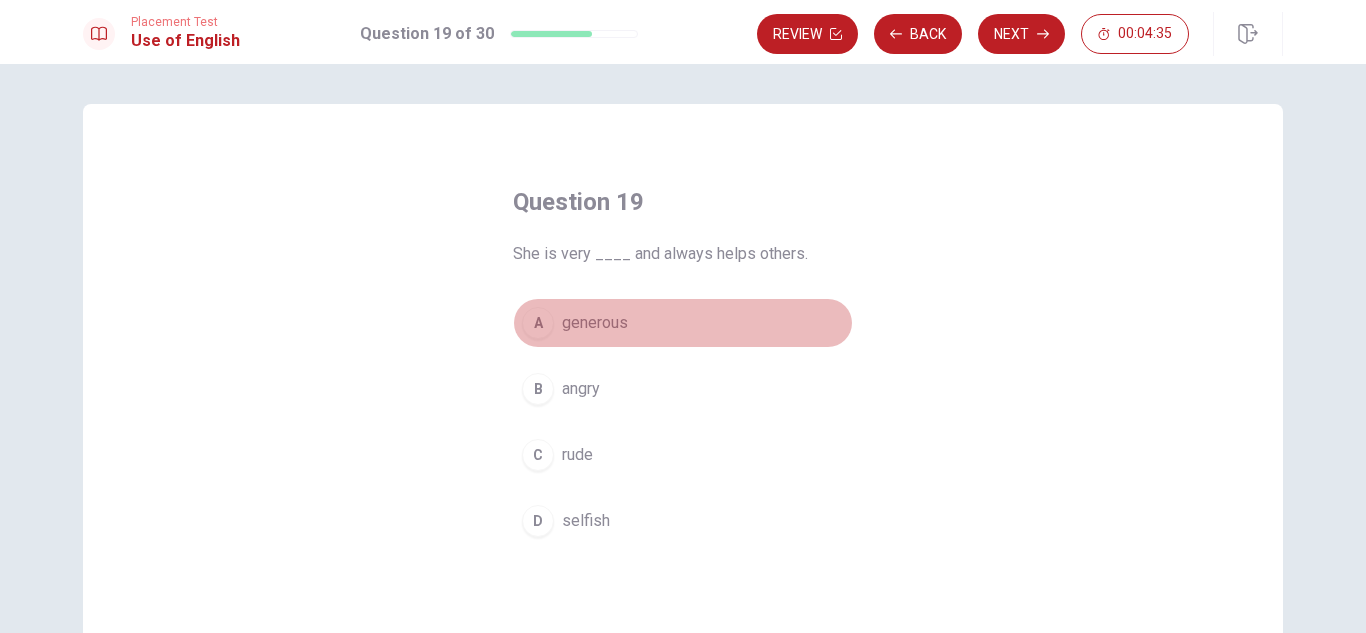 click on "generous" at bounding box center [595, 323] 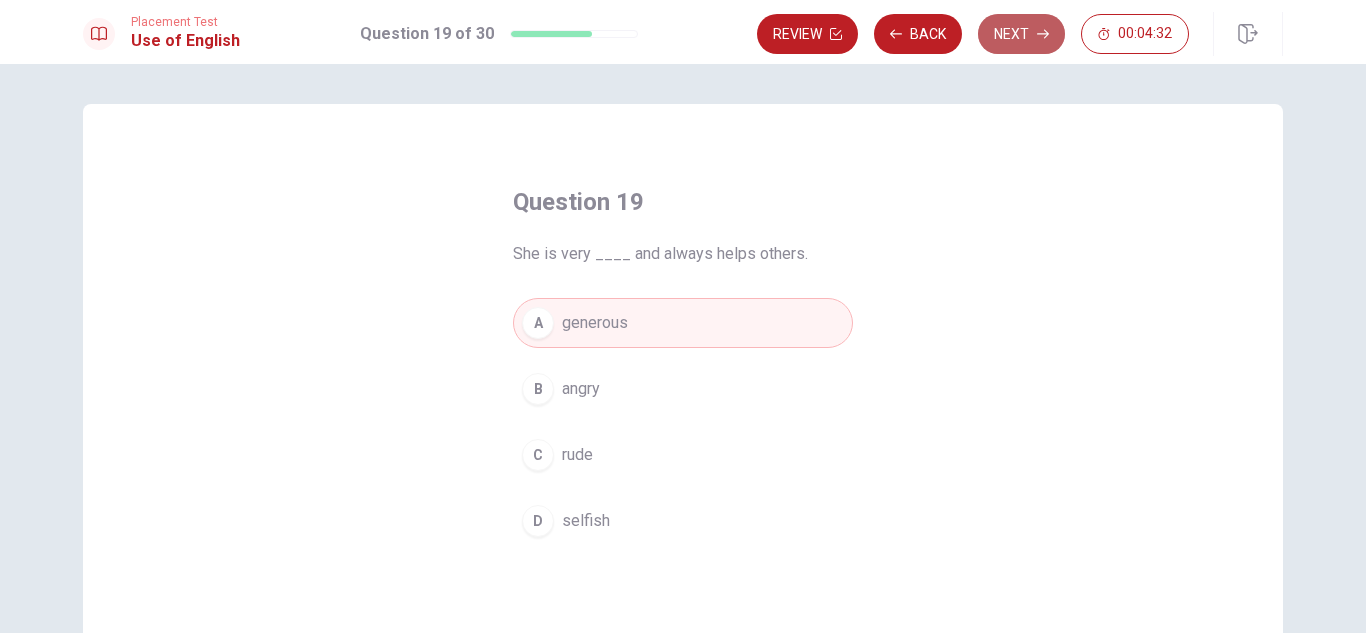 click on "Next" at bounding box center (1021, 34) 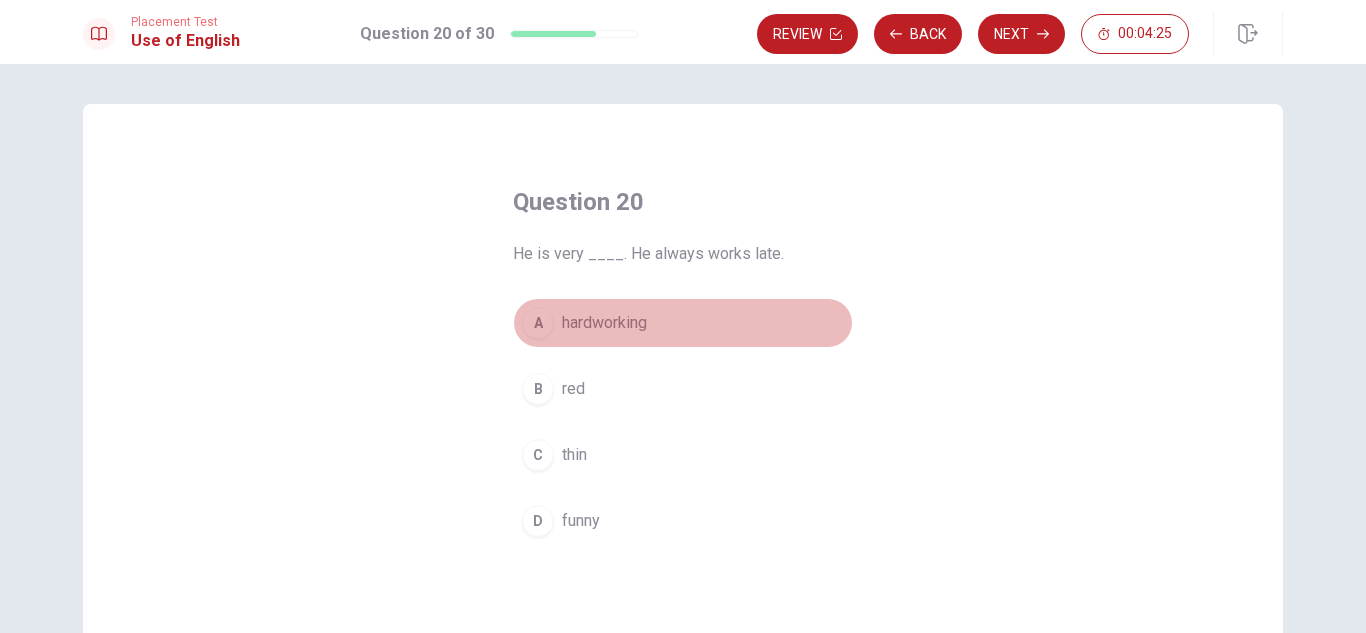 click on "hardworking" at bounding box center (604, 323) 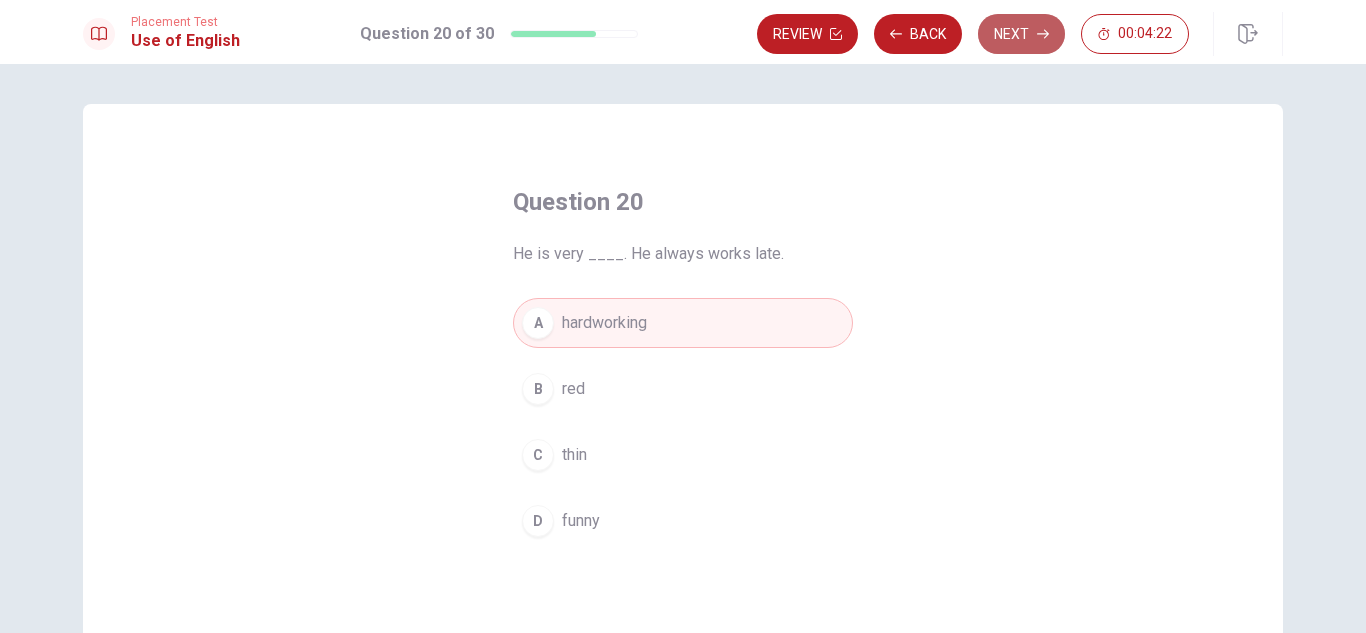 click 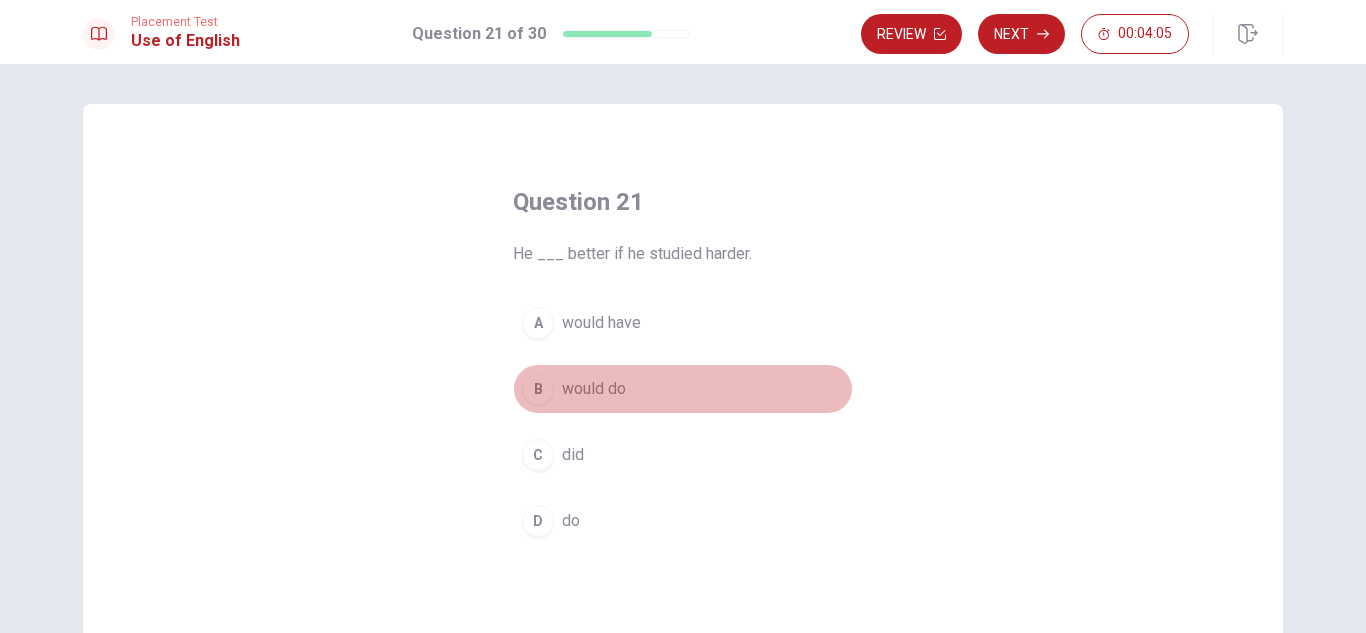 click on "would do" at bounding box center (594, 389) 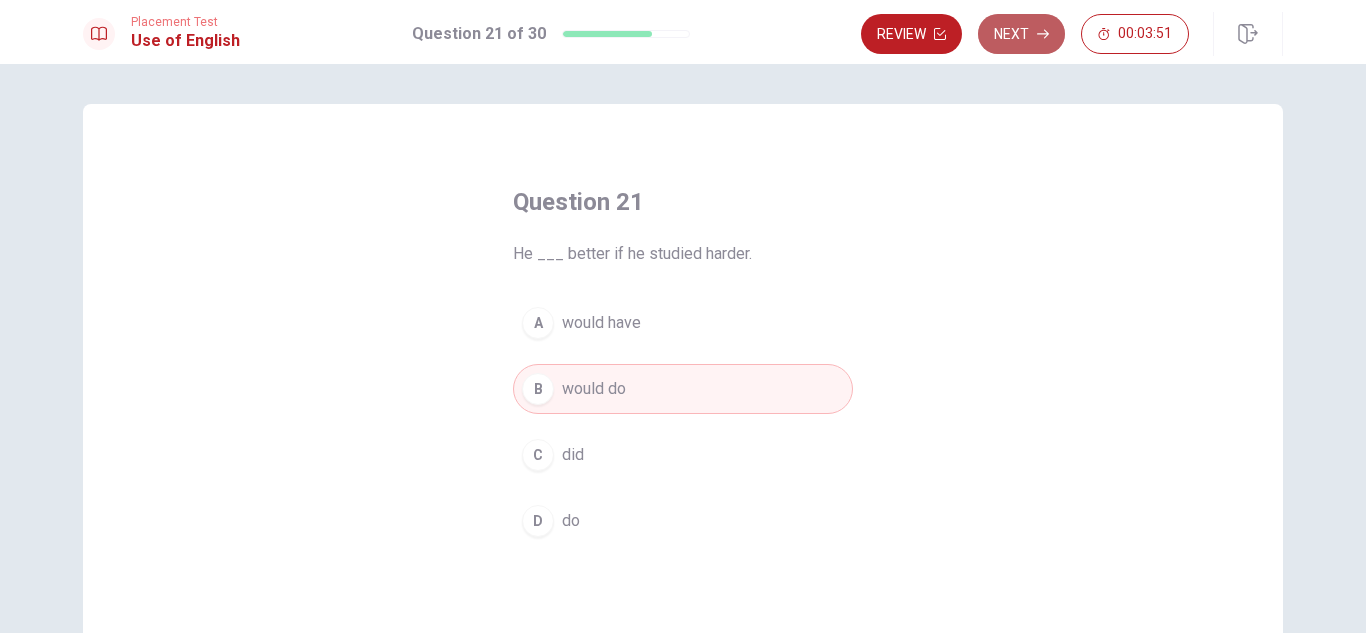 click on "Next" at bounding box center (1021, 34) 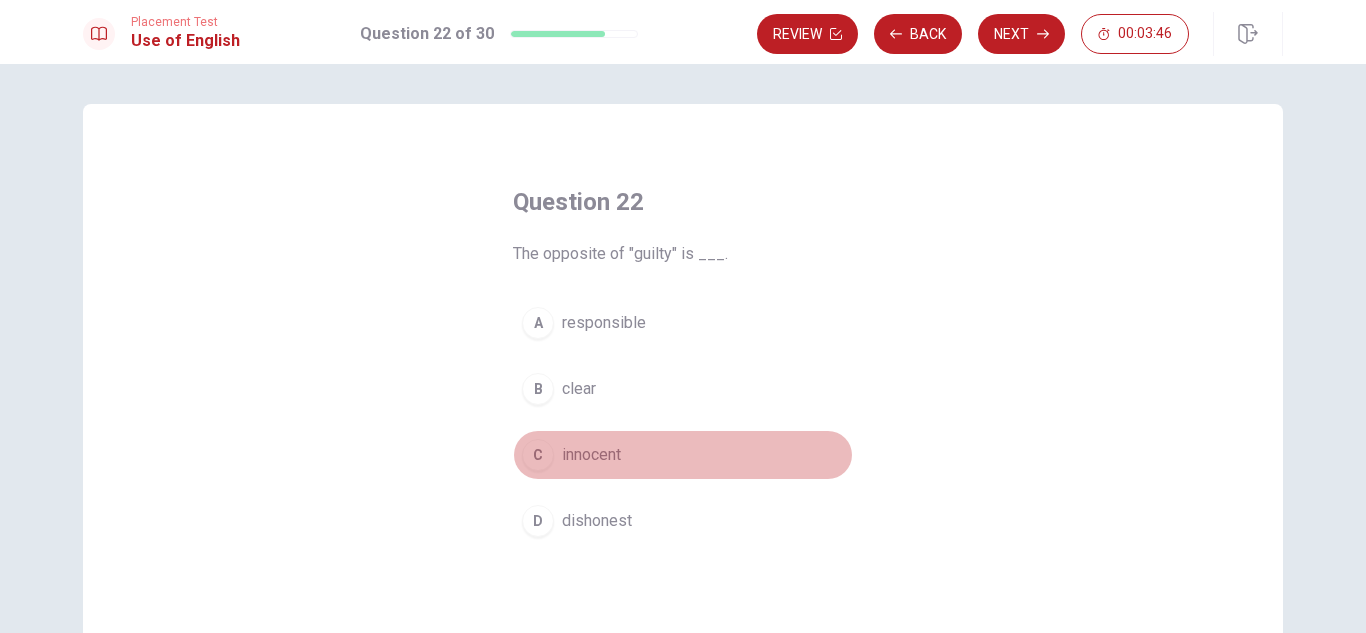 click on "C innocent" at bounding box center [683, 455] 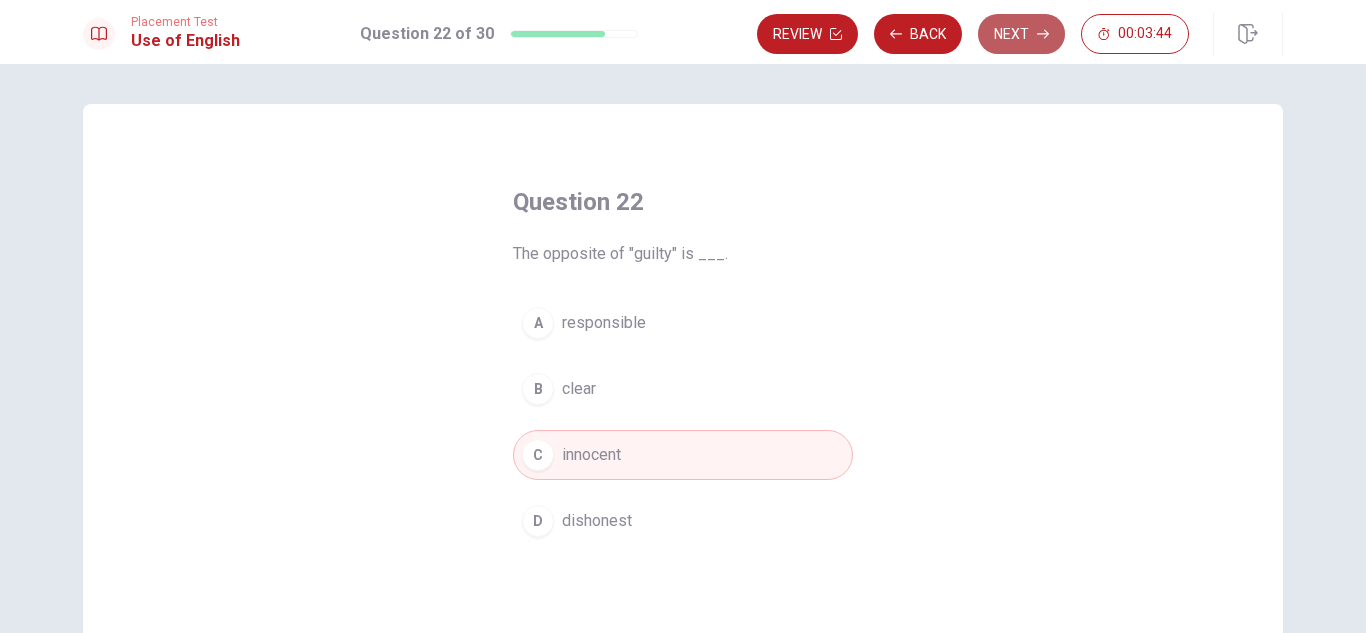 click on "Next" at bounding box center (1021, 34) 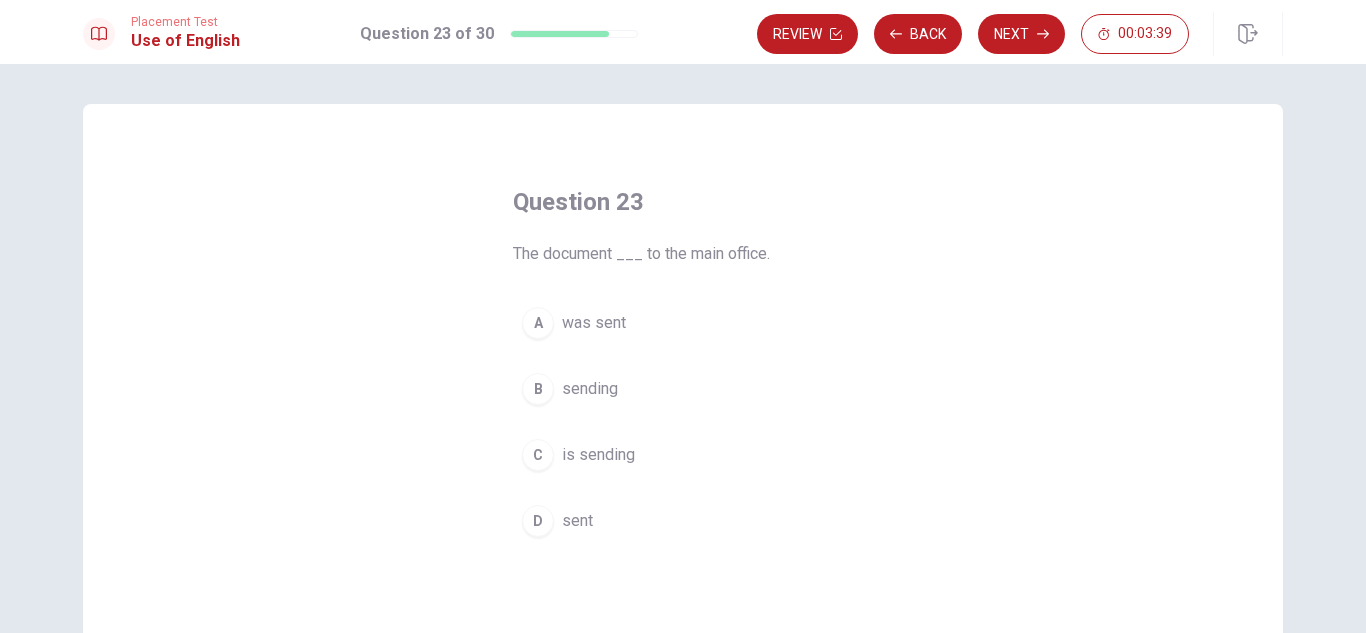 click on "was sent" at bounding box center [594, 323] 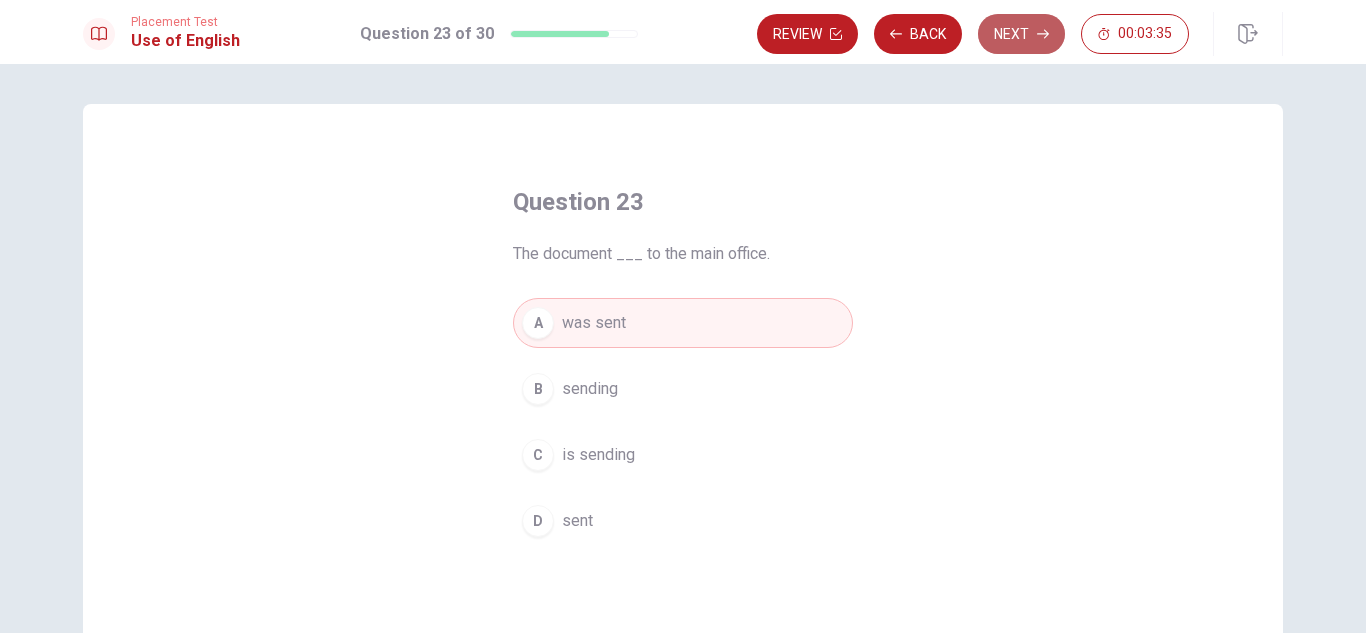 click on "Next" at bounding box center (1021, 34) 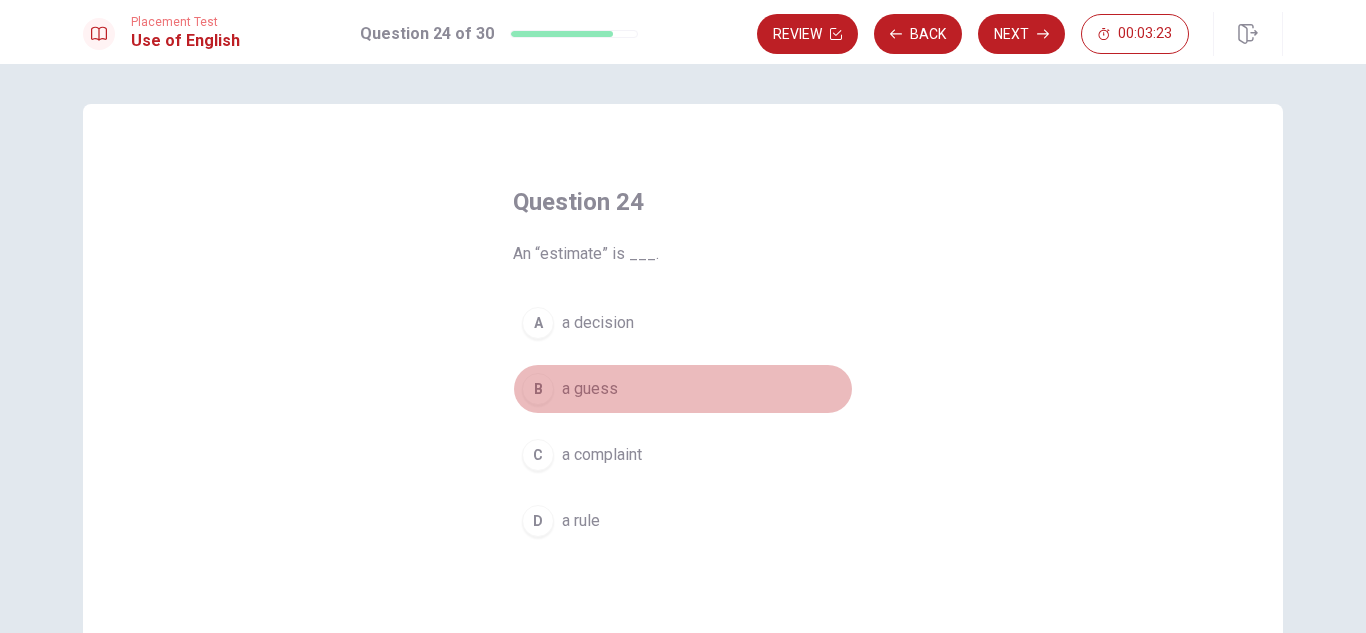 click on "a guess" at bounding box center (590, 389) 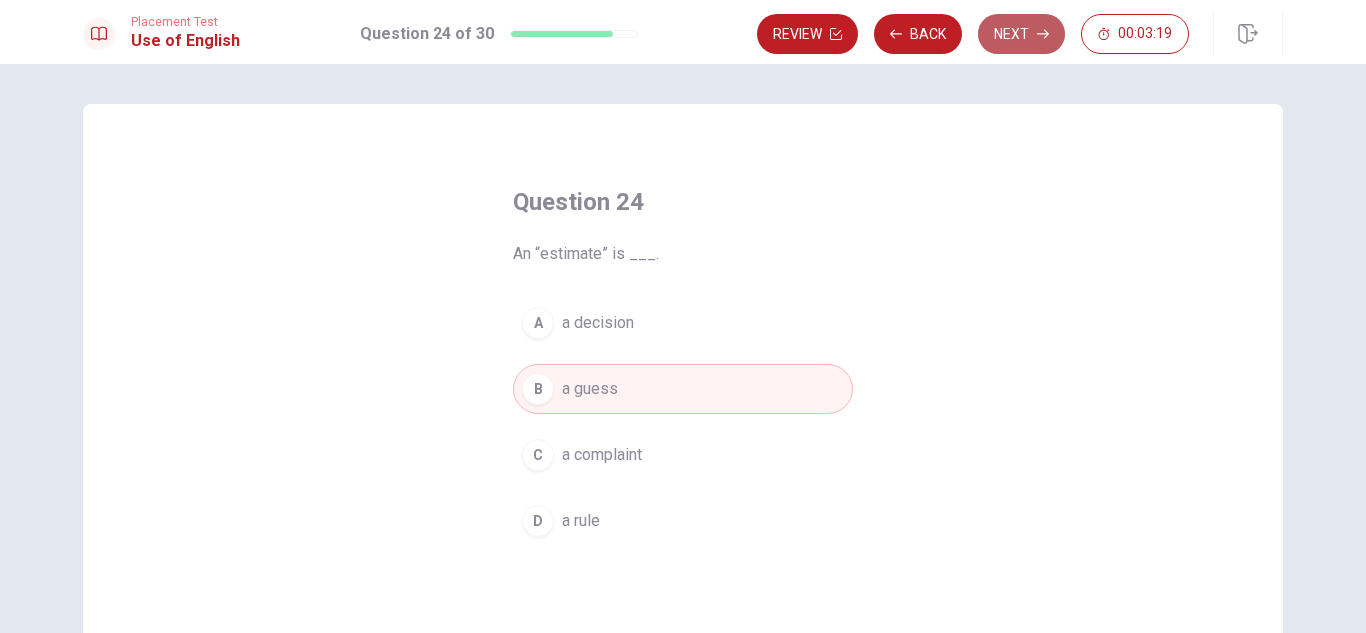 click on "Next" at bounding box center [1021, 34] 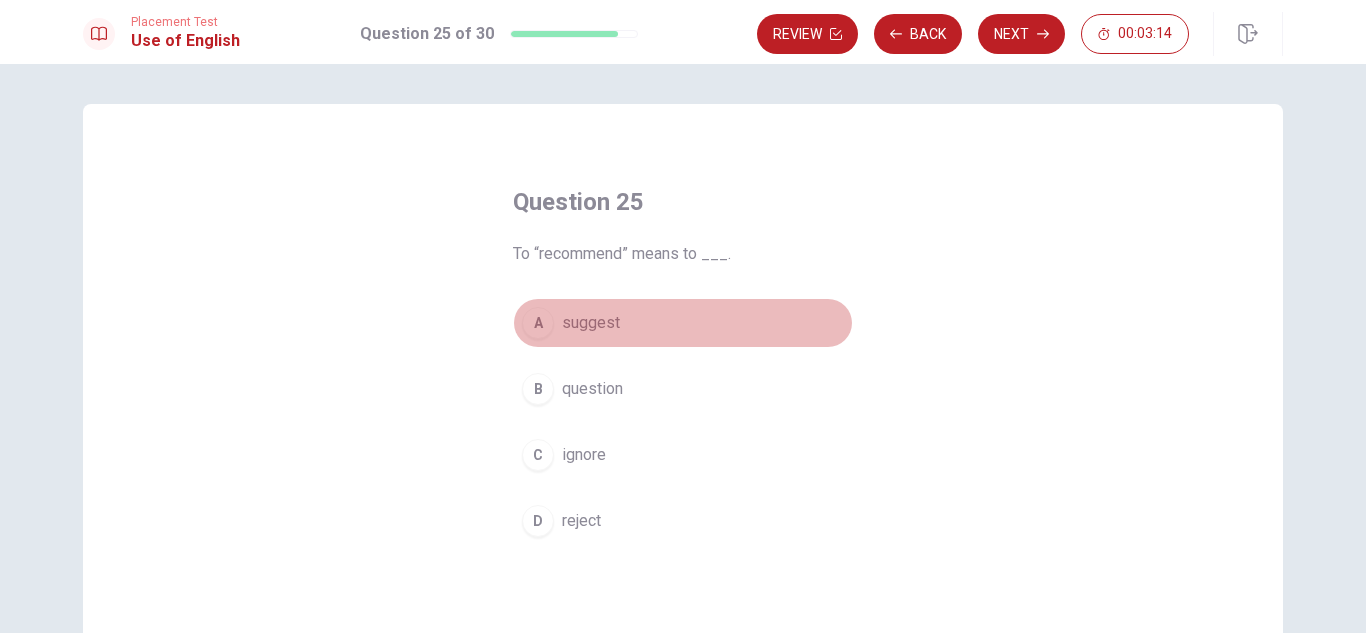 click on "suggest" at bounding box center (591, 323) 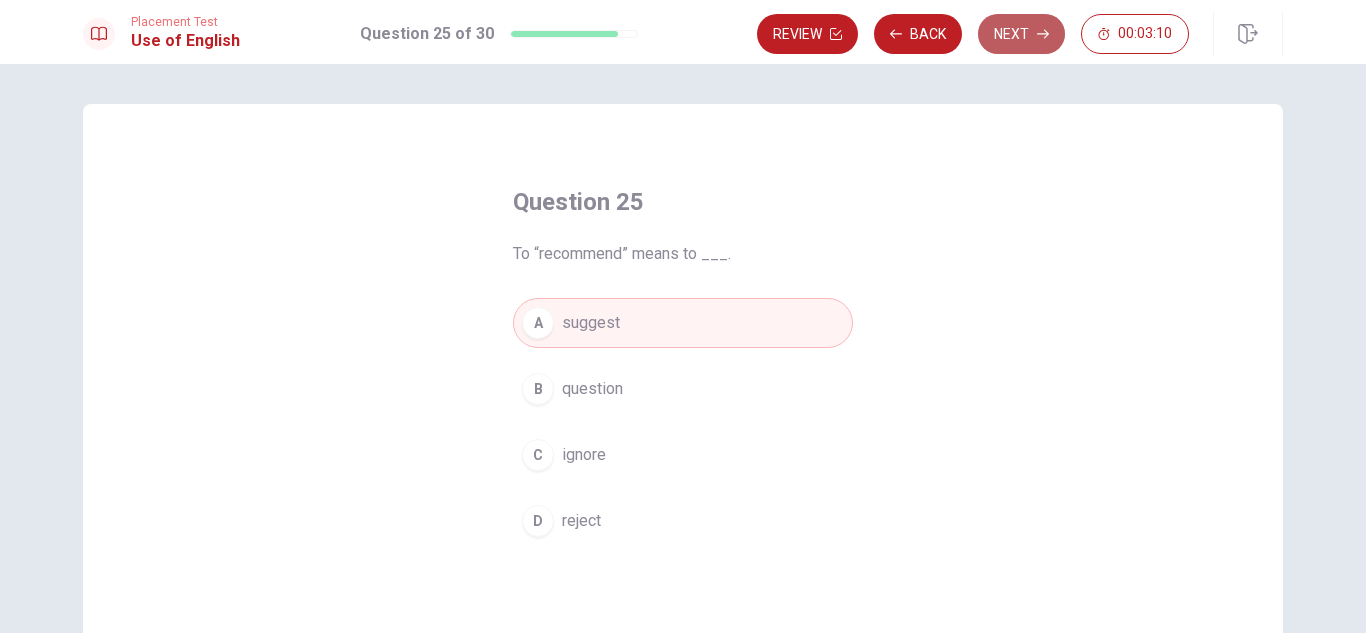 click on "Next" at bounding box center (1021, 34) 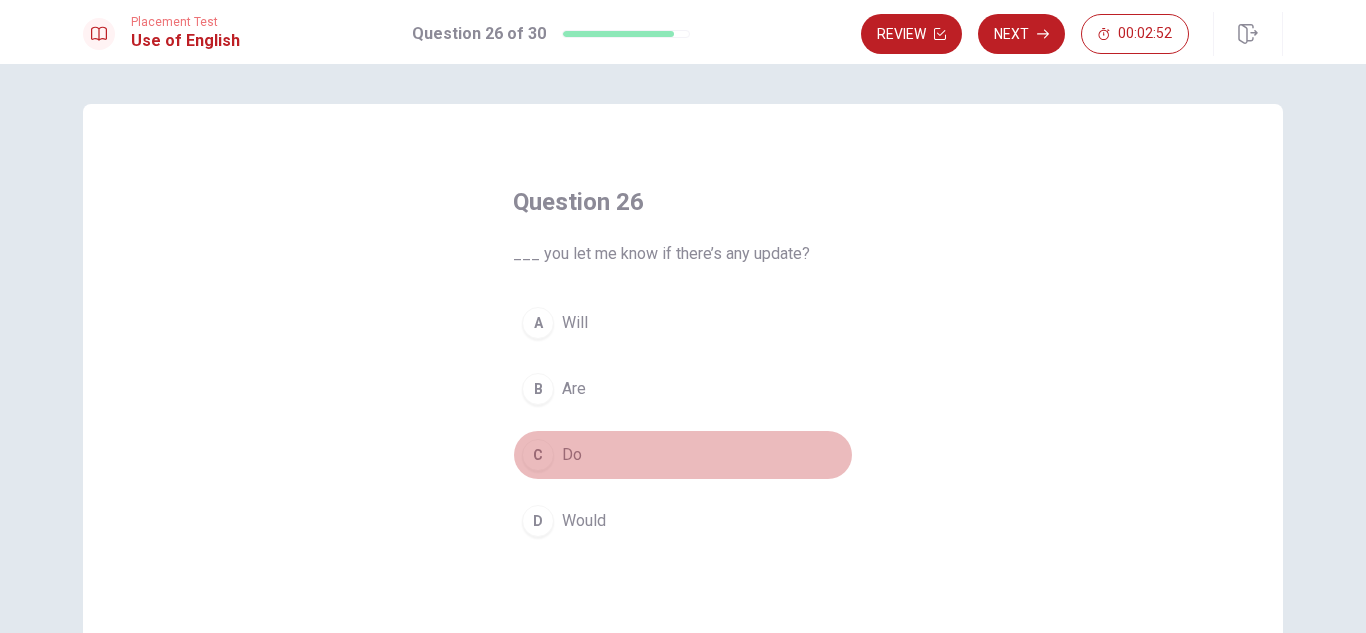 click on "Do" at bounding box center [572, 455] 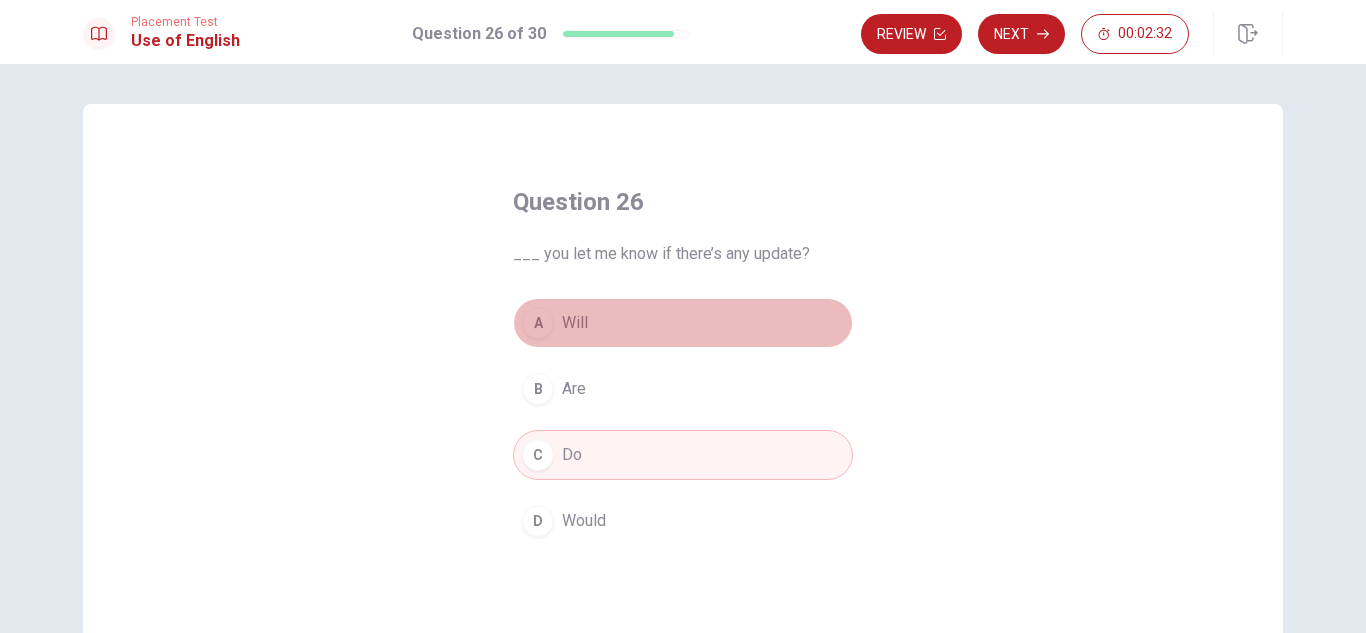 click on "A Will" at bounding box center [683, 323] 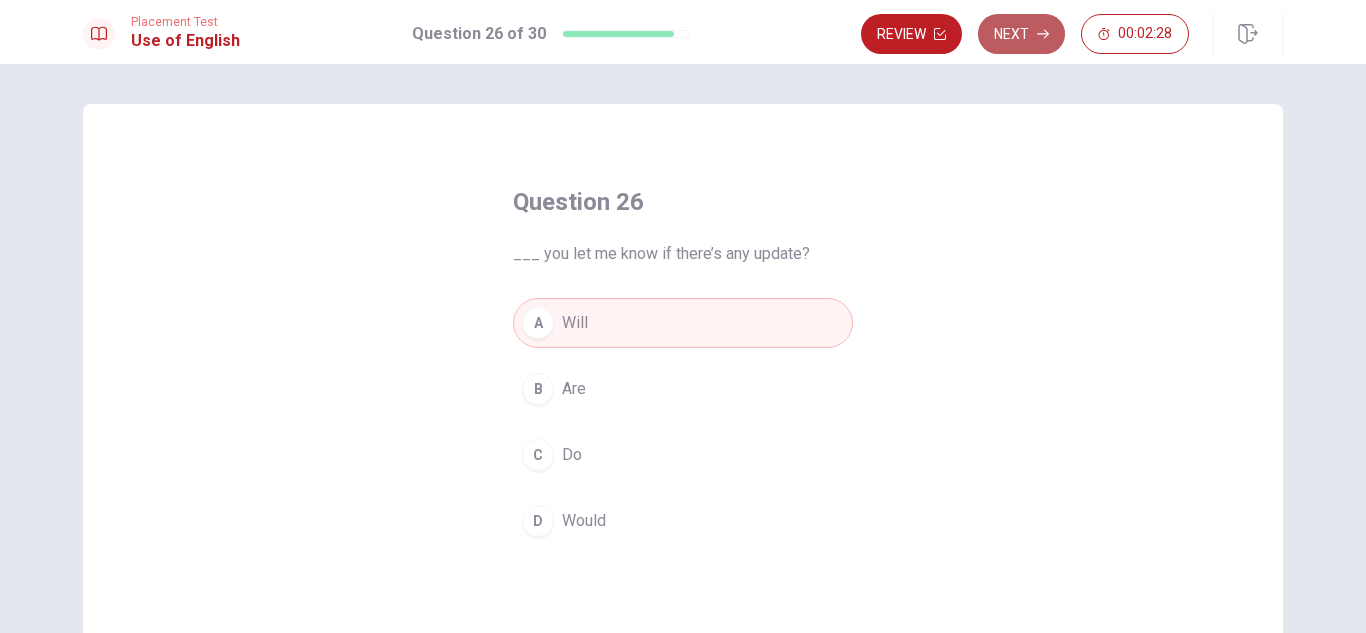 click on "Next" at bounding box center (1021, 34) 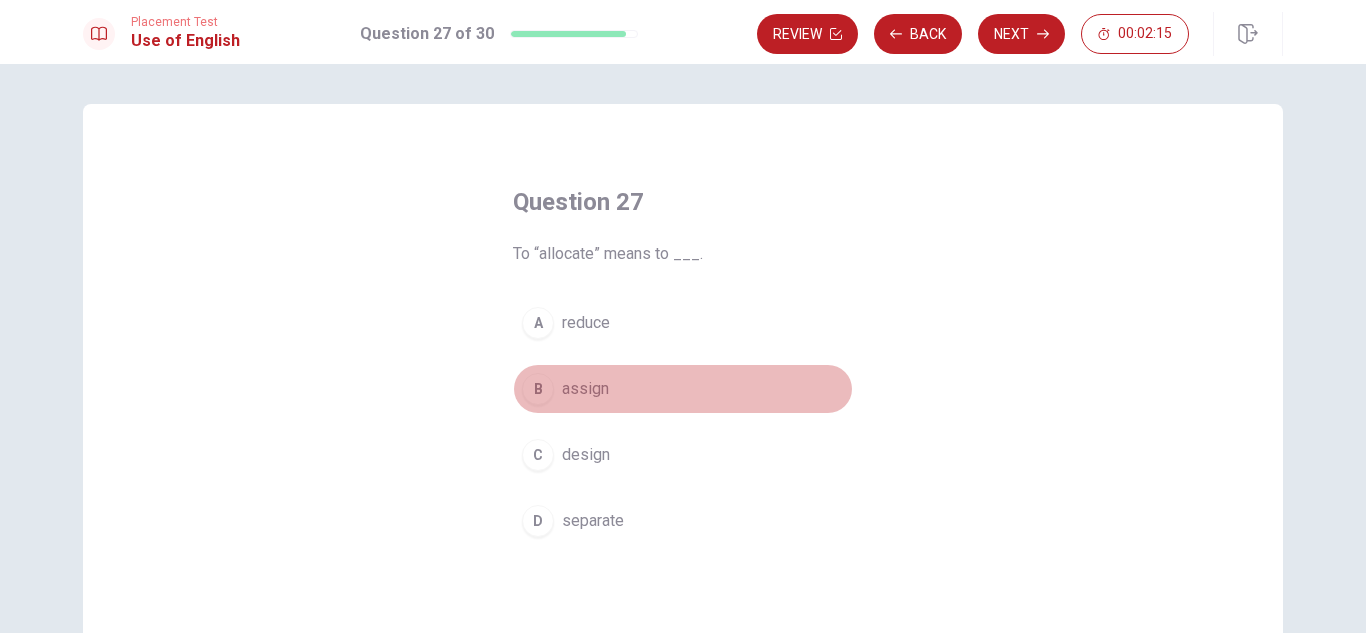 click on "assign" at bounding box center (585, 389) 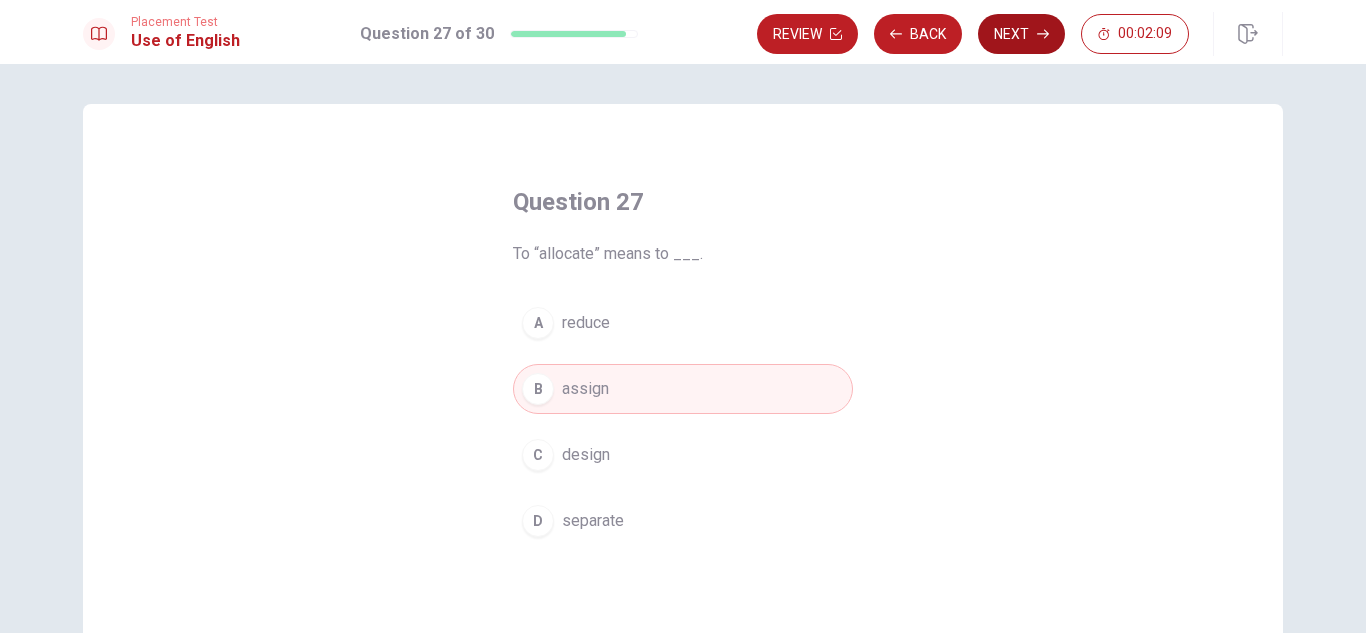 click on "Next" at bounding box center (1021, 34) 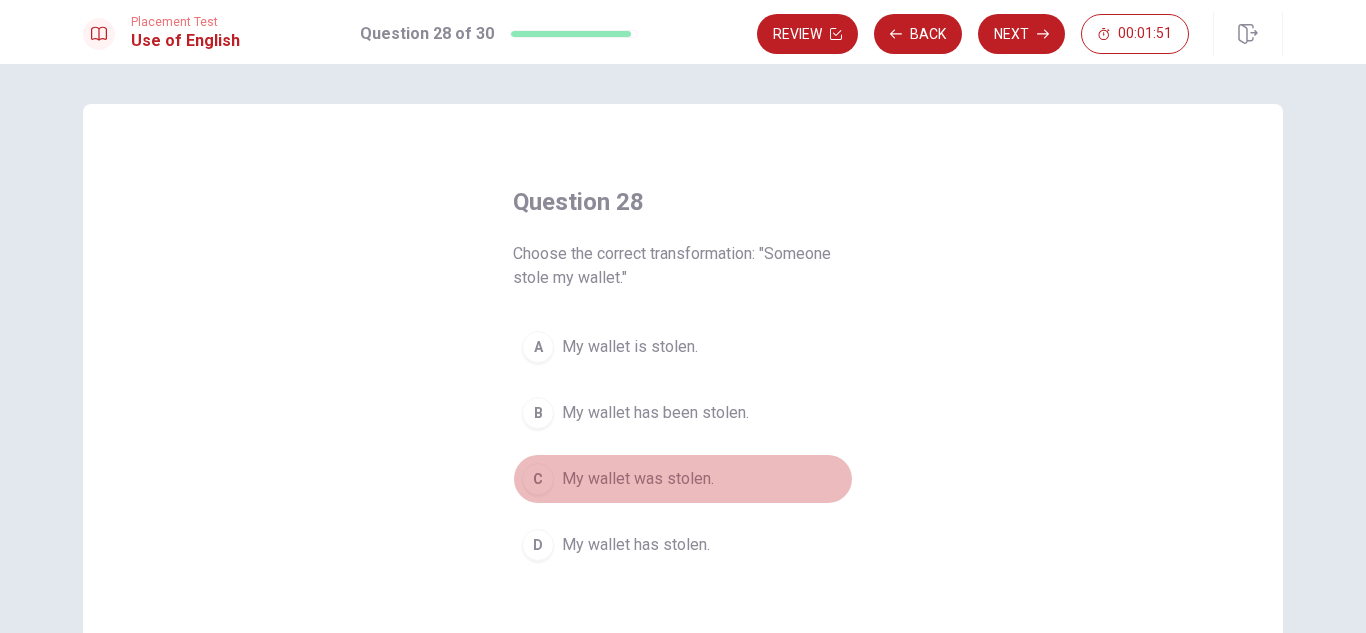 click on "My wallet was stolen." at bounding box center (638, 479) 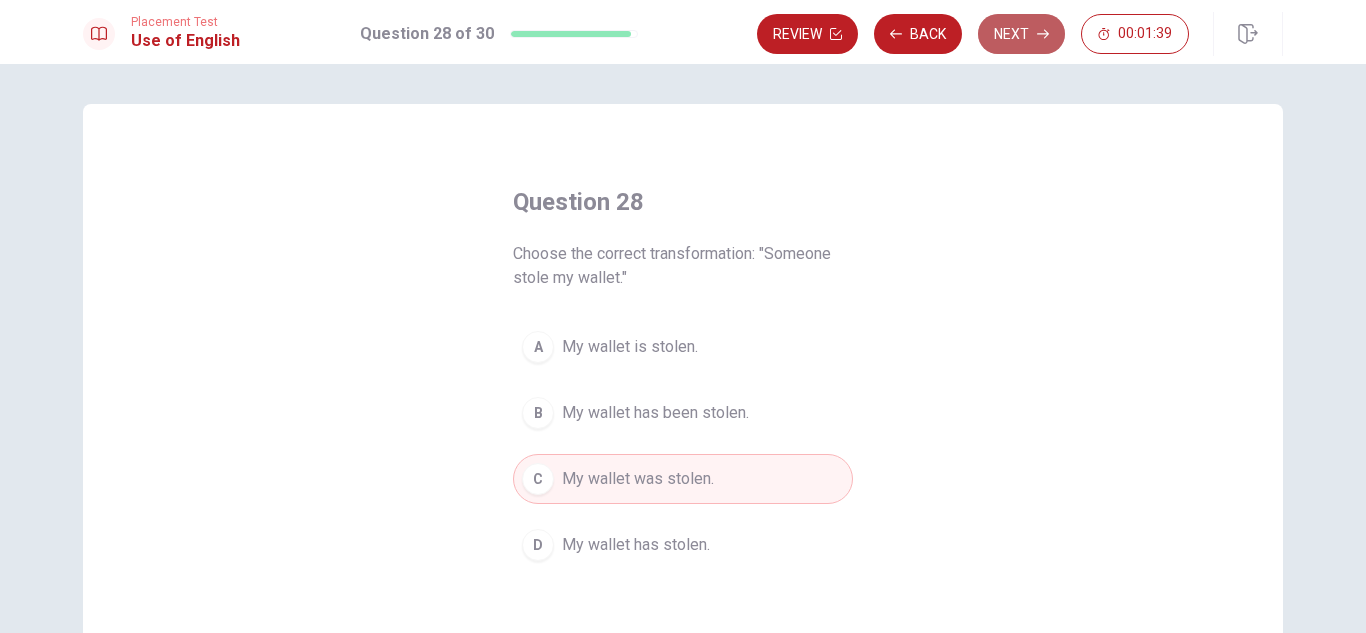 click 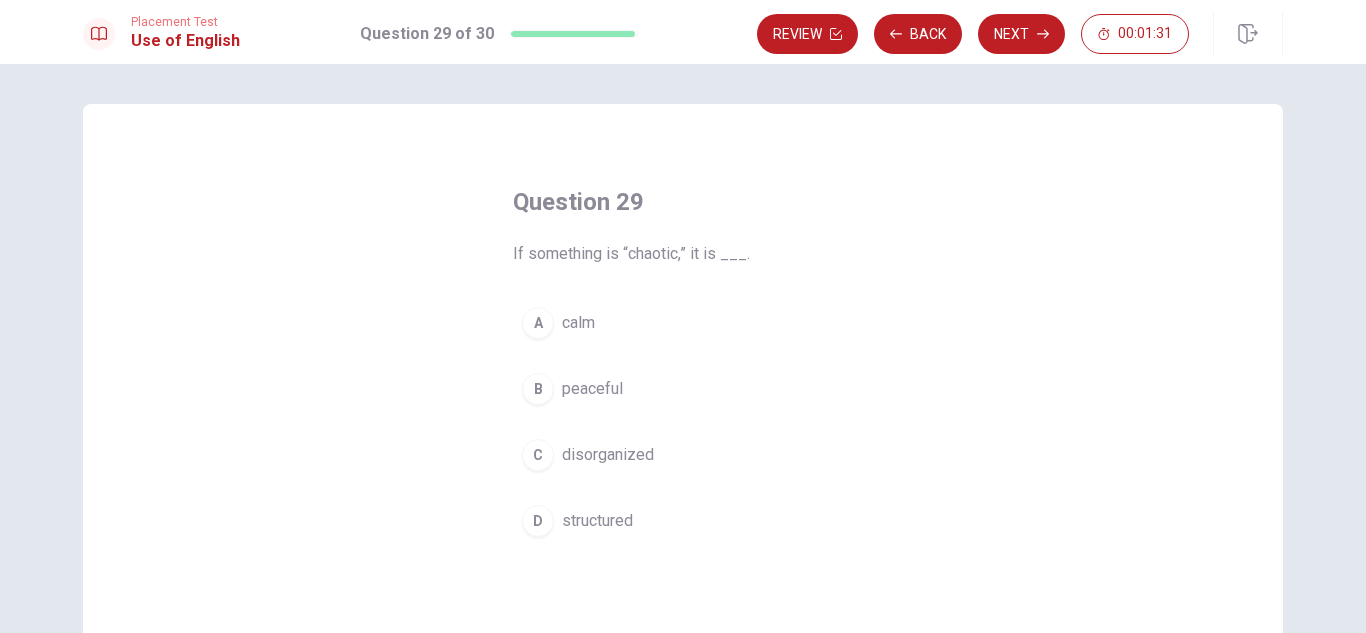click on "C disorganized" at bounding box center (683, 455) 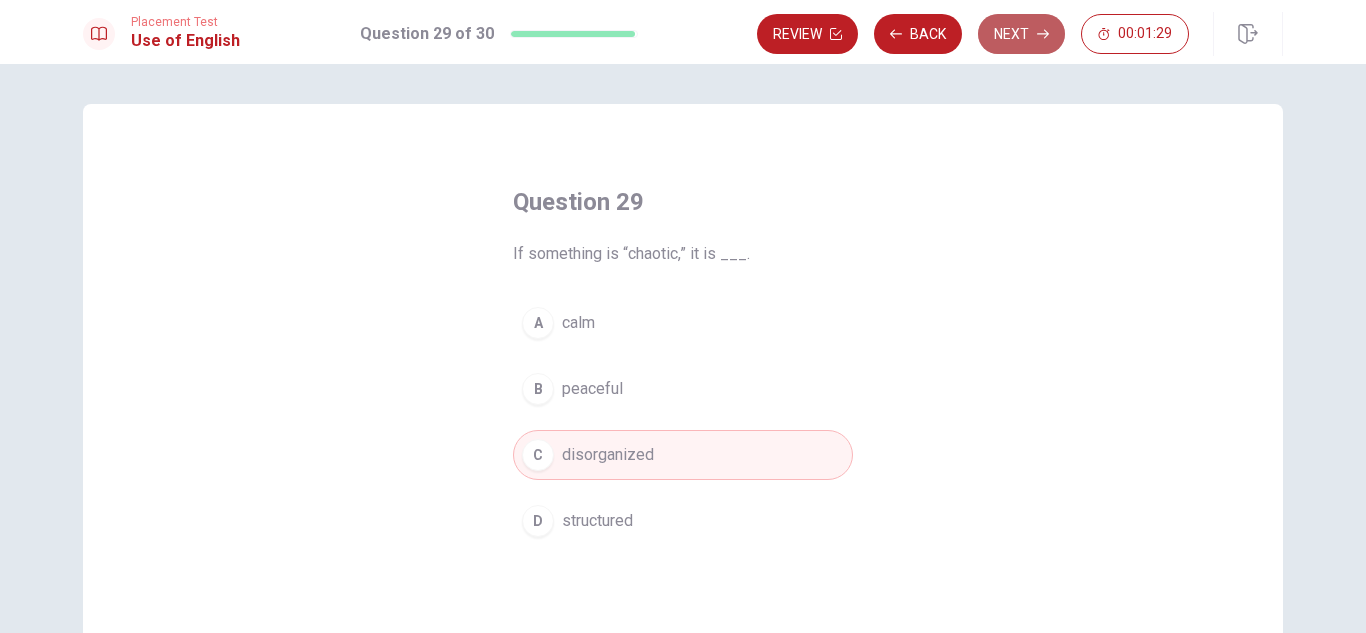 click on "Next" at bounding box center [1021, 34] 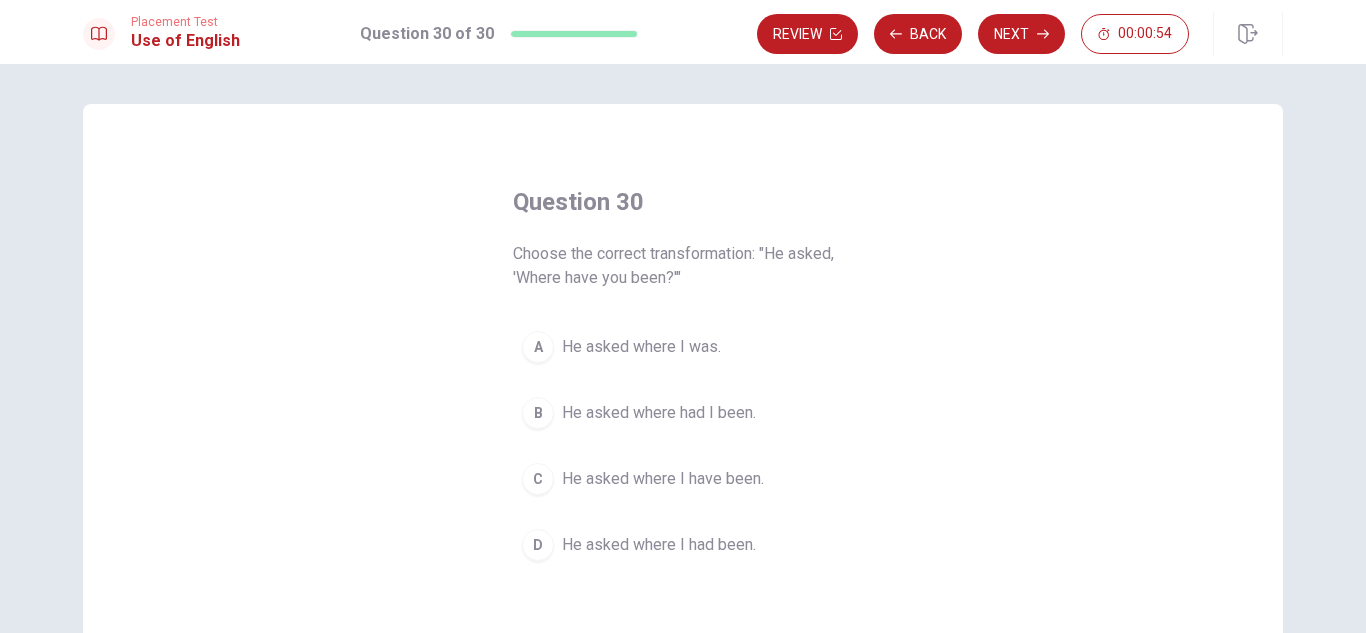 click on "He asked where I had been." at bounding box center (659, 545) 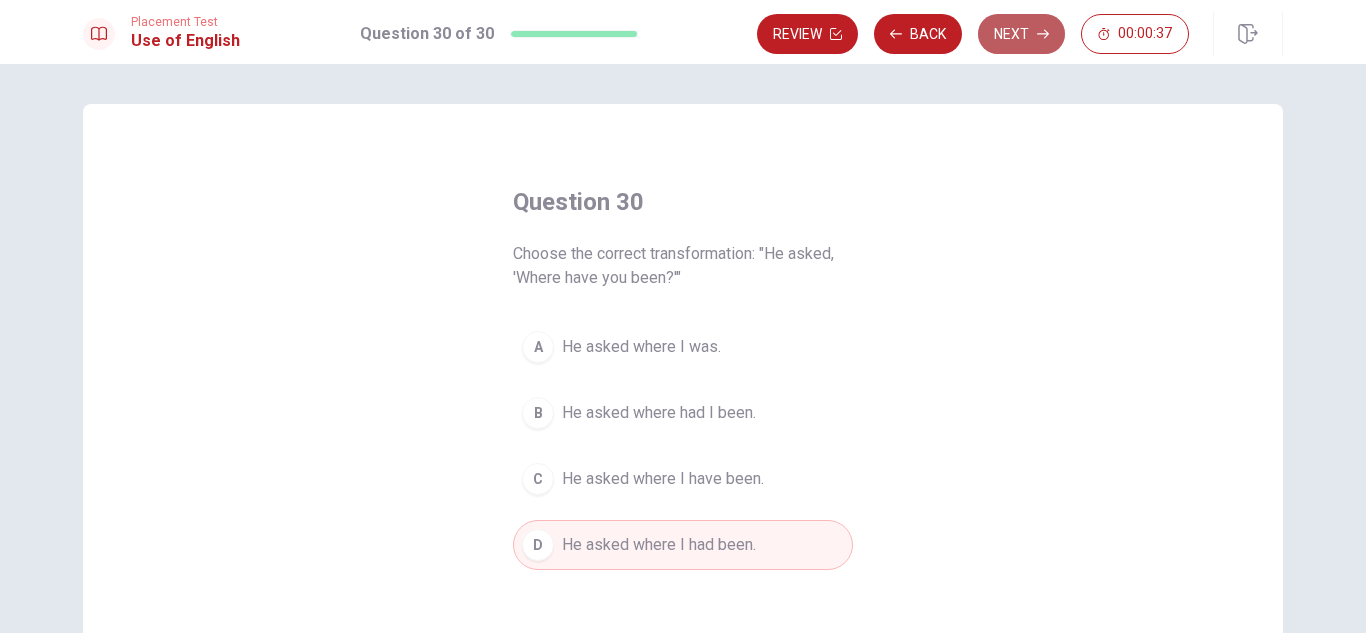 click on "Next" at bounding box center (1021, 34) 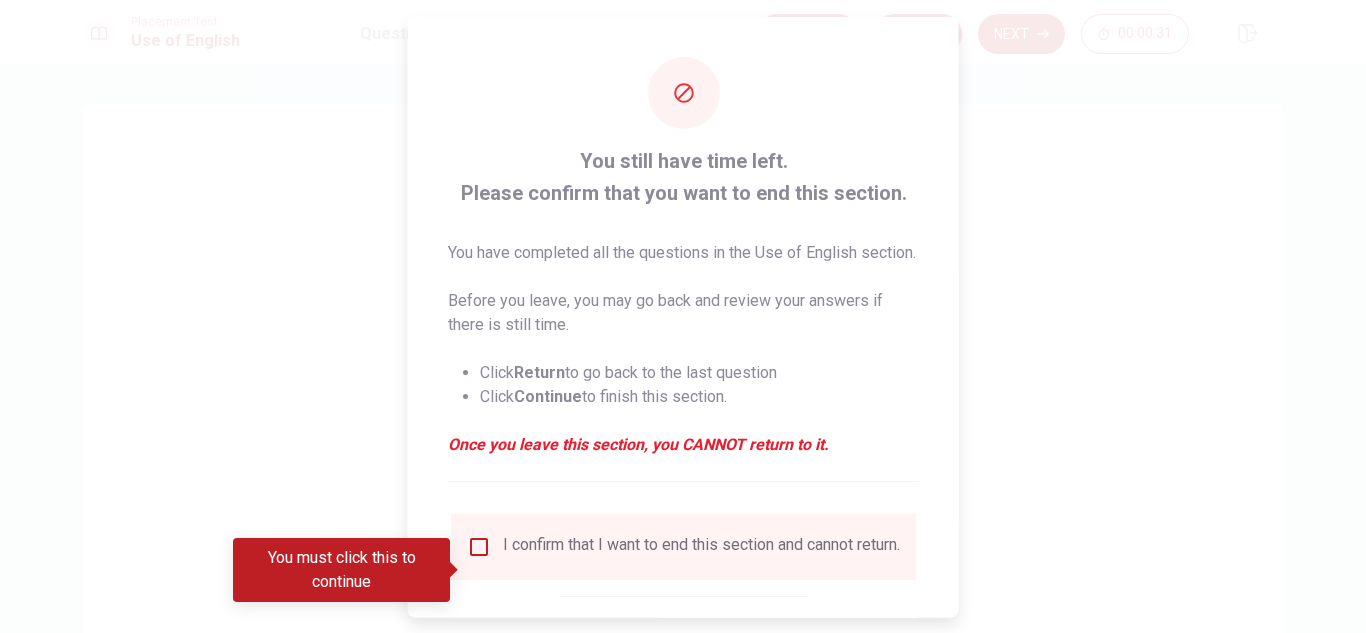 click at bounding box center (683, 316) 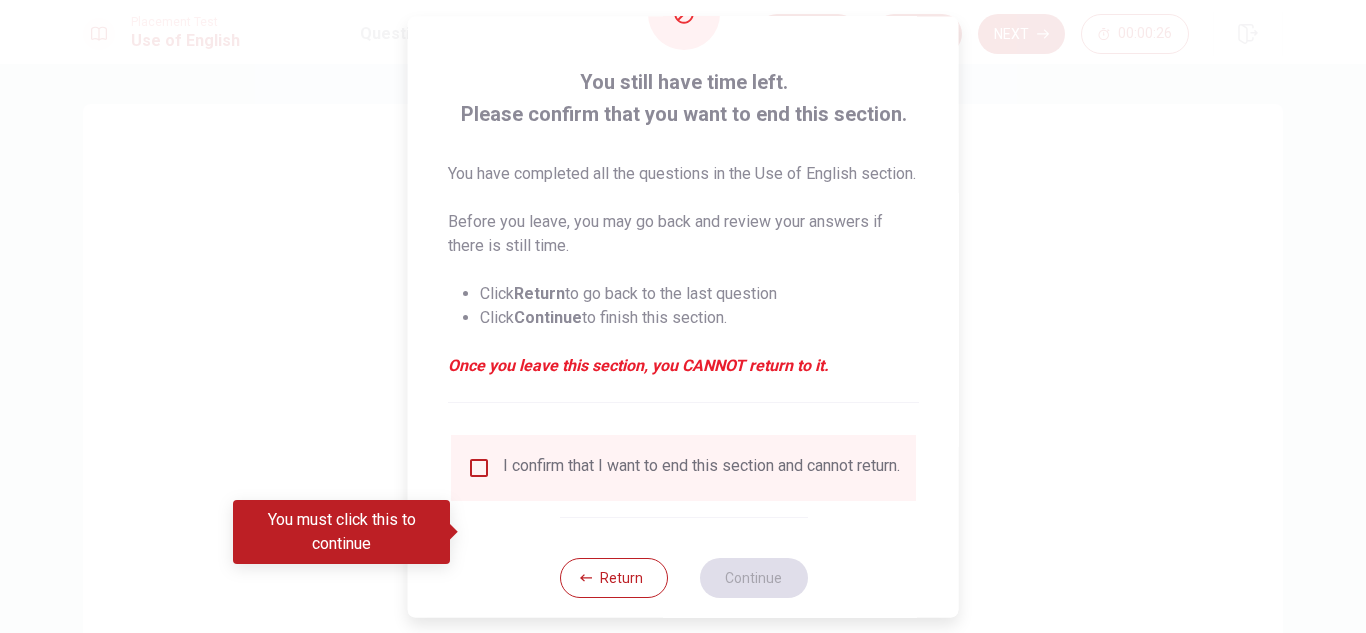 scroll, scrollTop: 137, scrollLeft: 0, axis: vertical 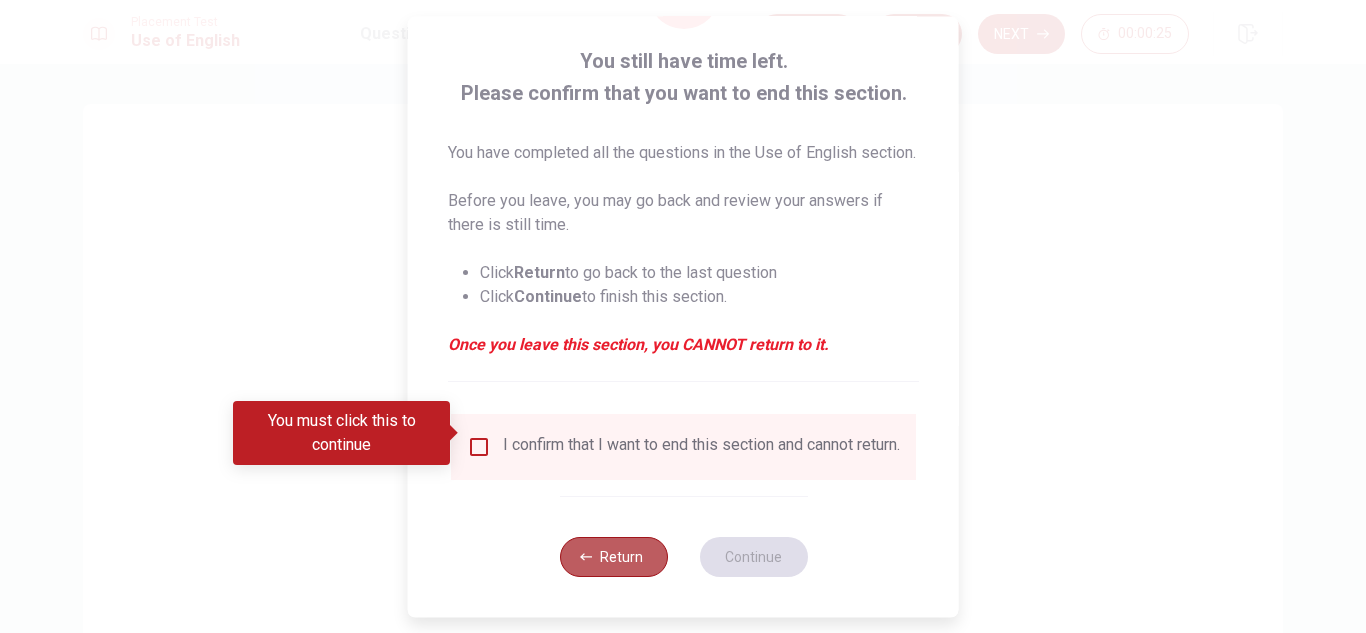click on "Return" at bounding box center (613, 557) 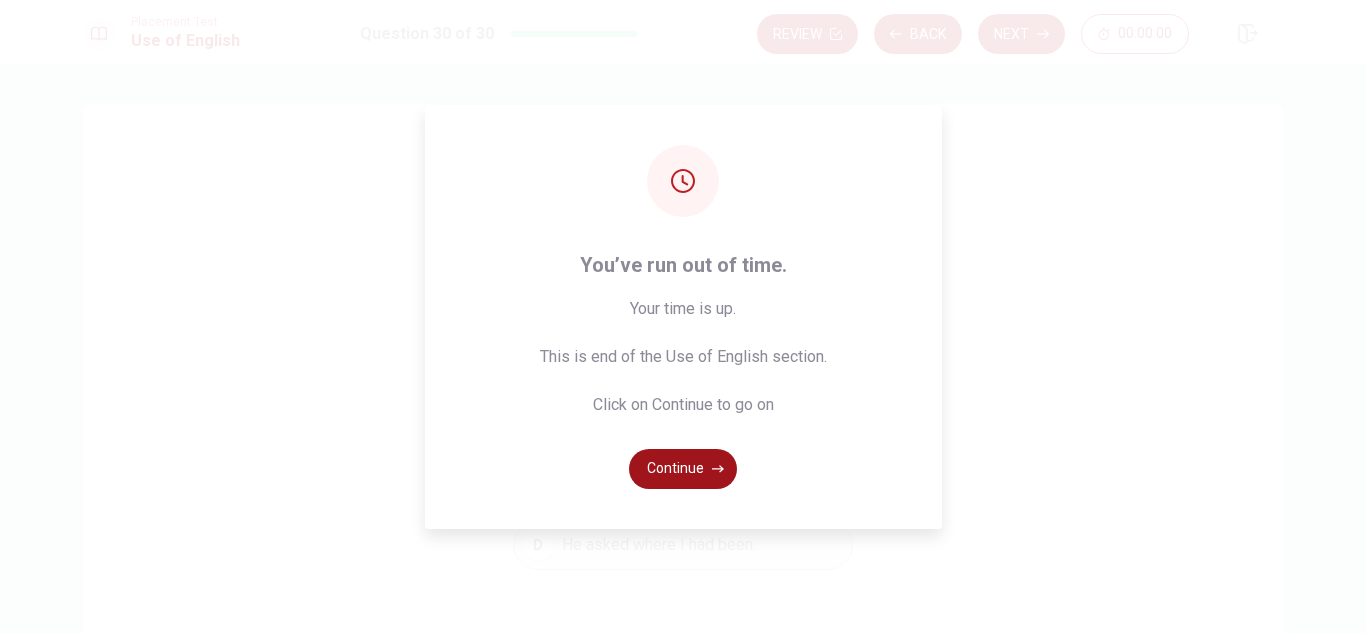 click on "Continue" at bounding box center [683, 469] 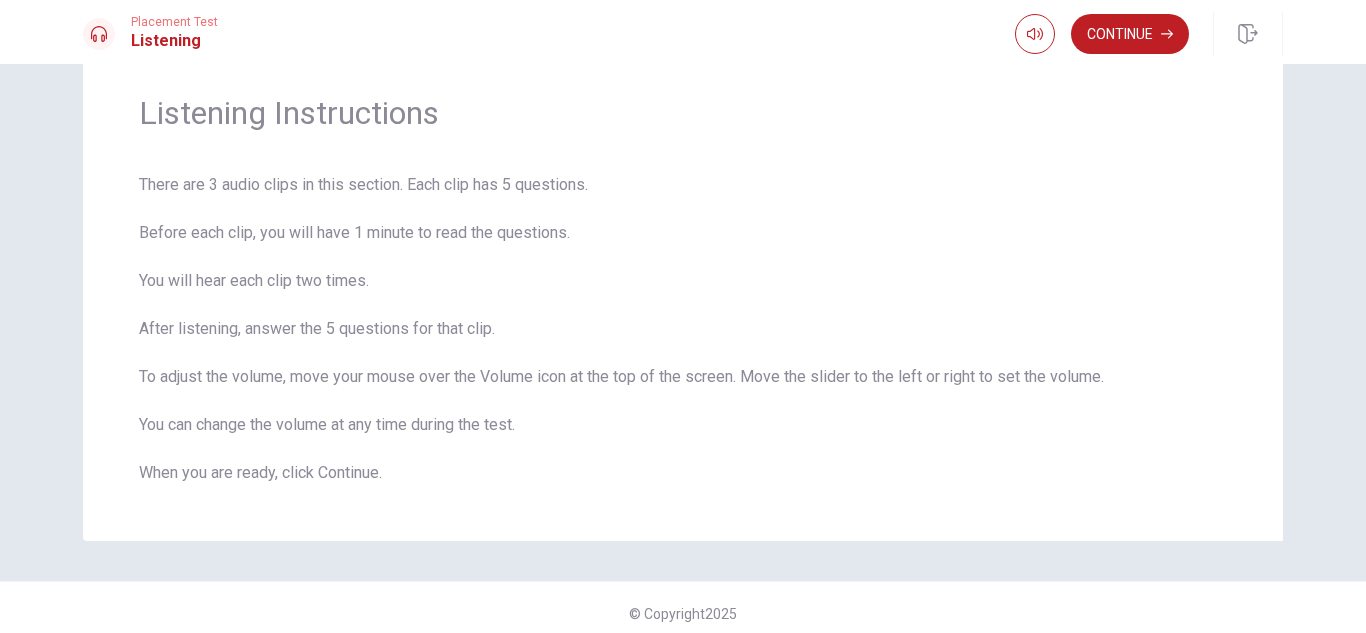 scroll, scrollTop: 79, scrollLeft: 0, axis: vertical 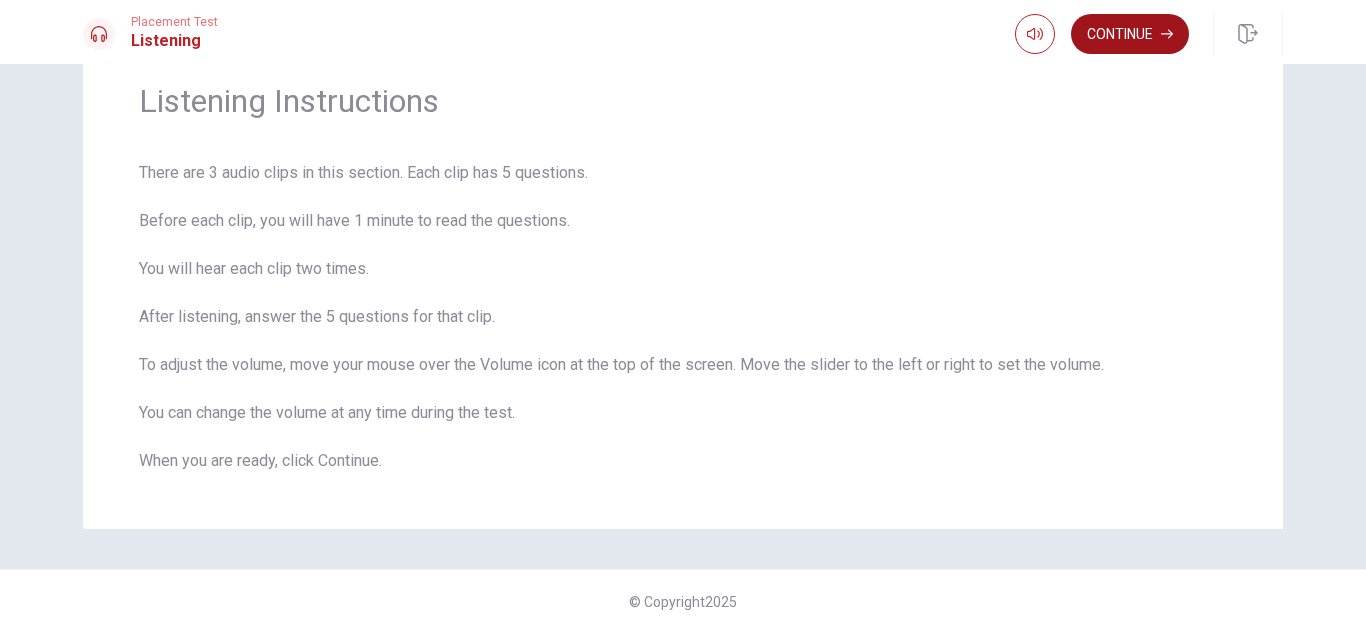 click on "Continue" at bounding box center (1130, 34) 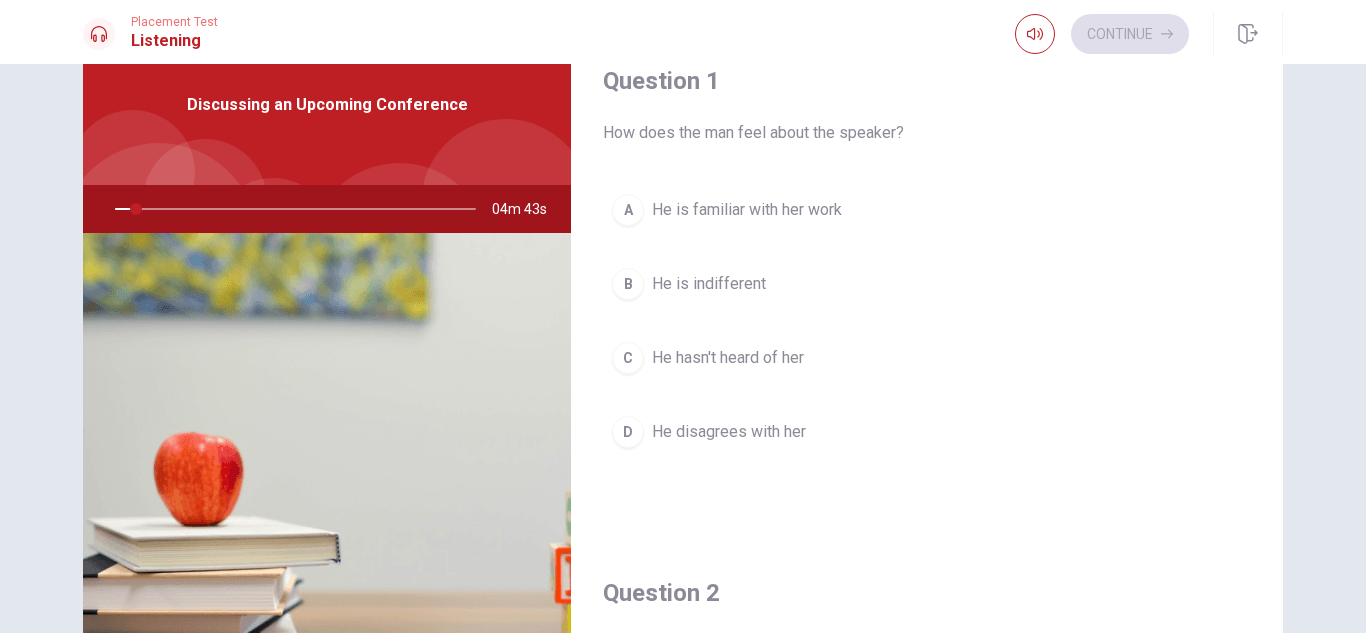 drag, startPoint x: 1267, startPoint y: 164, endPoint x: 1280, endPoint y: 192, distance: 30.870699 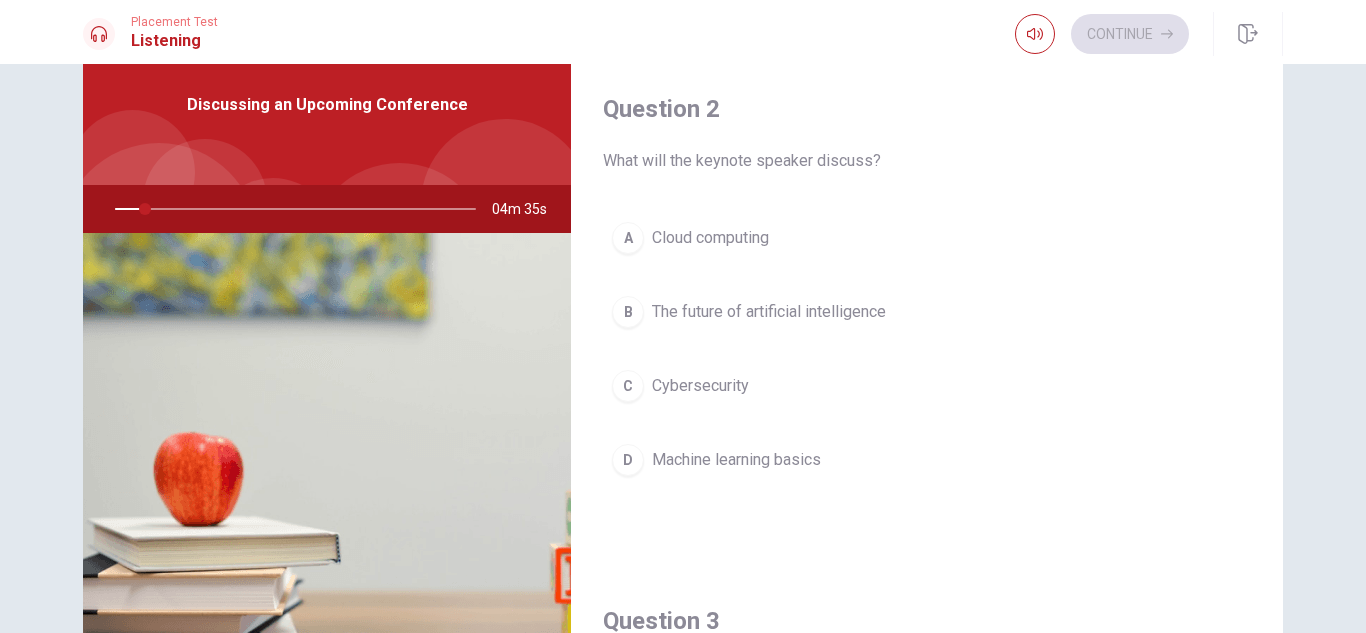 scroll, scrollTop: 553, scrollLeft: 0, axis: vertical 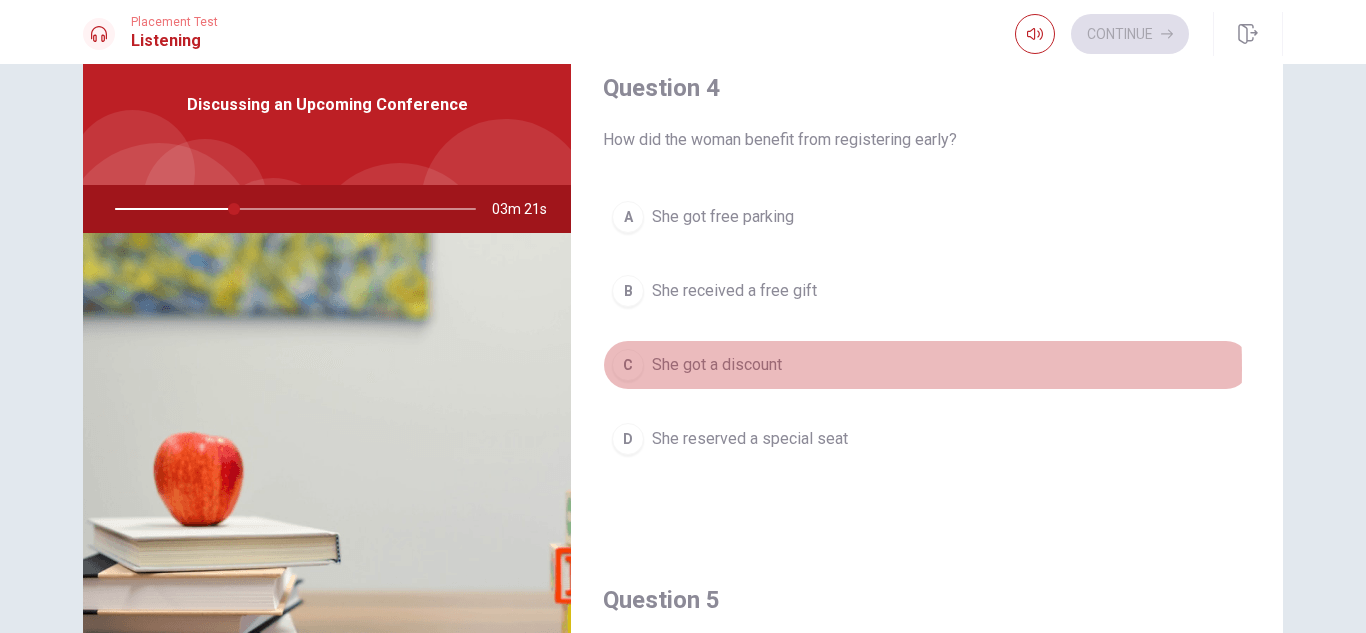 click on "C" at bounding box center (628, 365) 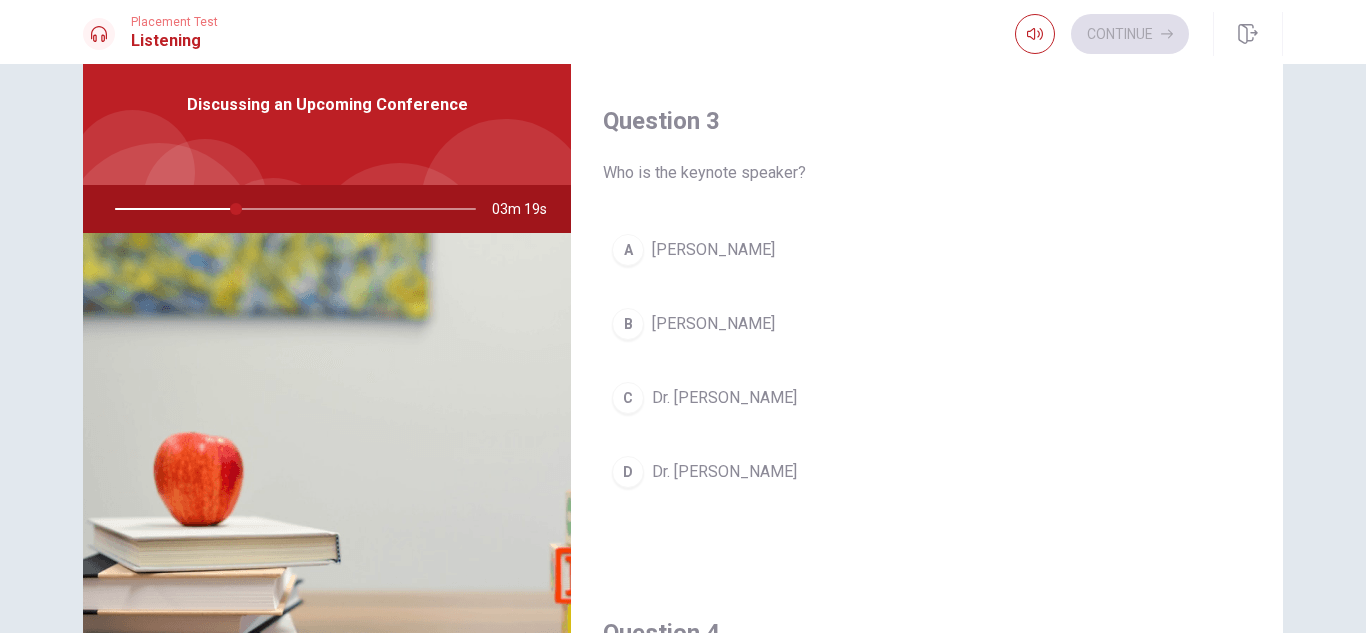 scroll, scrollTop: 995, scrollLeft: 0, axis: vertical 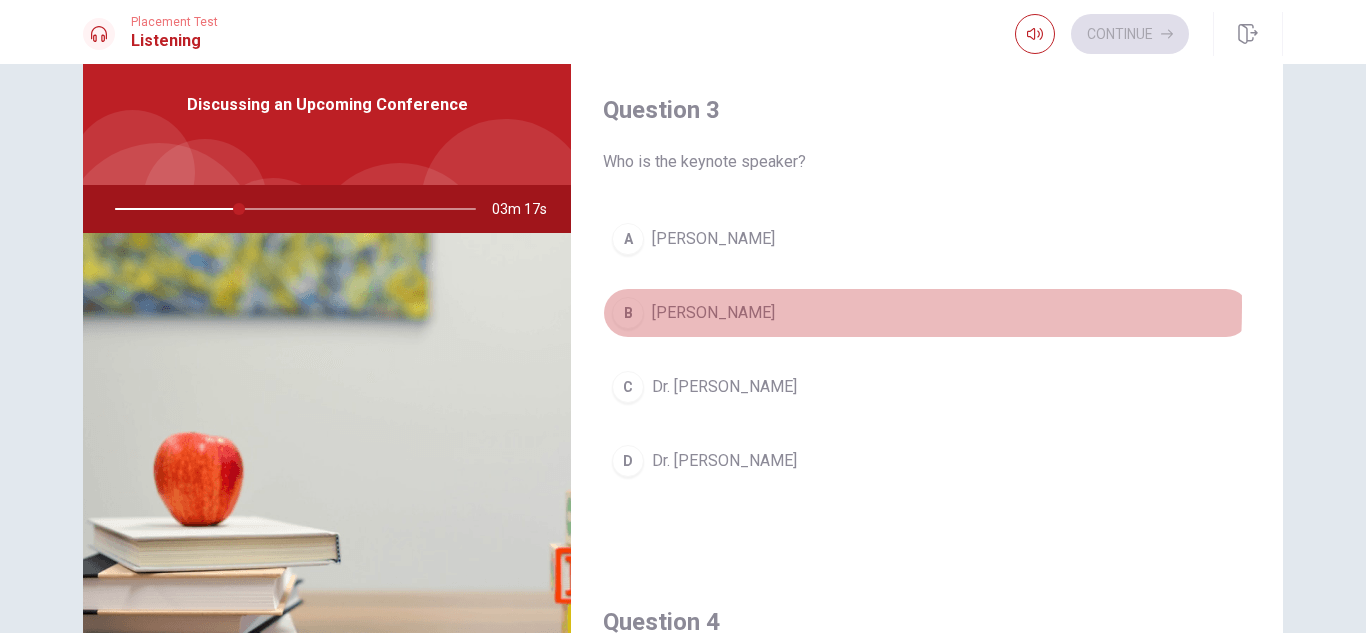 click on "B" at bounding box center (628, 313) 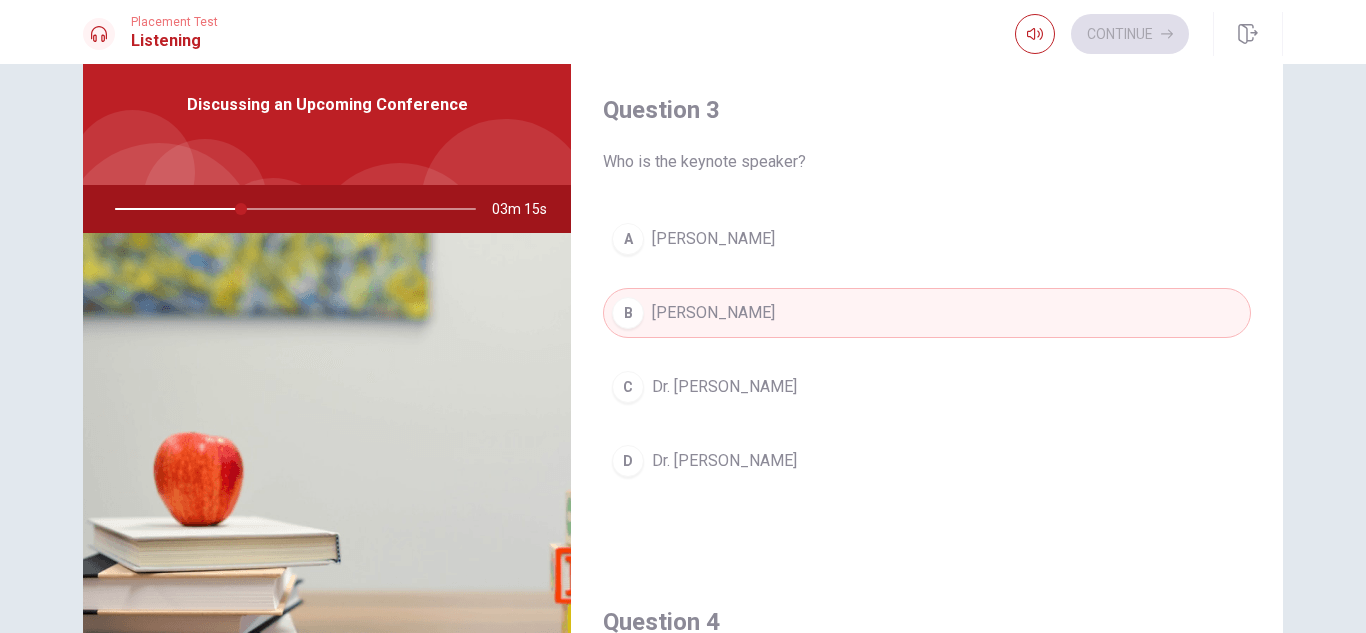 click on "Question 3 Who is the keynote speaker? A [PERSON_NAME] [PERSON_NAME] C Dr. [PERSON_NAME] D Dr. [PERSON_NAME]" at bounding box center (927, 310) 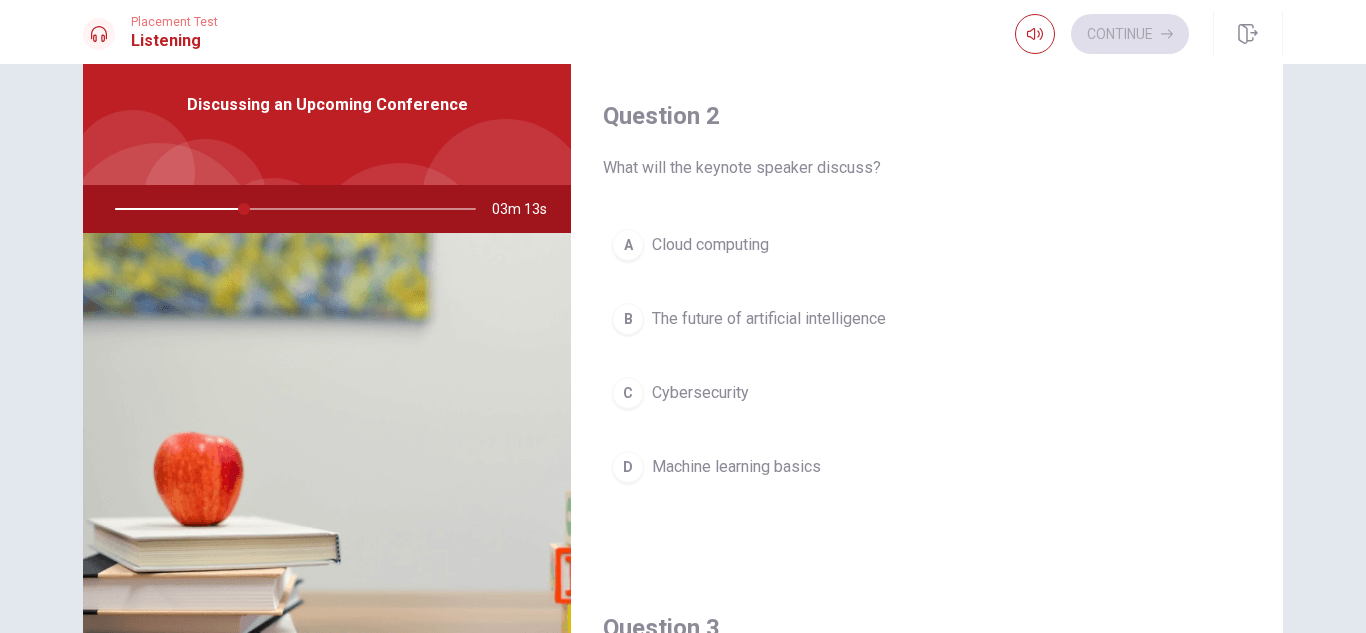 scroll, scrollTop: 473, scrollLeft: 0, axis: vertical 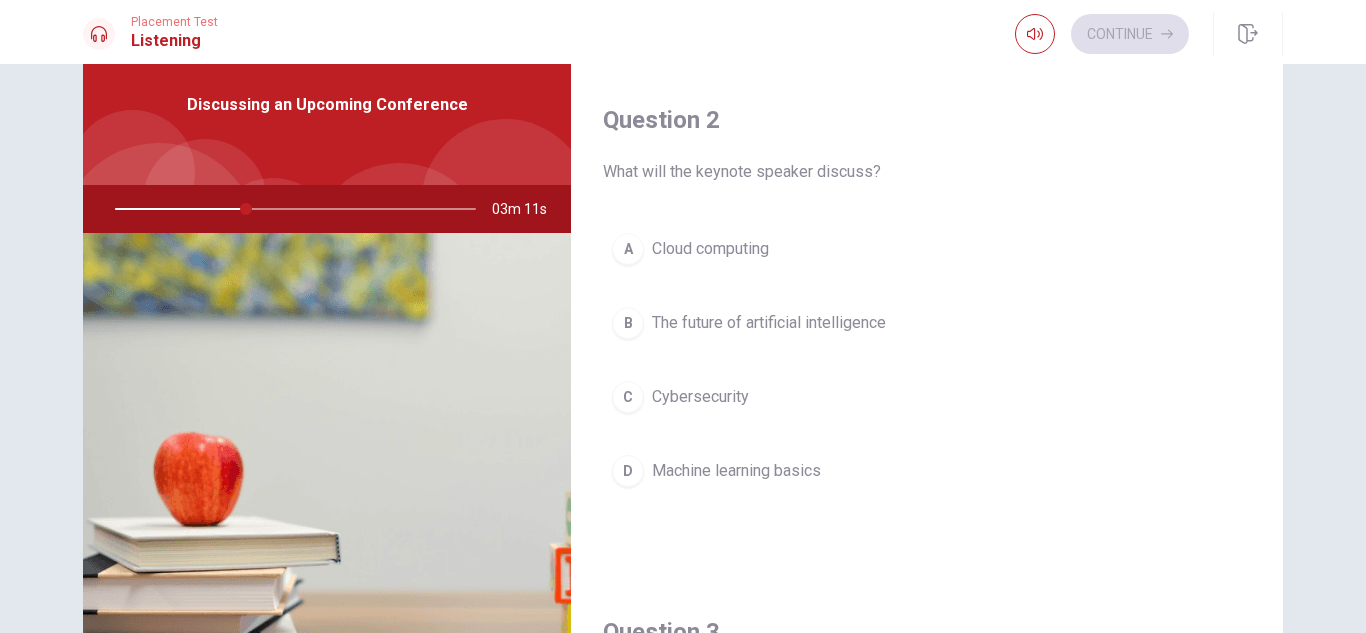 click on "The future of artificial intelligence" at bounding box center [769, 323] 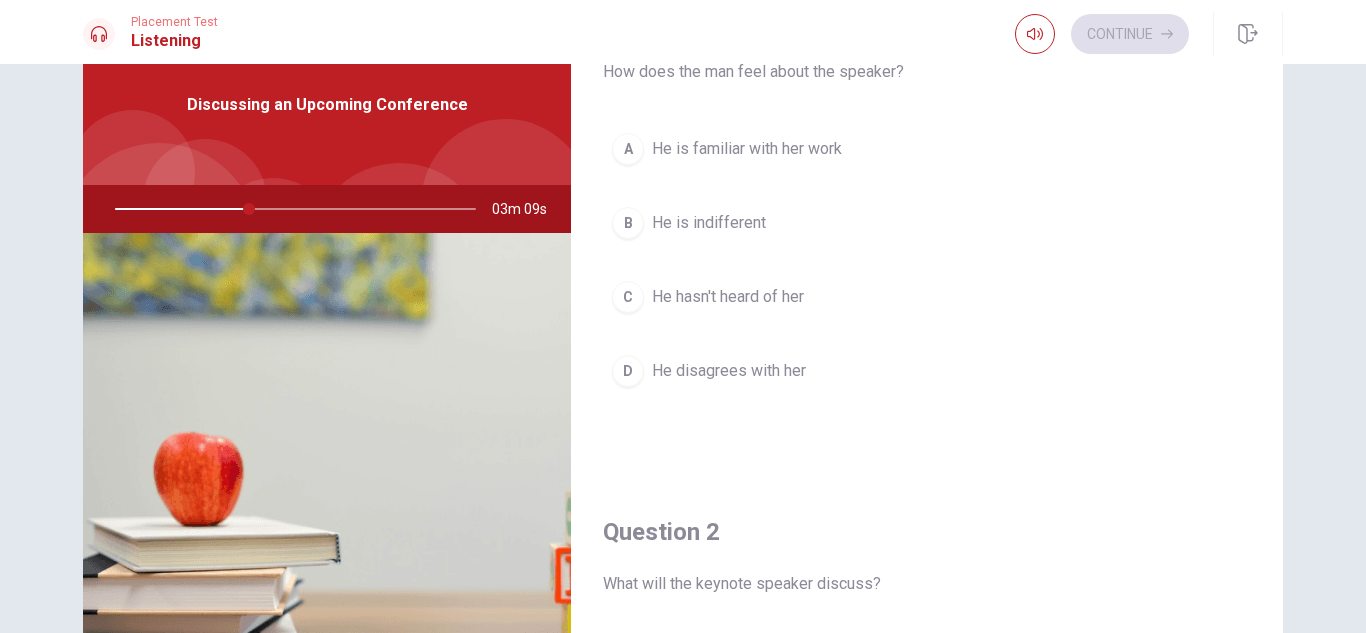 scroll, scrollTop: 50, scrollLeft: 0, axis: vertical 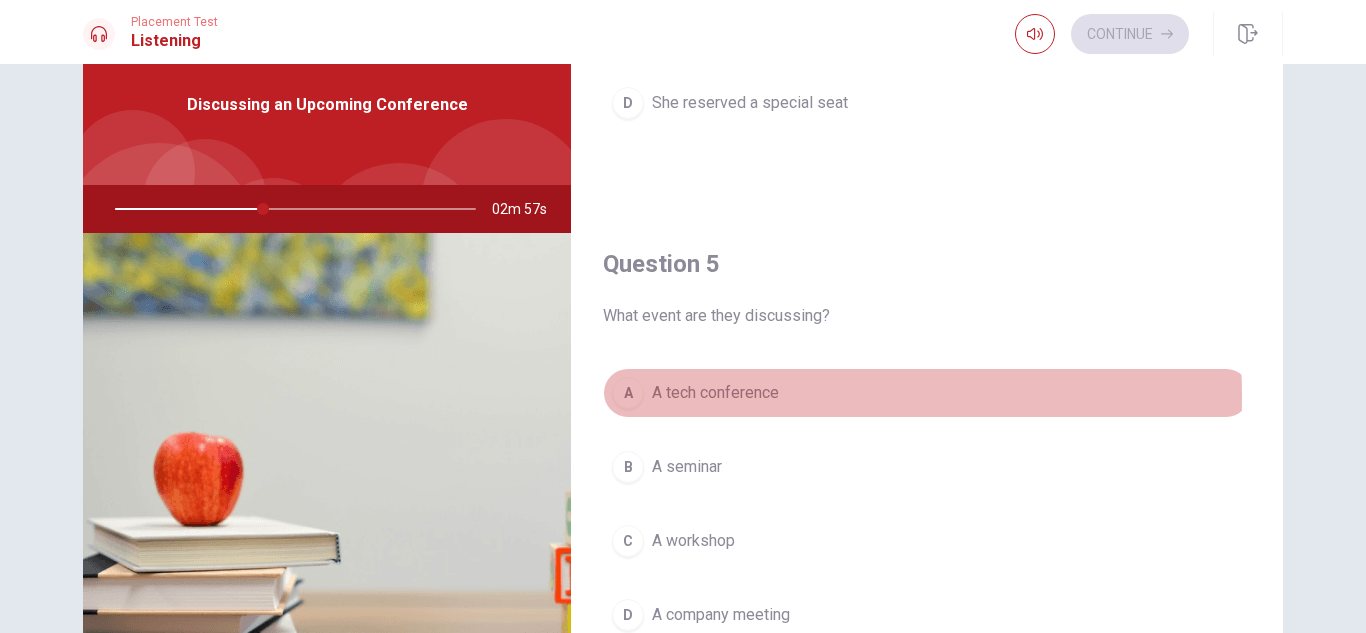 click on "A tech conference" at bounding box center (715, 393) 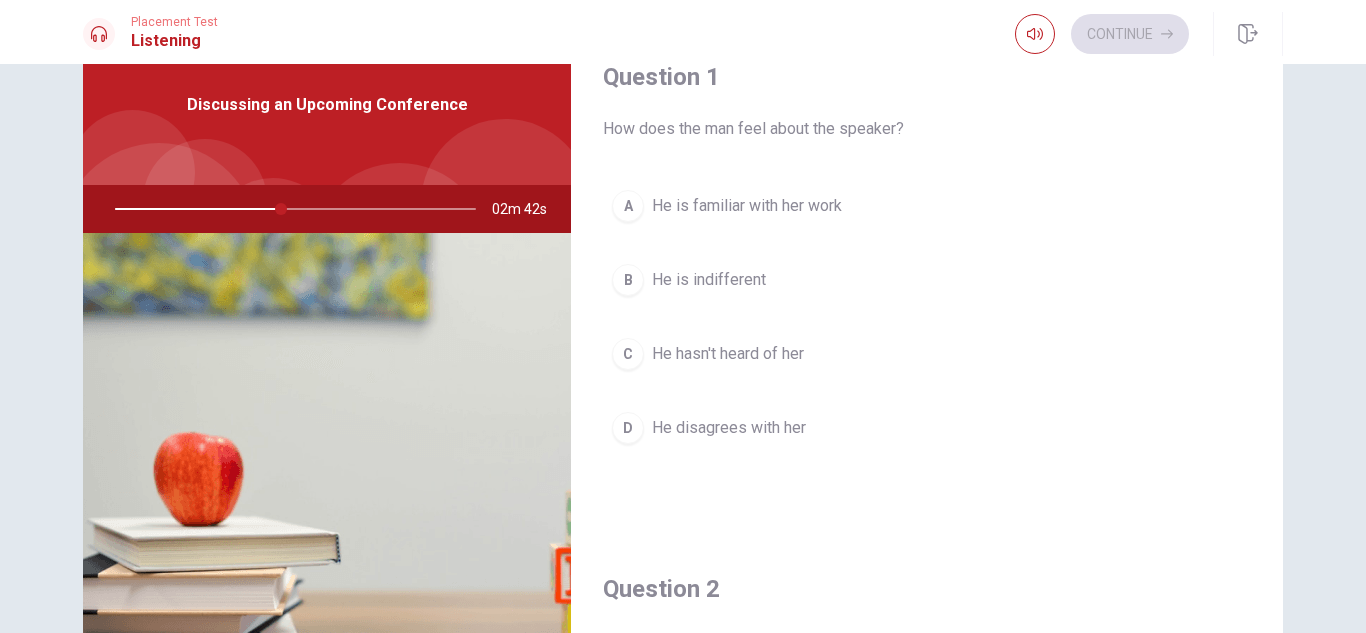 scroll, scrollTop: 0, scrollLeft: 0, axis: both 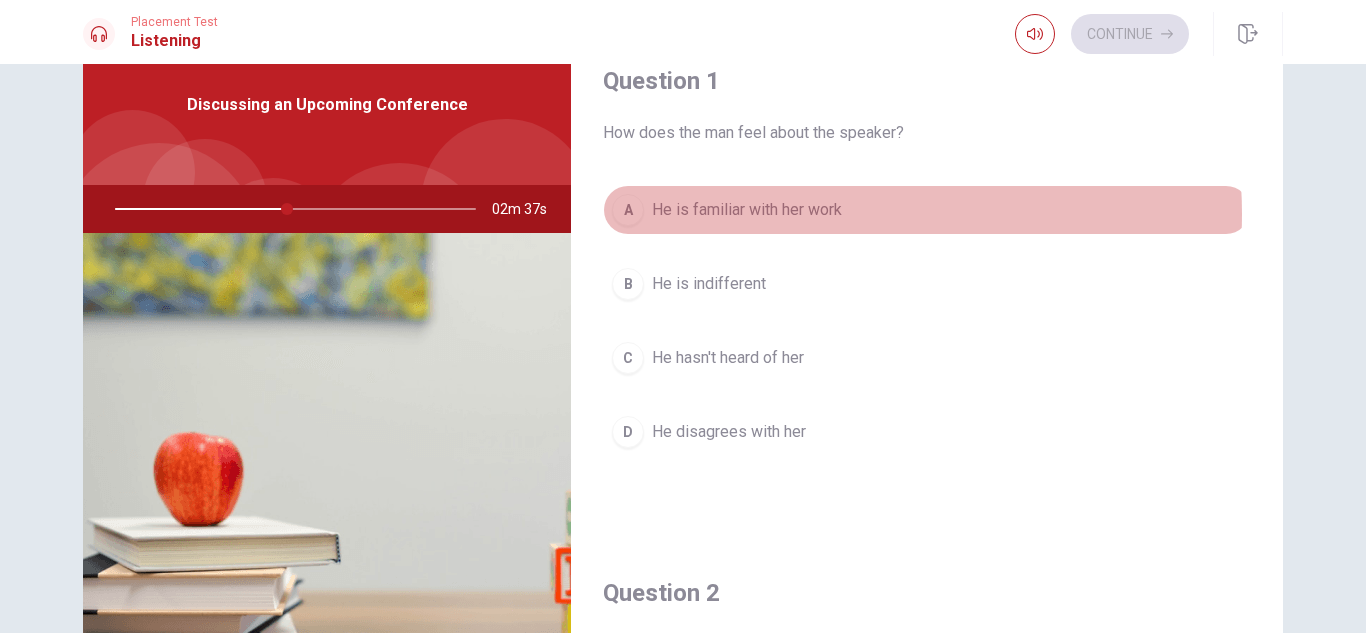 click on "He is familiar with her work" at bounding box center [747, 210] 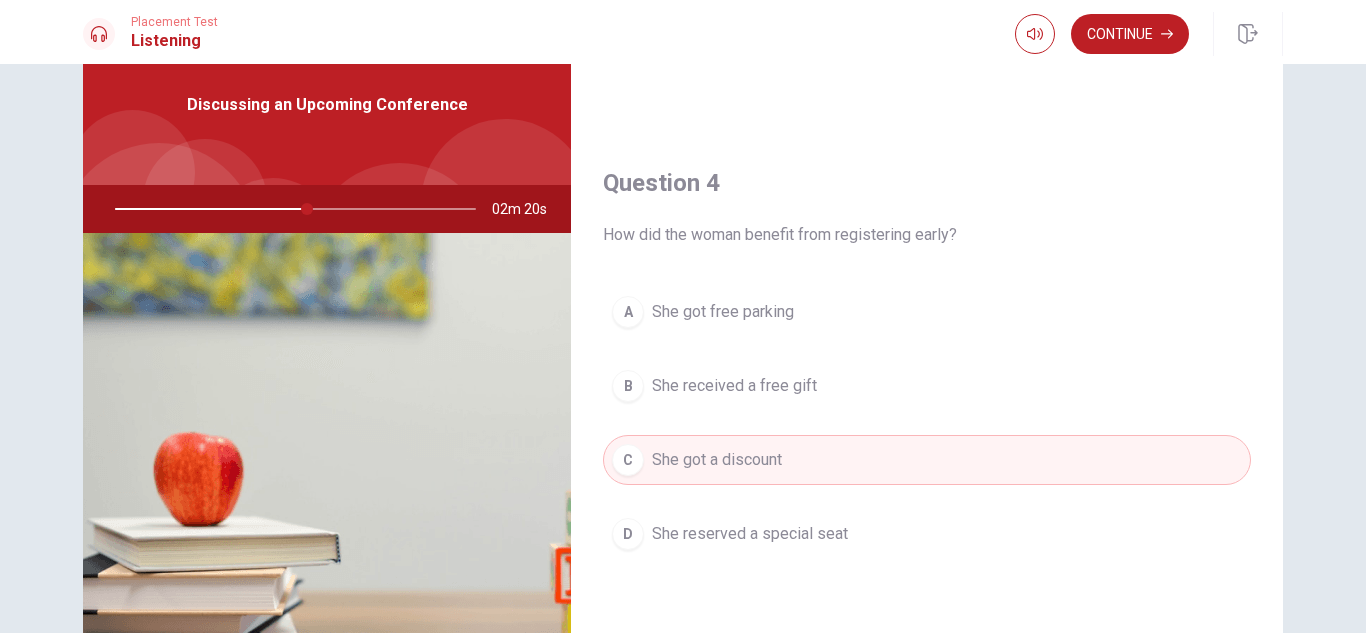 scroll, scrollTop: 0, scrollLeft: 0, axis: both 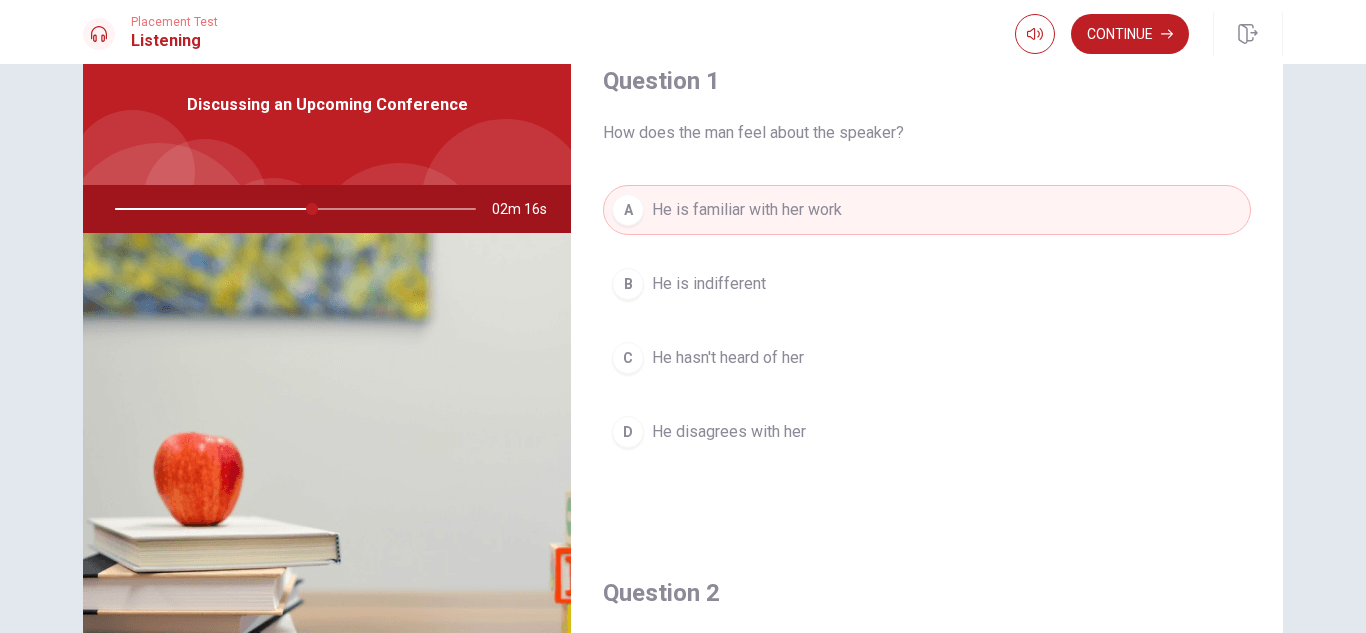 drag, startPoint x: 1278, startPoint y: 212, endPoint x: 1272, endPoint y: 226, distance: 15.231546 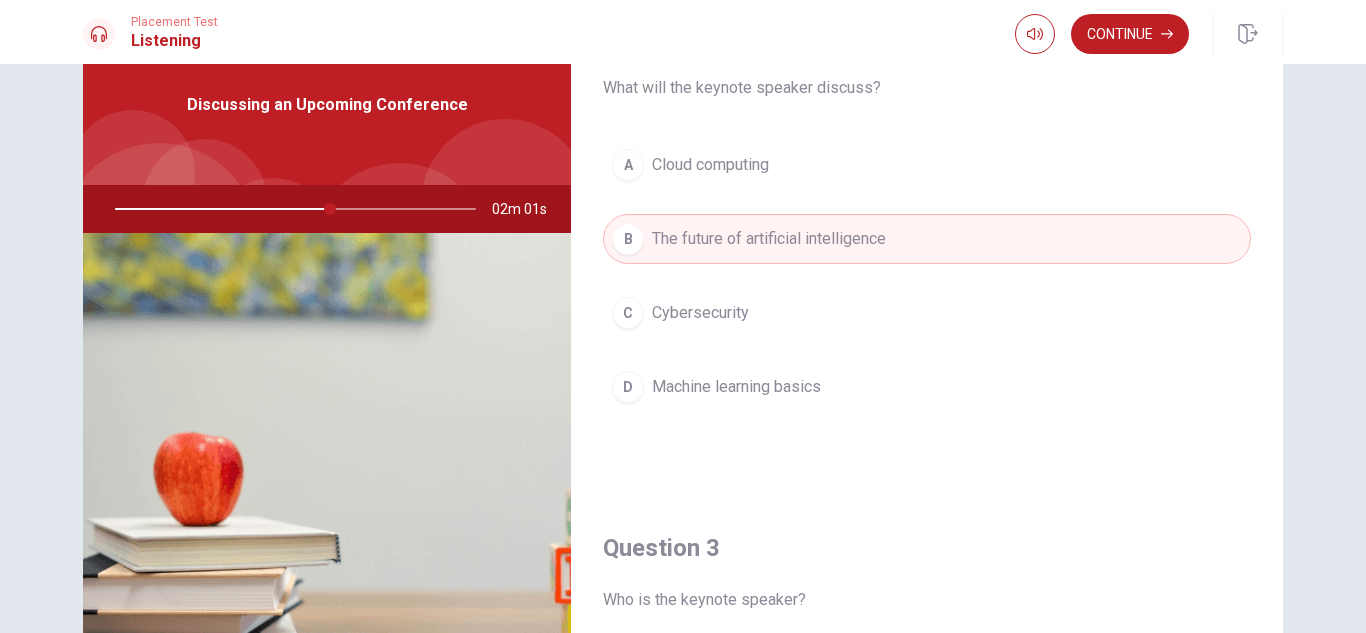 scroll, scrollTop: 564, scrollLeft: 0, axis: vertical 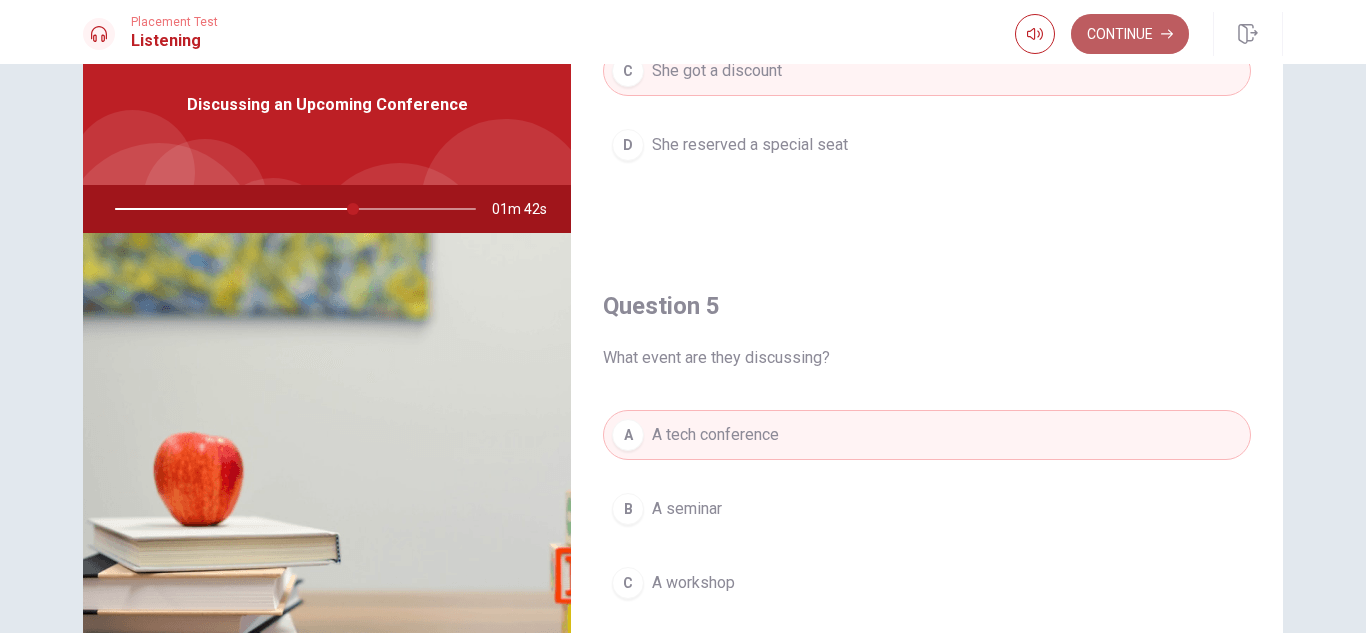 click on "Continue" at bounding box center (1130, 34) 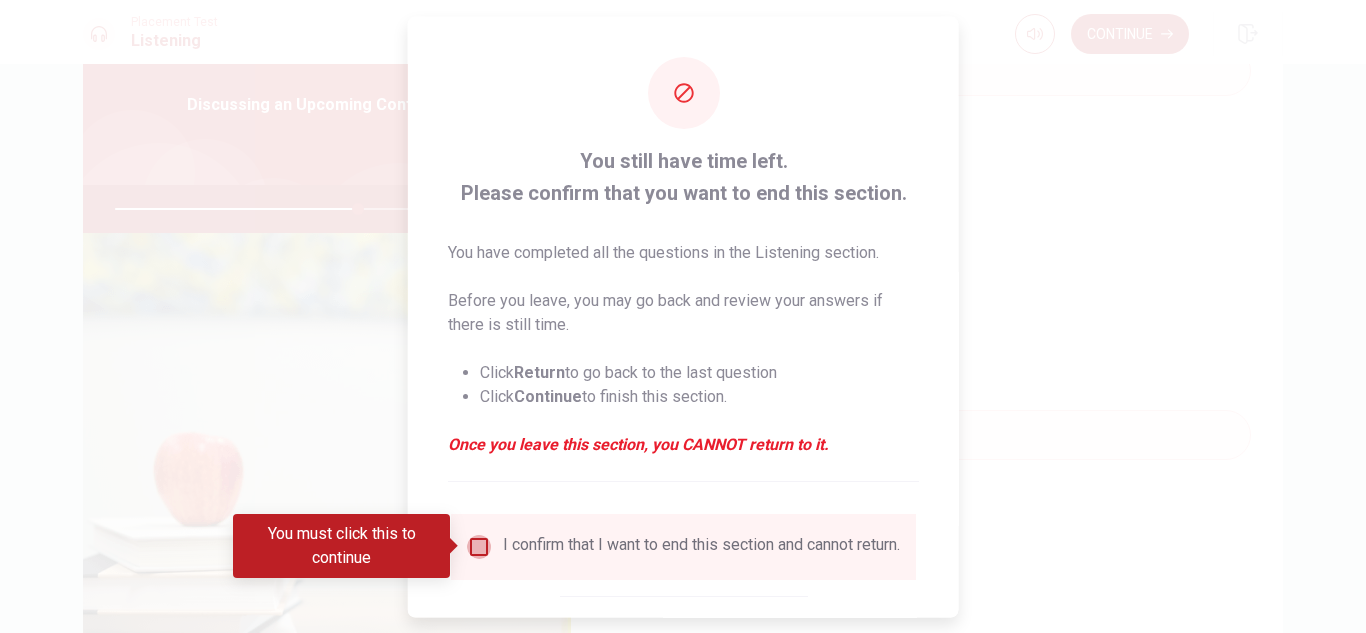 click at bounding box center (479, 546) 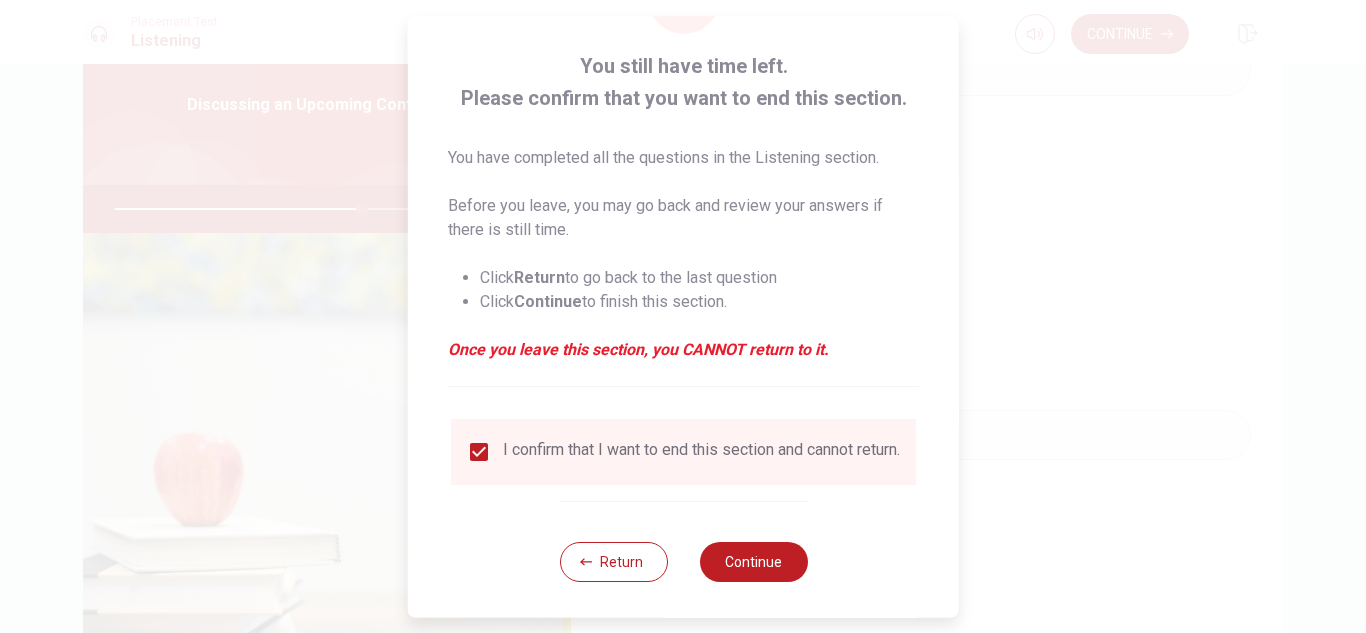 scroll, scrollTop: 113, scrollLeft: 0, axis: vertical 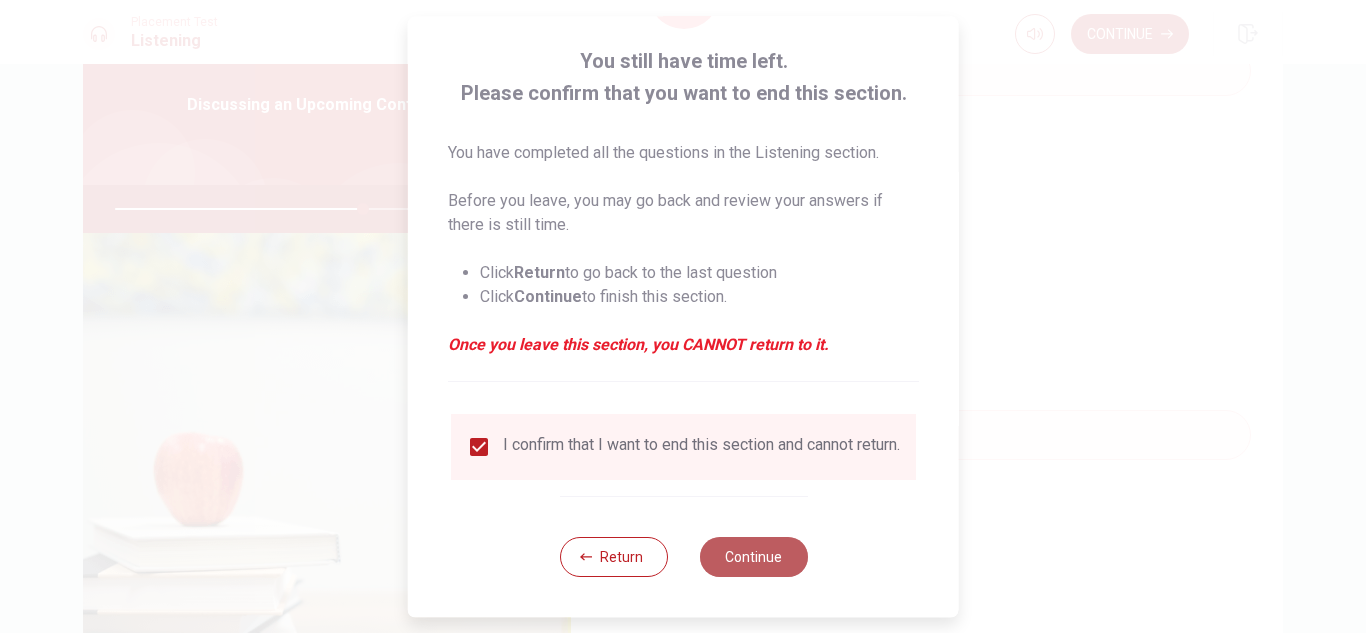 click on "Continue" at bounding box center (753, 557) 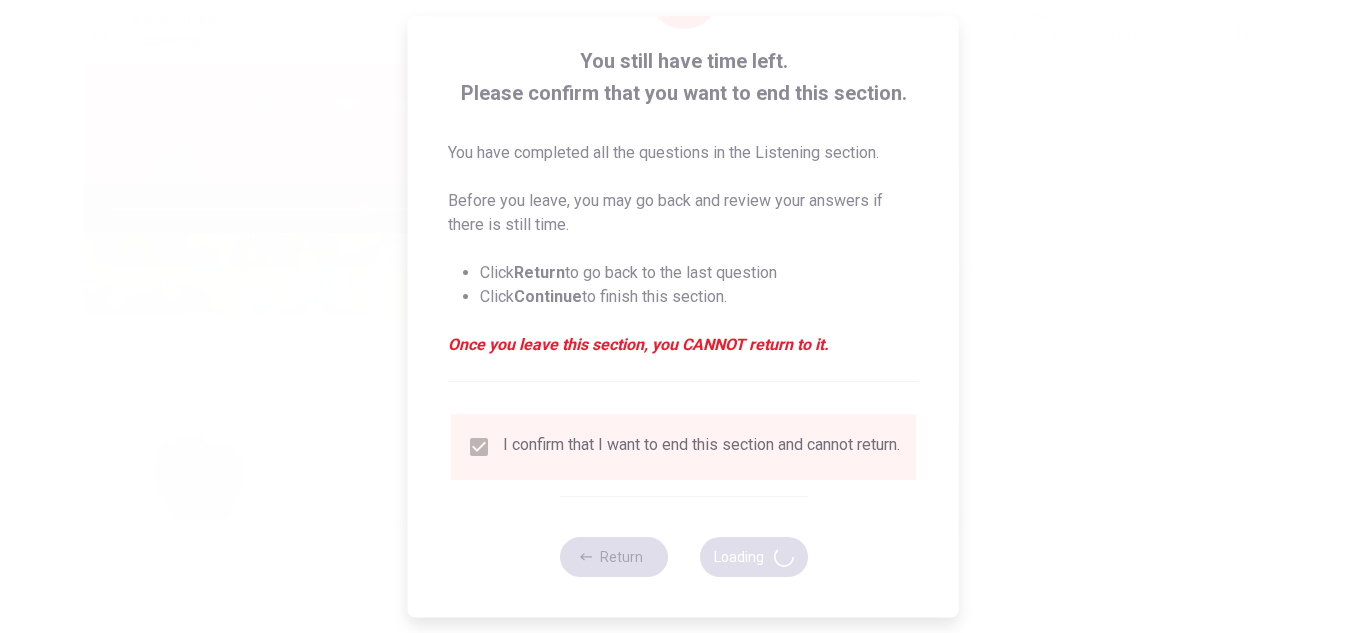 type on "69" 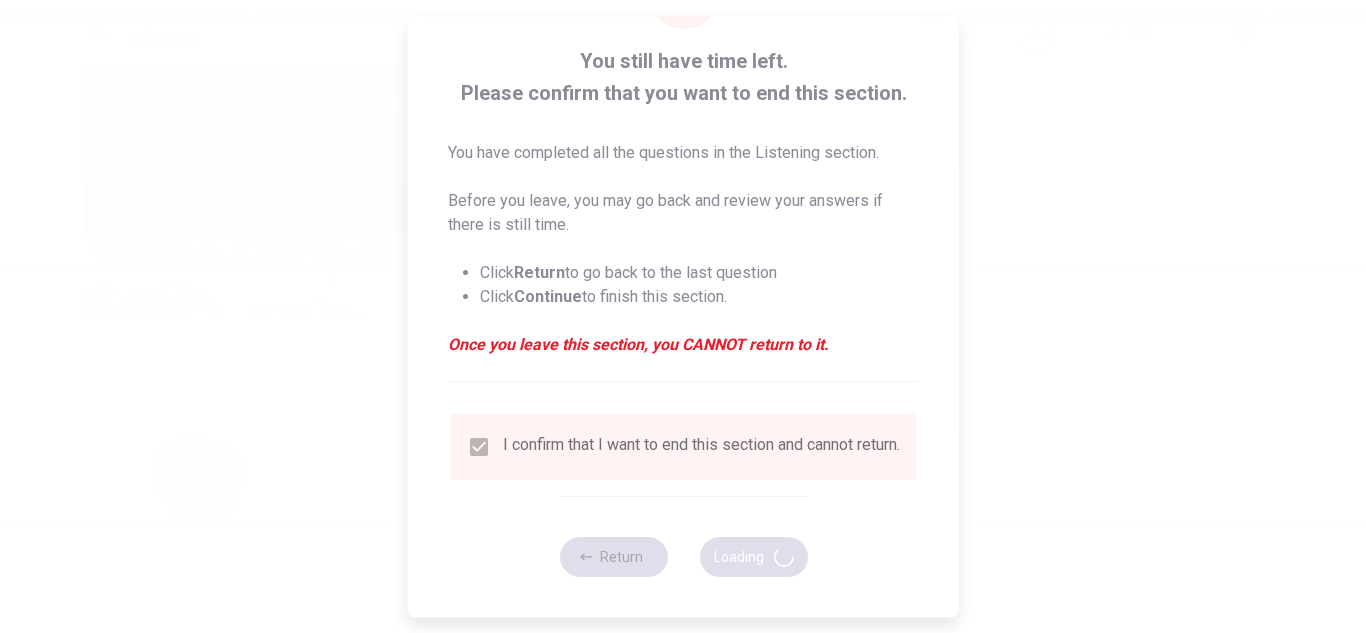 scroll, scrollTop: 0, scrollLeft: 0, axis: both 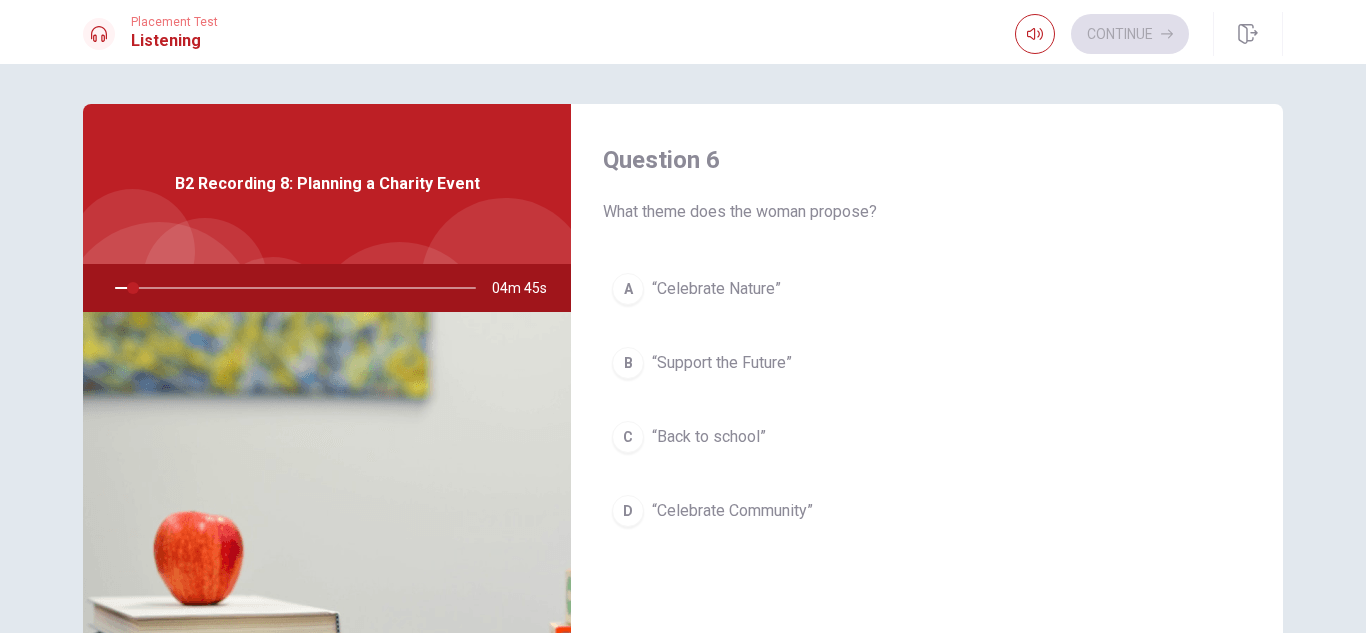 drag, startPoint x: 1267, startPoint y: 216, endPoint x: 1272, endPoint y: 225, distance: 10.29563 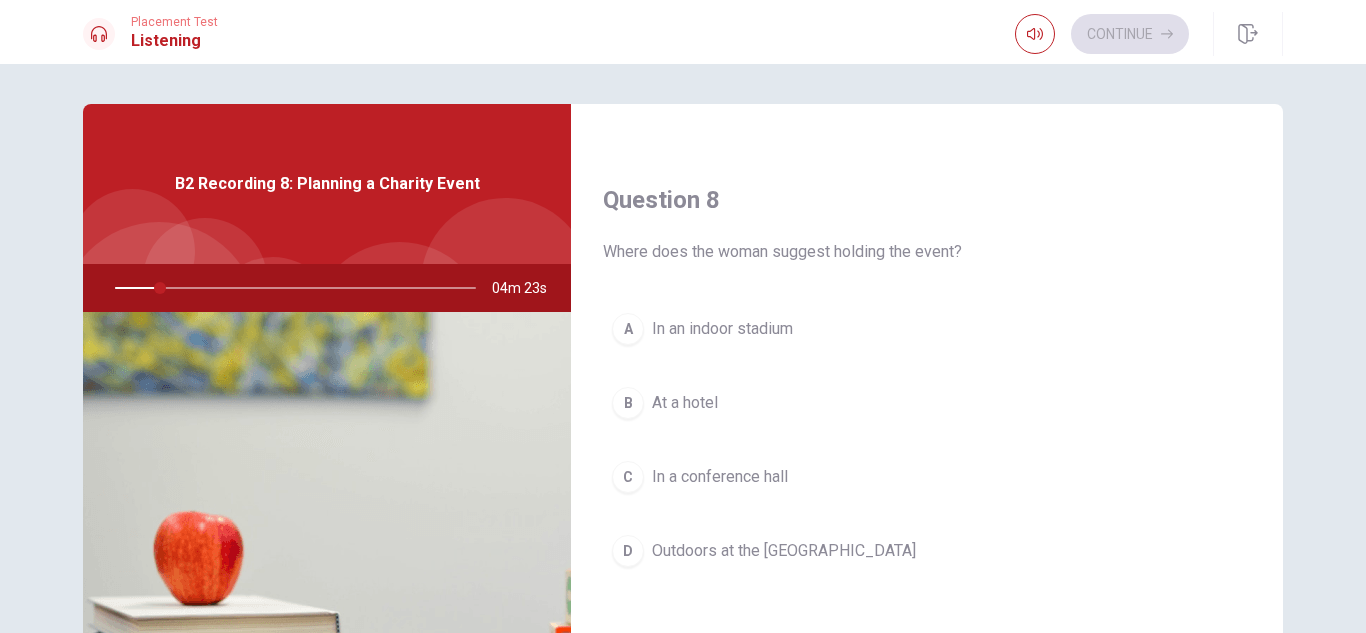 scroll, scrollTop: 992, scrollLeft: 0, axis: vertical 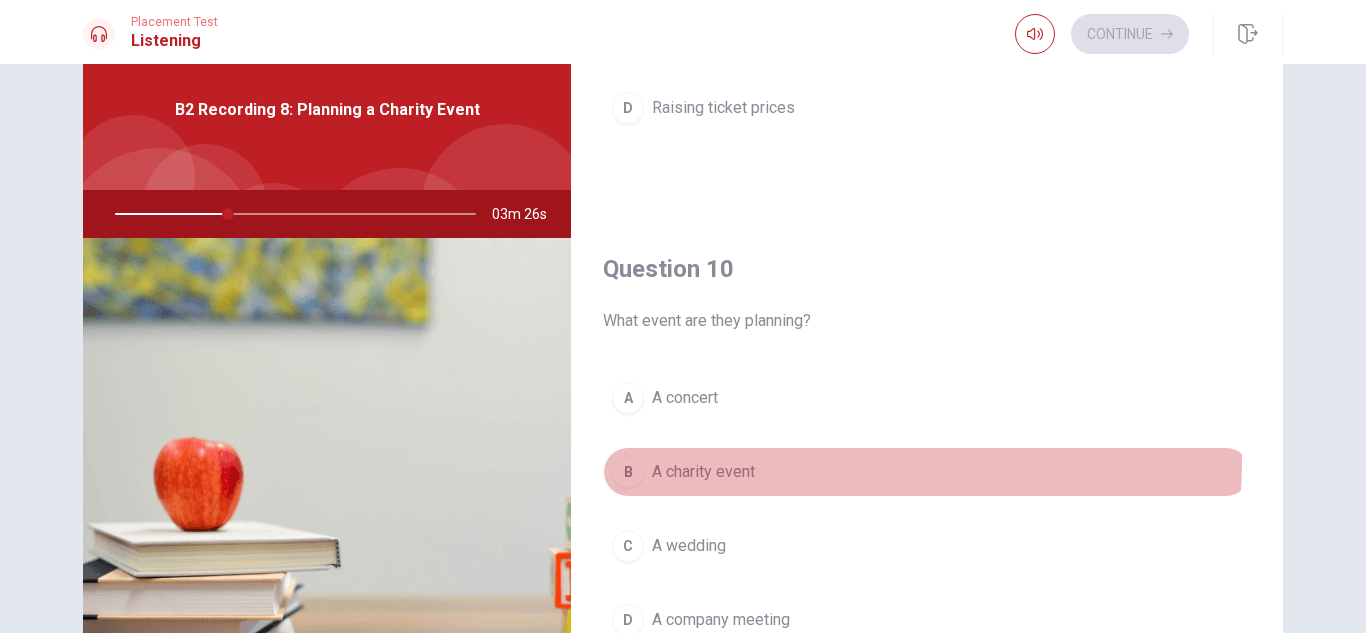 click on "B A charity event" at bounding box center (927, 472) 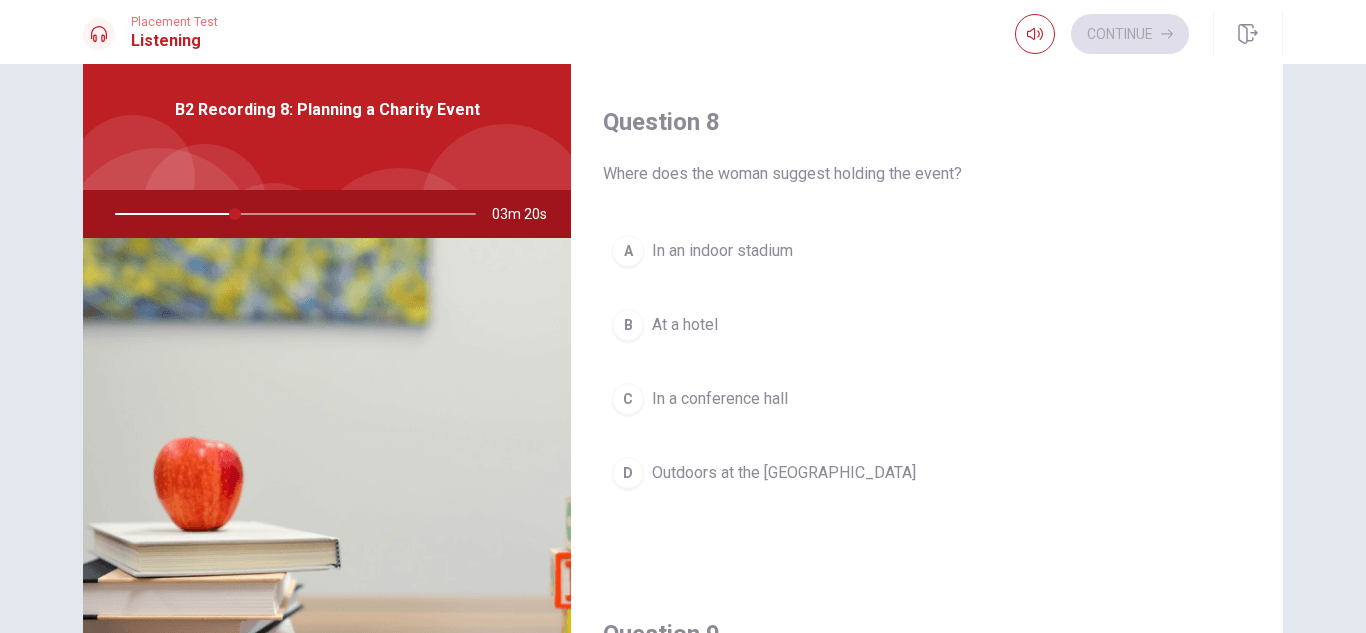scroll, scrollTop: 992, scrollLeft: 0, axis: vertical 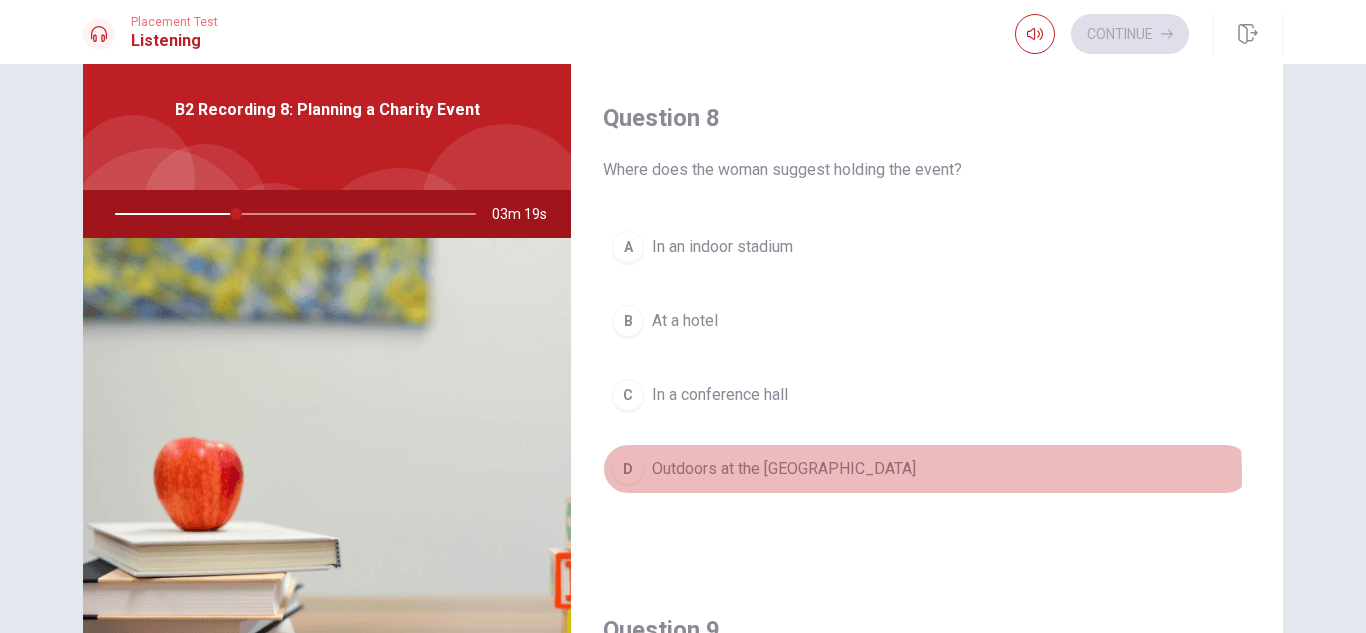 click on "Outdoors at the [GEOGRAPHIC_DATA]" at bounding box center [784, 469] 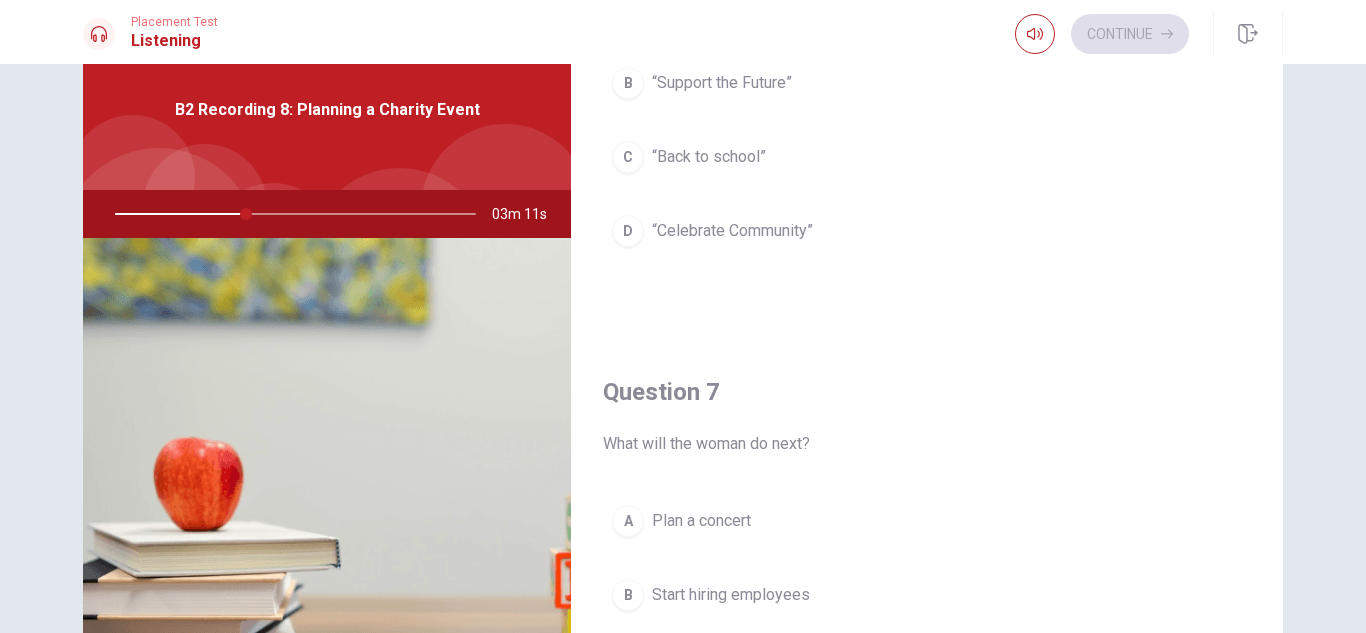 scroll, scrollTop: 0, scrollLeft: 0, axis: both 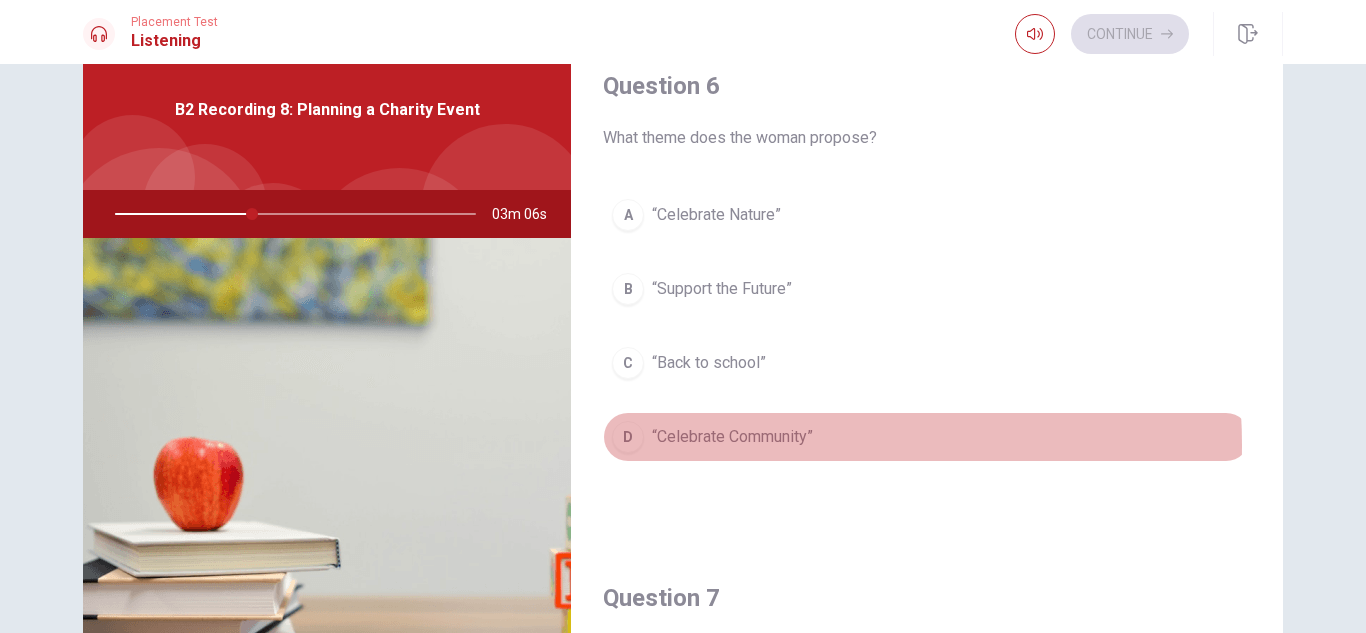 click on "“Celebrate Community”" at bounding box center (732, 437) 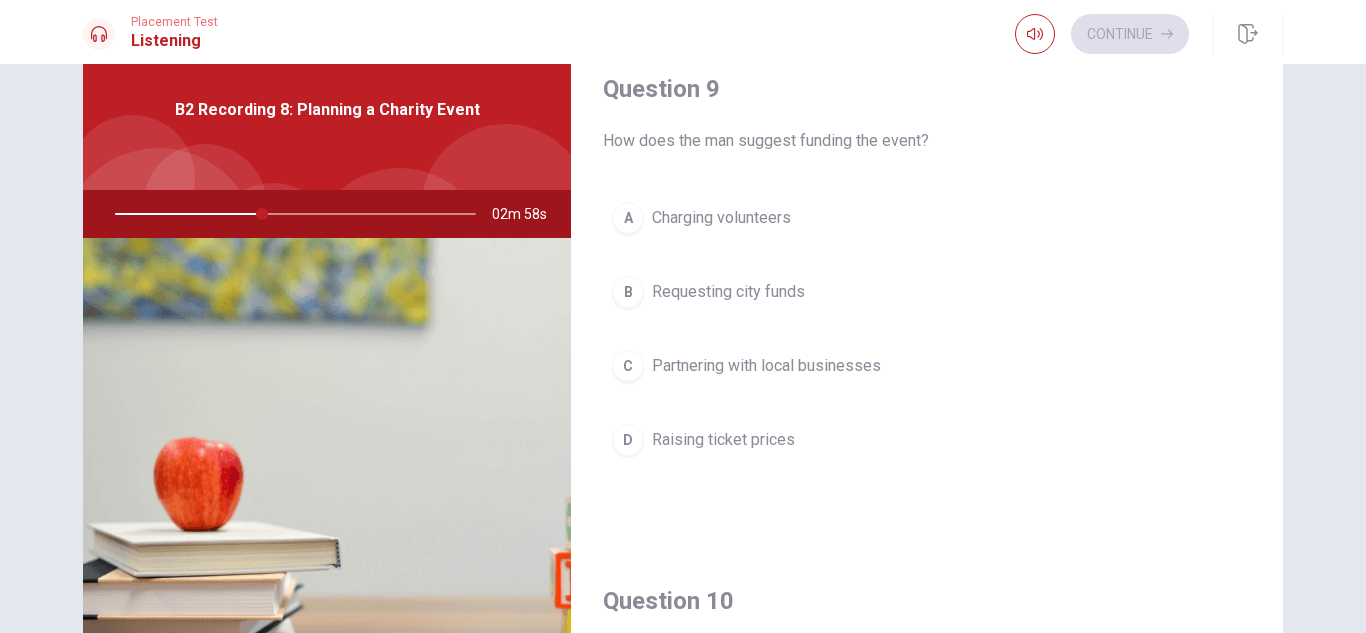 scroll, scrollTop: 1537, scrollLeft: 0, axis: vertical 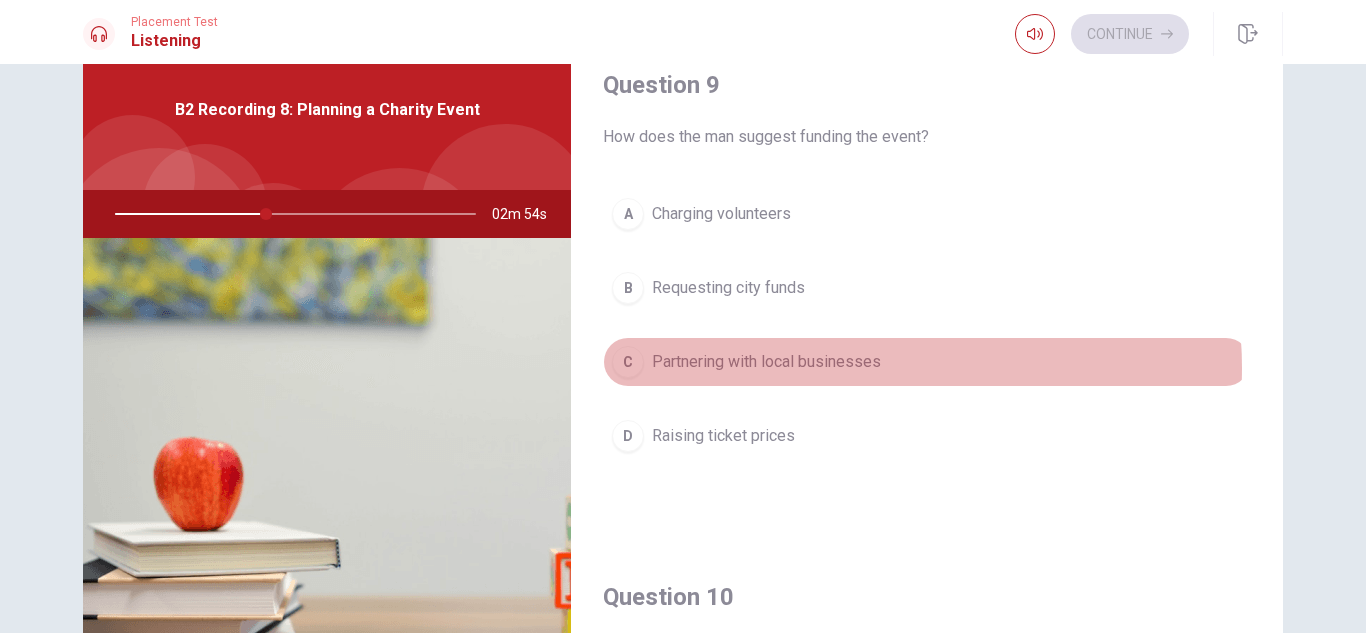 click on "Partnering with local businesses" at bounding box center (766, 362) 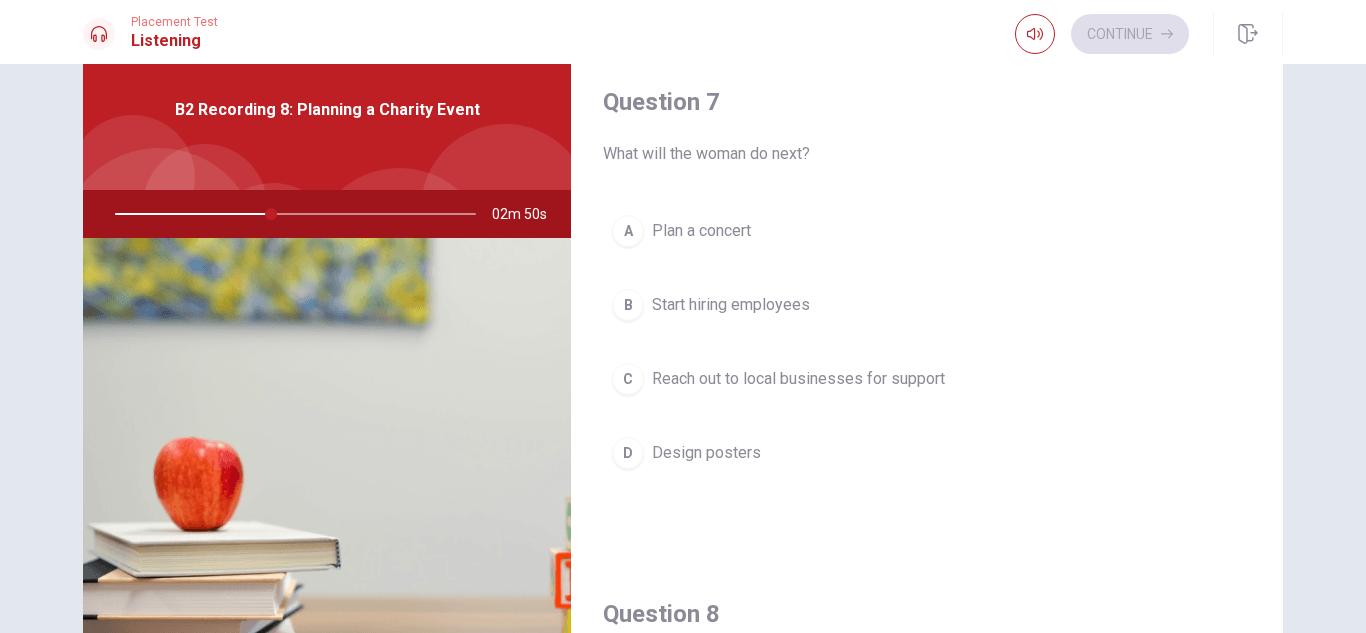 scroll, scrollTop: 473, scrollLeft: 0, axis: vertical 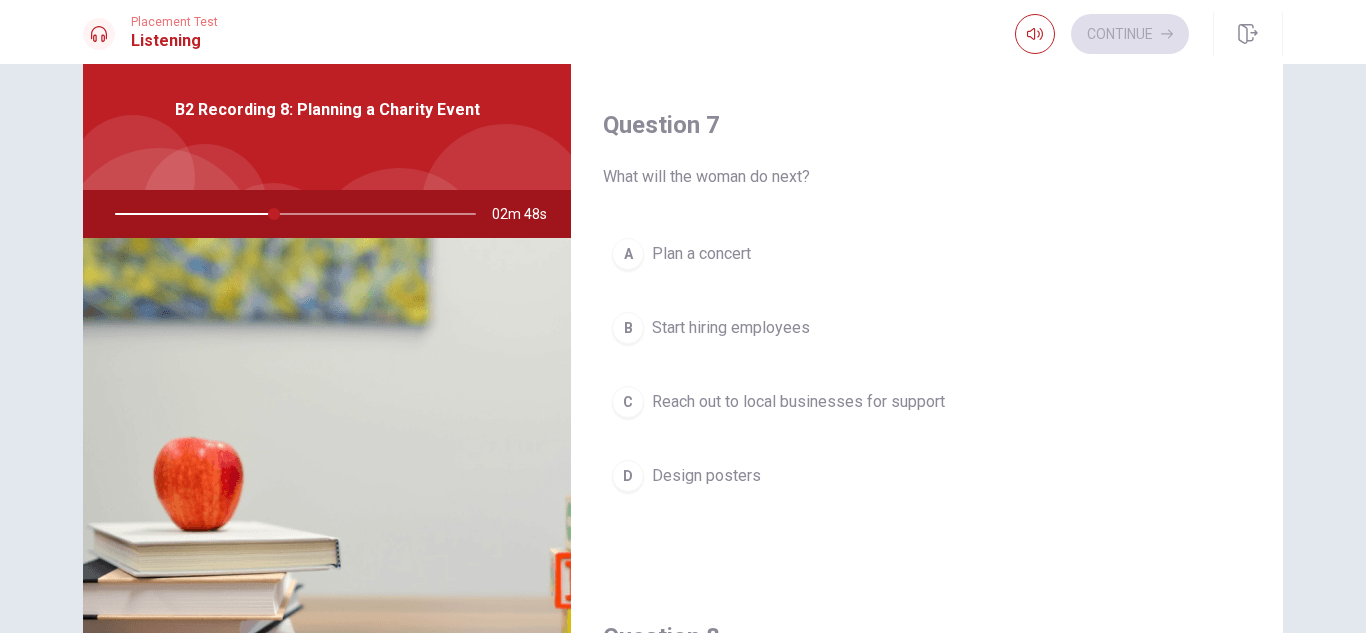 click on "Reach out to local businesses for support" at bounding box center [798, 402] 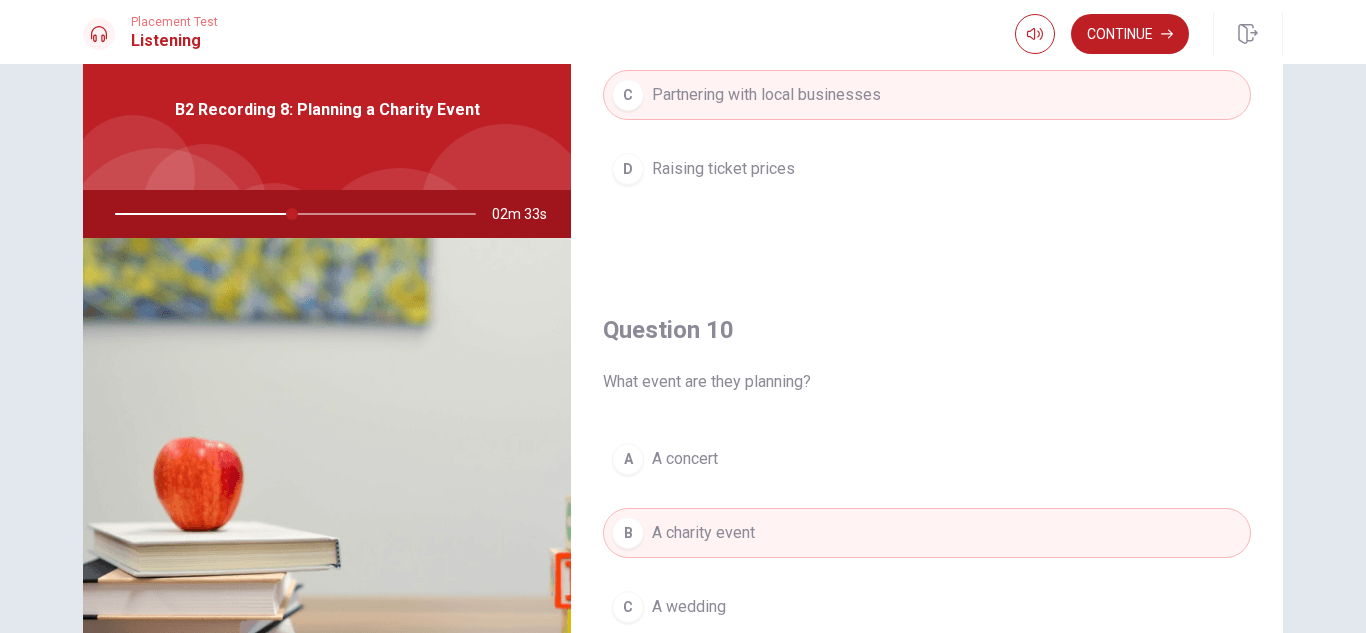 scroll, scrollTop: 1865, scrollLeft: 0, axis: vertical 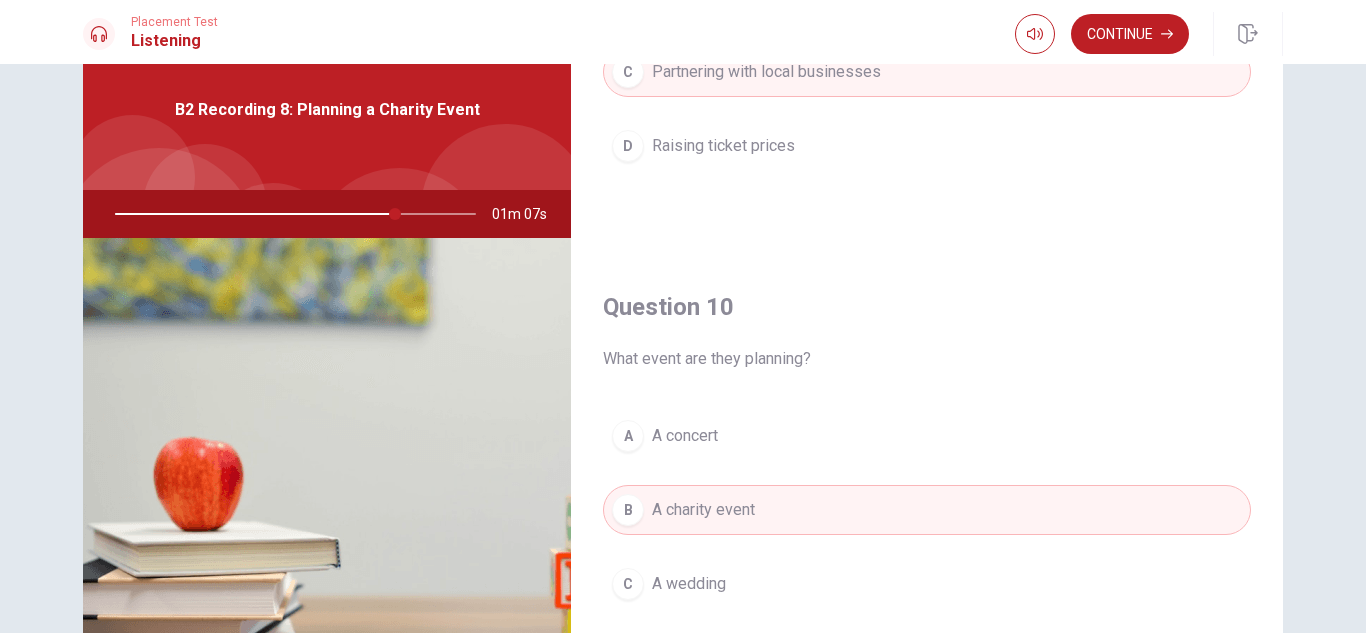 drag, startPoint x: 1355, startPoint y: 418, endPoint x: 1365, endPoint y: 470, distance: 52.95281 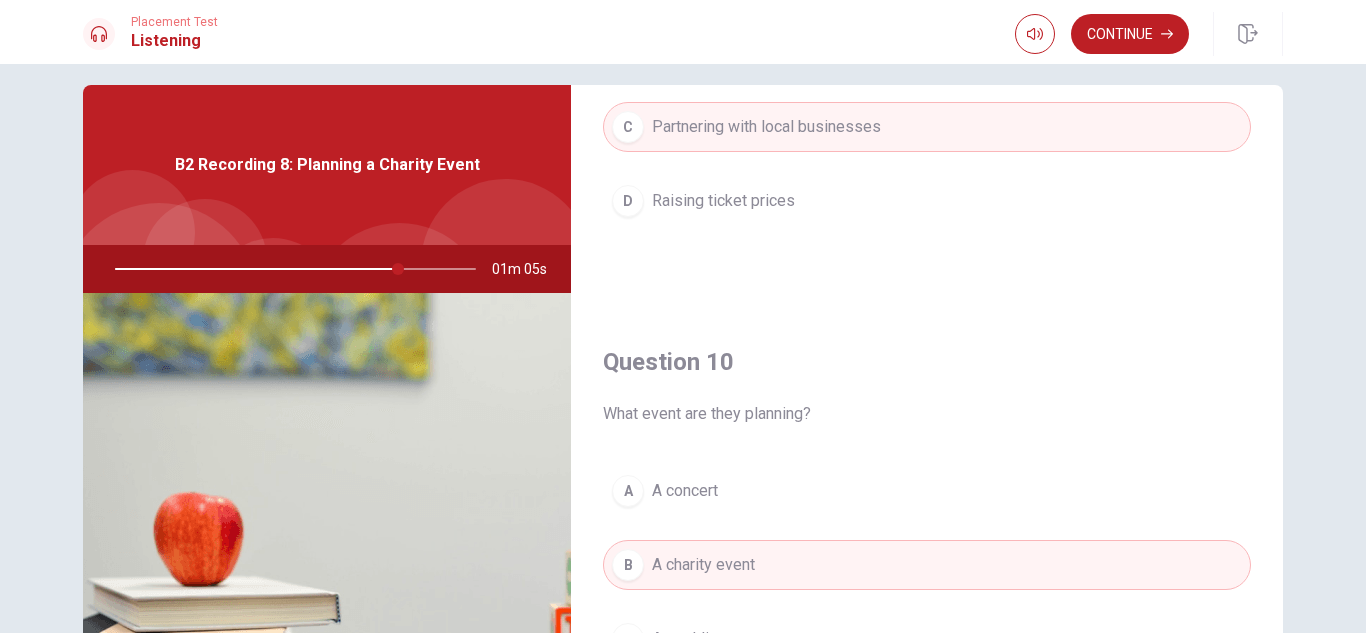 scroll, scrollTop: 0, scrollLeft: 0, axis: both 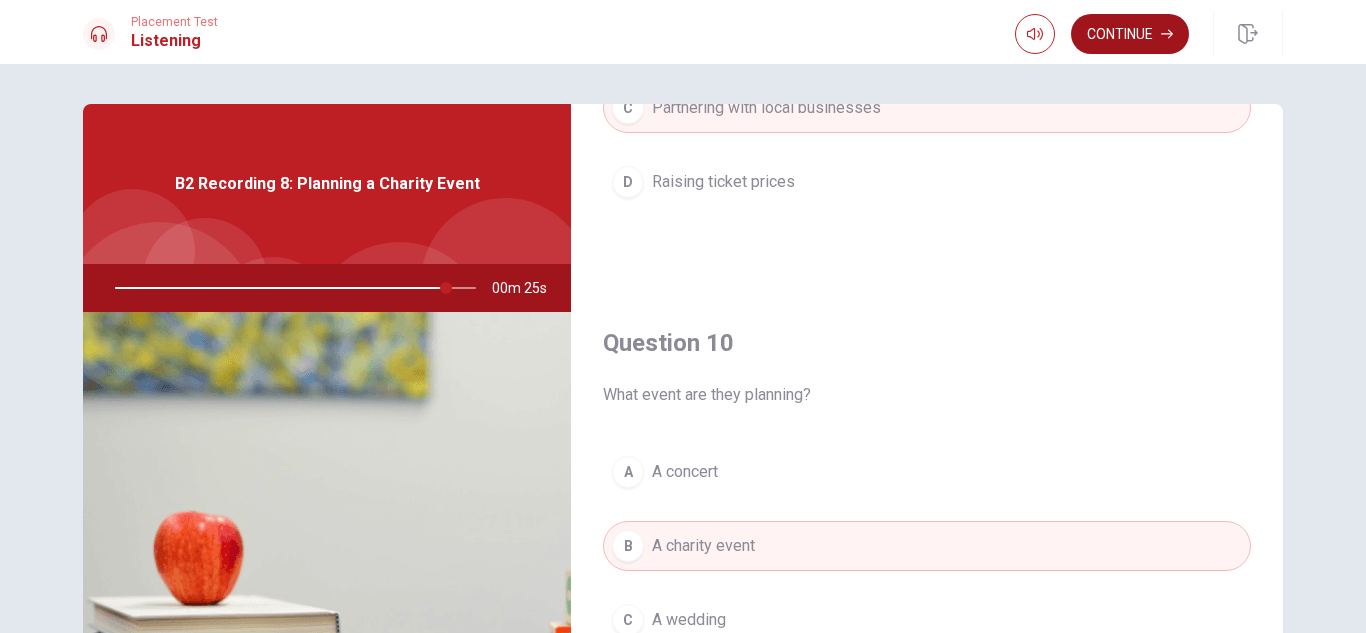 click on "Continue" at bounding box center (1130, 34) 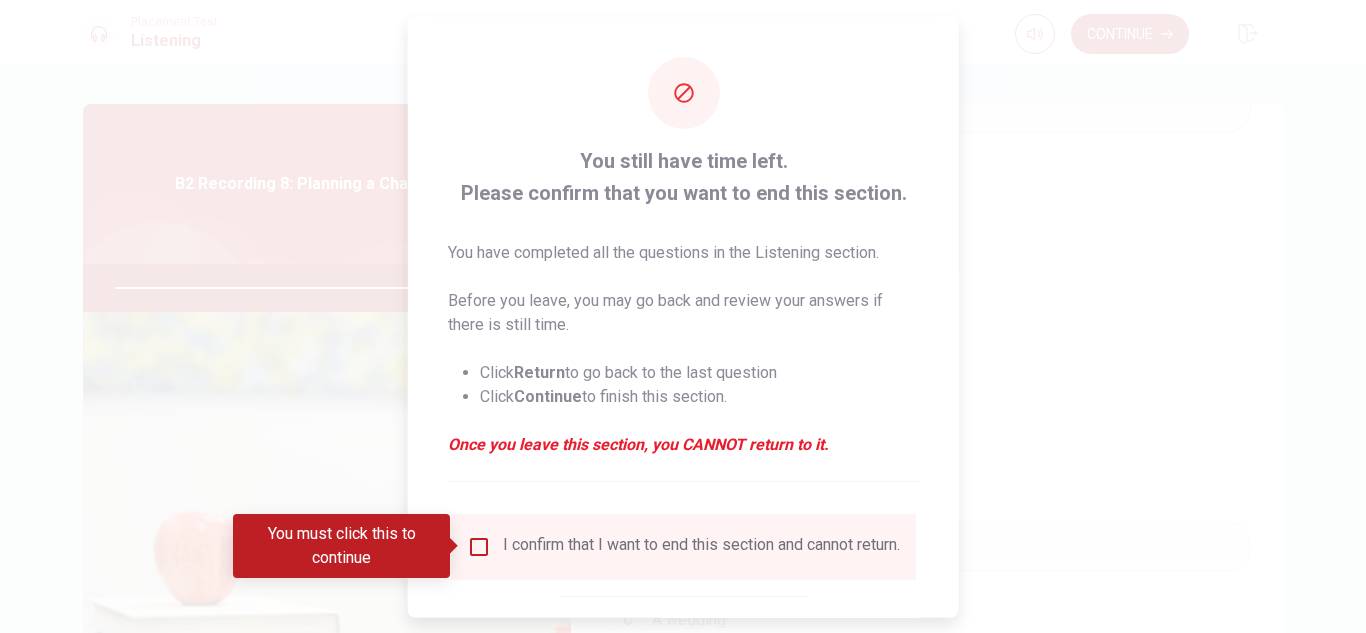 click at bounding box center (479, 546) 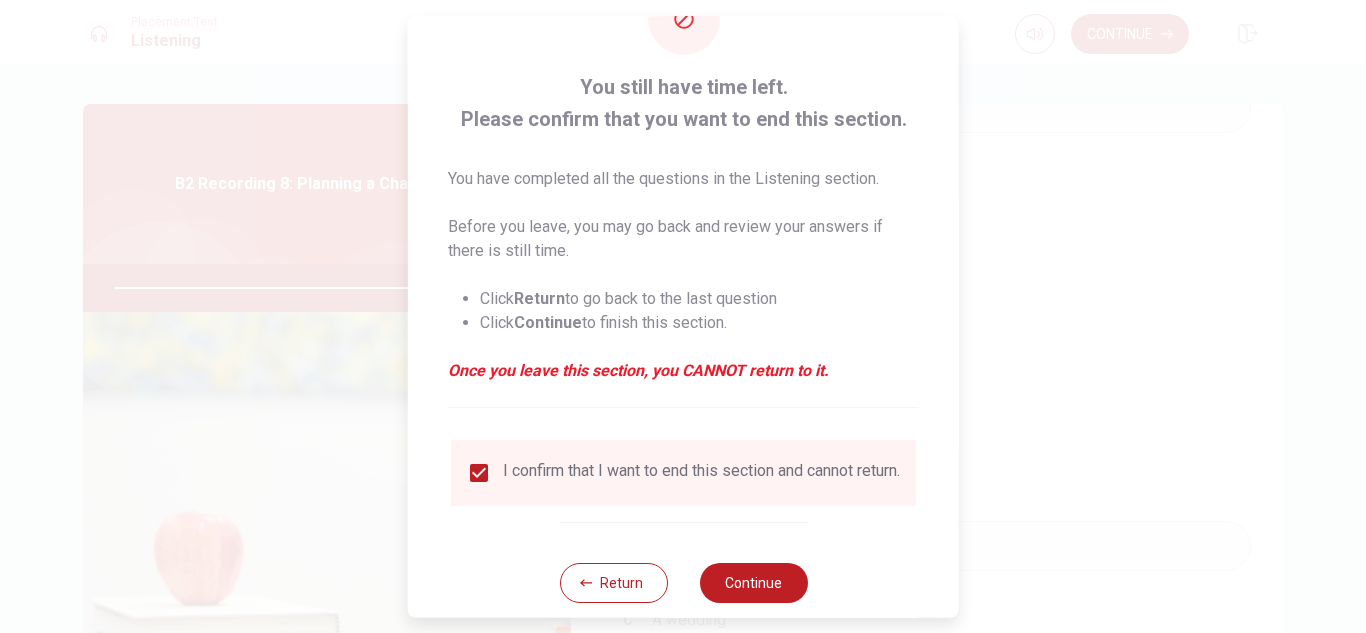 scroll, scrollTop: 93, scrollLeft: 0, axis: vertical 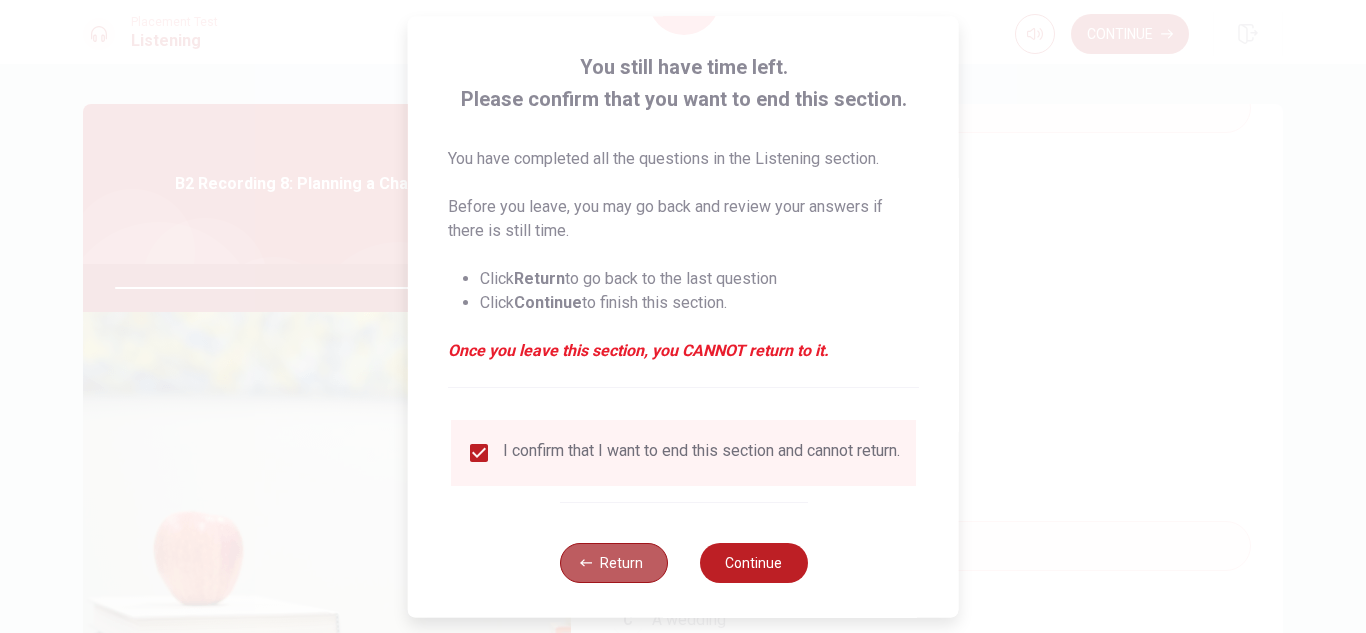 click 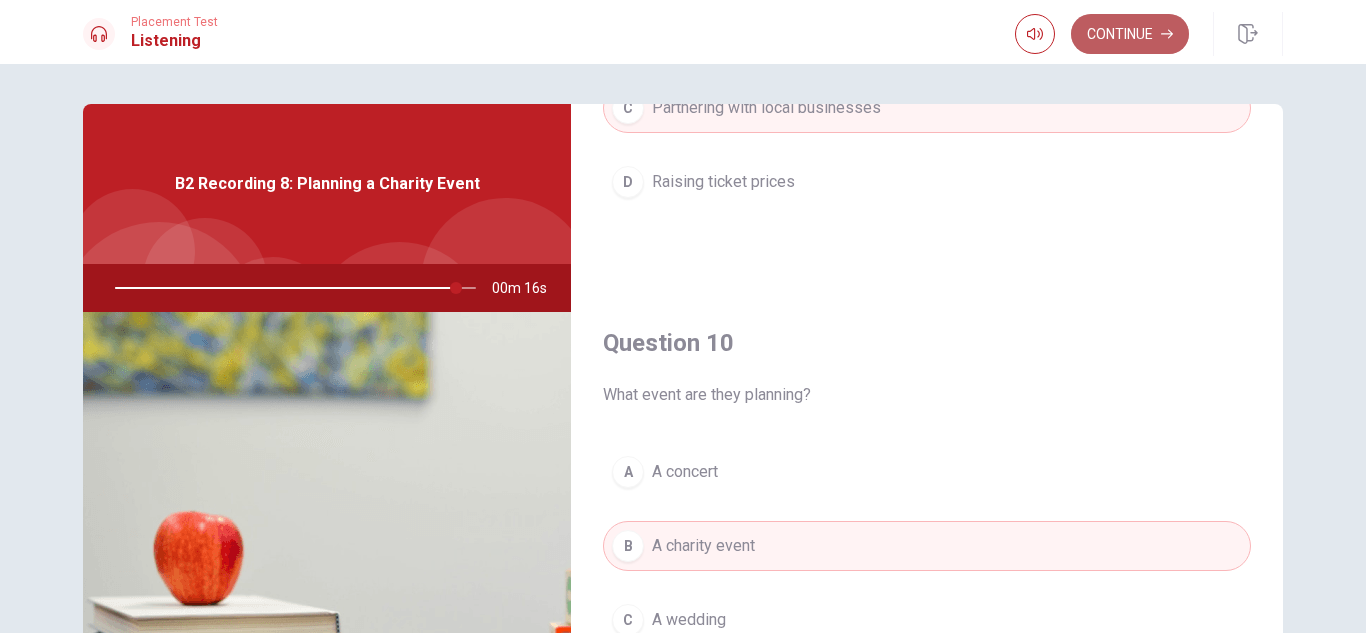 click on "Continue" at bounding box center [1130, 34] 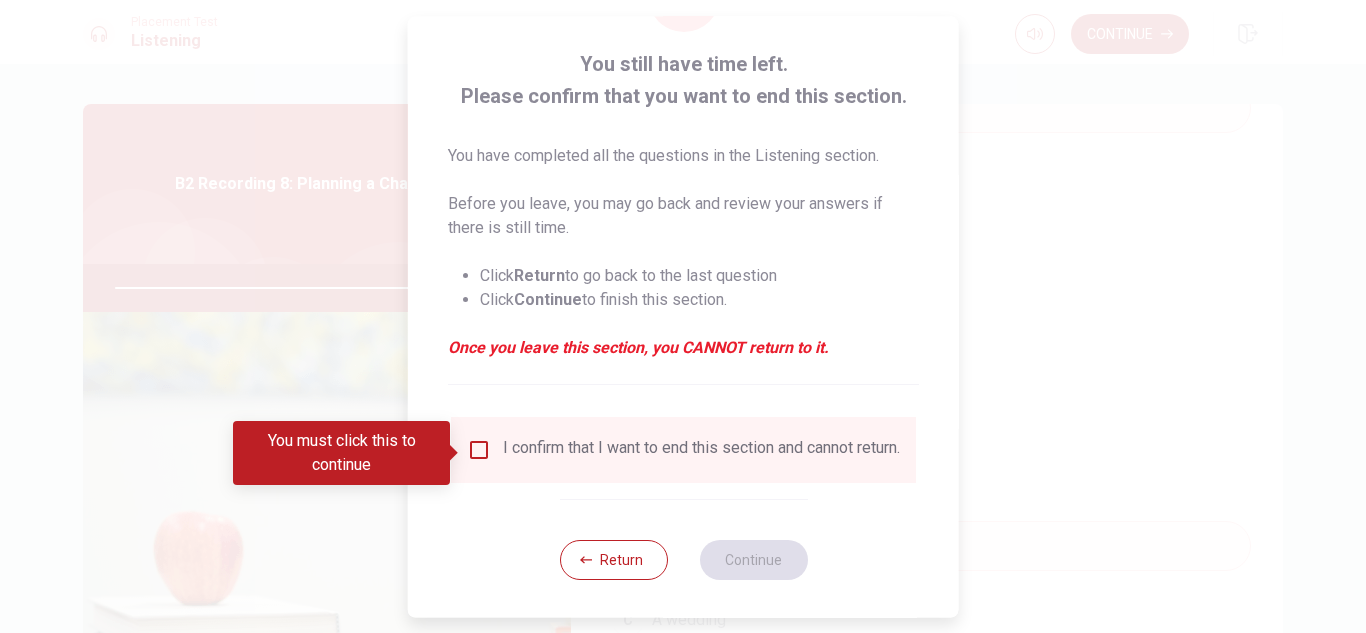 scroll, scrollTop: 113, scrollLeft: 0, axis: vertical 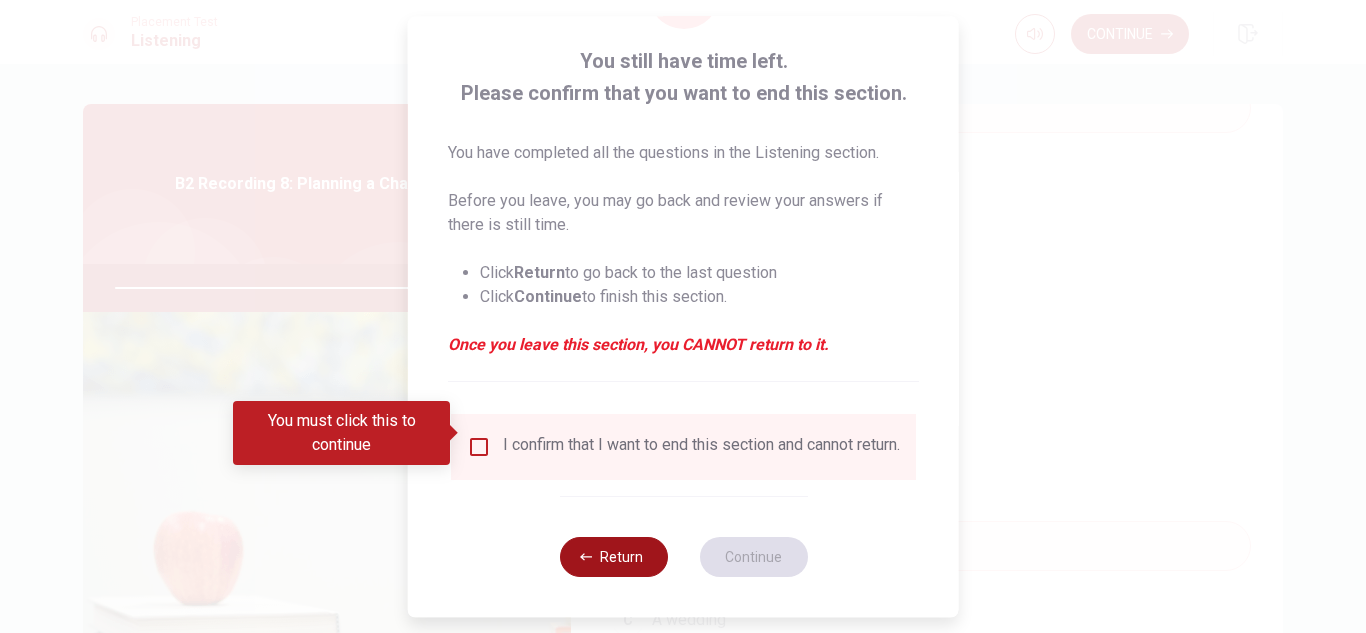 click on "Return" at bounding box center (613, 557) 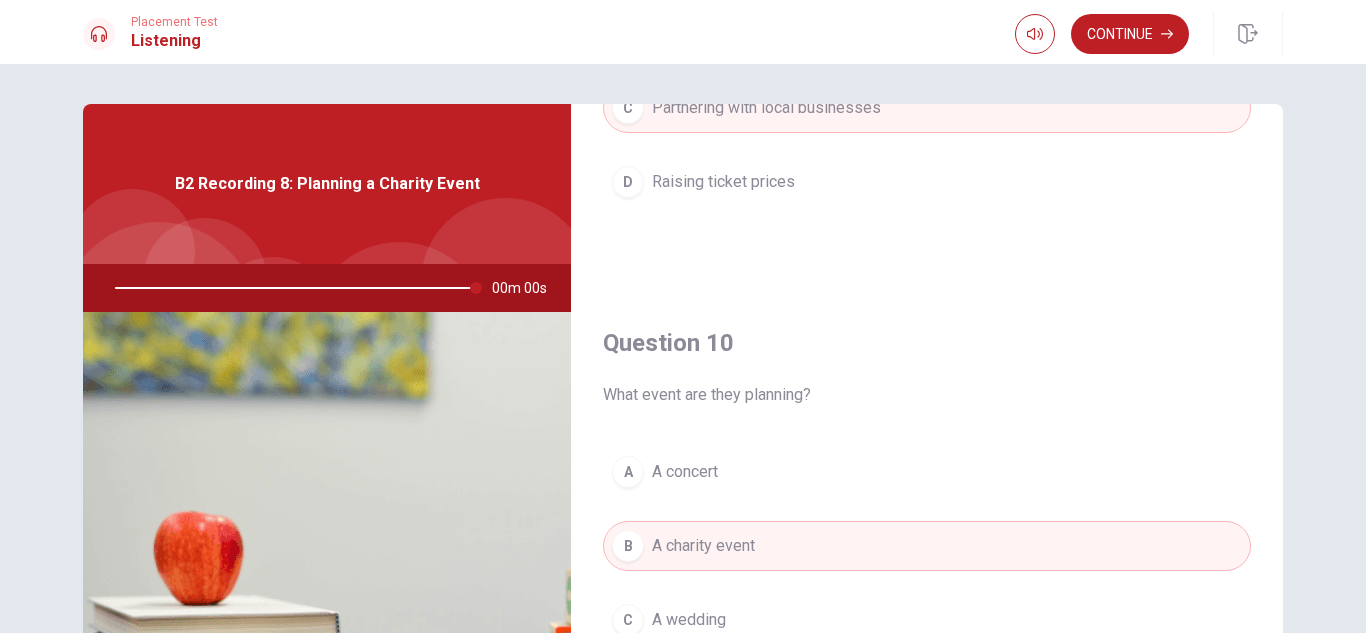 type on "0" 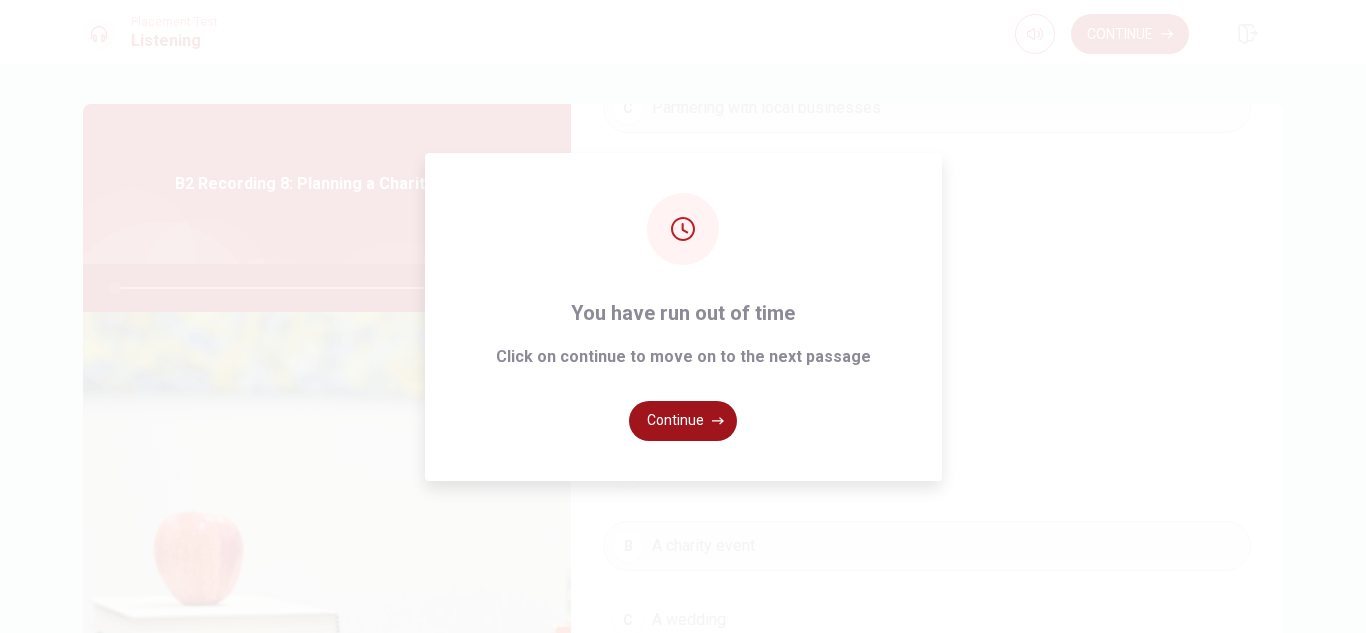 click on "Continue" at bounding box center [683, 421] 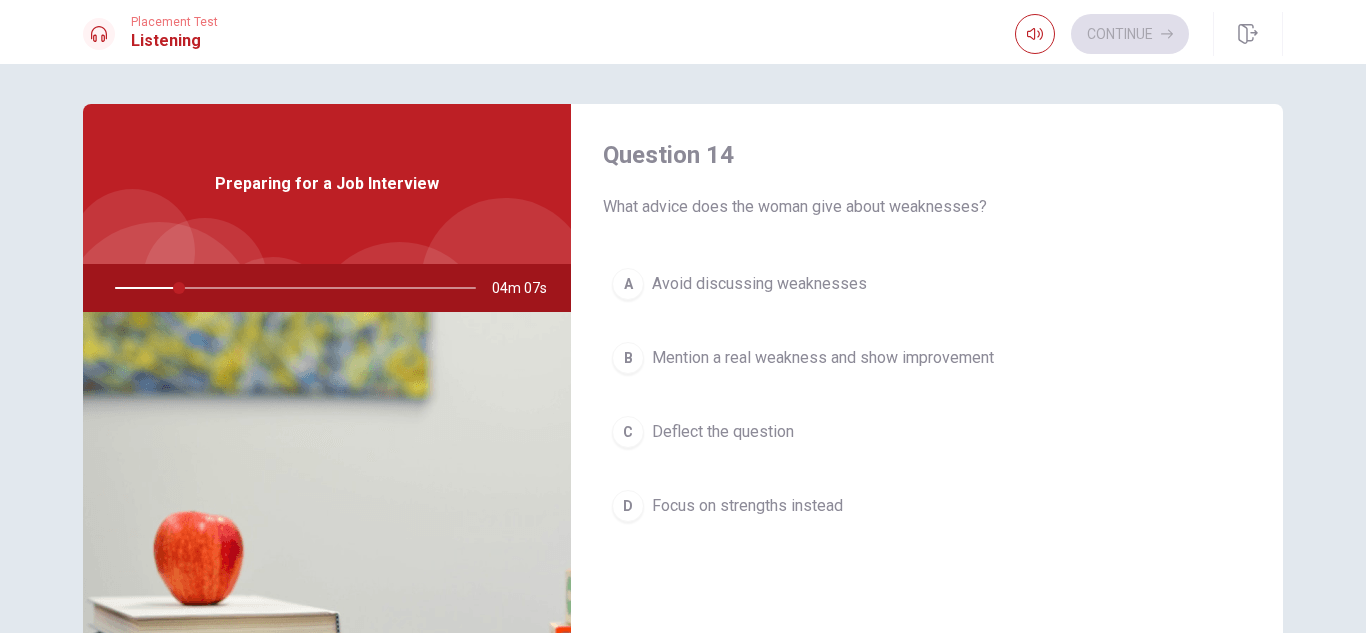 scroll, scrollTop: 1545, scrollLeft: 0, axis: vertical 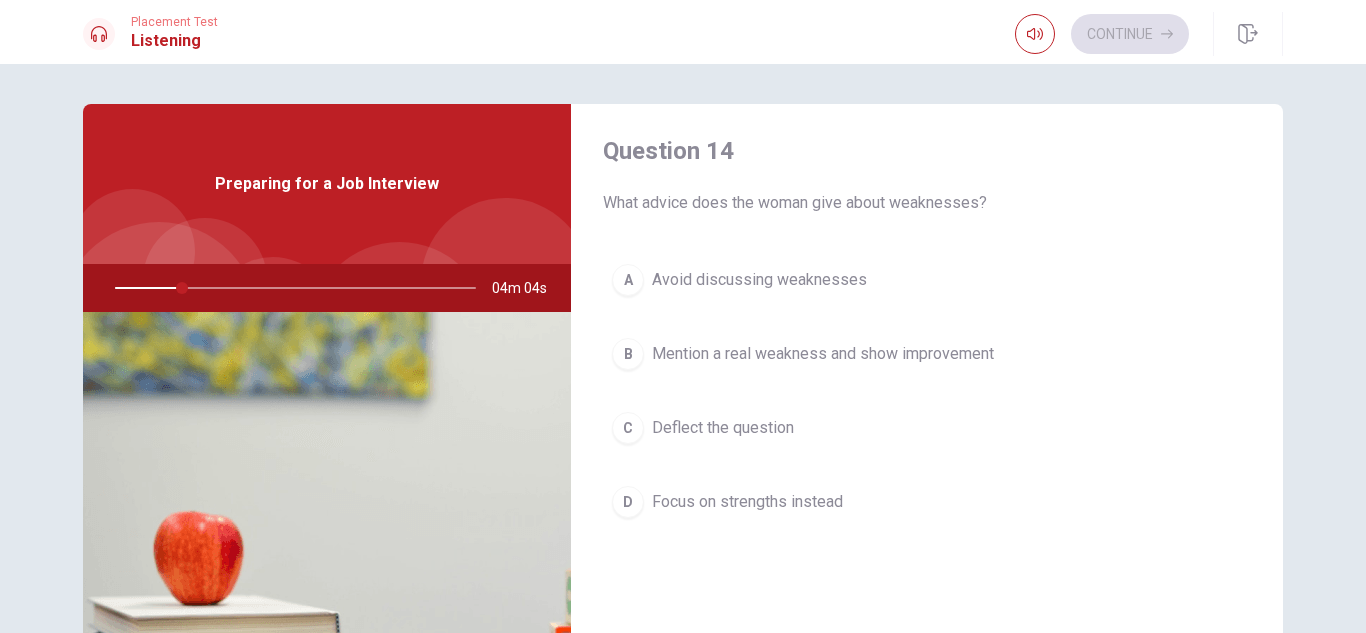 drag, startPoint x: 1278, startPoint y: 545, endPoint x: 1288, endPoint y: 612, distance: 67.74216 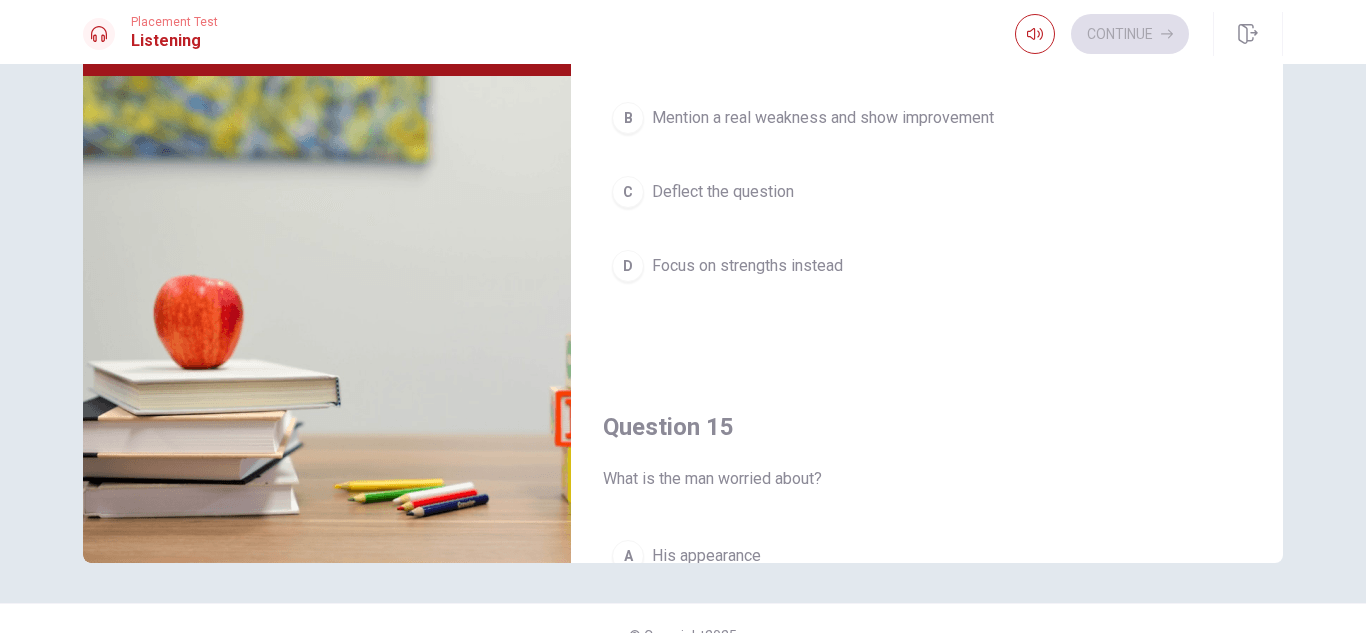 scroll, scrollTop: 230, scrollLeft: 0, axis: vertical 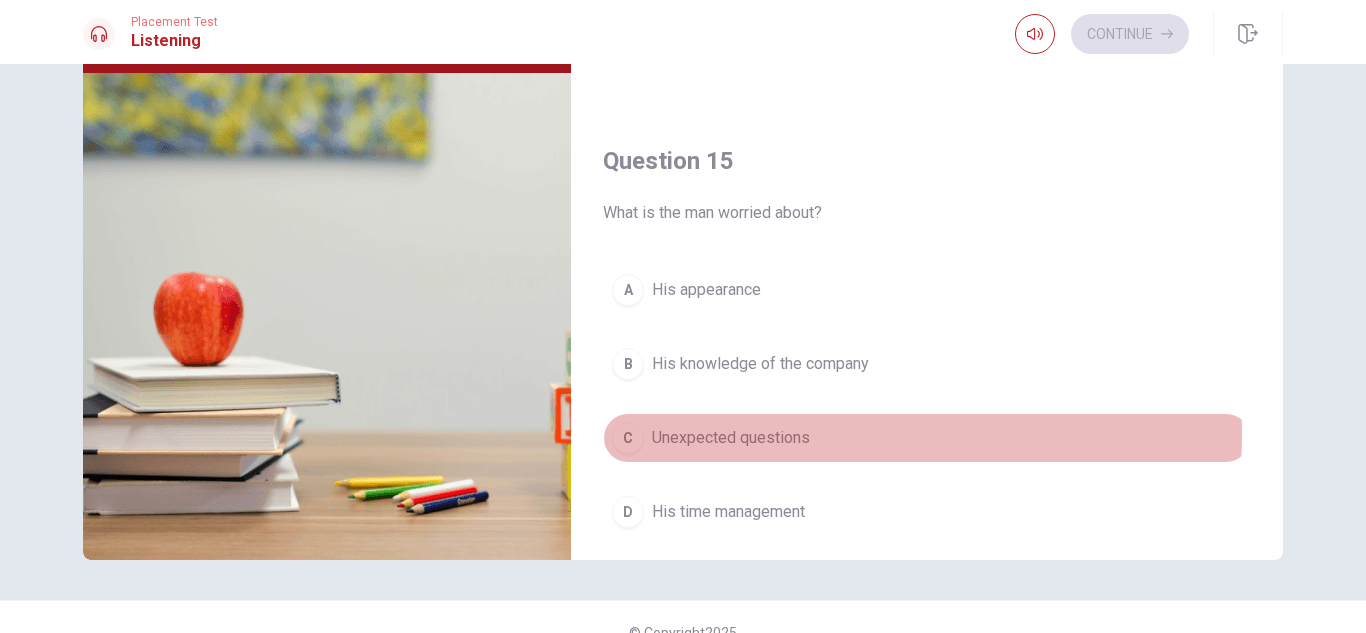 click on "C" at bounding box center [628, 438] 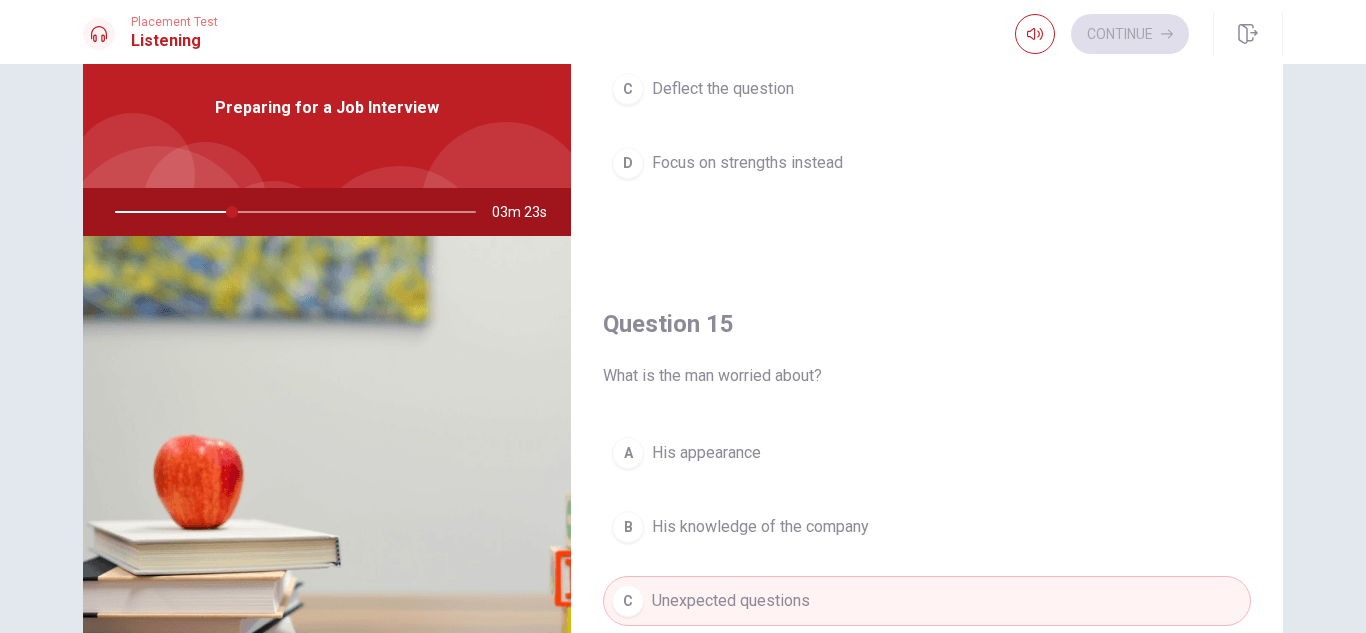 scroll, scrollTop: 74, scrollLeft: 0, axis: vertical 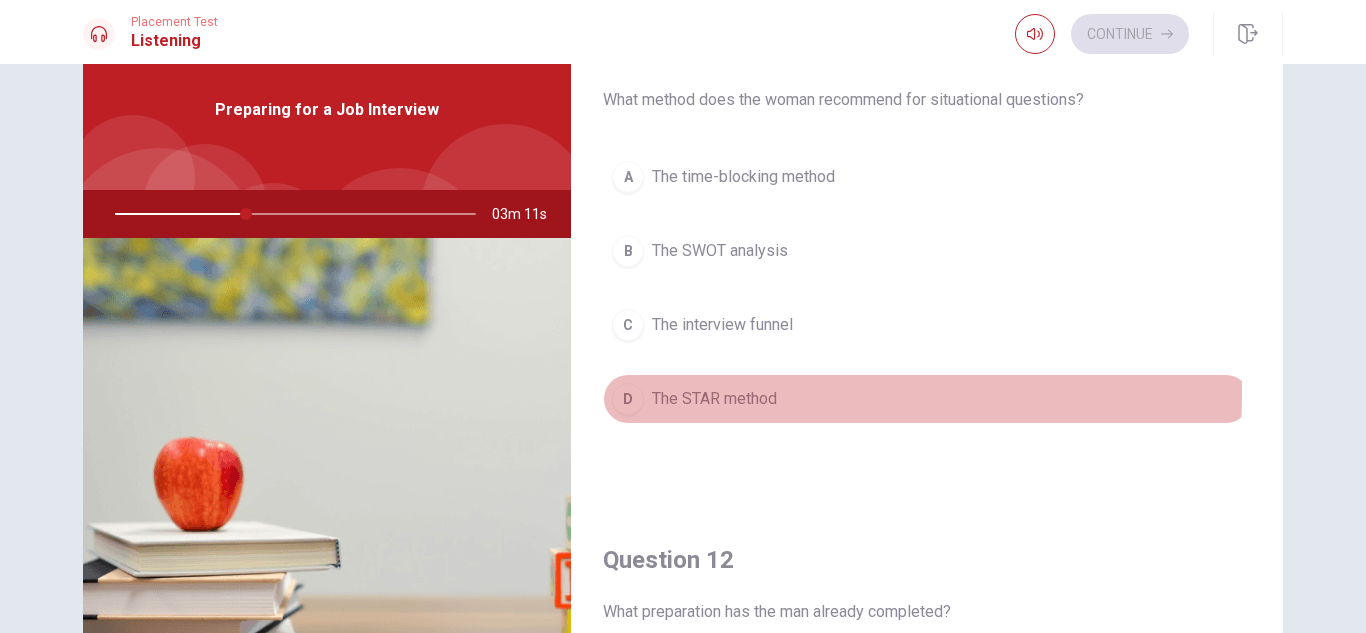 click on "D" at bounding box center (628, 399) 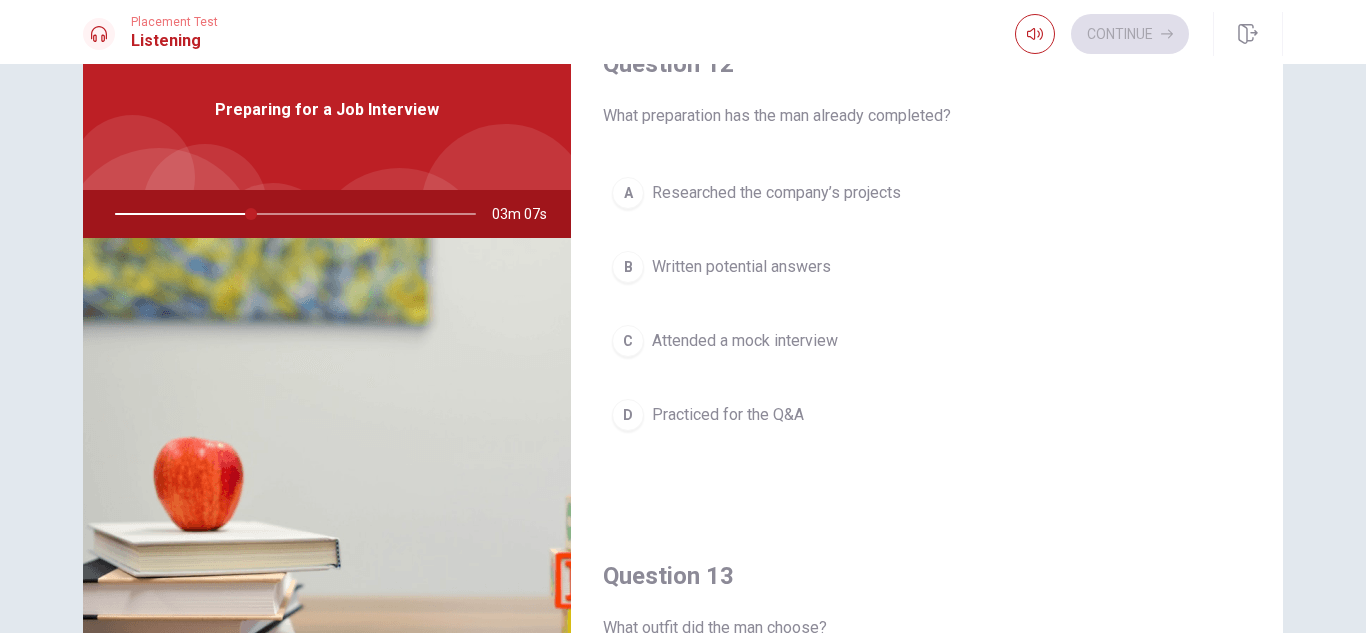 scroll, scrollTop: 515, scrollLeft: 0, axis: vertical 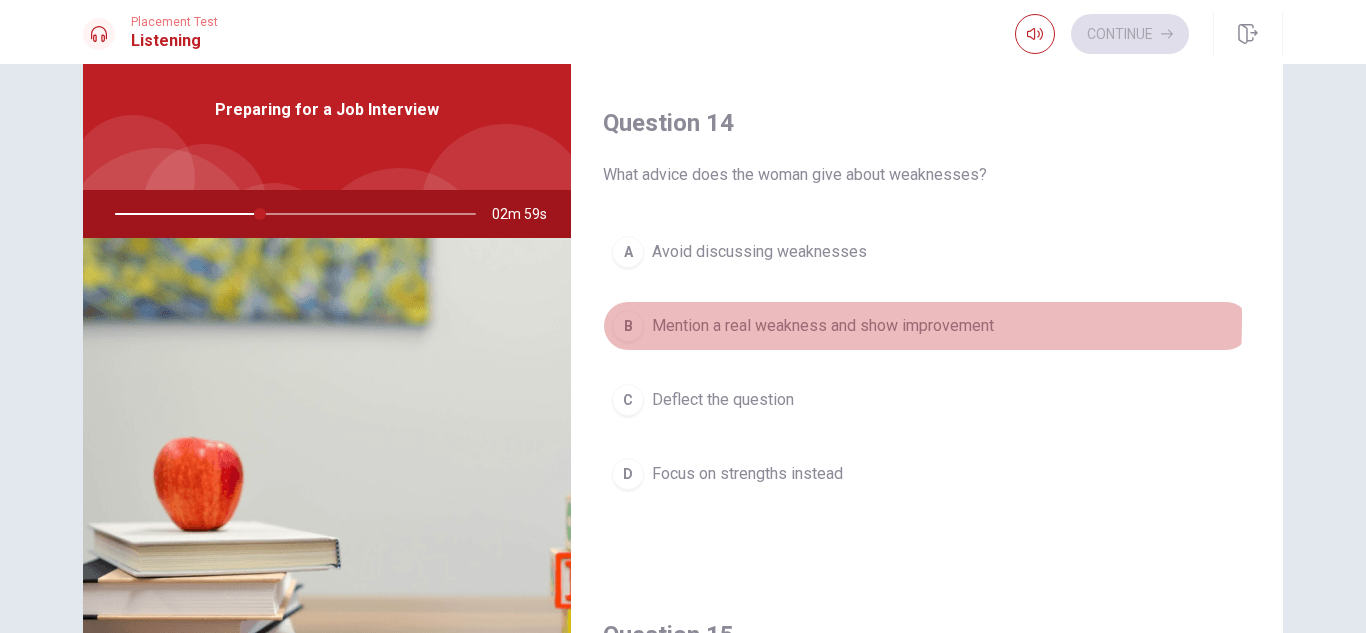 click on "B" at bounding box center [628, 326] 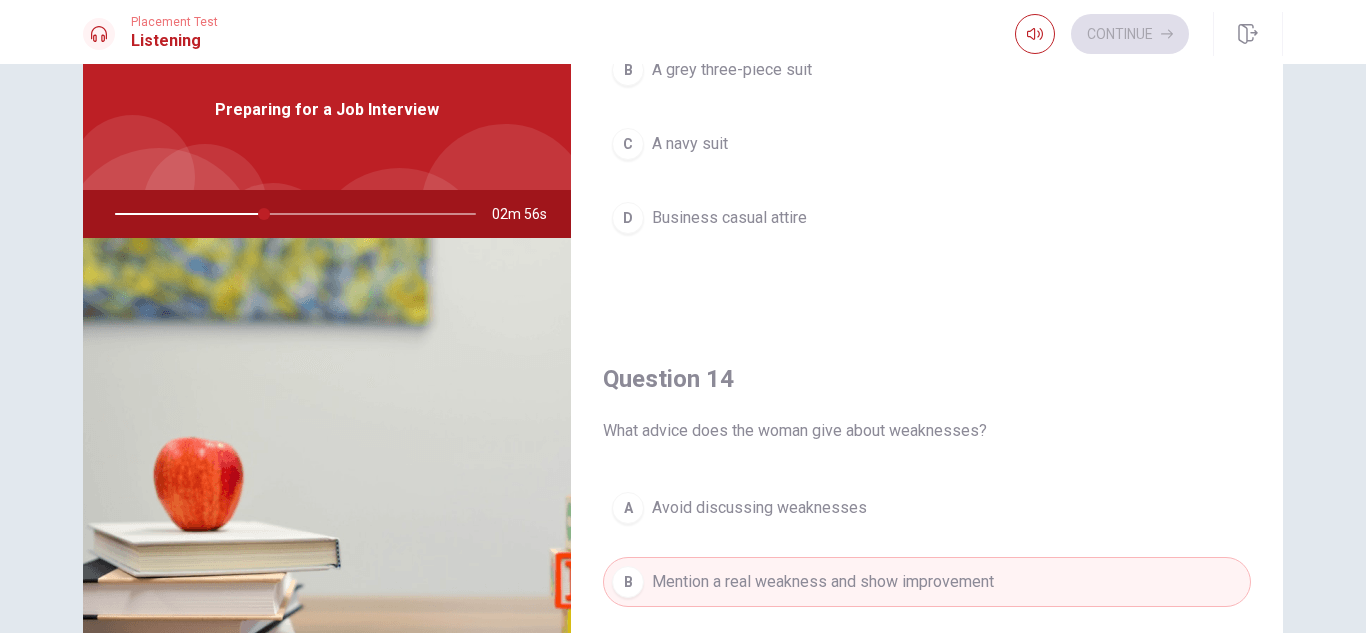 scroll, scrollTop: 934, scrollLeft: 0, axis: vertical 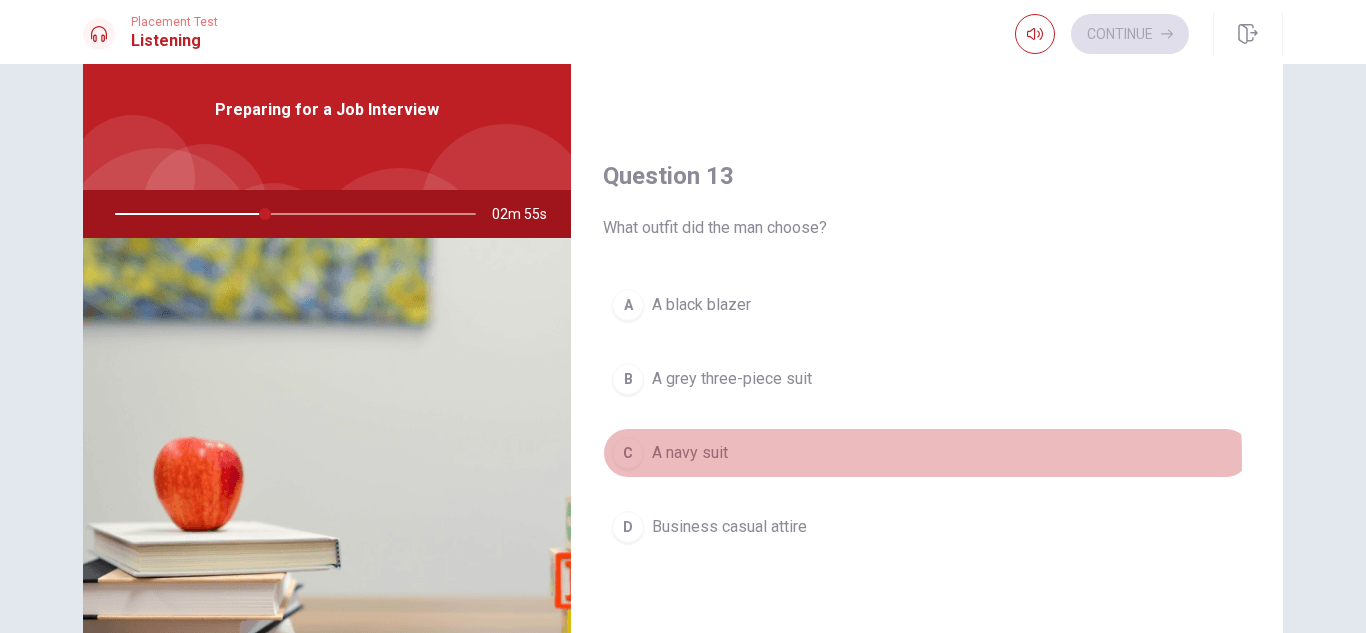 click on "C" at bounding box center (628, 453) 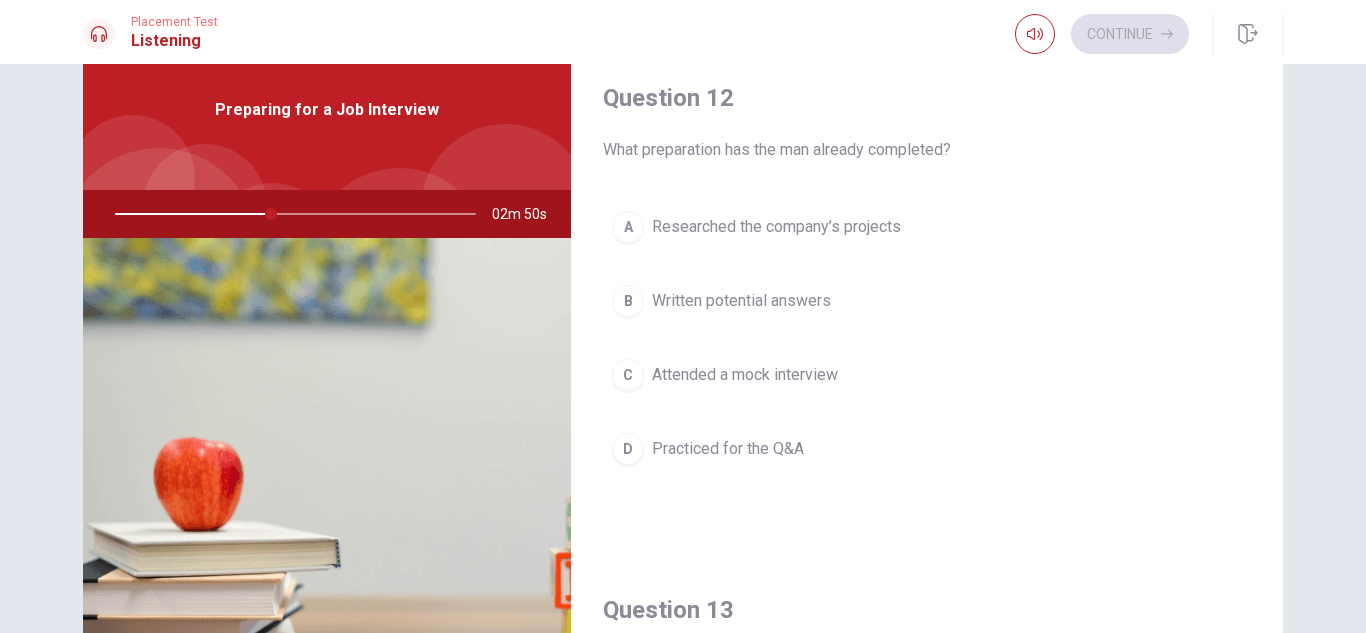 scroll, scrollTop: 473, scrollLeft: 0, axis: vertical 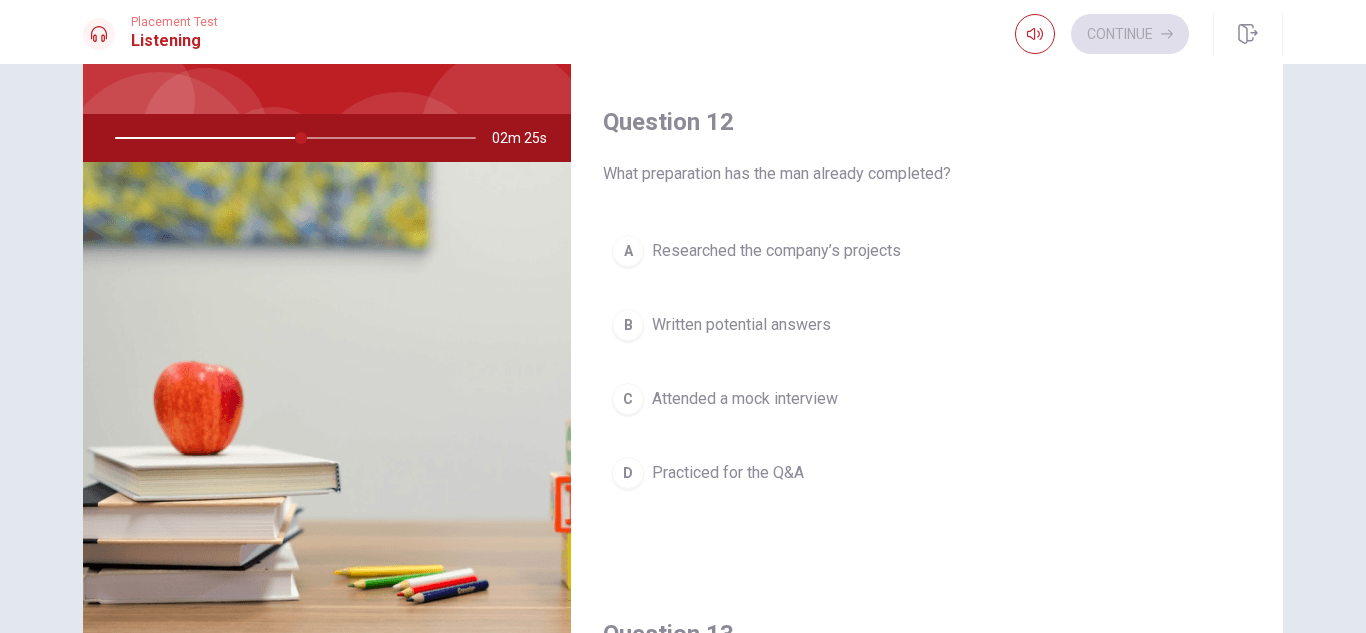 click on "Researched the company’s projects" at bounding box center [776, 251] 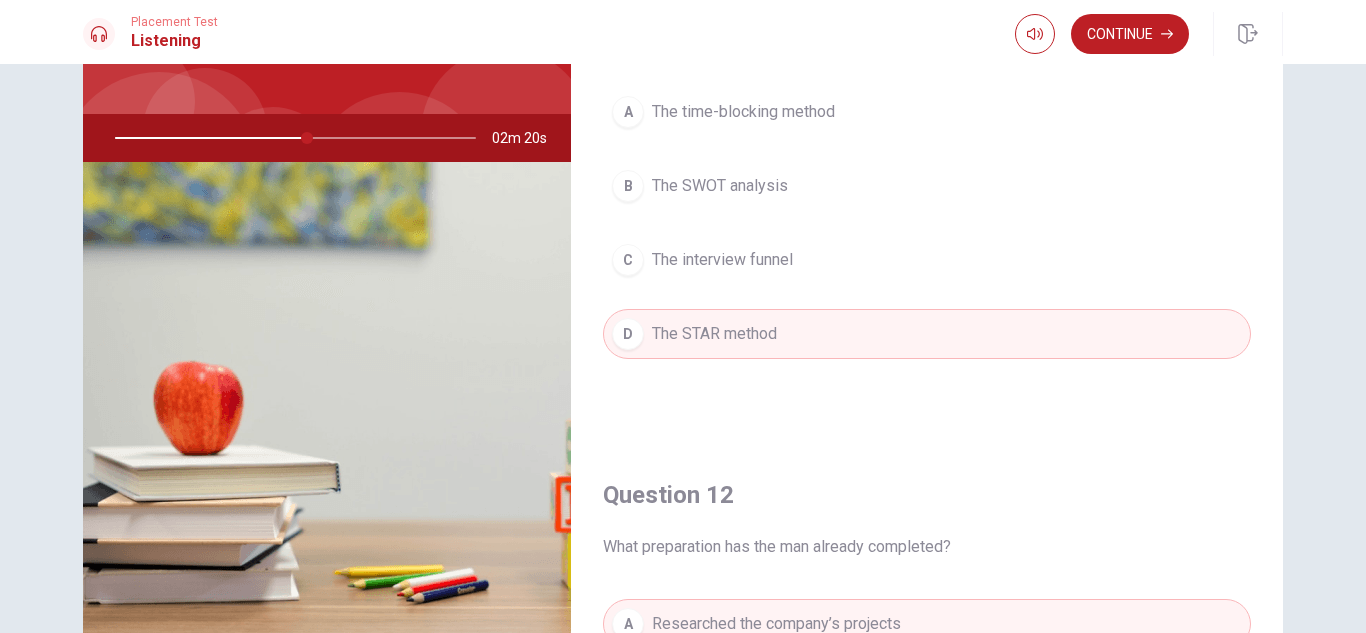 scroll, scrollTop: 0, scrollLeft: 0, axis: both 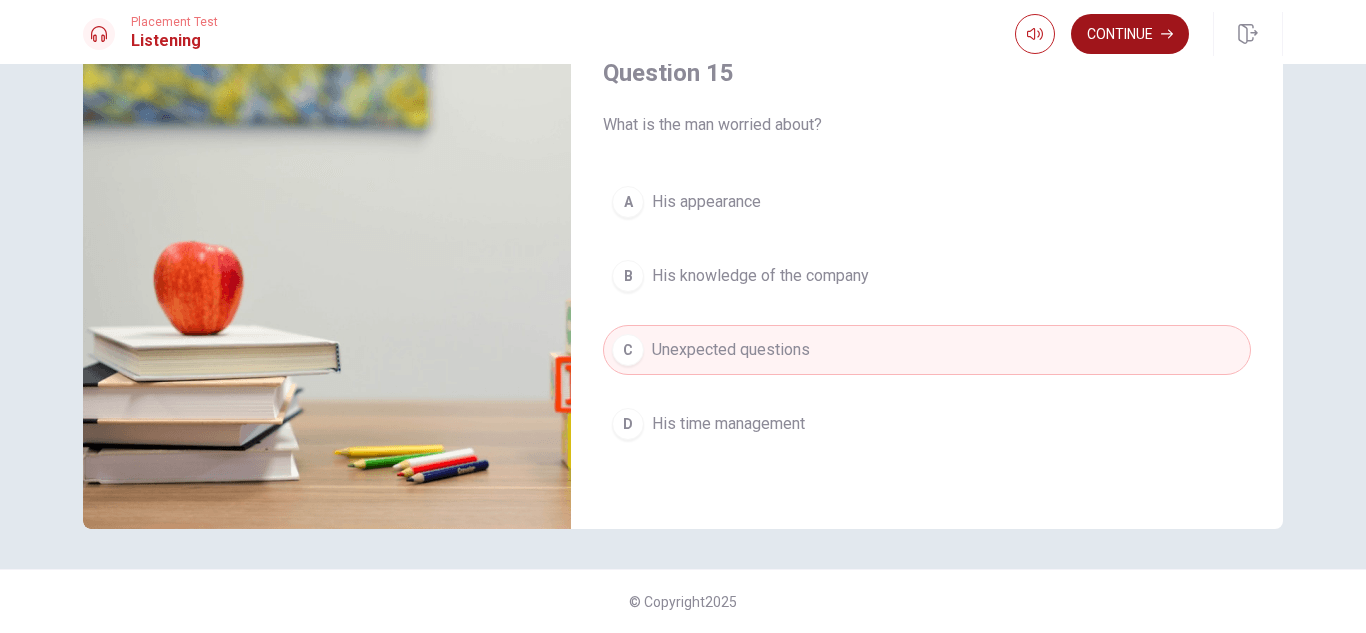 click on "Continue" at bounding box center (1130, 34) 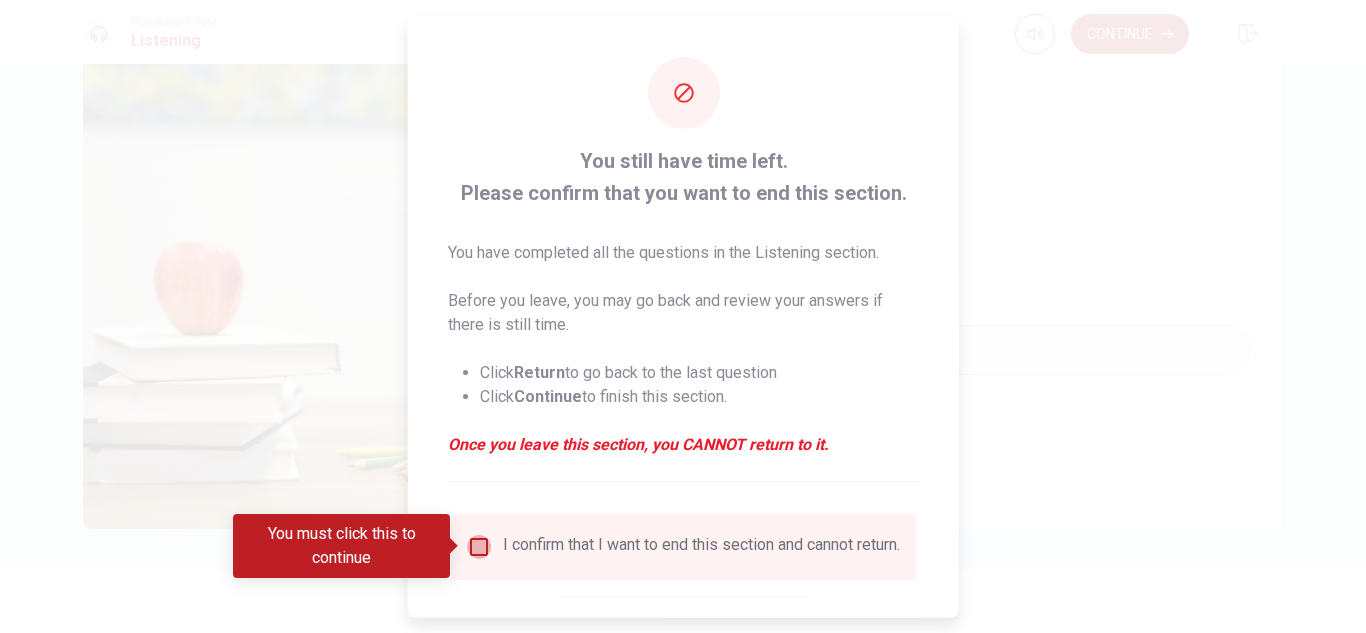 click at bounding box center (479, 546) 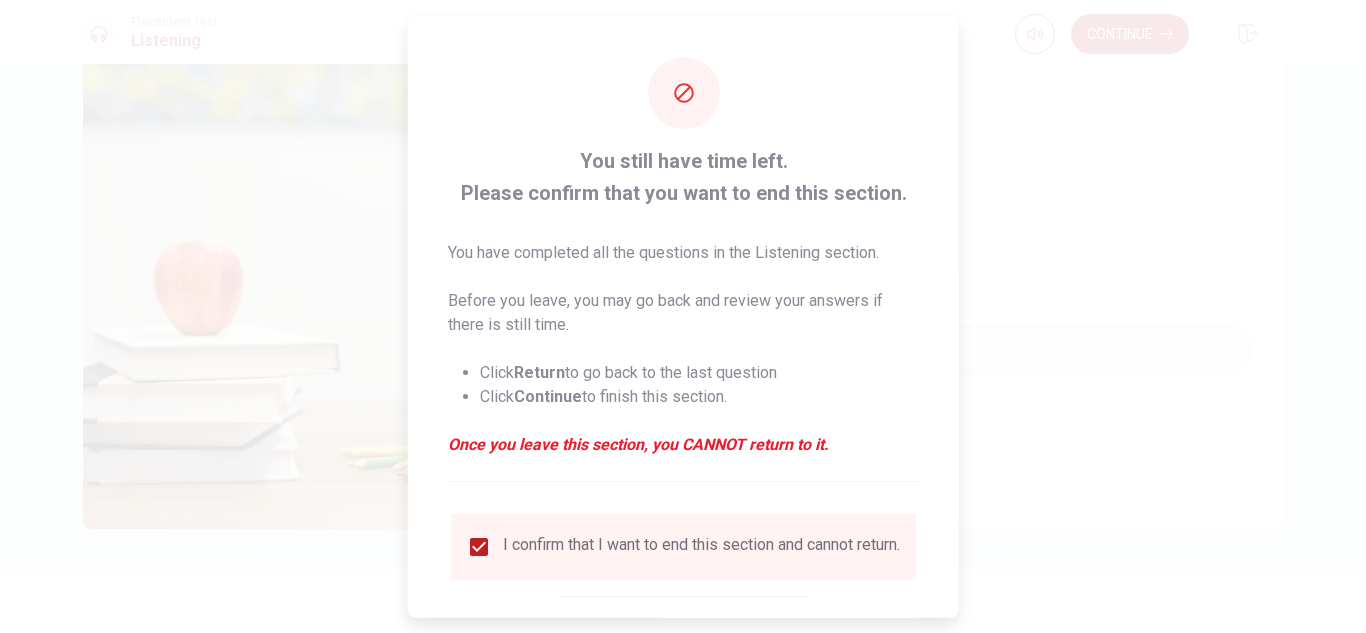 scroll, scrollTop: 113, scrollLeft: 0, axis: vertical 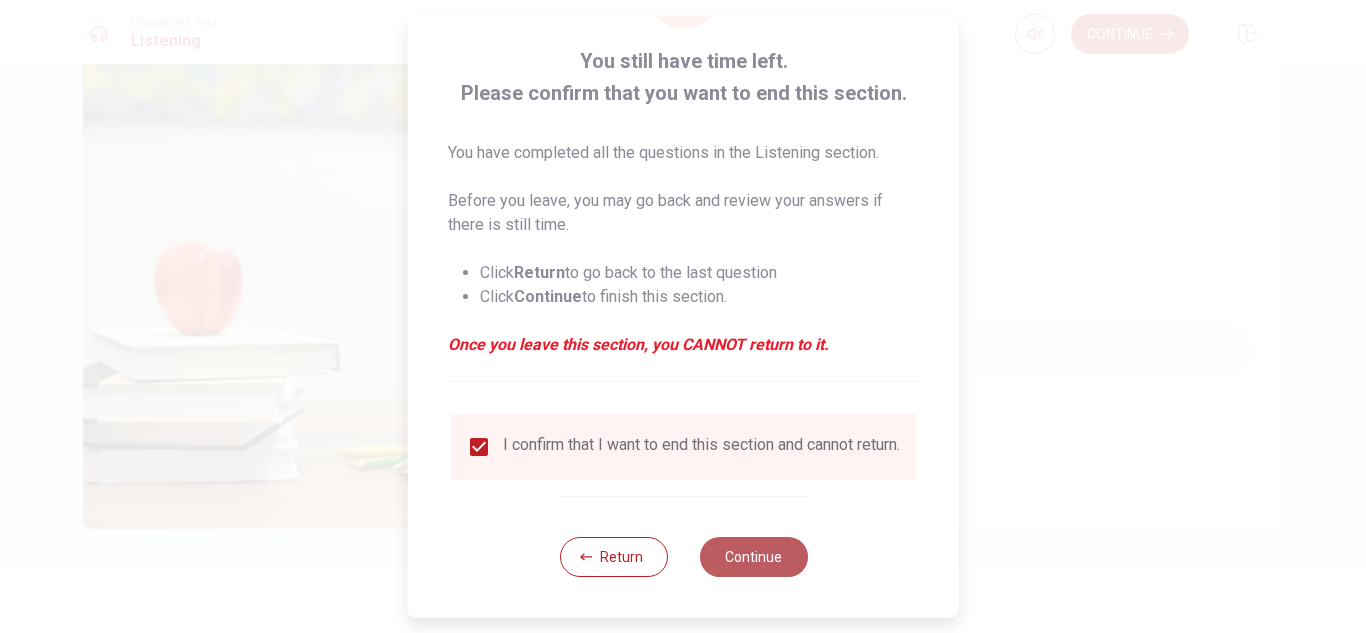 click on "Continue" at bounding box center (753, 557) 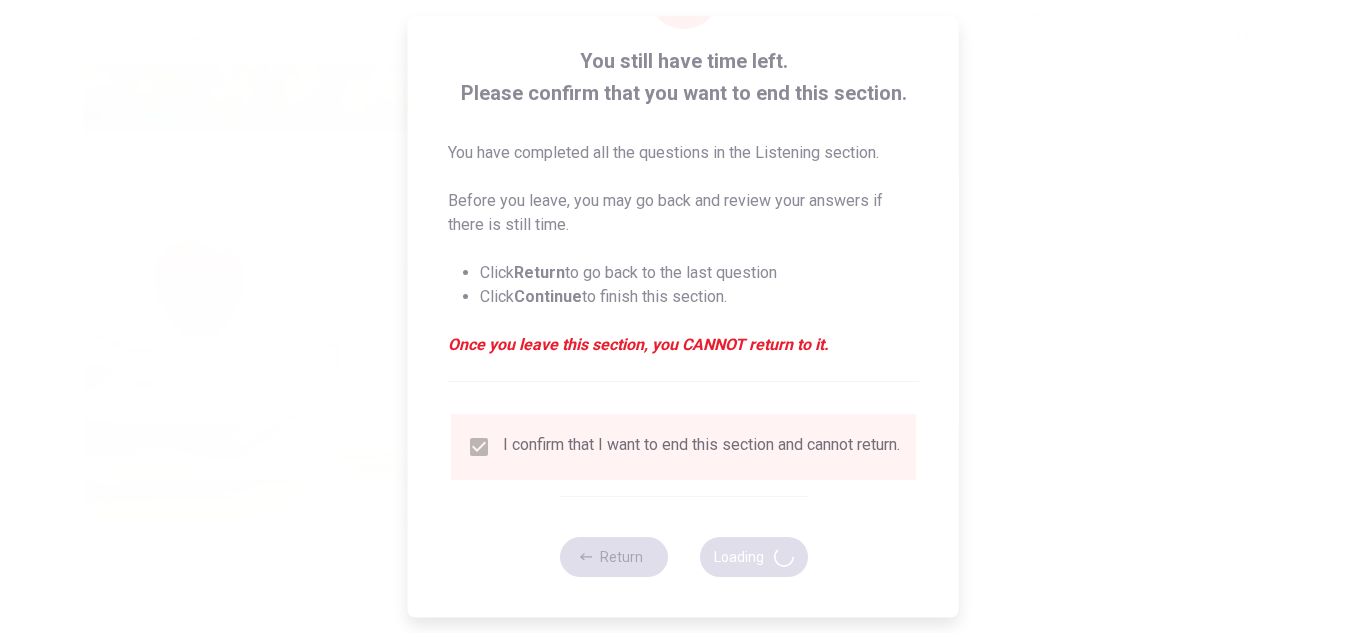 type on "93" 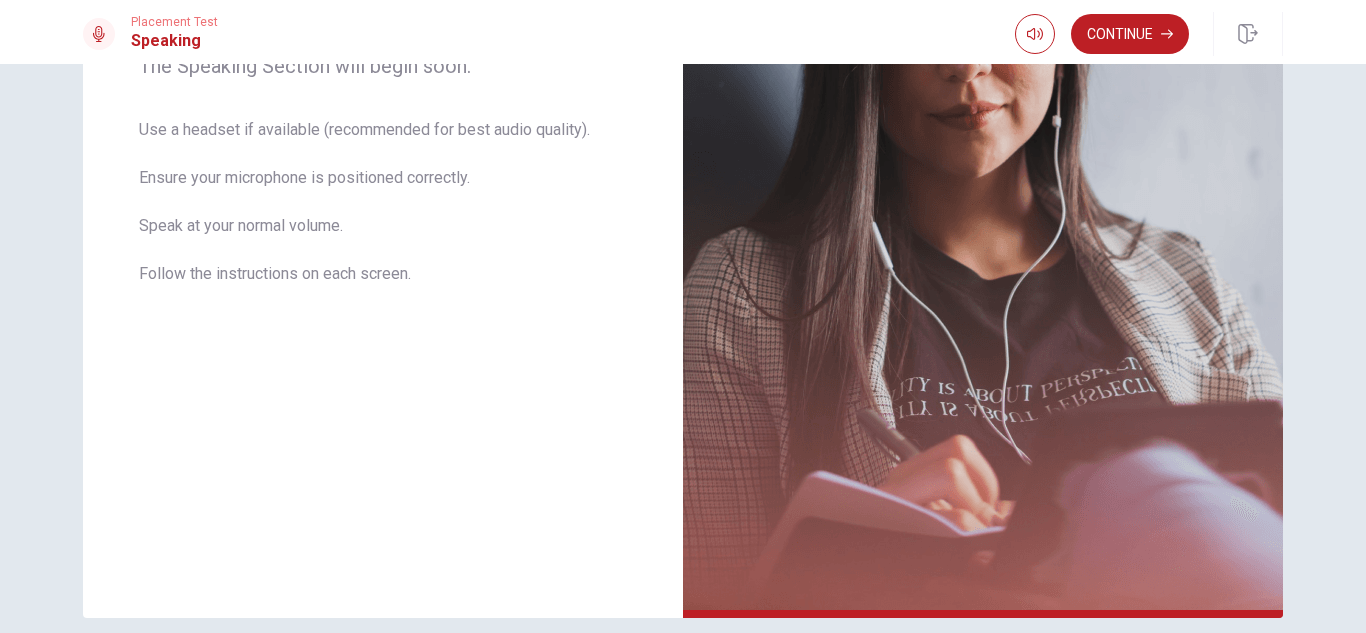 scroll, scrollTop: 363, scrollLeft: 0, axis: vertical 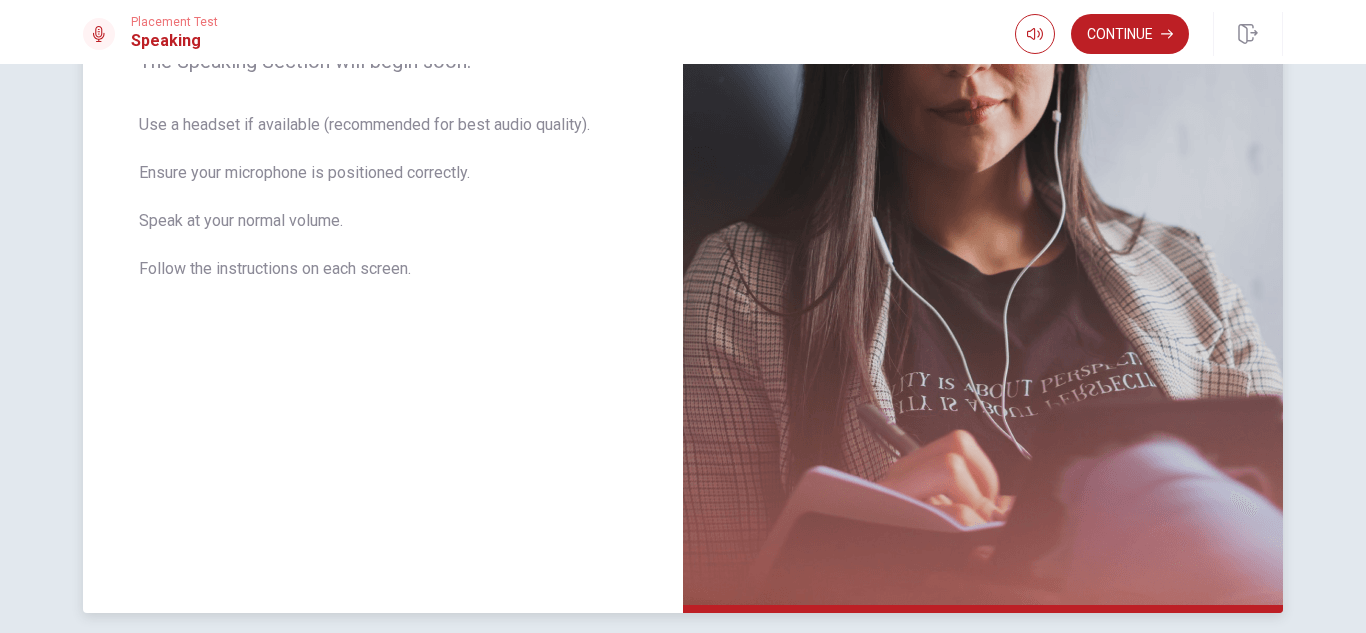 click at bounding box center [983, 177] 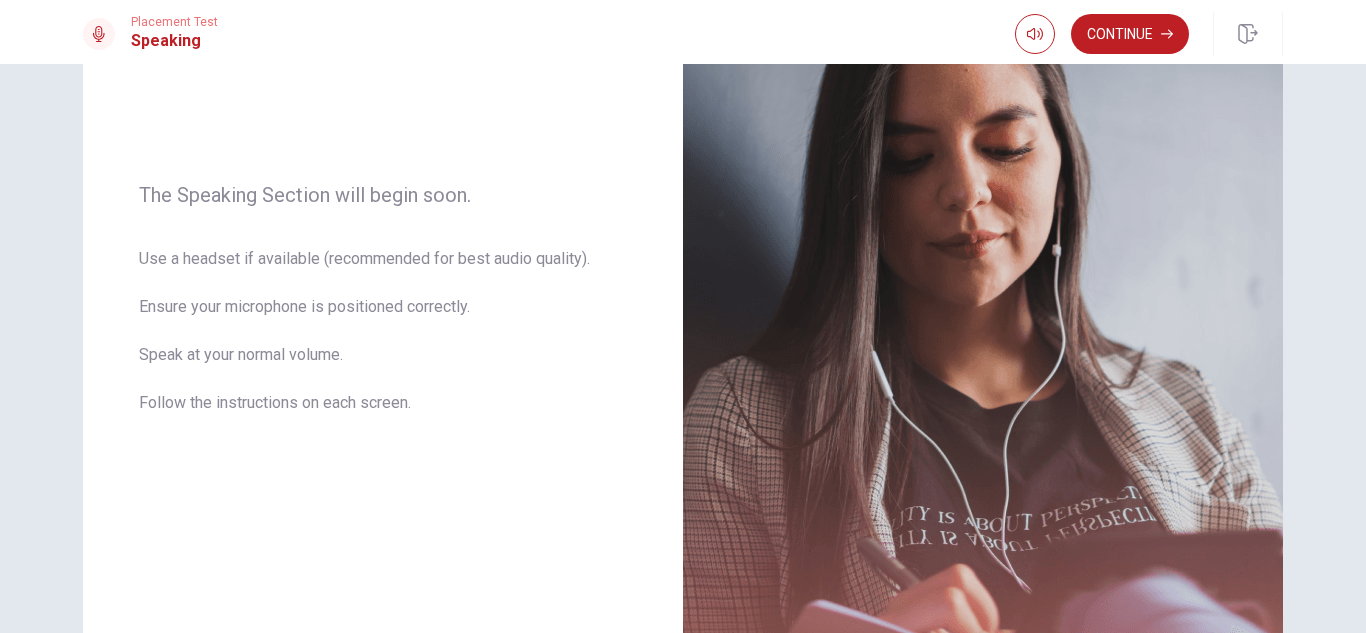 scroll, scrollTop: 210, scrollLeft: 0, axis: vertical 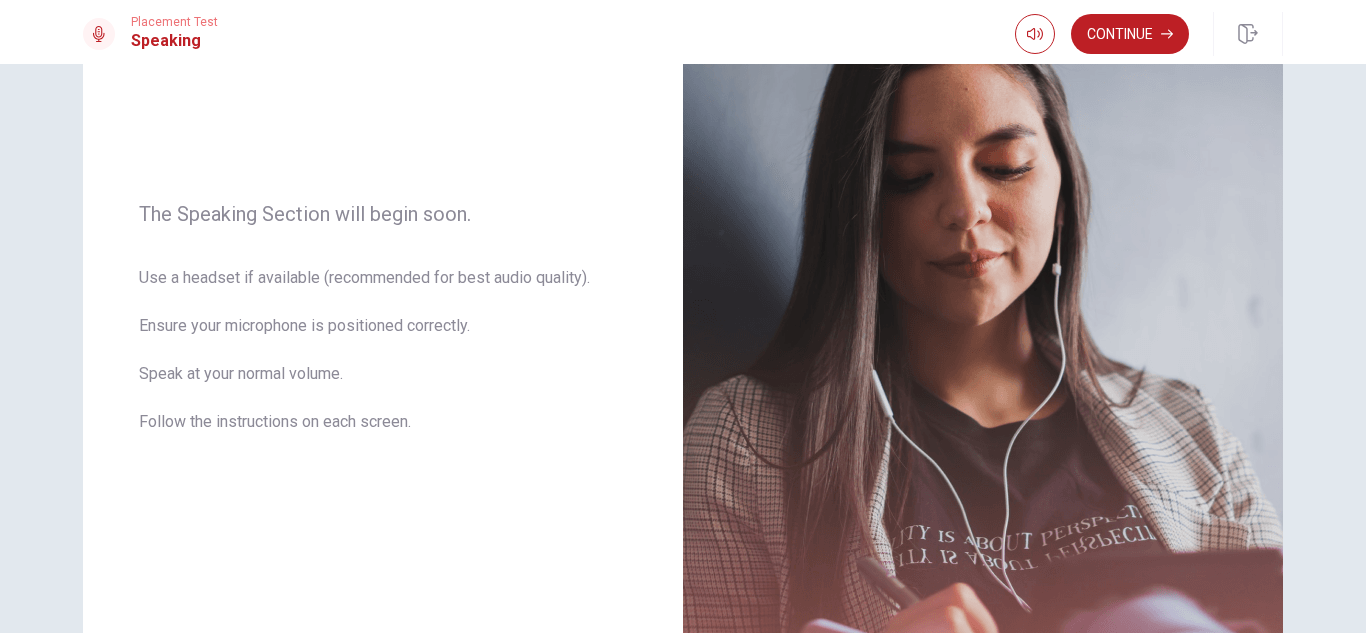 click on "The Speaking Section will begin soon. Use a headset if available (recommended for best audio quality).
Ensure your microphone is positioned correctly.
Speak at your normal volume.
Follow the instructions on each screen." at bounding box center [683, 330] 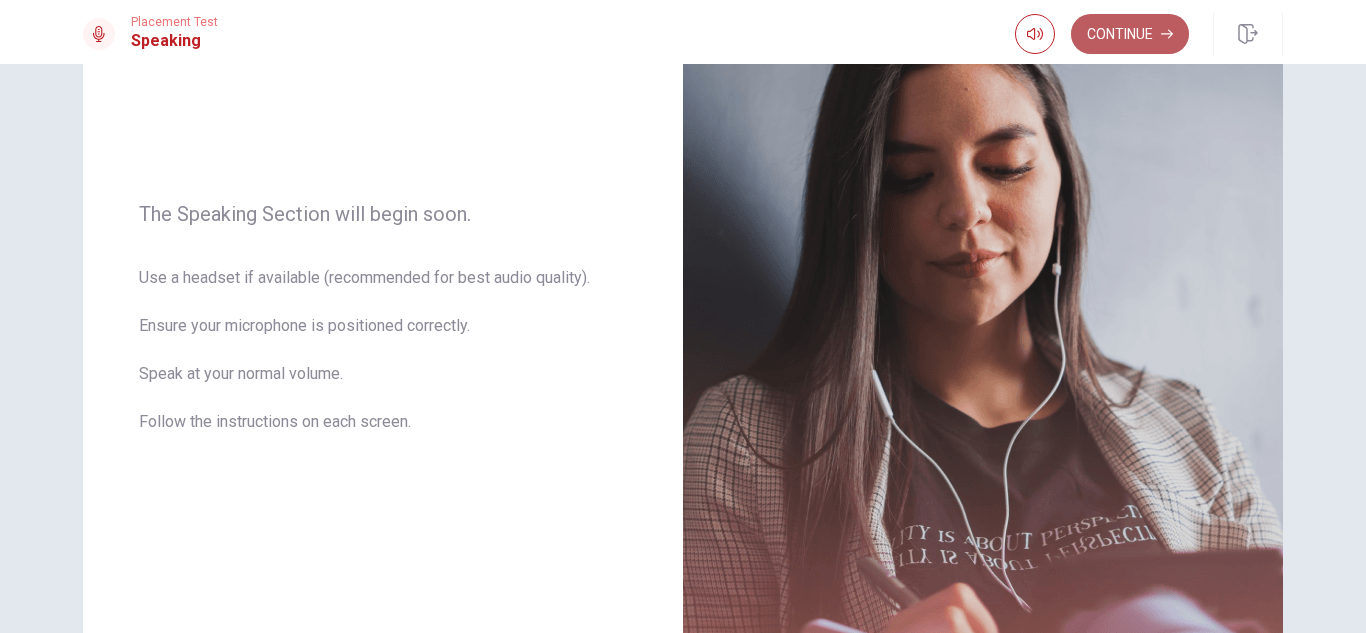 click on "Continue" at bounding box center [1130, 34] 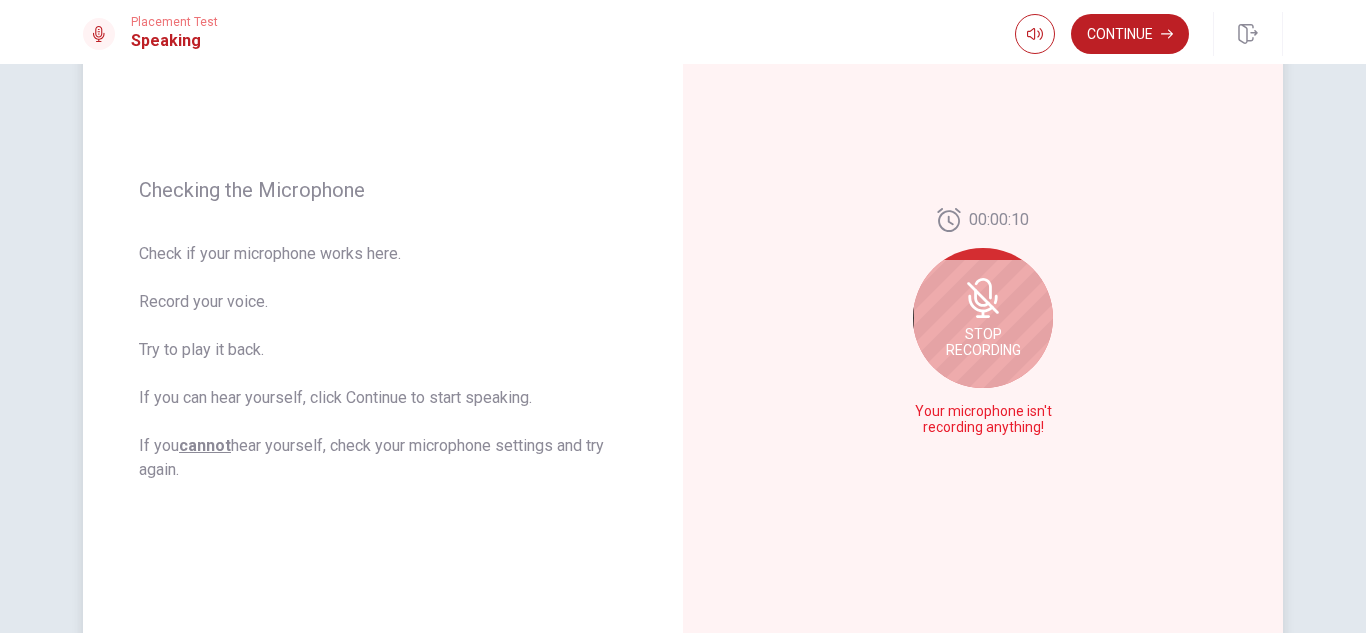 click on "Stop   Recording" at bounding box center [983, 342] 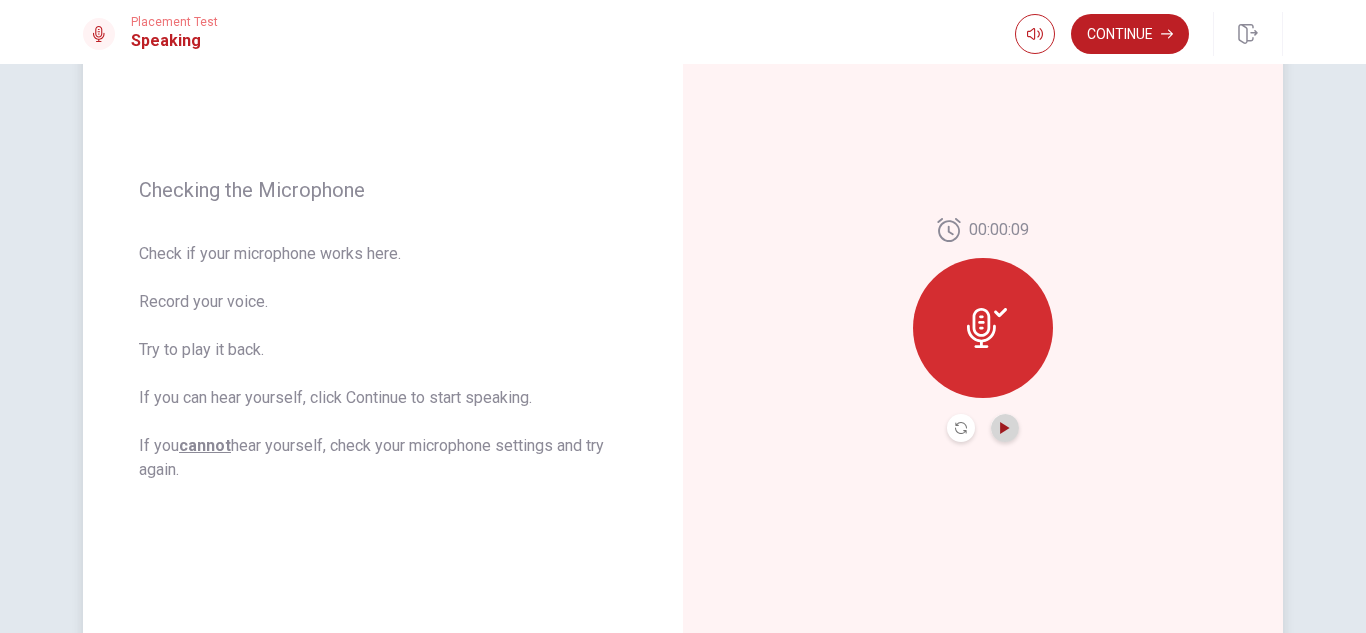 click 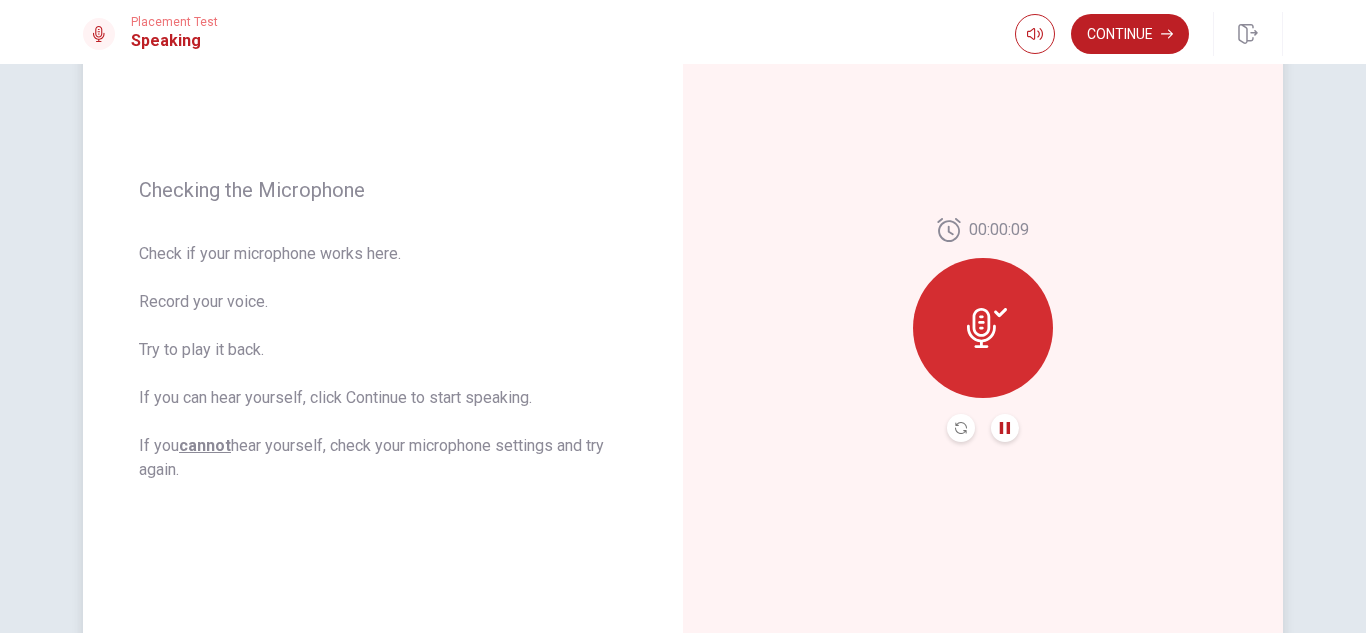 click 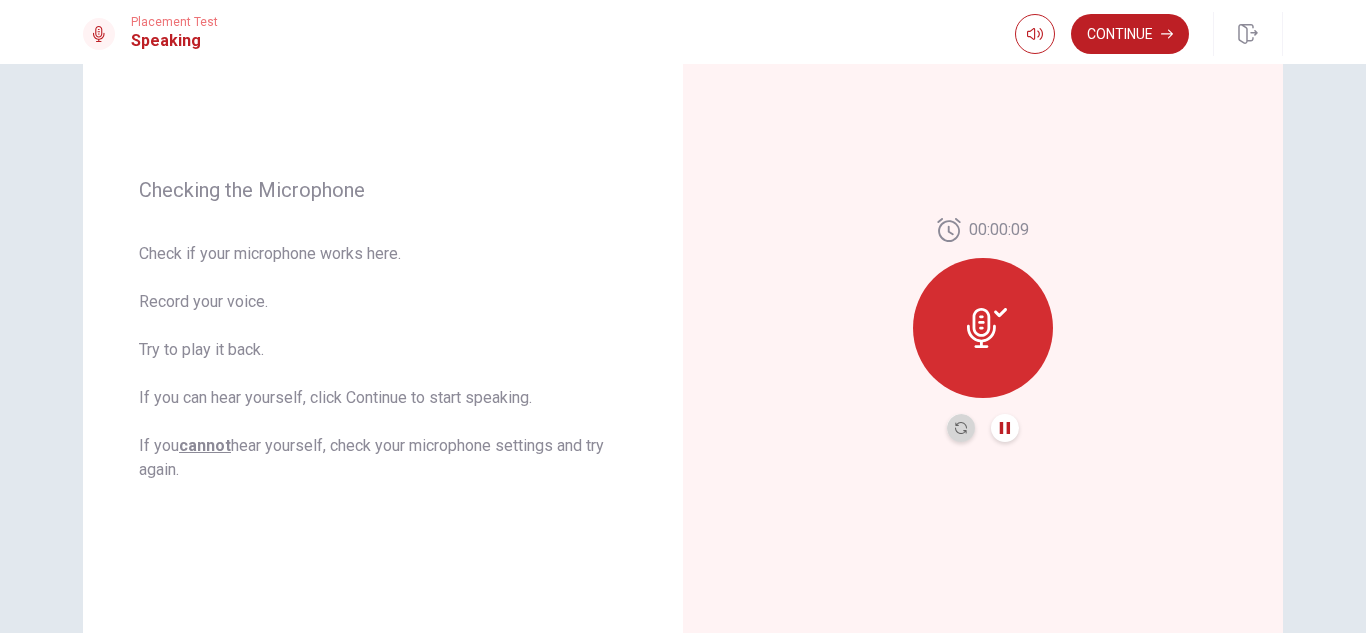 click at bounding box center [961, 428] 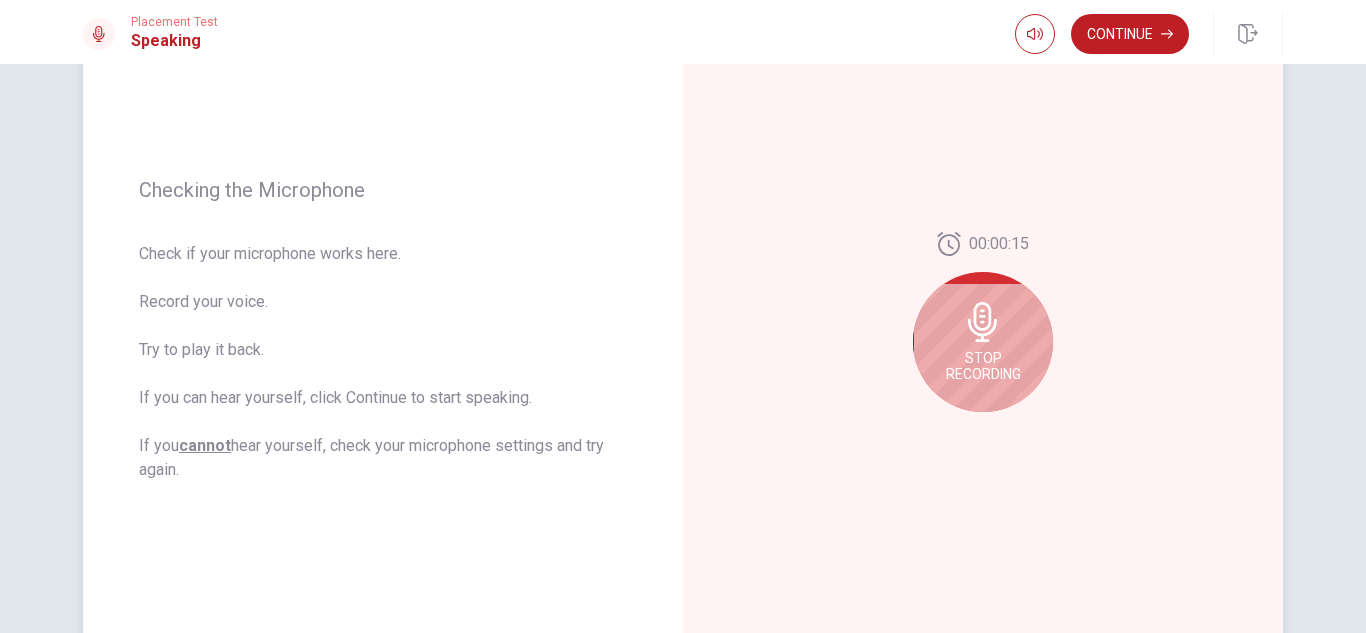 click on "Stop   Recording" at bounding box center (983, 342) 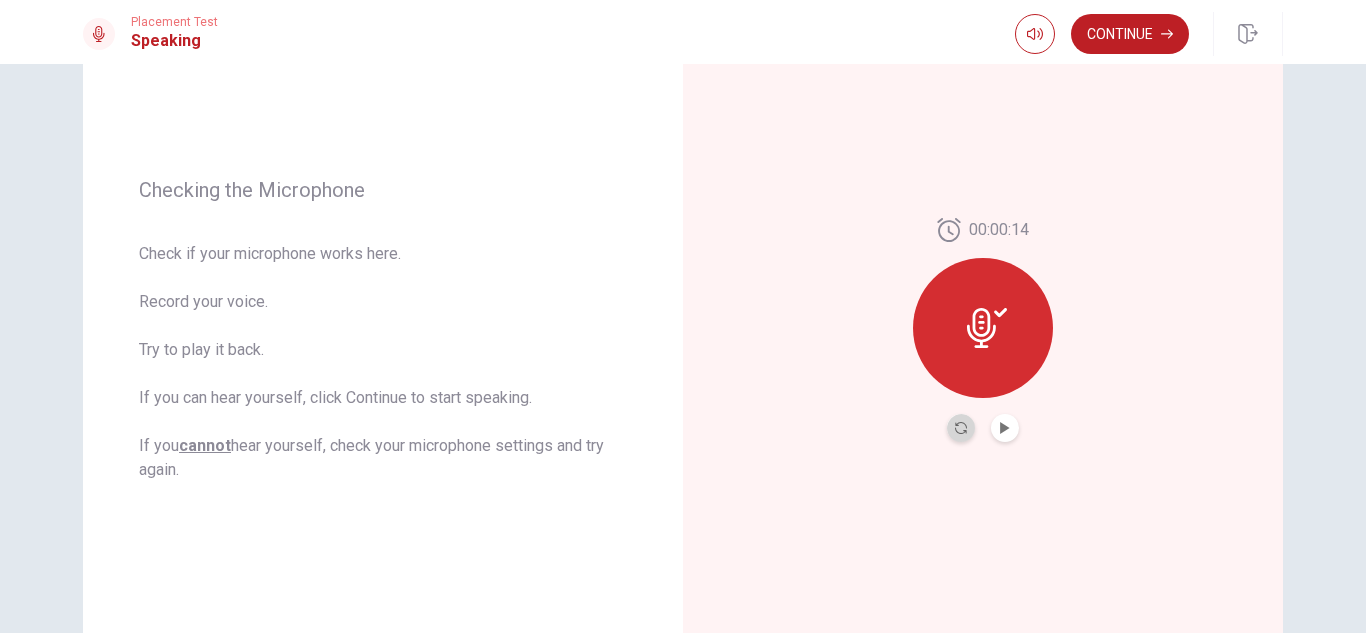 click at bounding box center (961, 428) 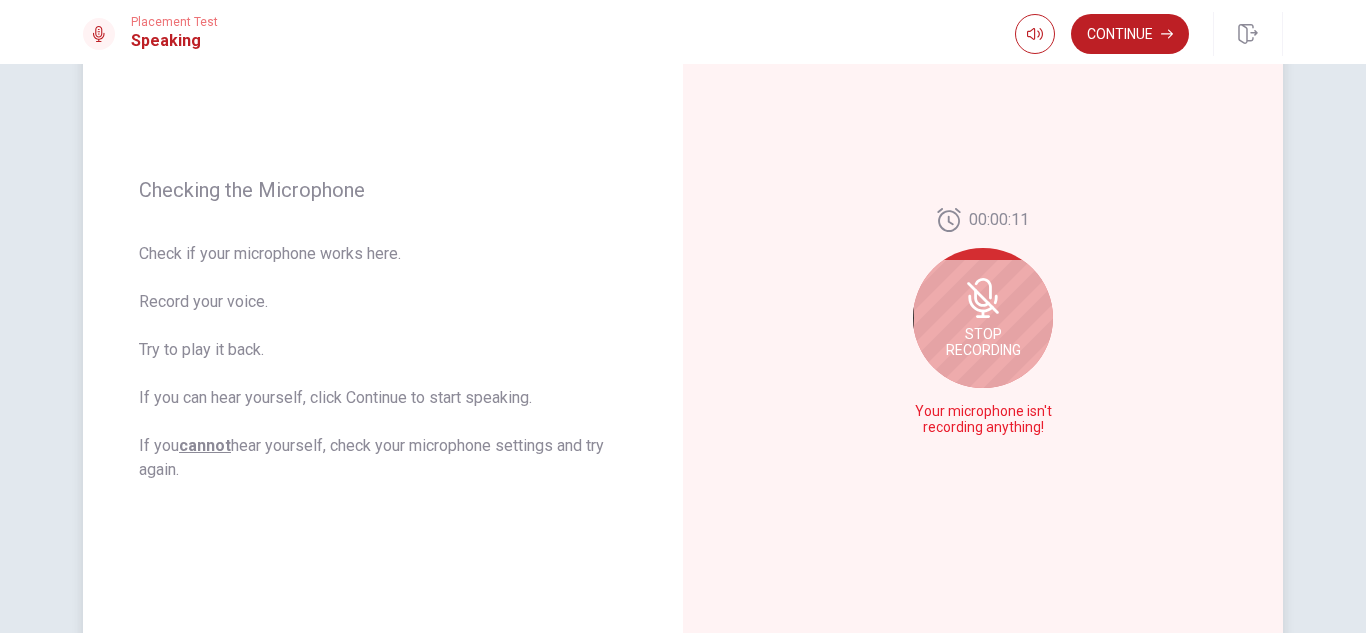 click on "Stop   Recording" at bounding box center [983, 318] 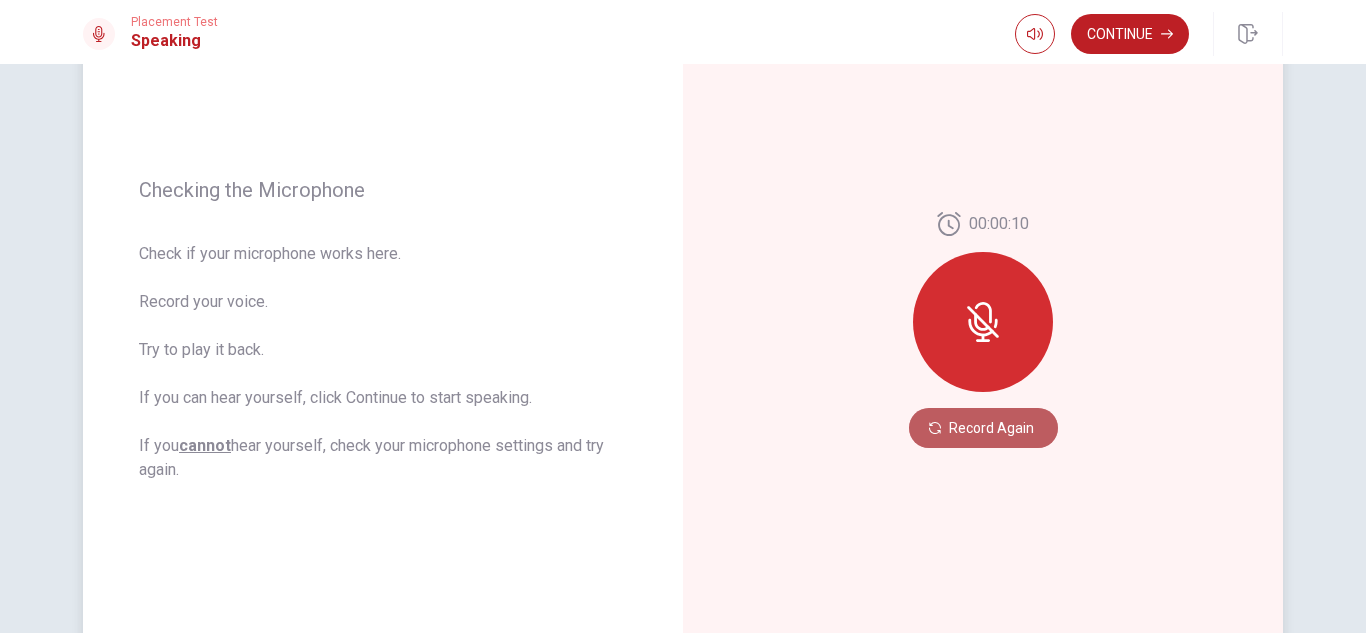 click on "Record Again" at bounding box center [983, 428] 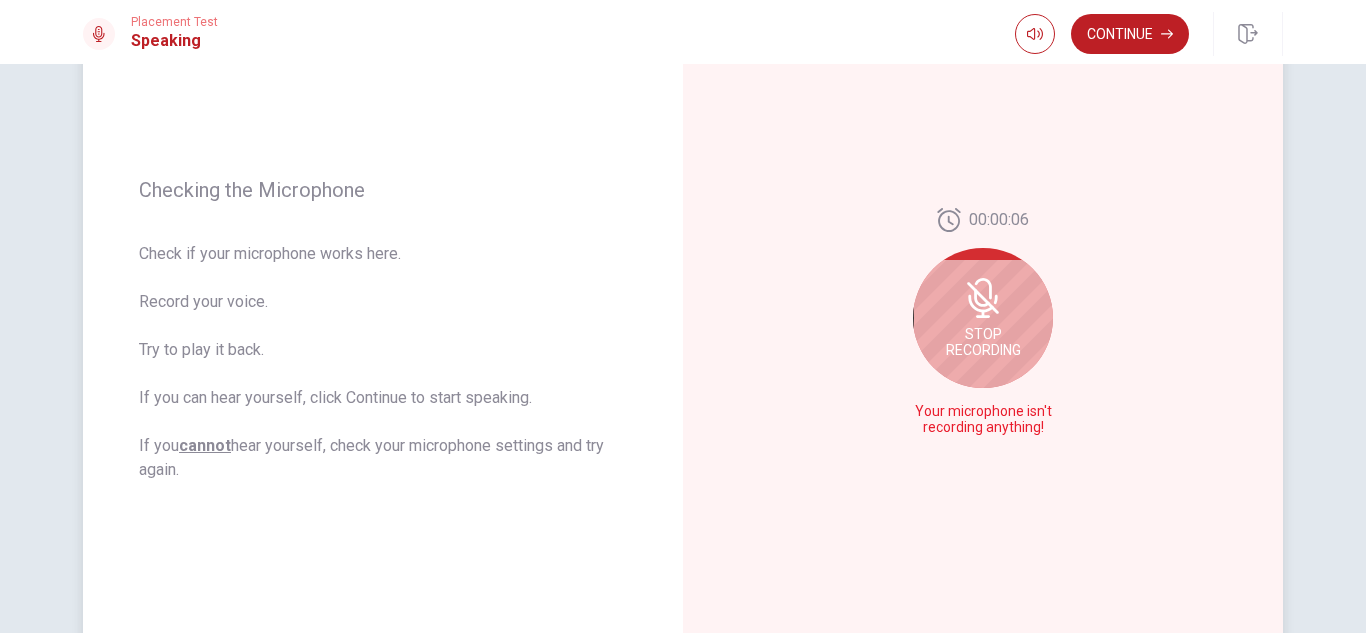 click on "Stop   Recording" at bounding box center [983, 342] 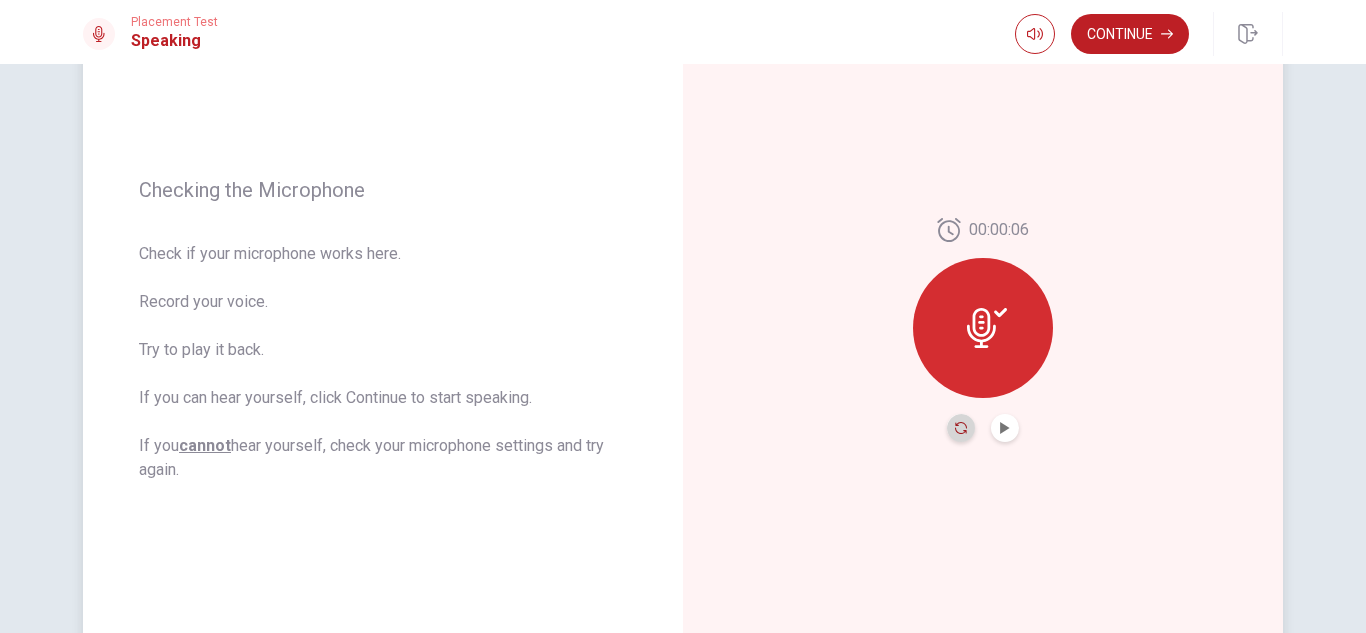 click 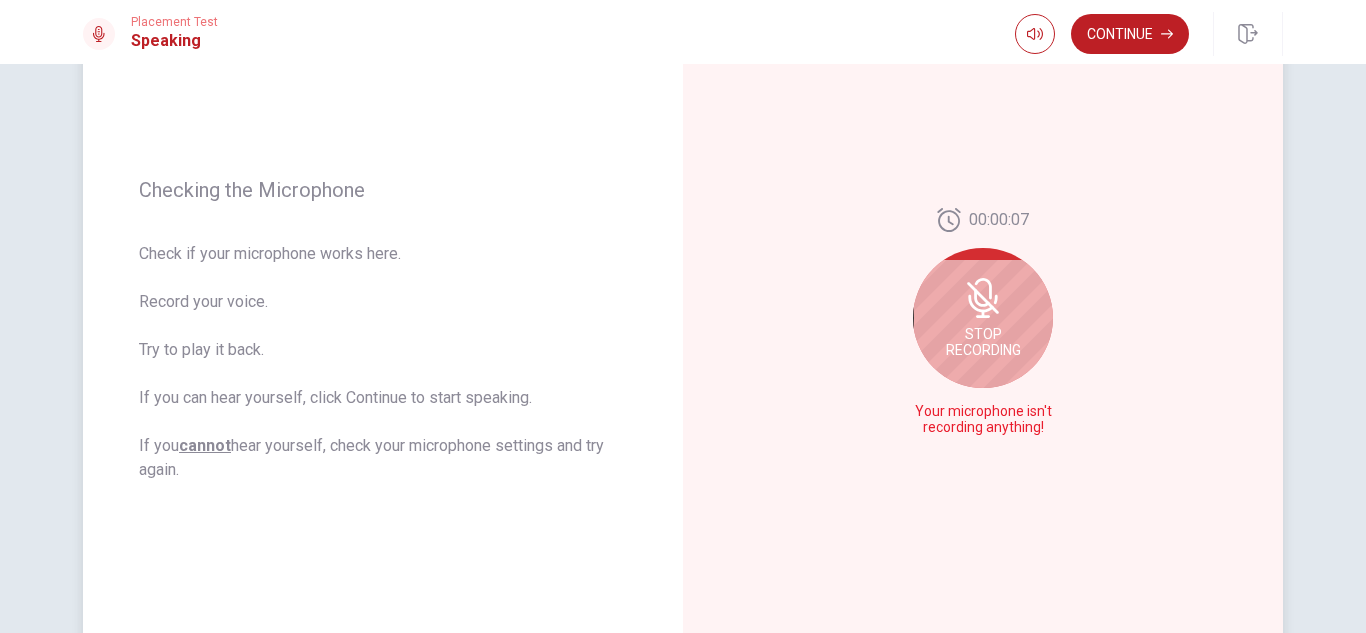 click 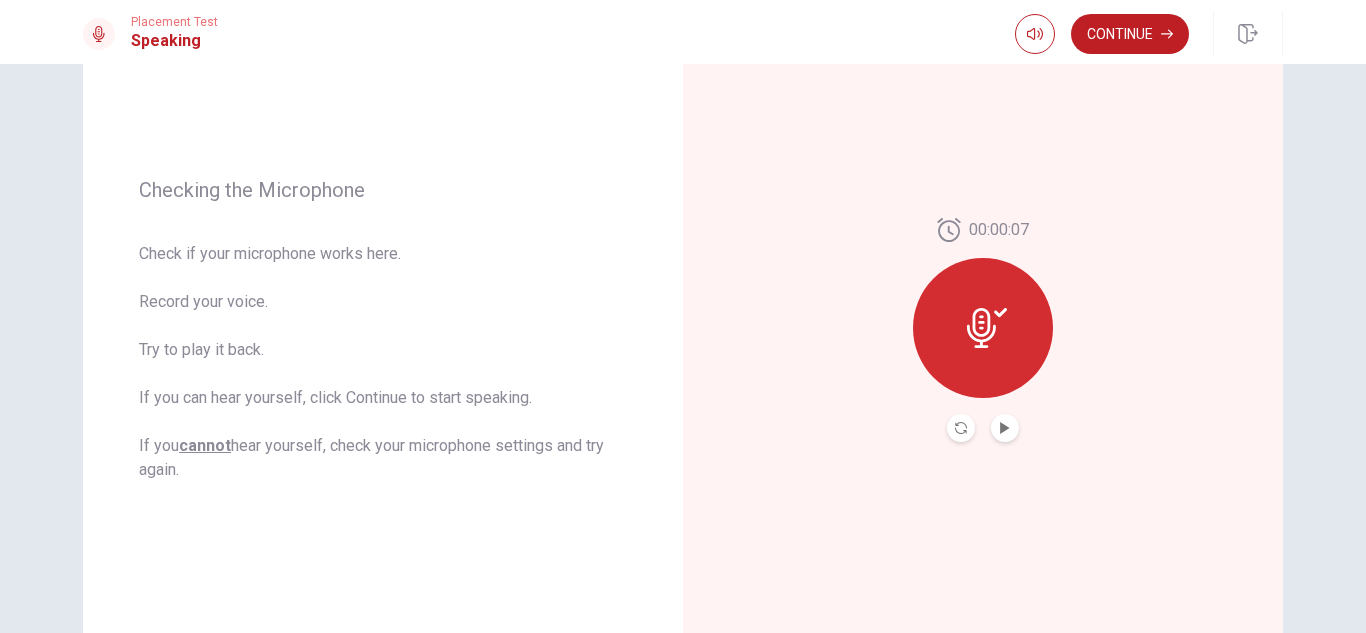 click at bounding box center [961, 428] 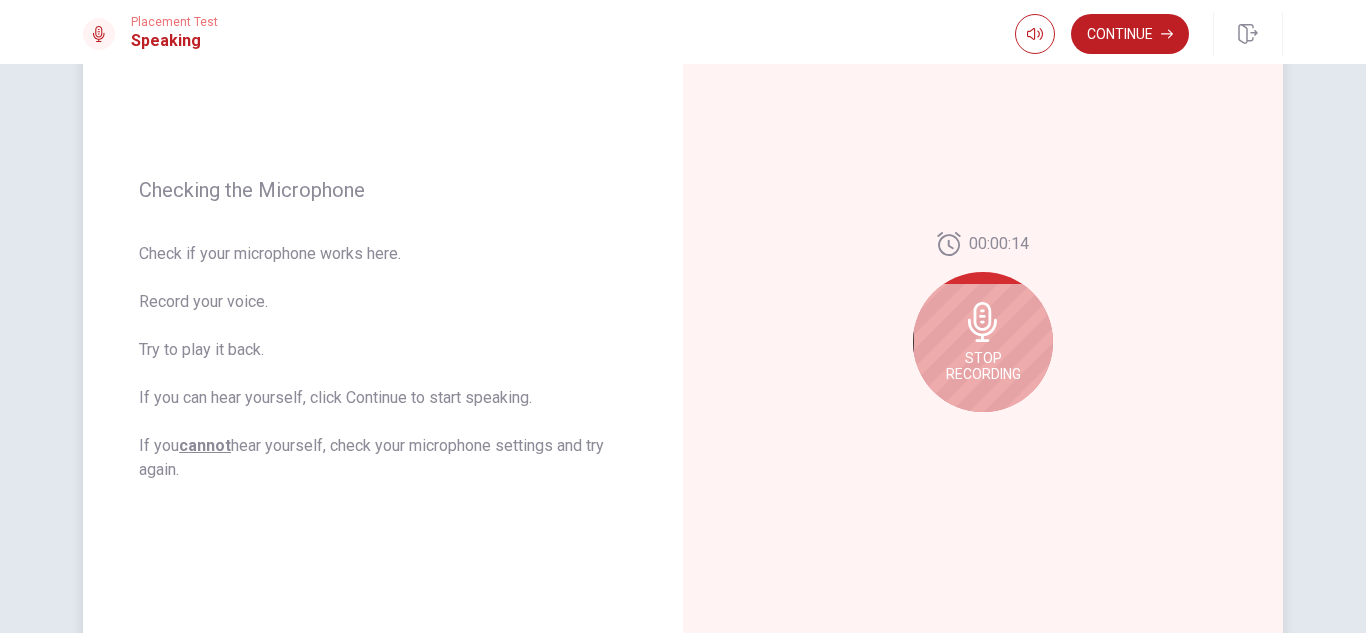 click on "Stop   Recording" at bounding box center (983, 366) 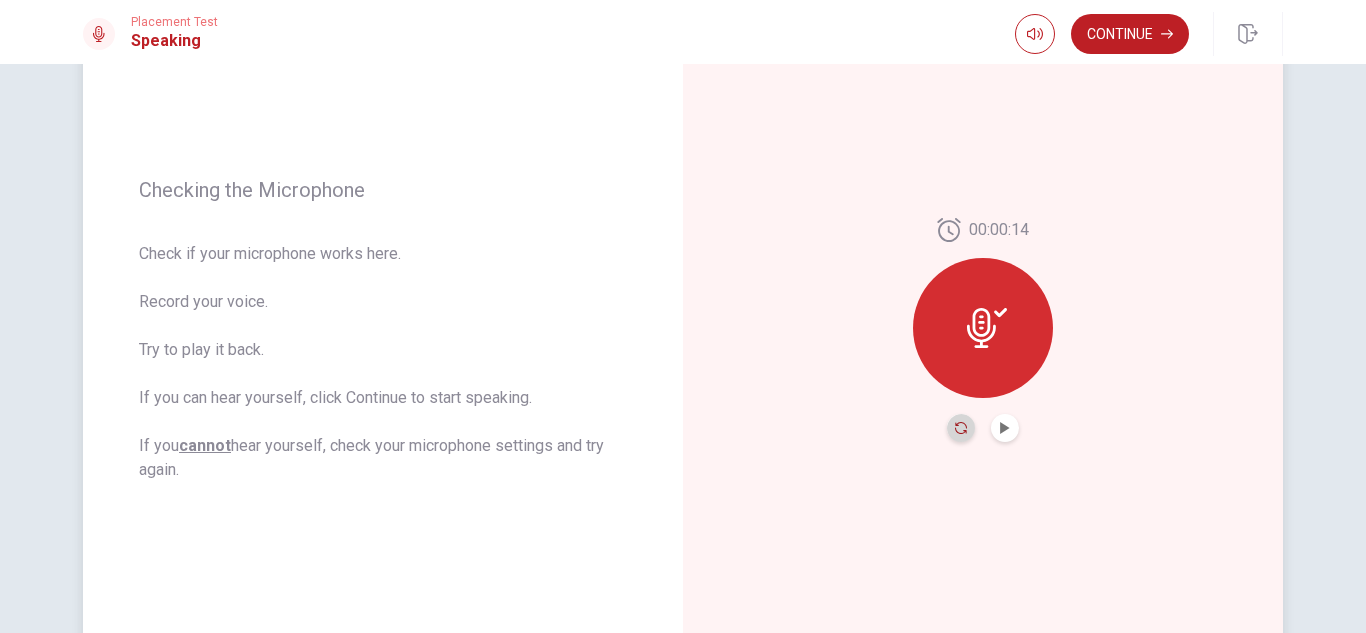 click 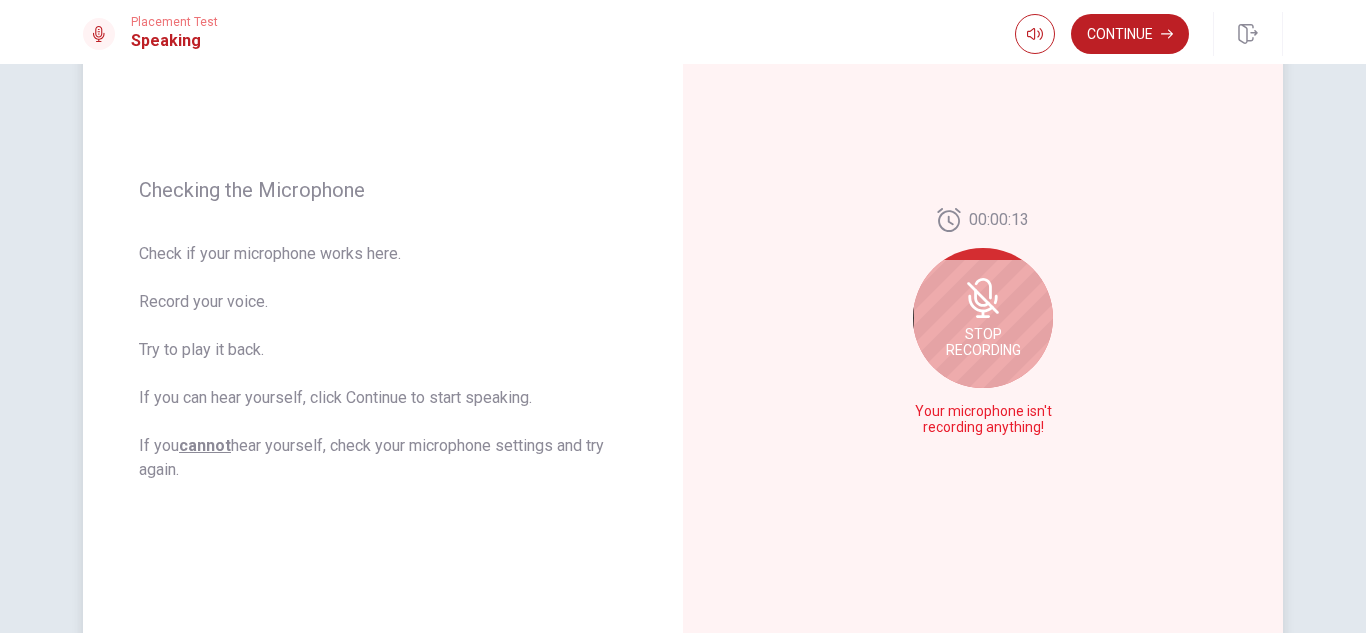 click on "Stop   Recording" at bounding box center (983, 342) 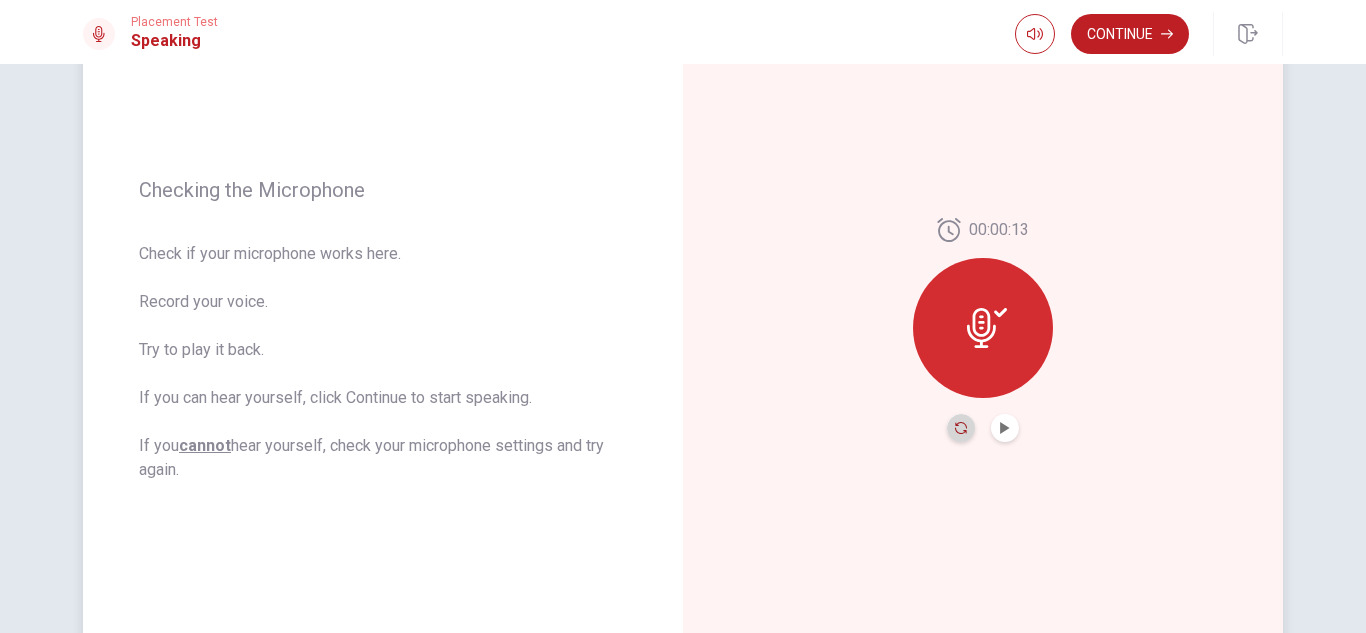 click 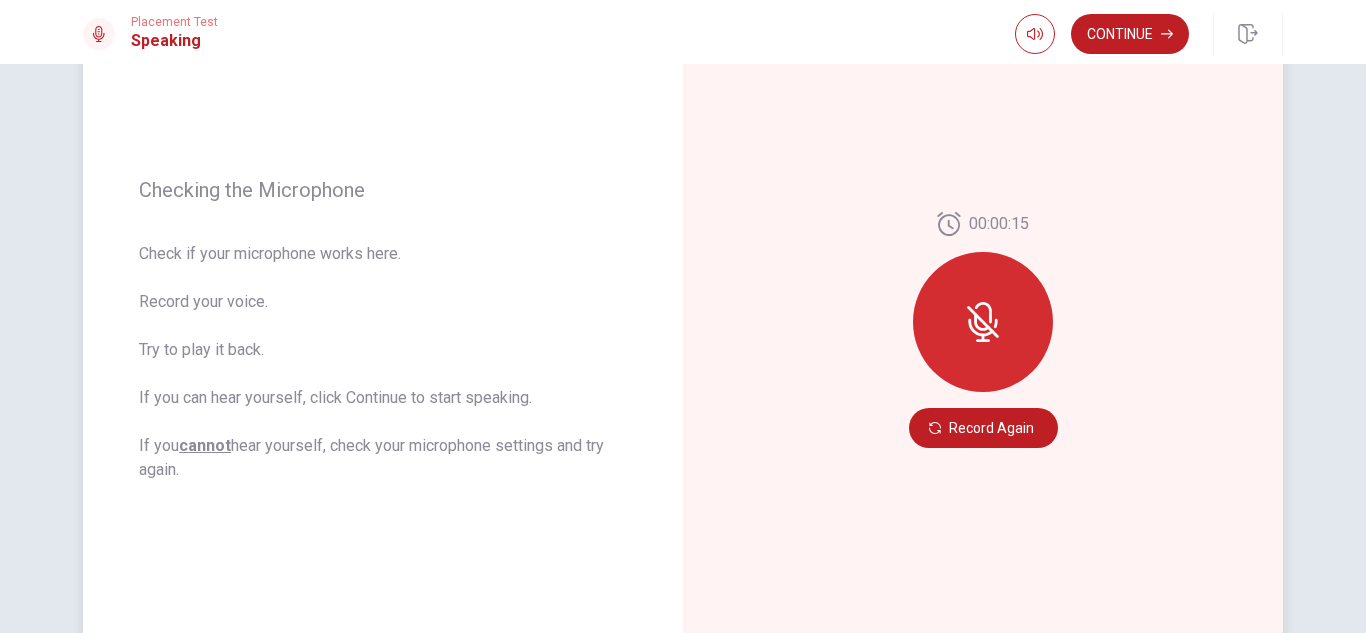 click on "00:00:15 Record Again" at bounding box center (983, 330) 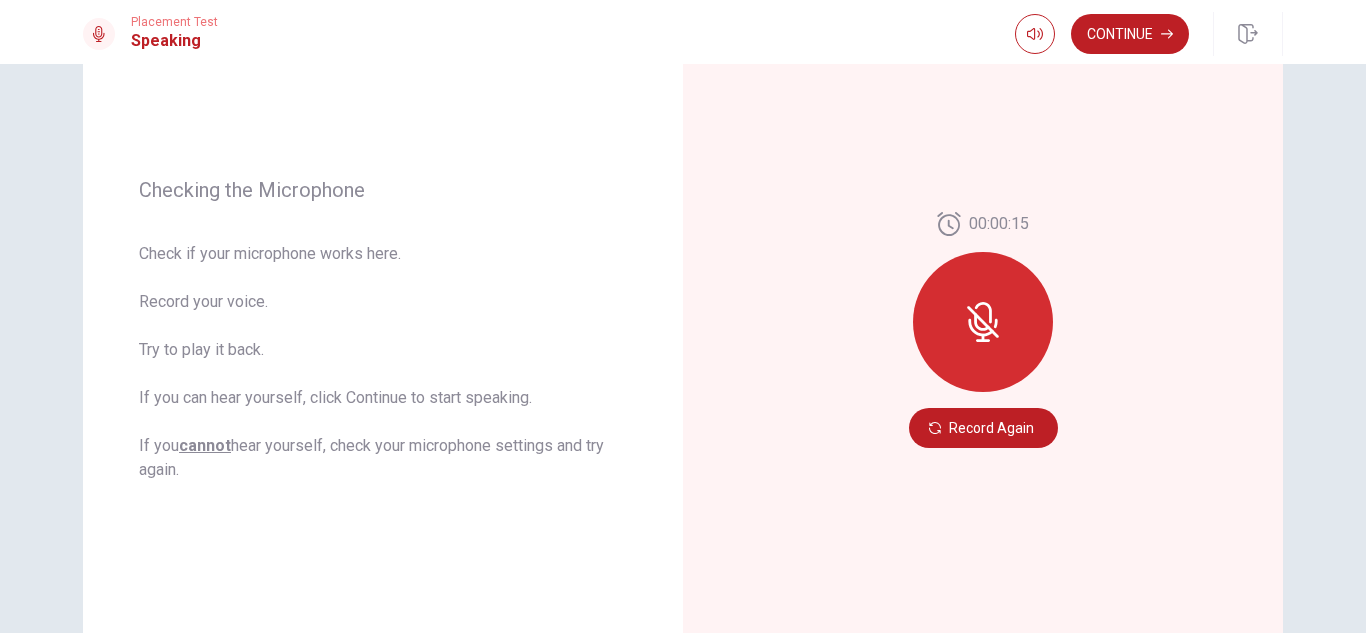 click at bounding box center [983, 322] 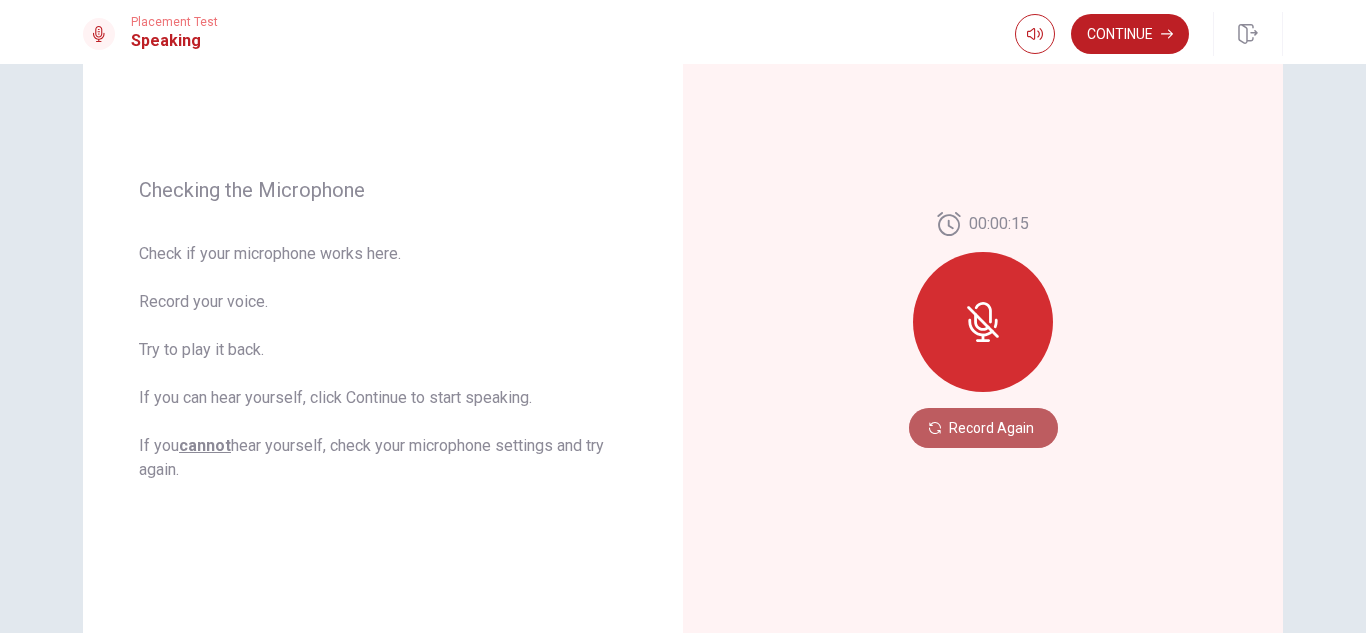 click on "Record Again" at bounding box center [983, 428] 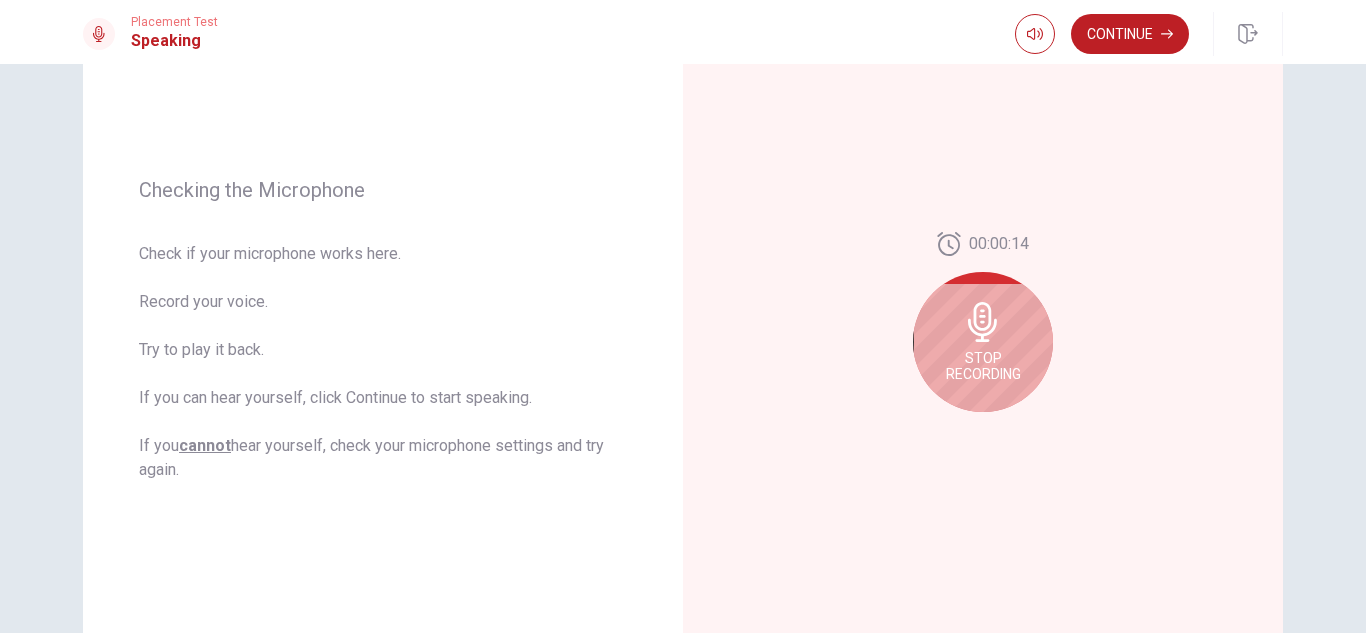 click on "Stop   Recording" at bounding box center (983, 366) 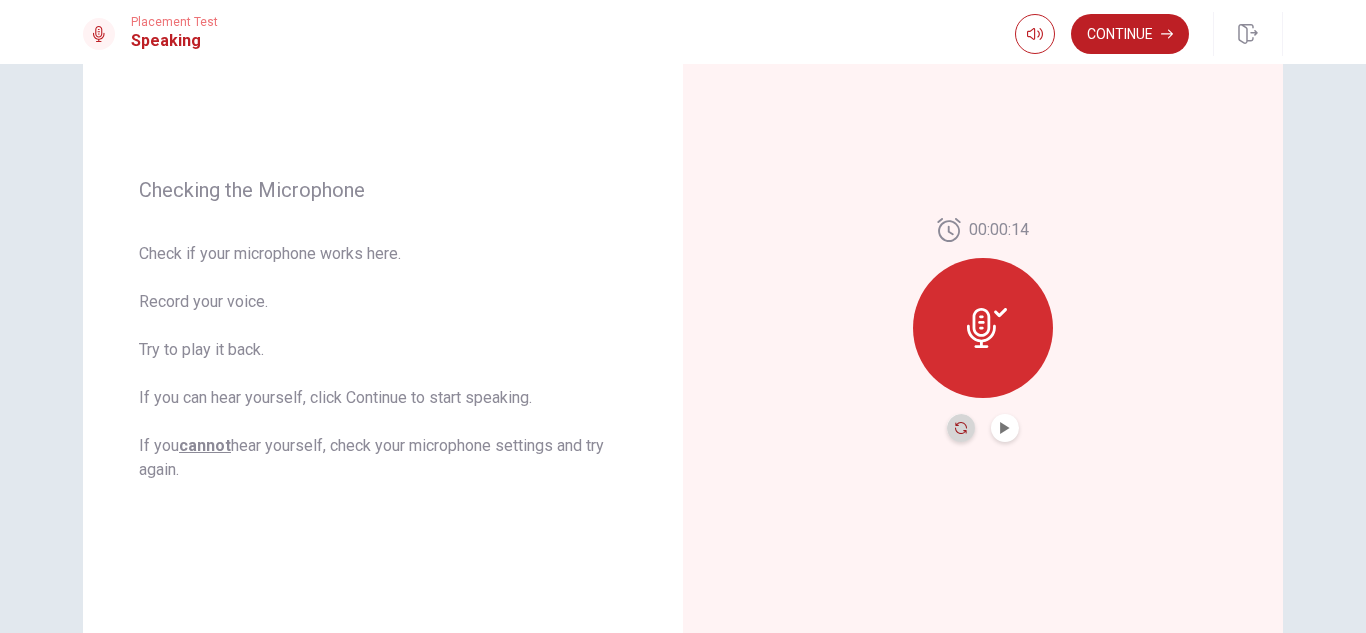 click 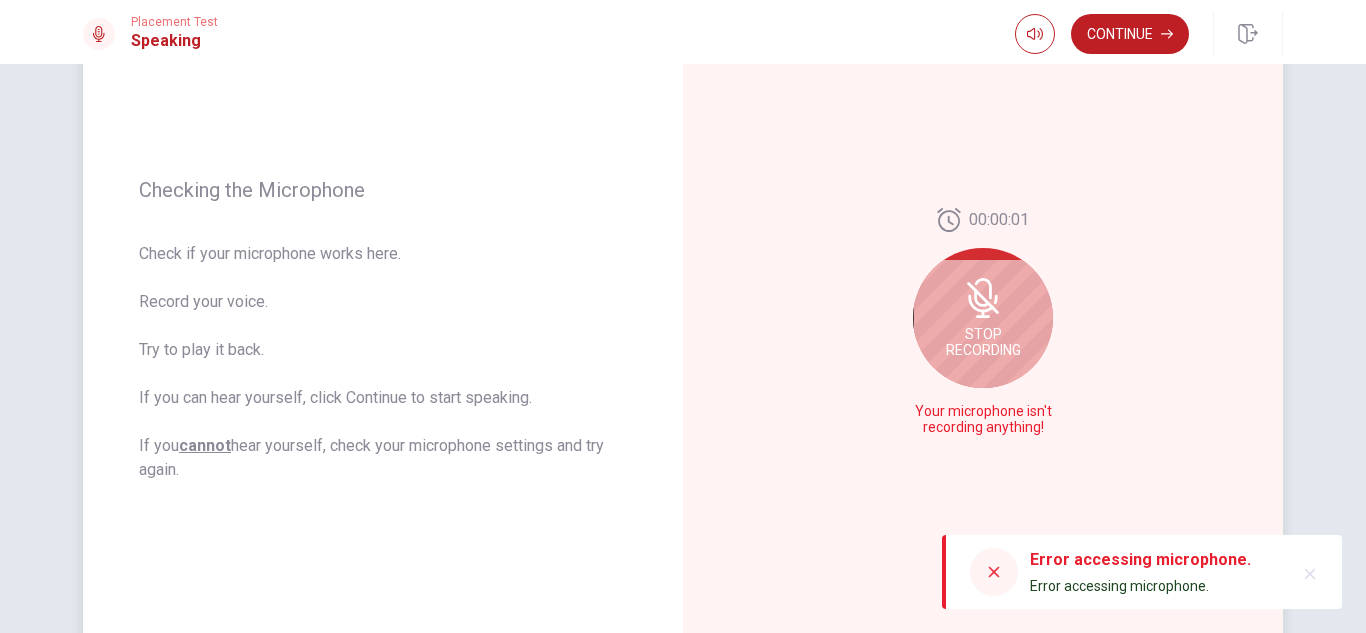 click on "Checking the Microphone Check if your microphone works here.
Record your voice.
Try to play it back.
If you can hear yourself, click Continue to start speaking.
If you  cannot  hear yourself, check your microphone settings and try again." at bounding box center [383, 330] 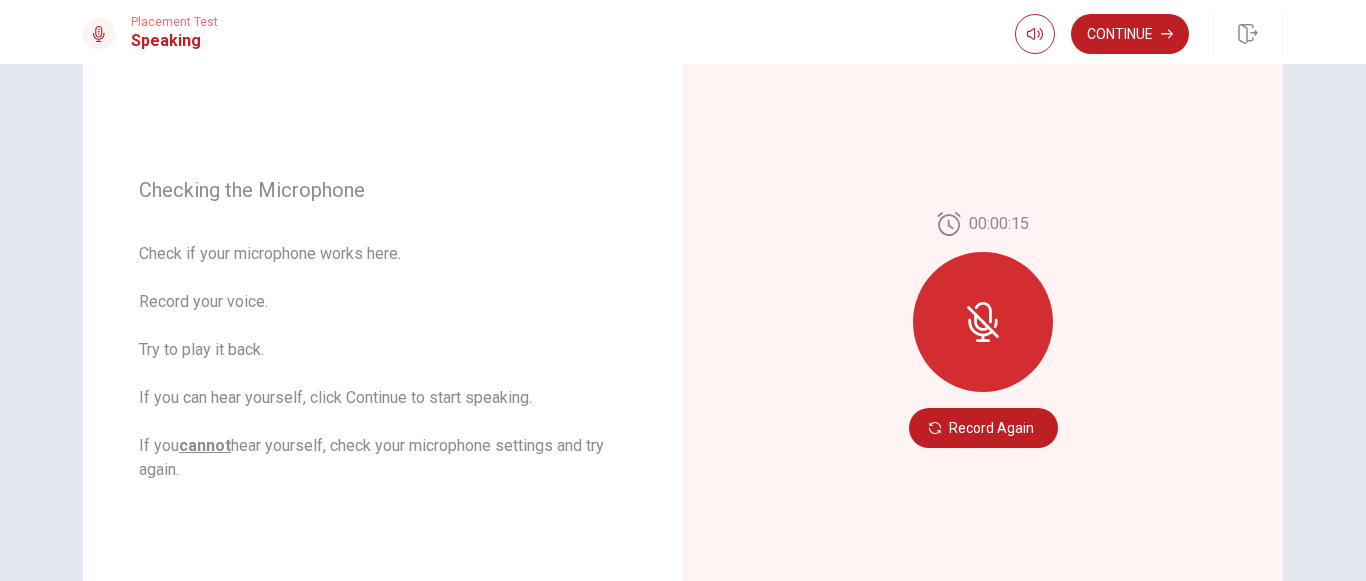 click at bounding box center [983, 322] 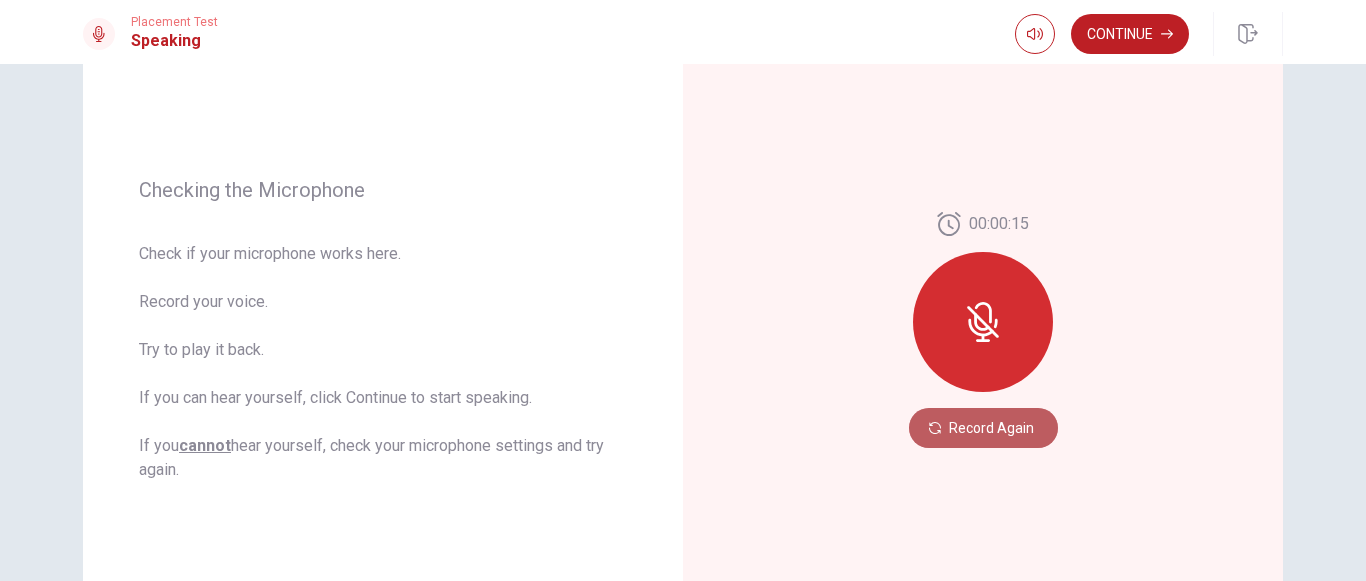 click on "Record Again" at bounding box center [983, 428] 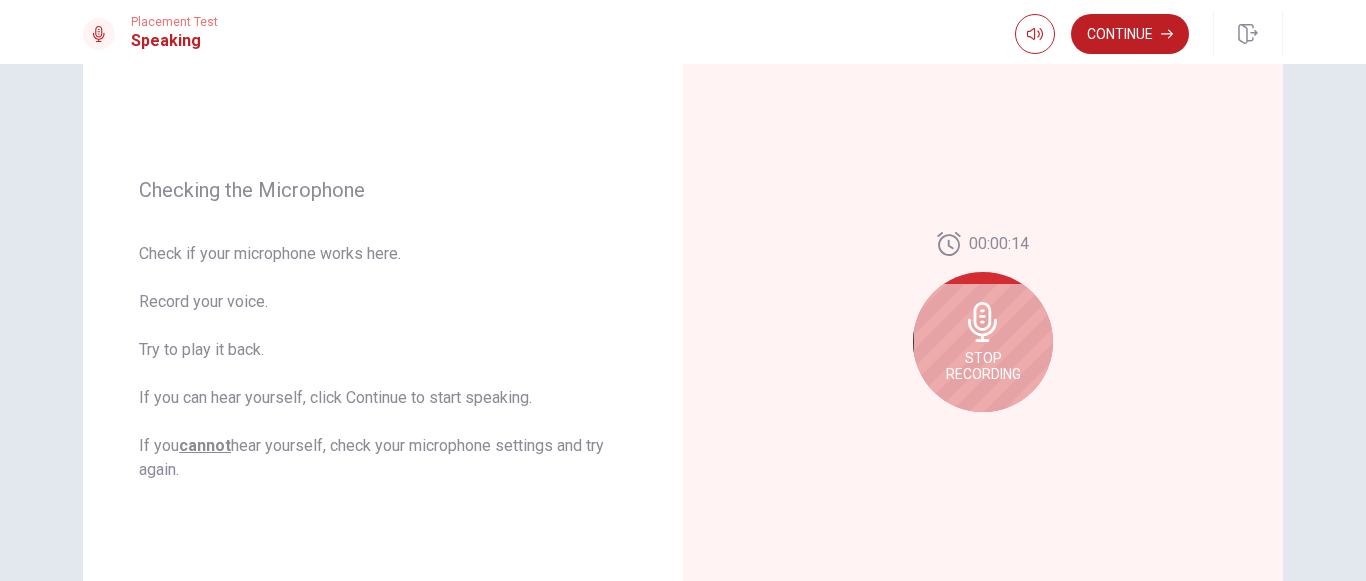 click 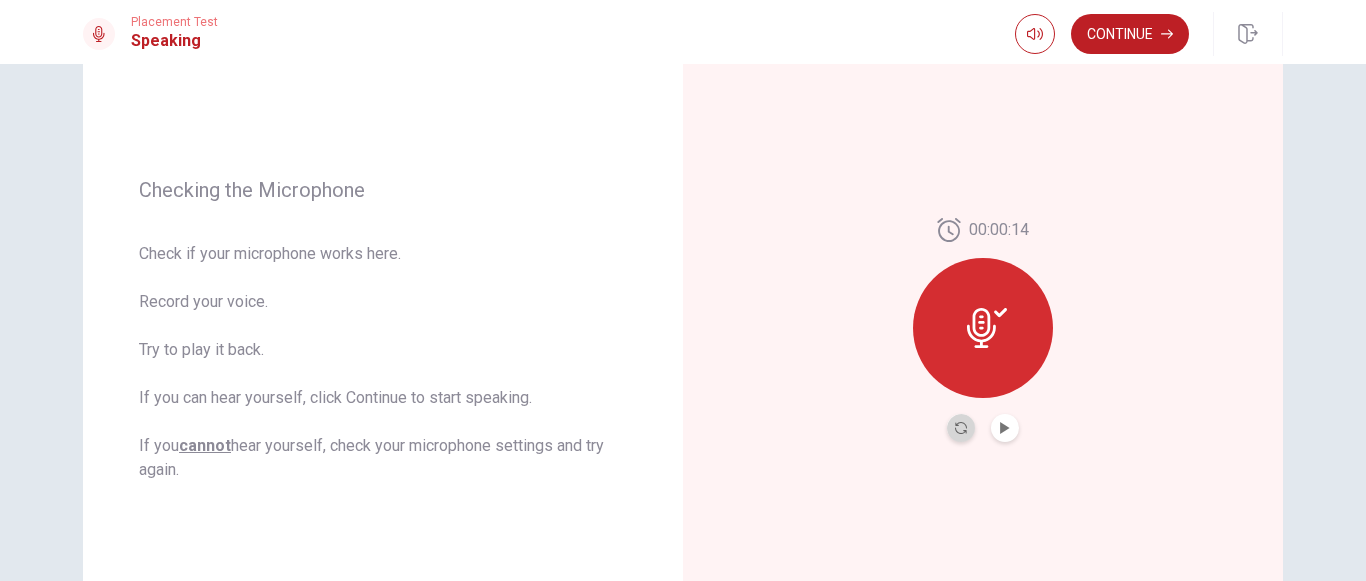click at bounding box center [961, 428] 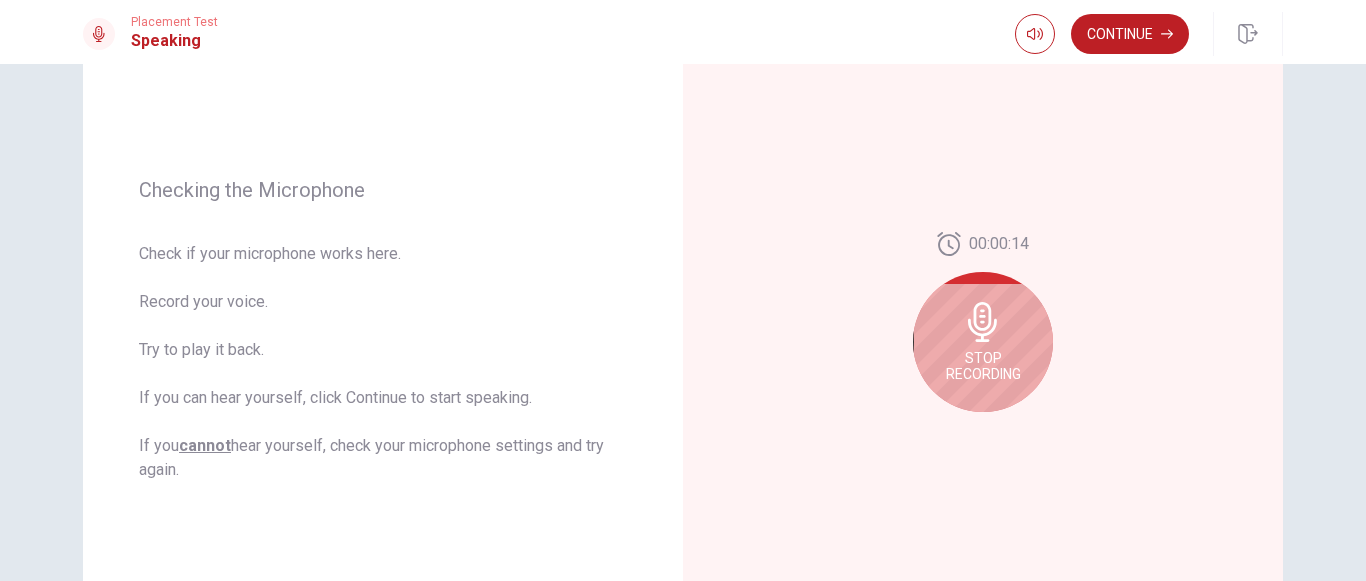 click on "Stop   Recording" at bounding box center [983, 366] 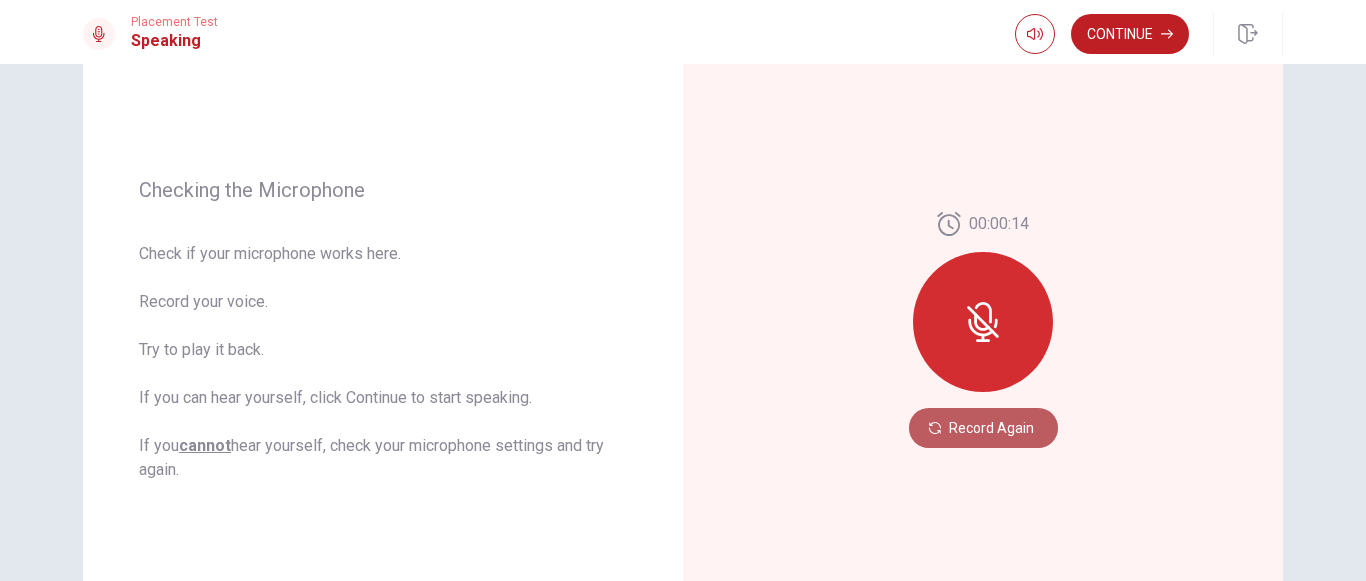 click on "Record Again" at bounding box center (983, 428) 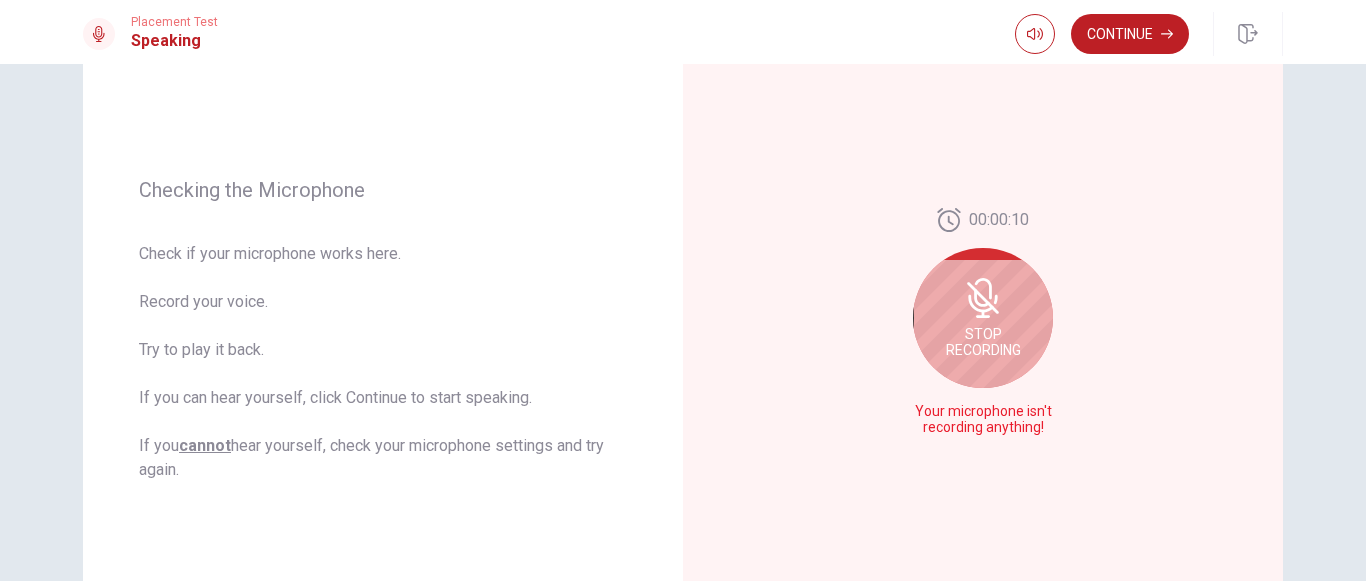 click on "Stop   Recording" at bounding box center [983, 342] 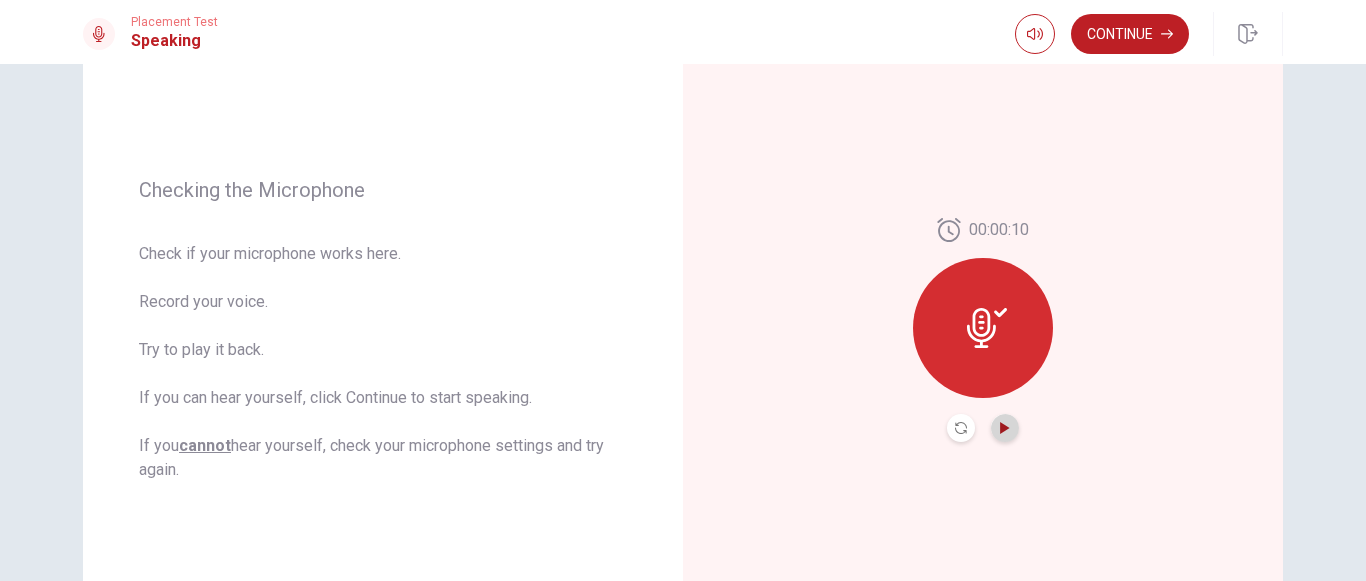 click 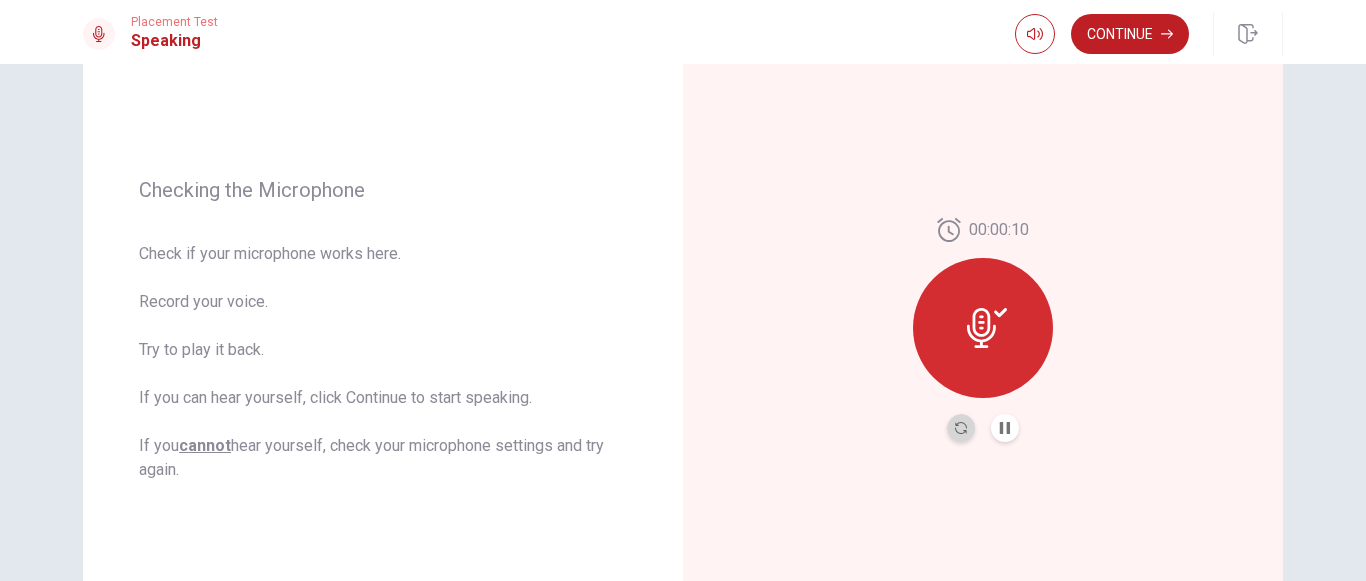 click at bounding box center [961, 428] 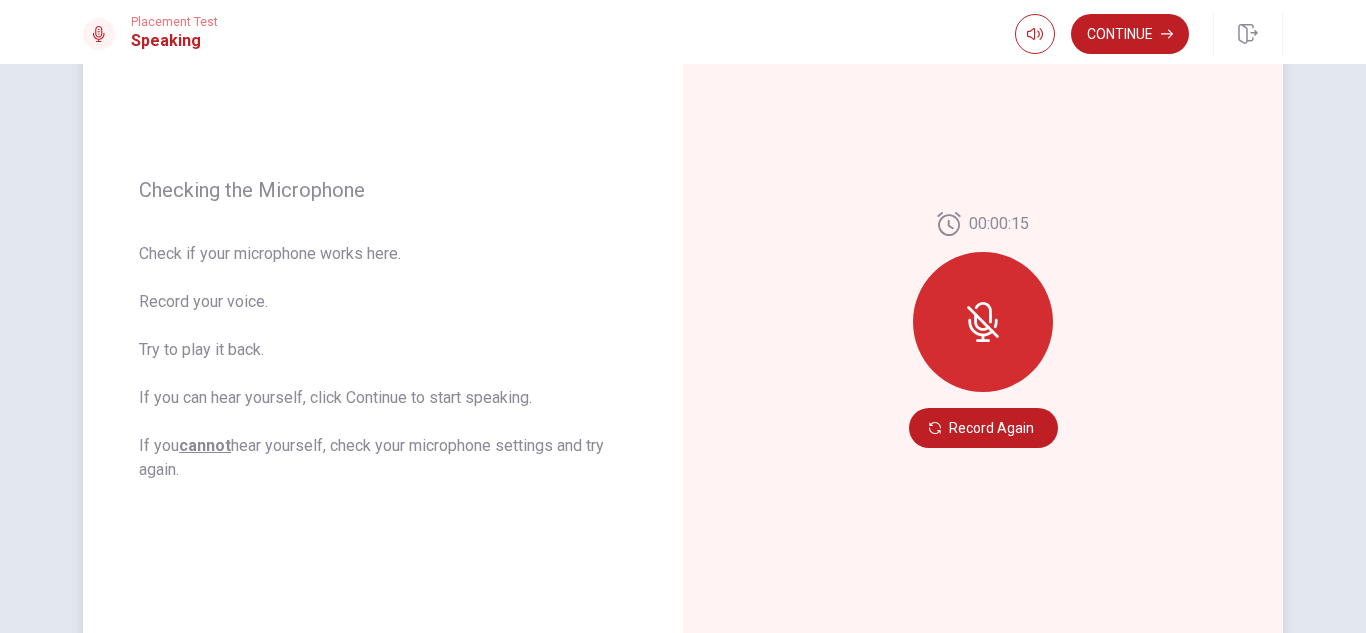 click on "cannot" at bounding box center (205, 445) 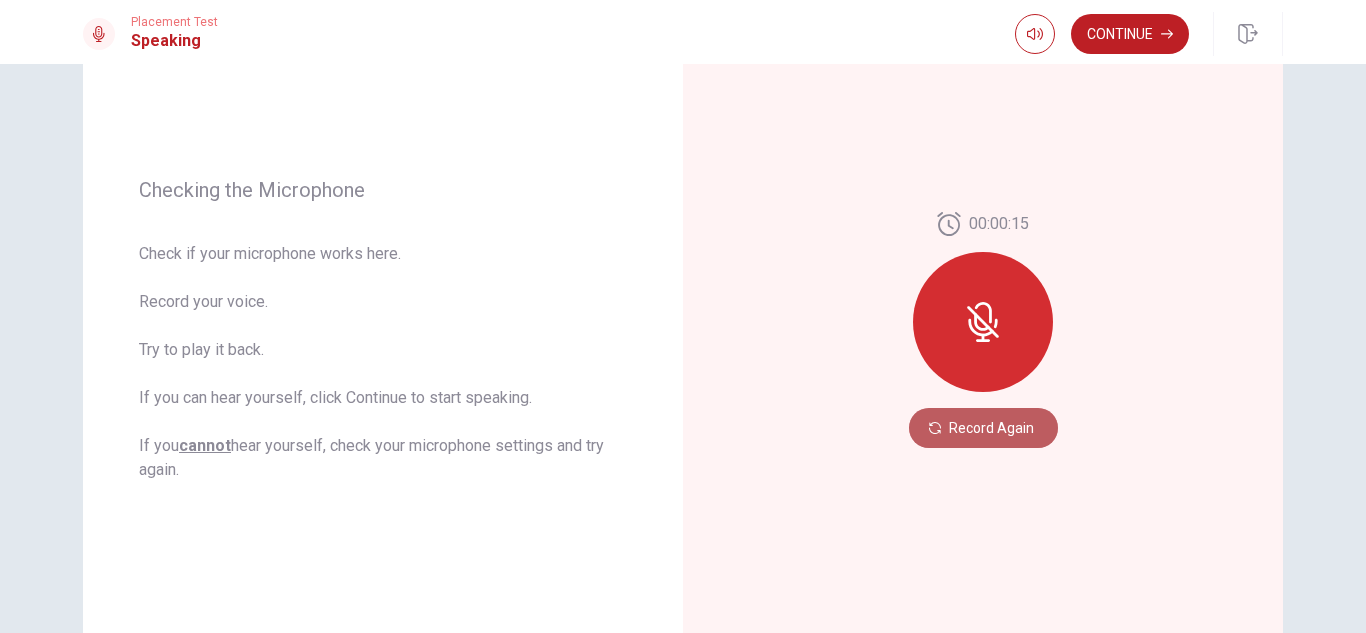 click on "Record Again" at bounding box center (983, 428) 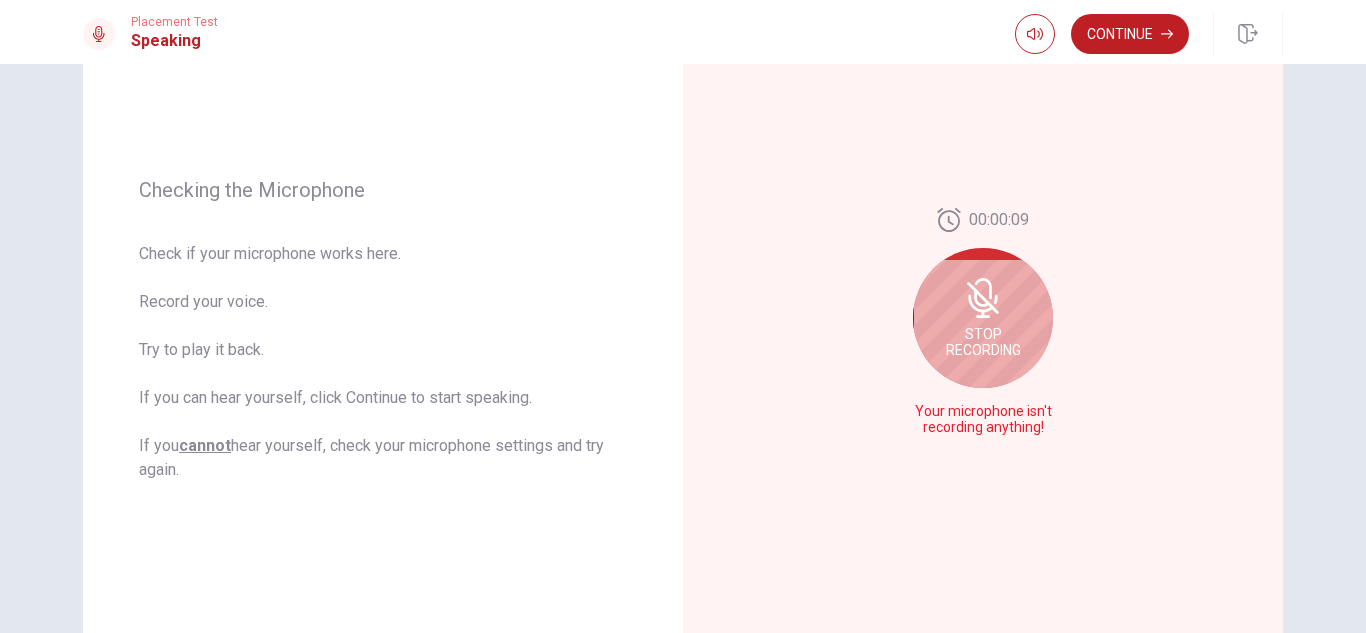 click 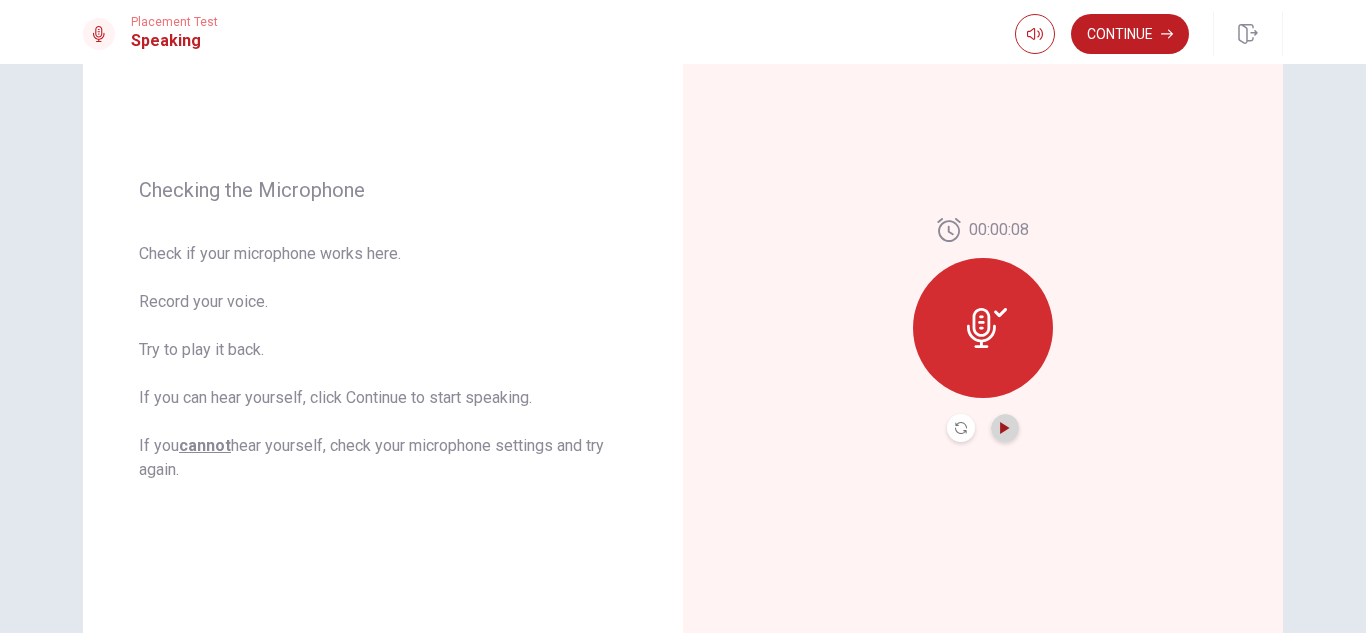click 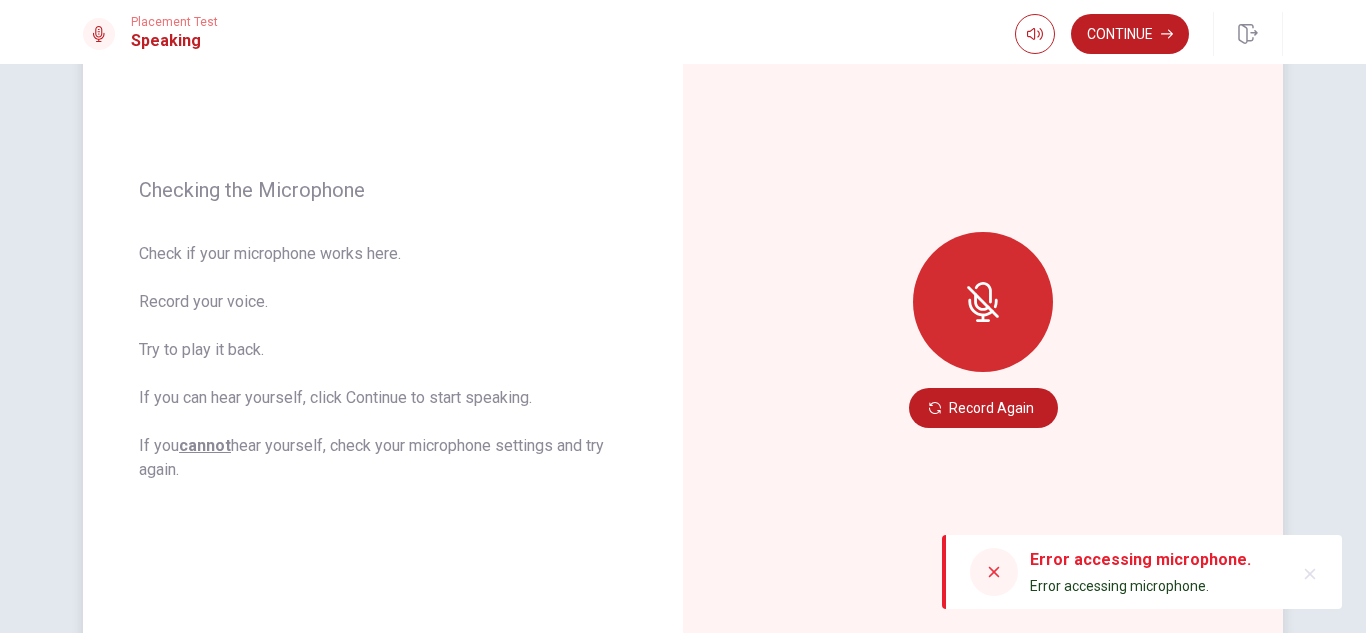click on "Checking the Microphone Check if your microphone works here.
Record your voice.
Try to play it back.
If you can hear yourself, click Continue to start speaking.
If you  cannot  hear yourself, check your microphone settings and try again." at bounding box center [383, 330] 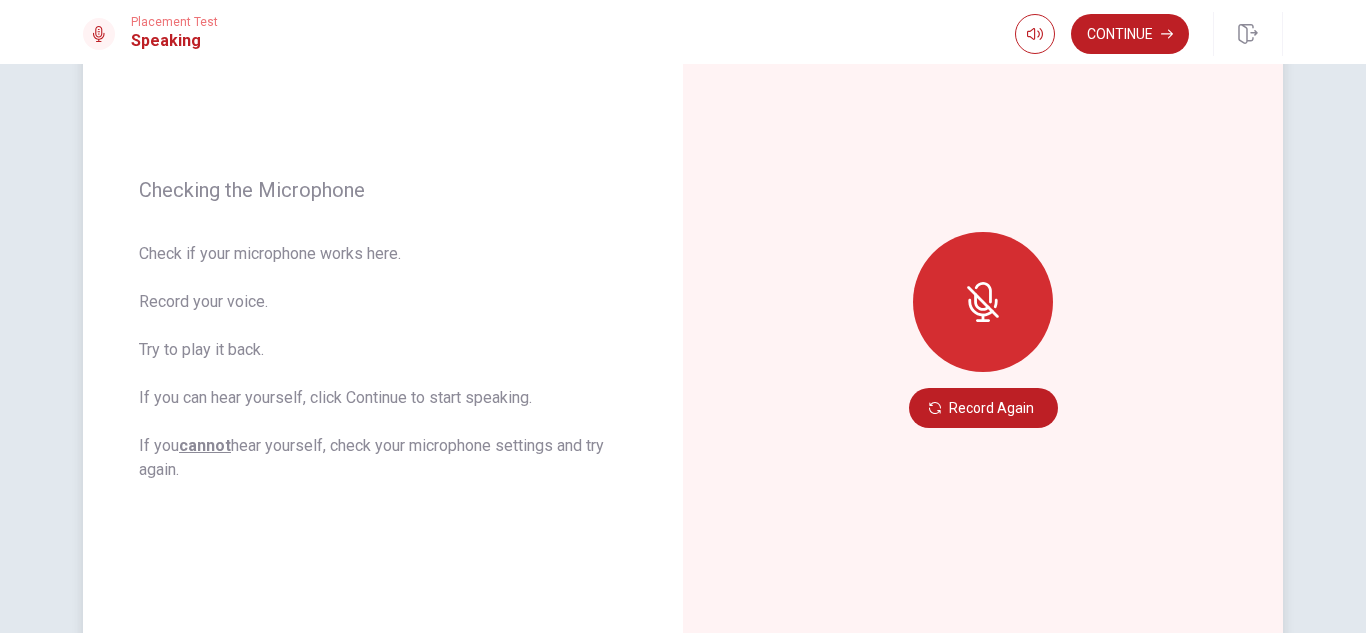 click at bounding box center [983, 302] 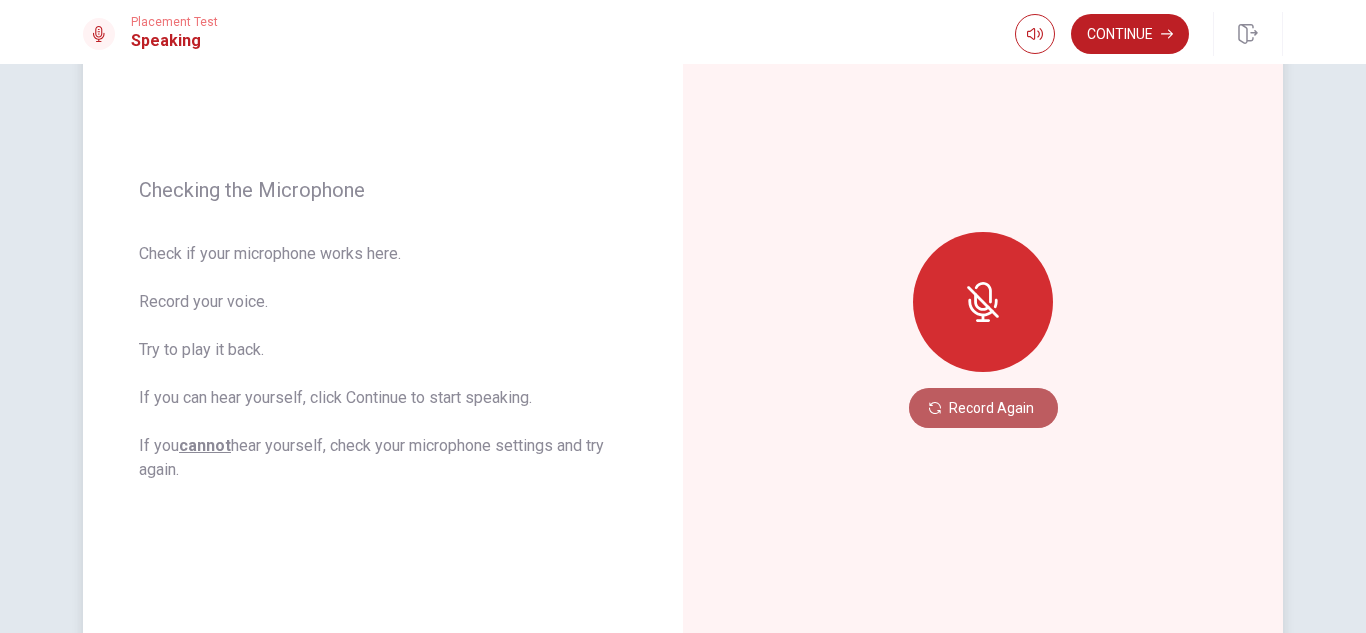 click on "Record Again" at bounding box center (983, 408) 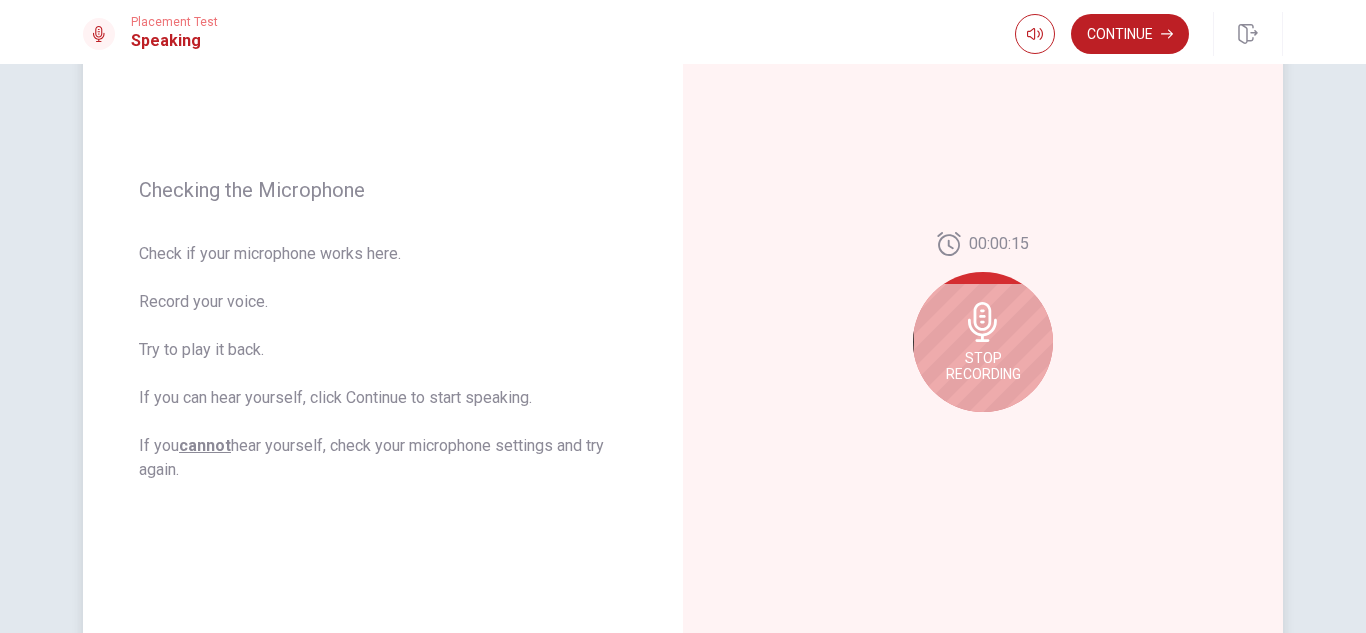 click on "Stop   Recording" at bounding box center (983, 342) 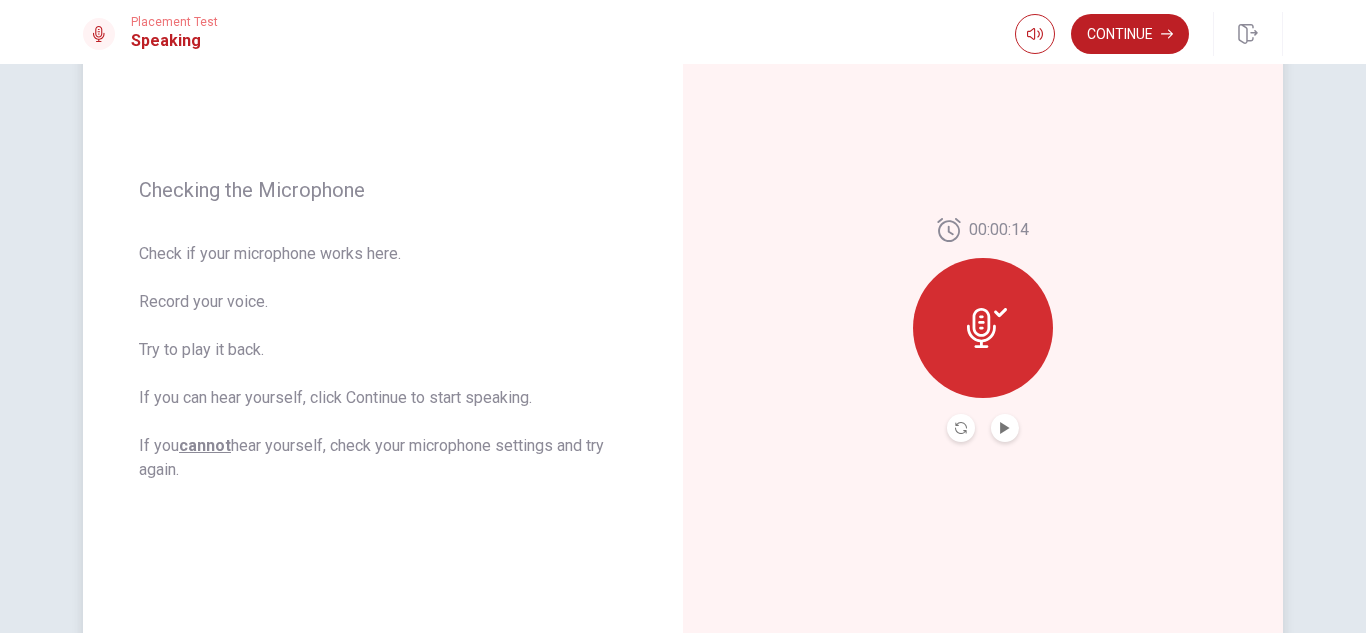 click at bounding box center [983, 328] 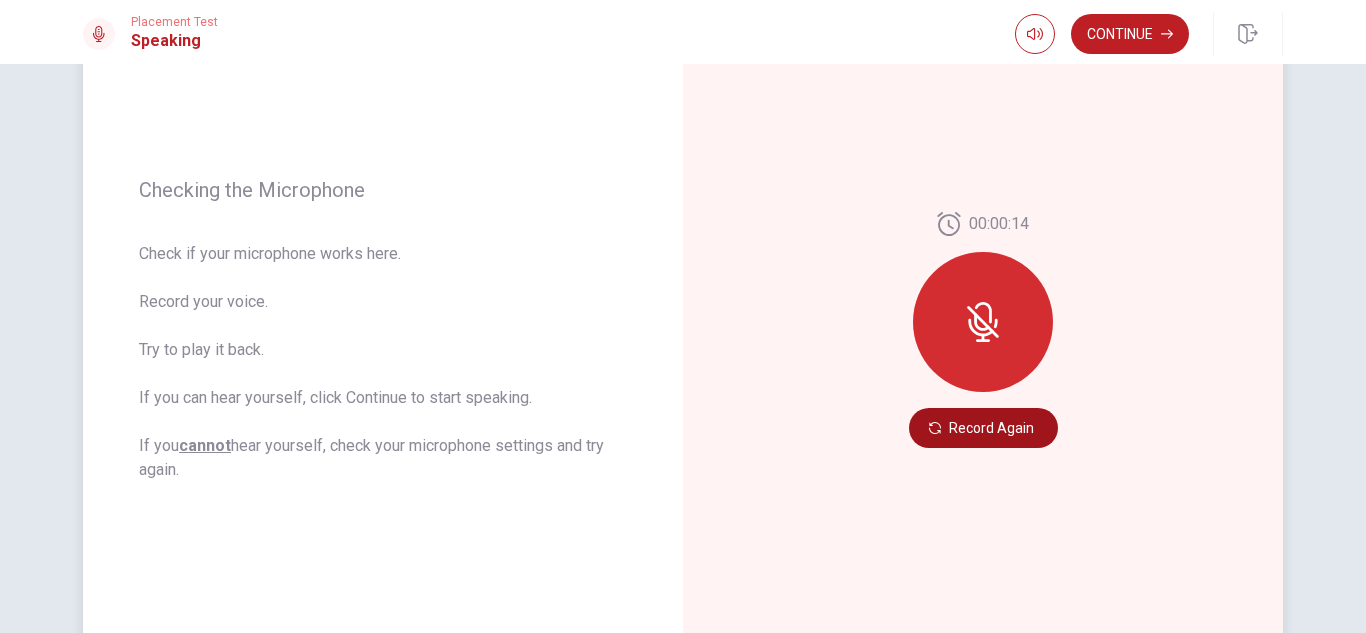click on "Record Again" at bounding box center [983, 428] 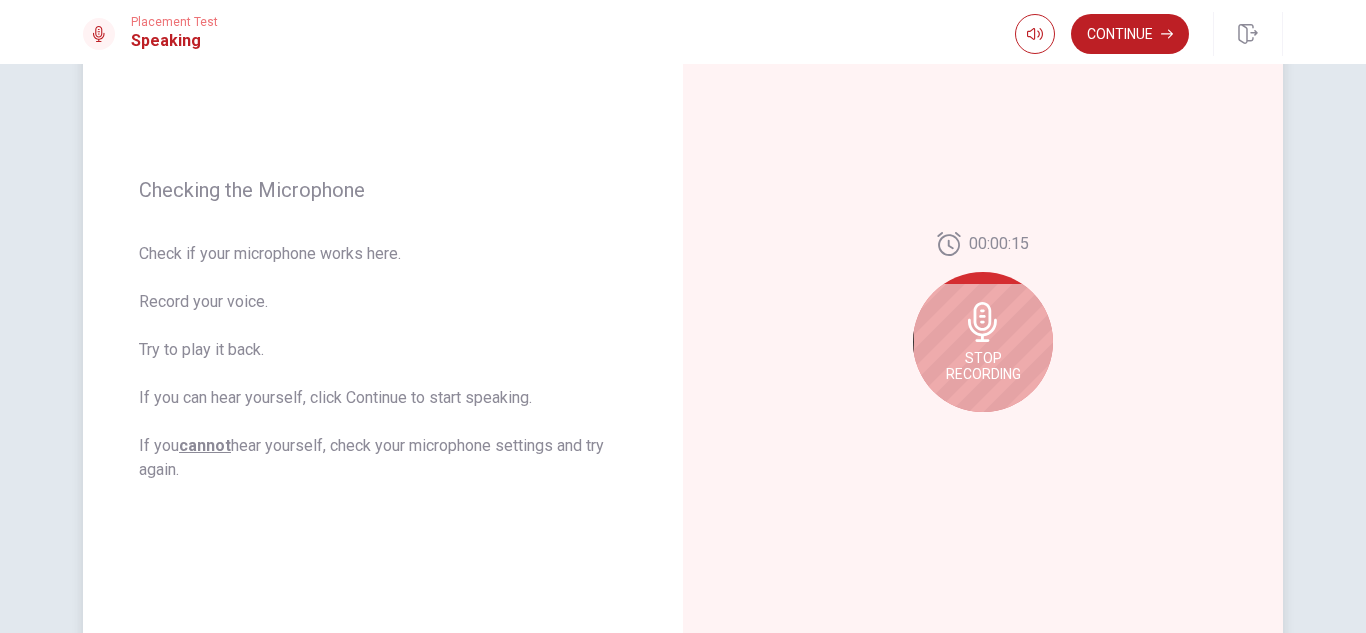 click on "Stop   Recording" at bounding box center [983, 366] 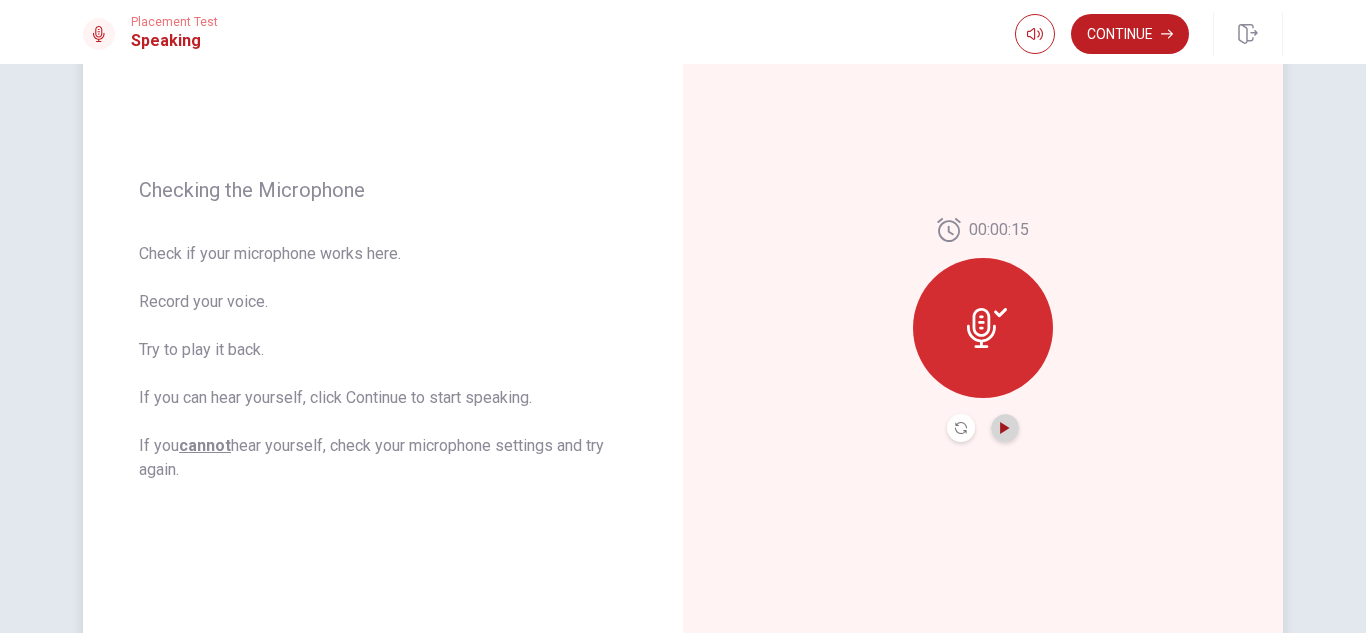 click 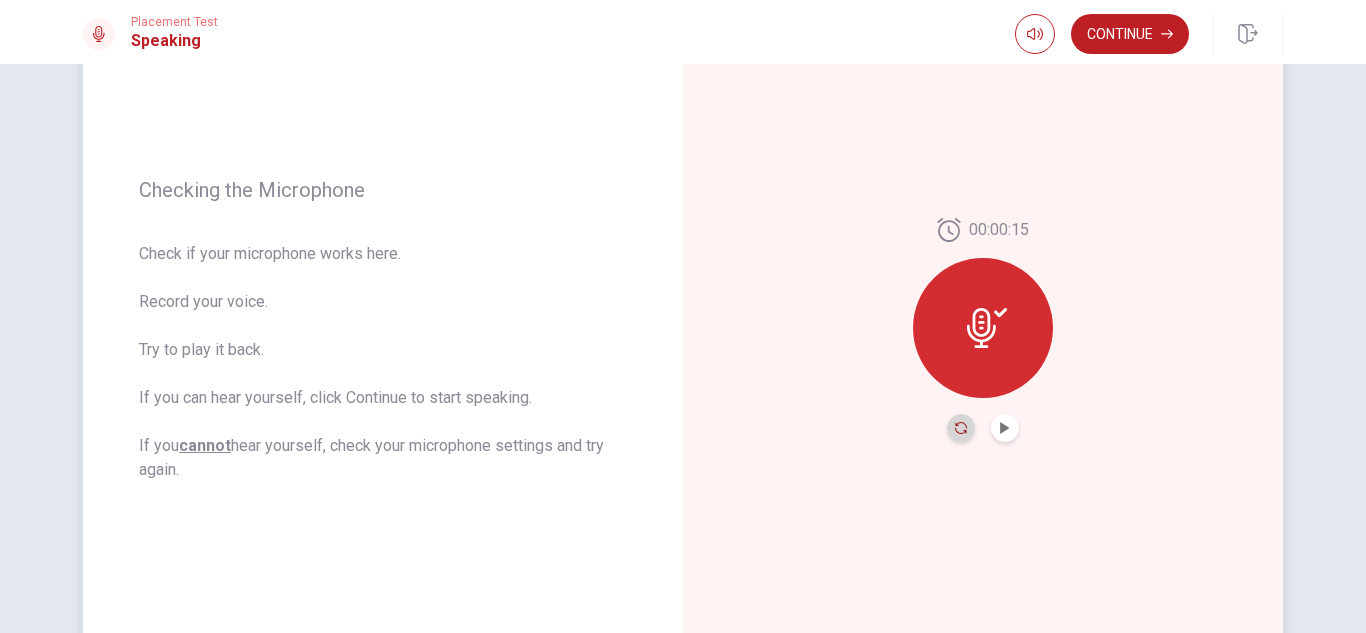 click 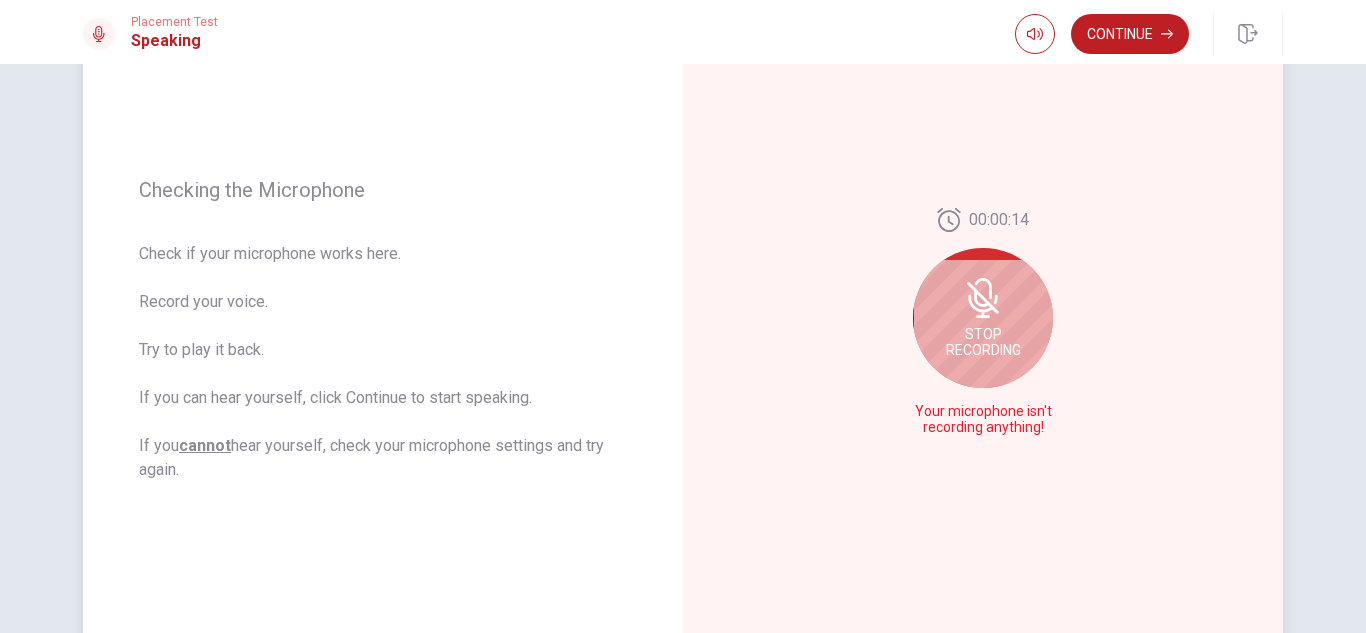 click on "Stop   Recording" at bounding box center (983, 318) 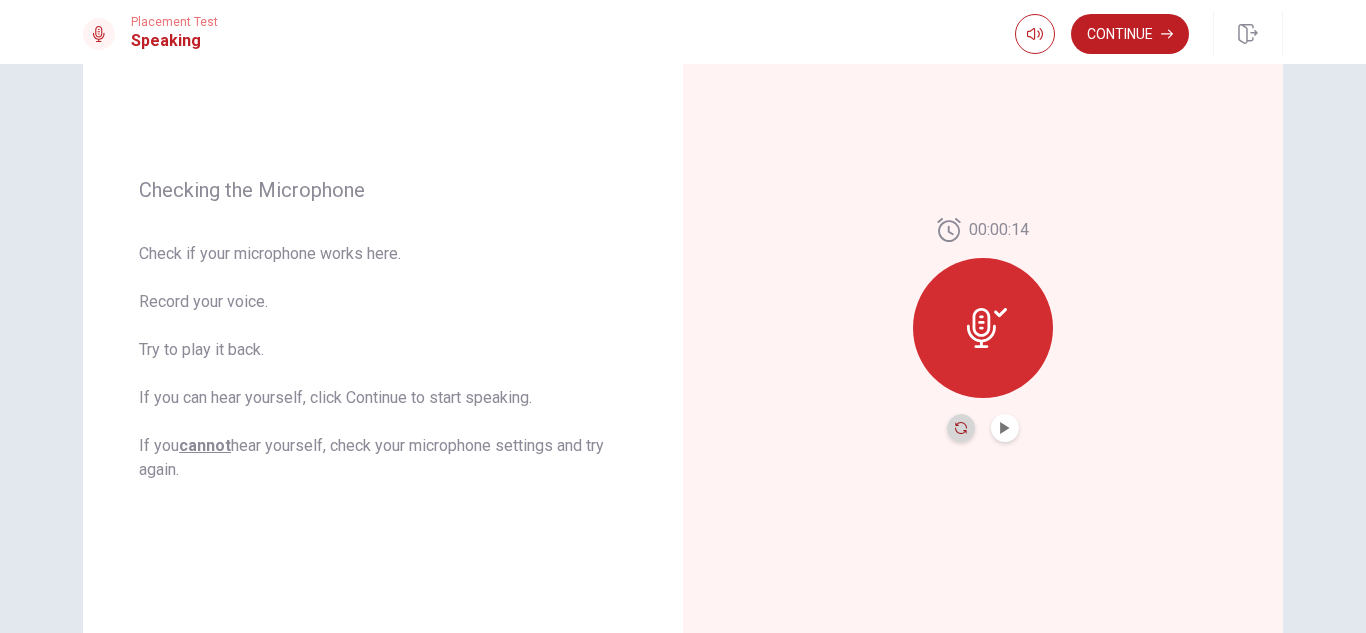 click 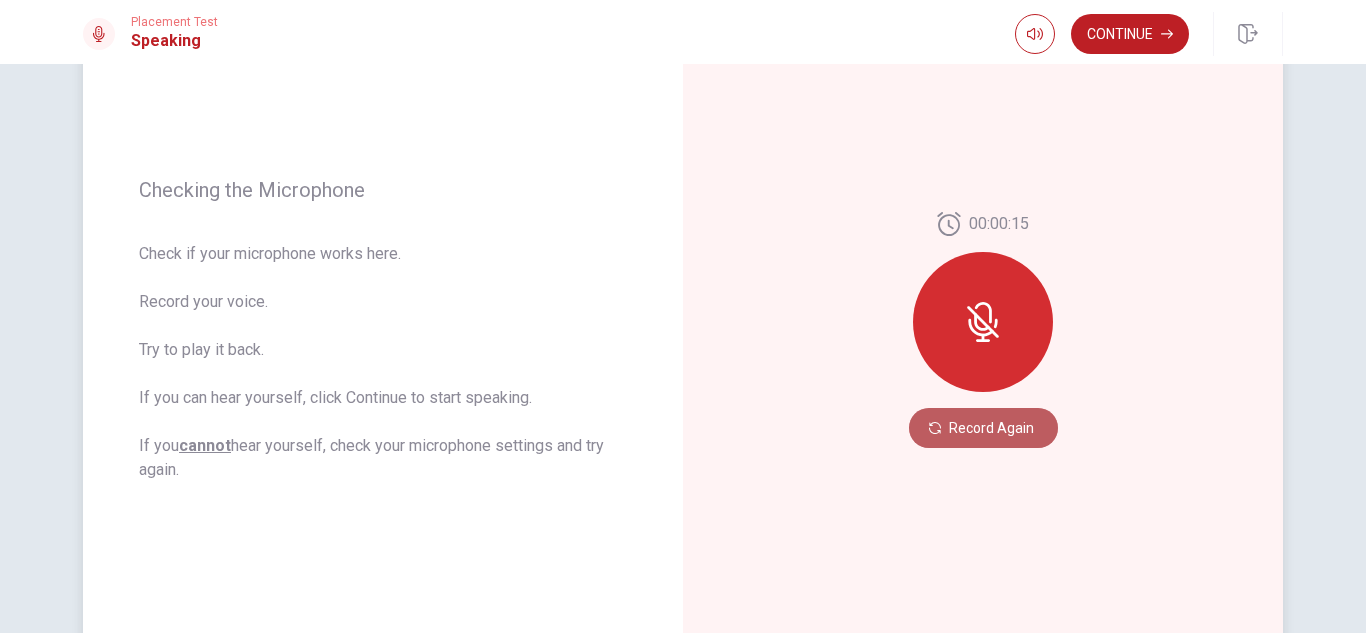 click on "Record Again" at bounding box center [983, 428] 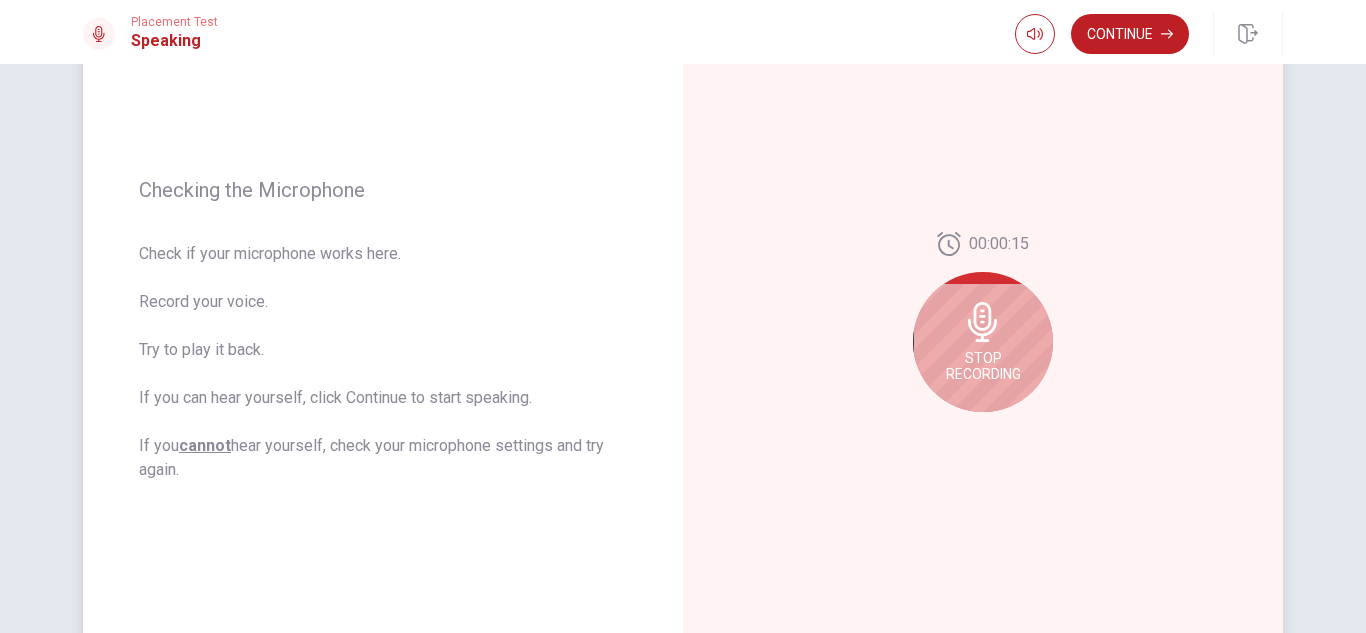 click 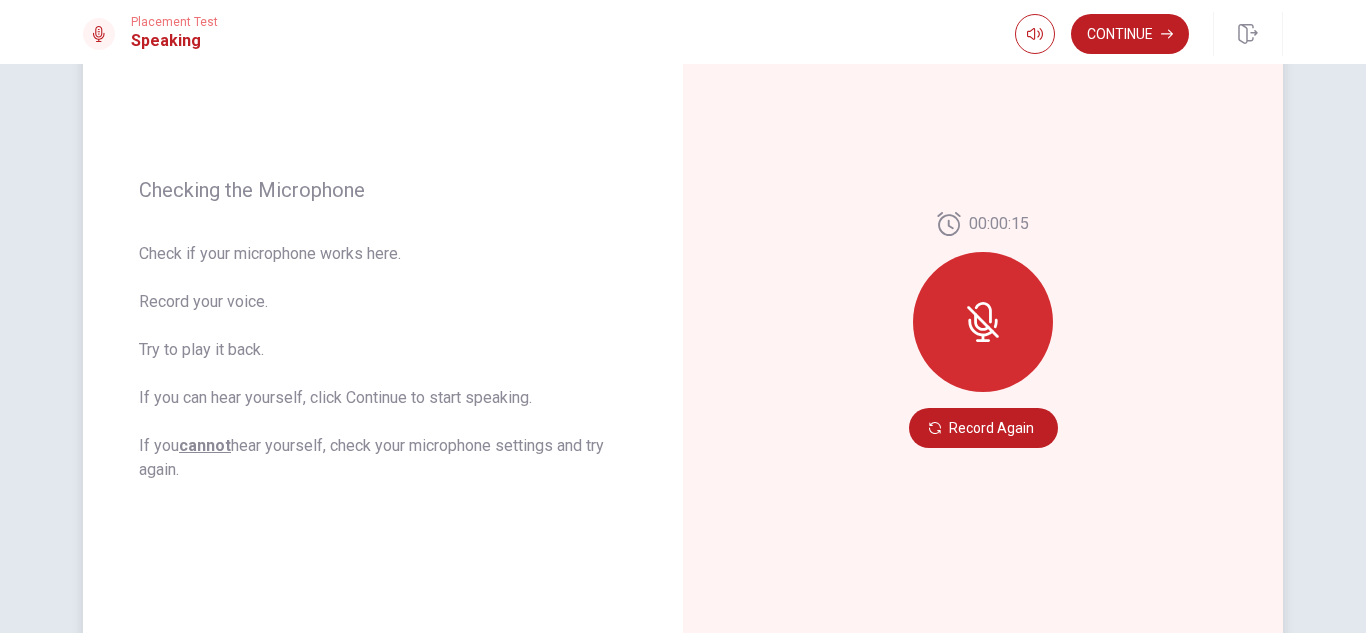 click at bounding box center (983, 322) 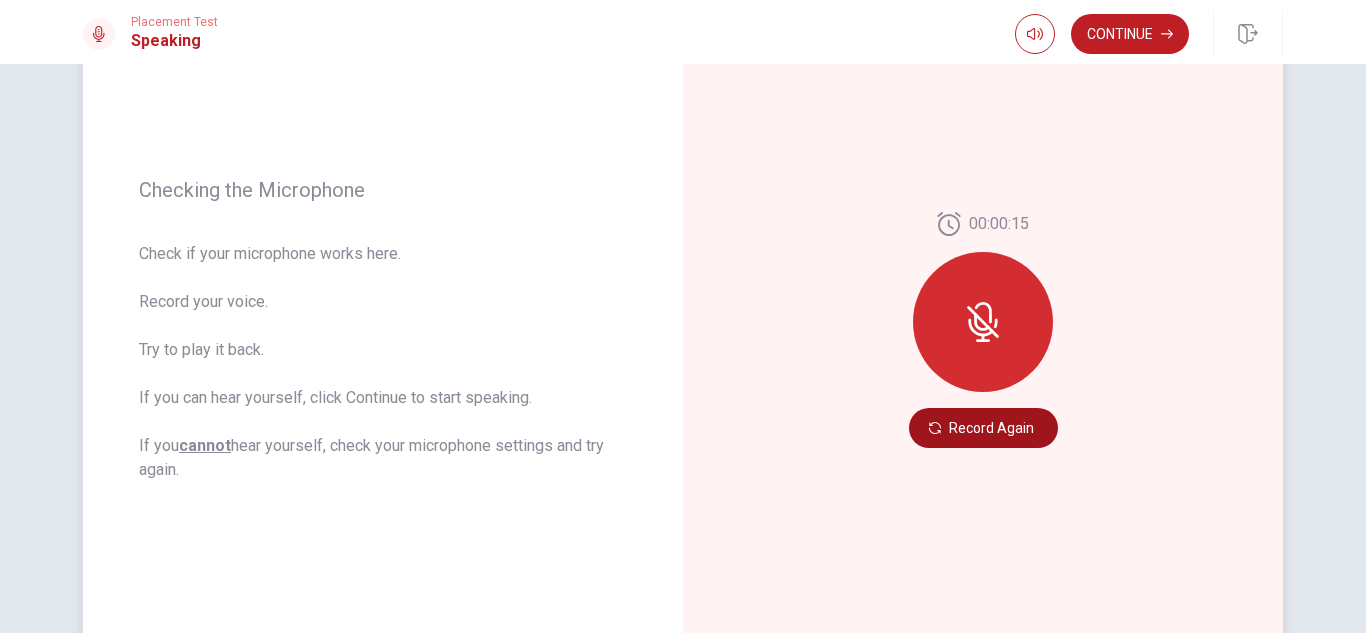 click on "Record Again" at bounding box center (983, 428) 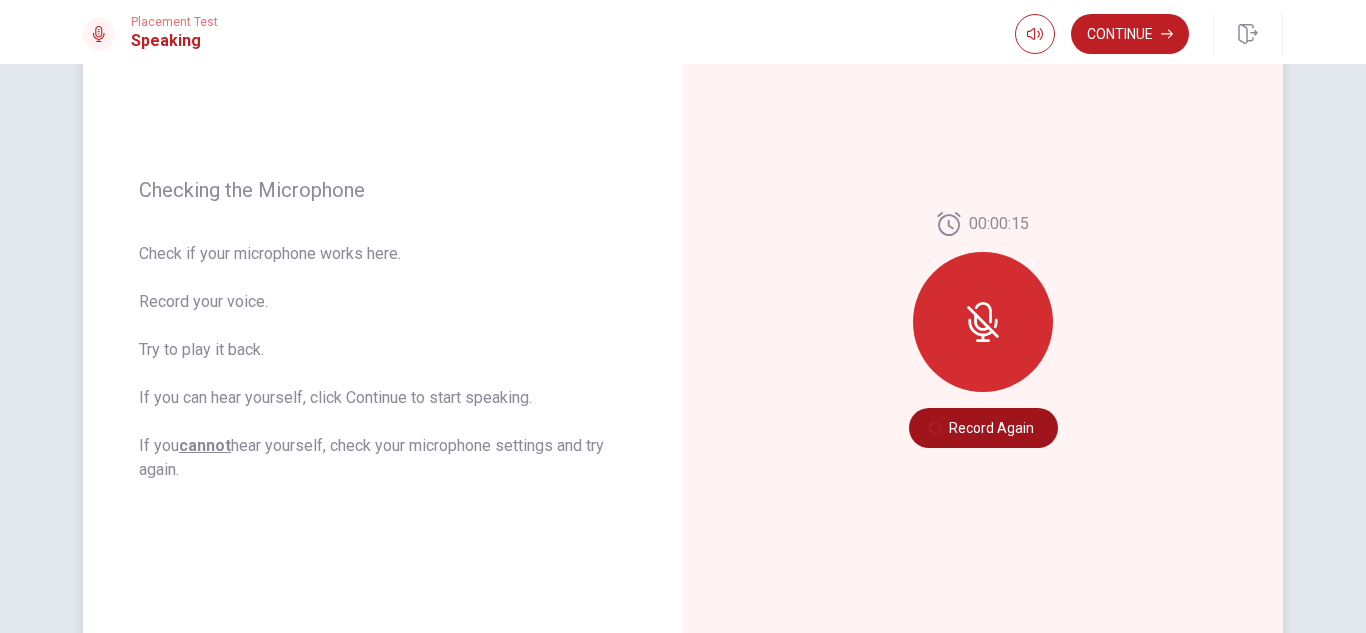 click 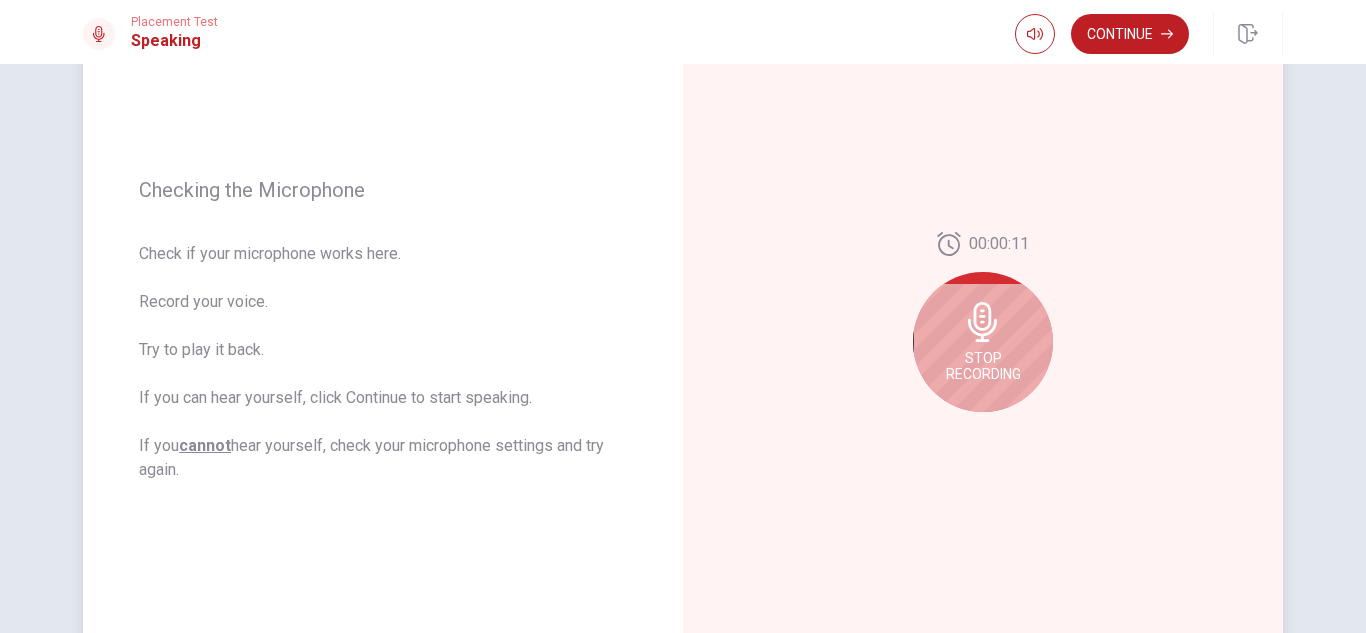 click on "Stop   Recording" at bounding box center [983, 366] 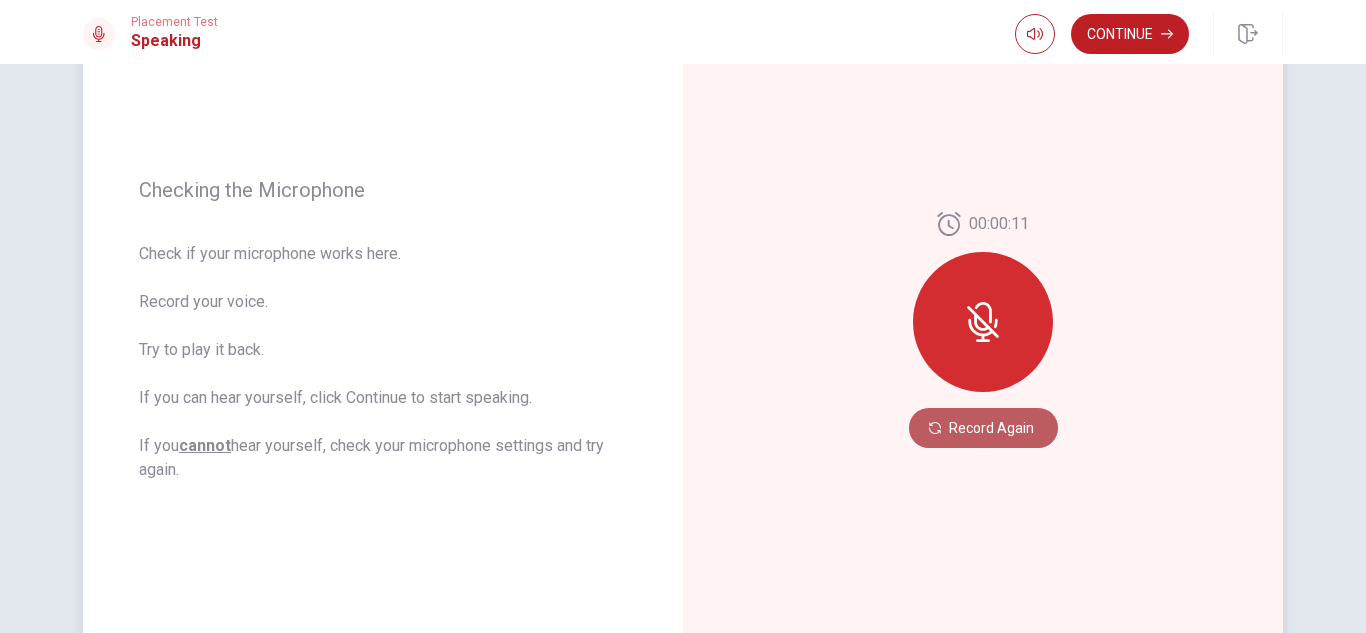 click on "Record Again" at bounding box center (983, 428) 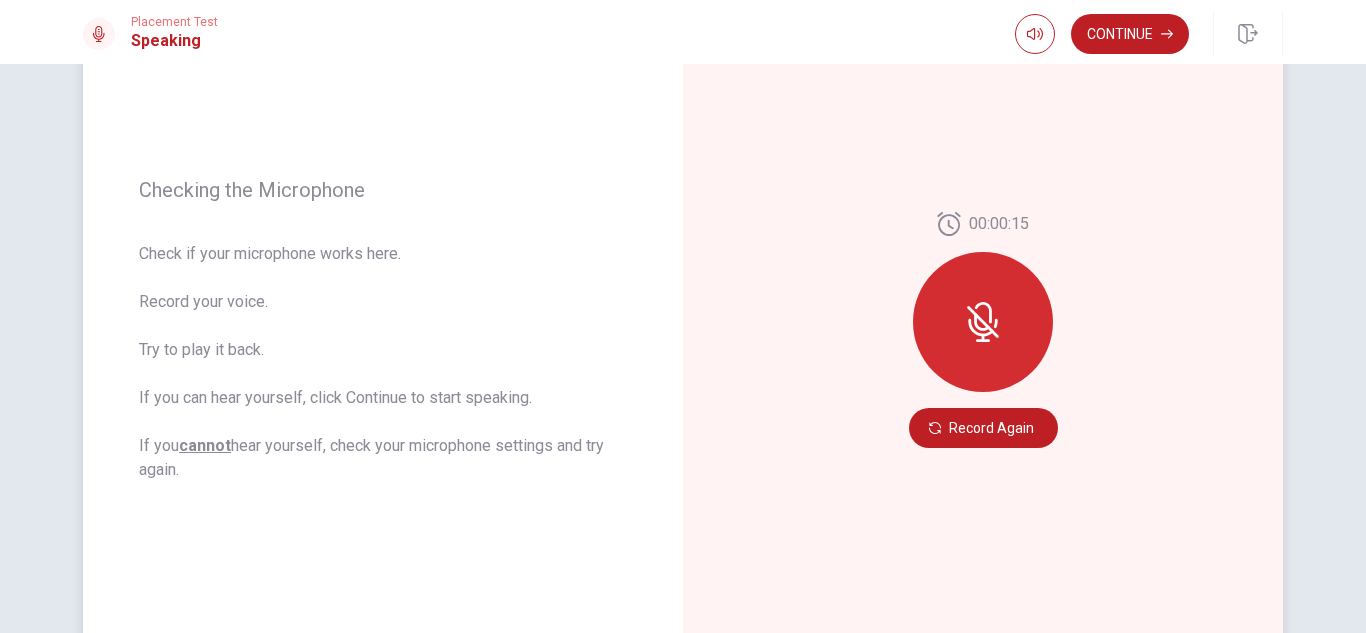 click at bounding box center (983, 322) 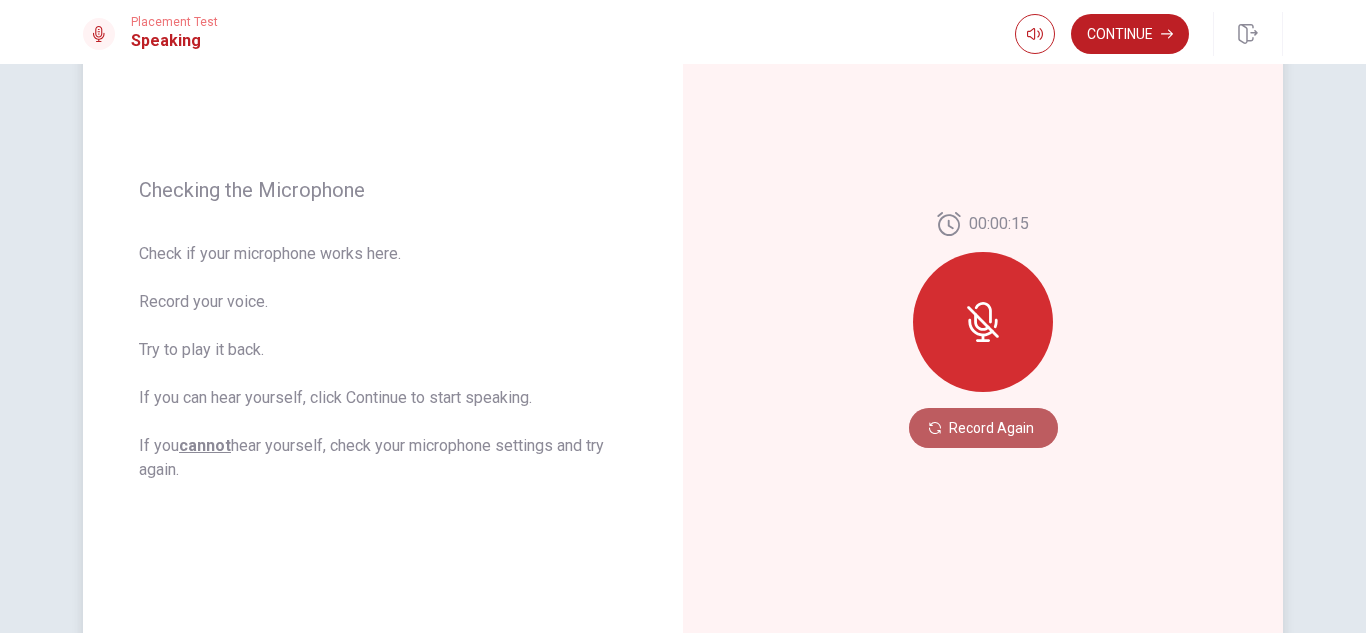 click on "Record Again" at bounding box center [983, 428] 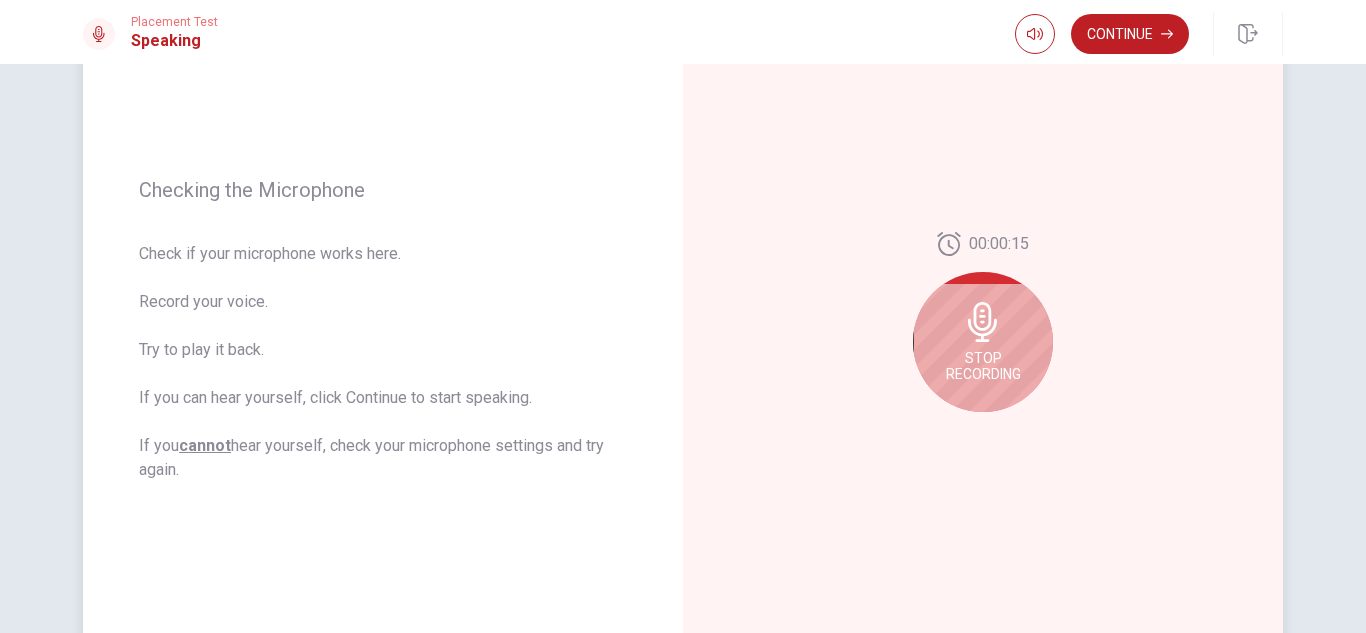 click on "Stop   Recording" at bounding box center (983, 366) 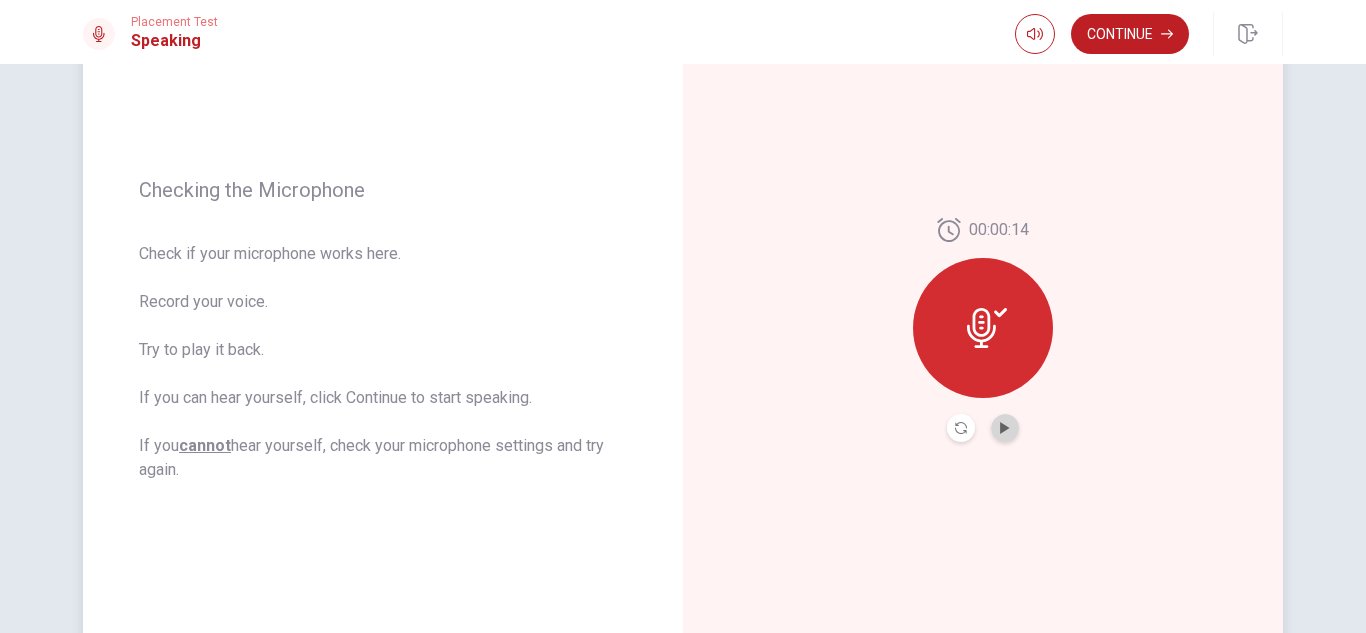 click at bounding box center [1005, 428] 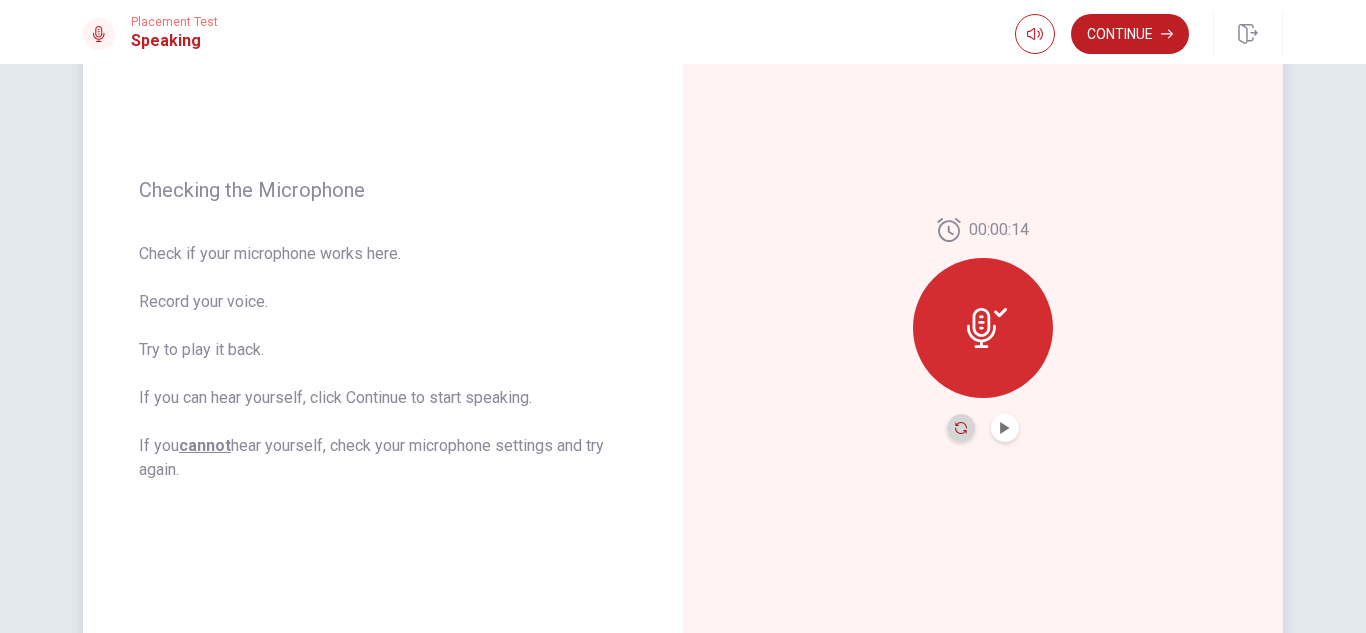 click 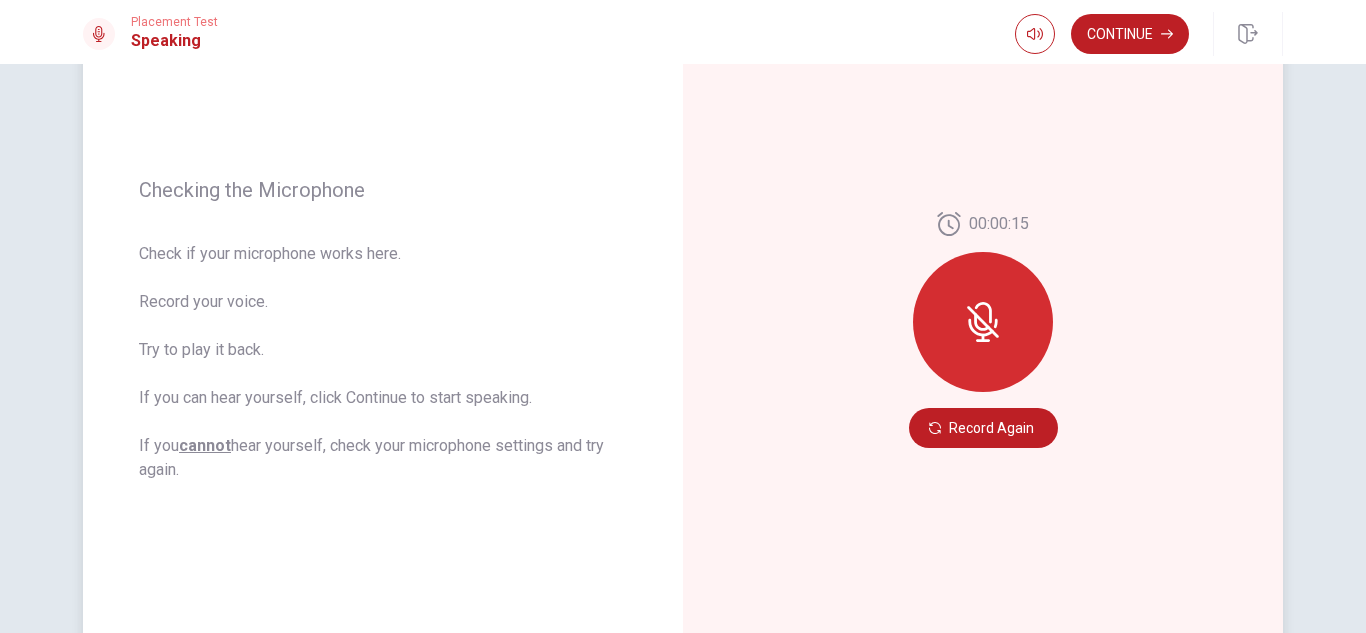 click on "00:00:15 Record Again" at bounding box center [983, 330] 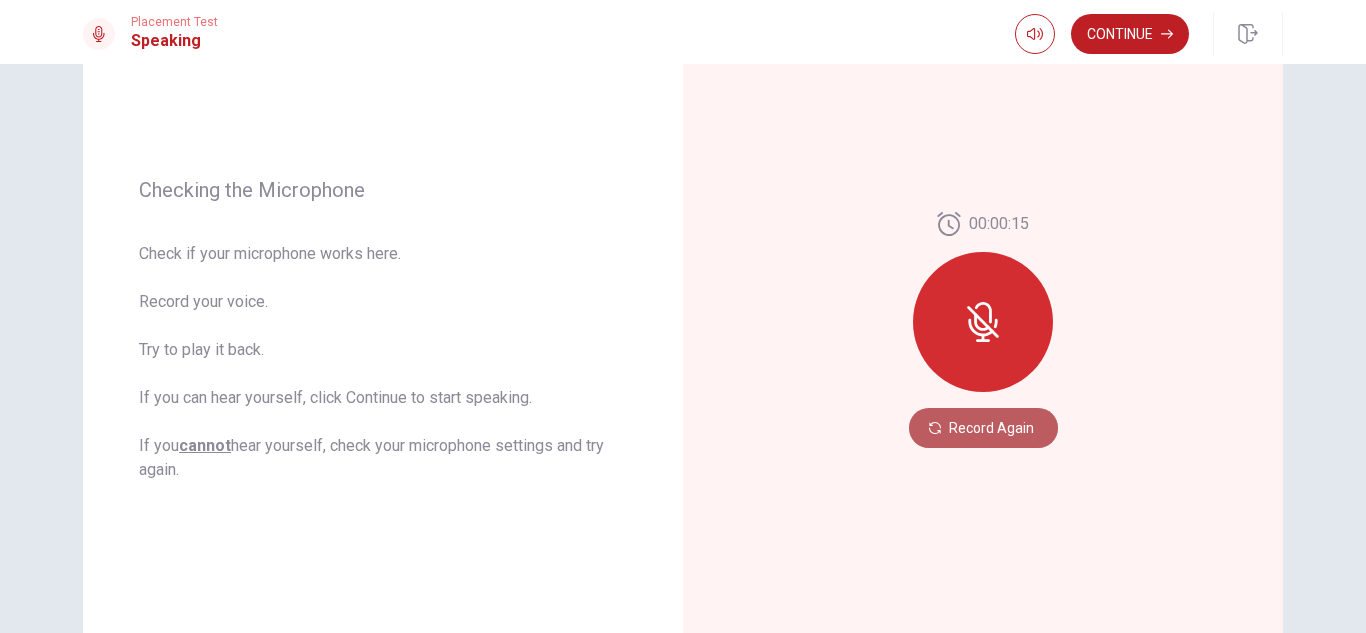 click on "Record Again" at bounding box center (983, 428) 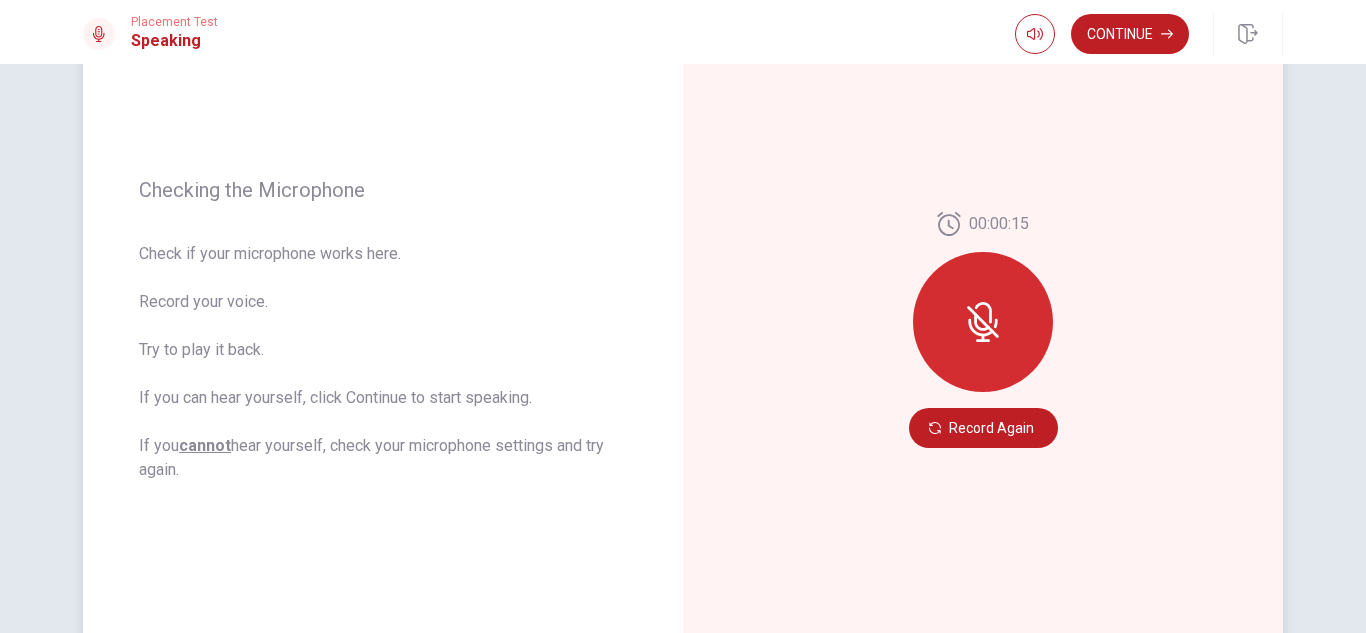 click on "00:00:15 Record Again" at bounding box center (983, 330) 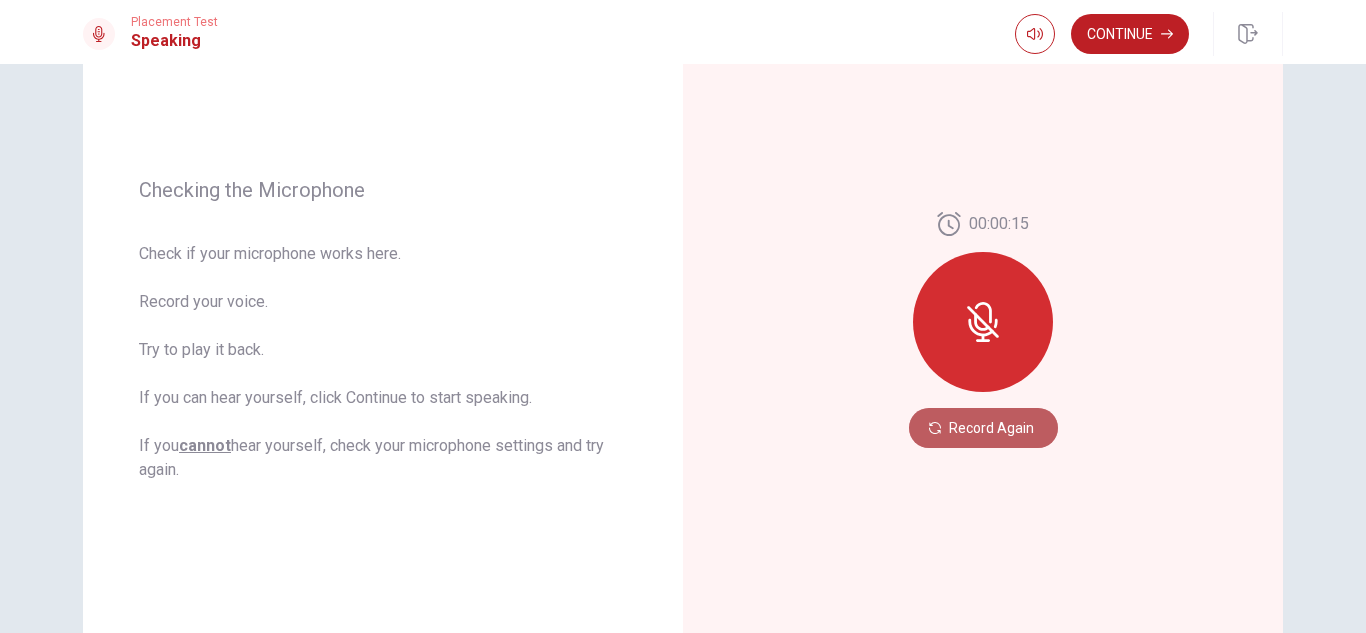 click on "Record Again" at bounding box center [983, 428] 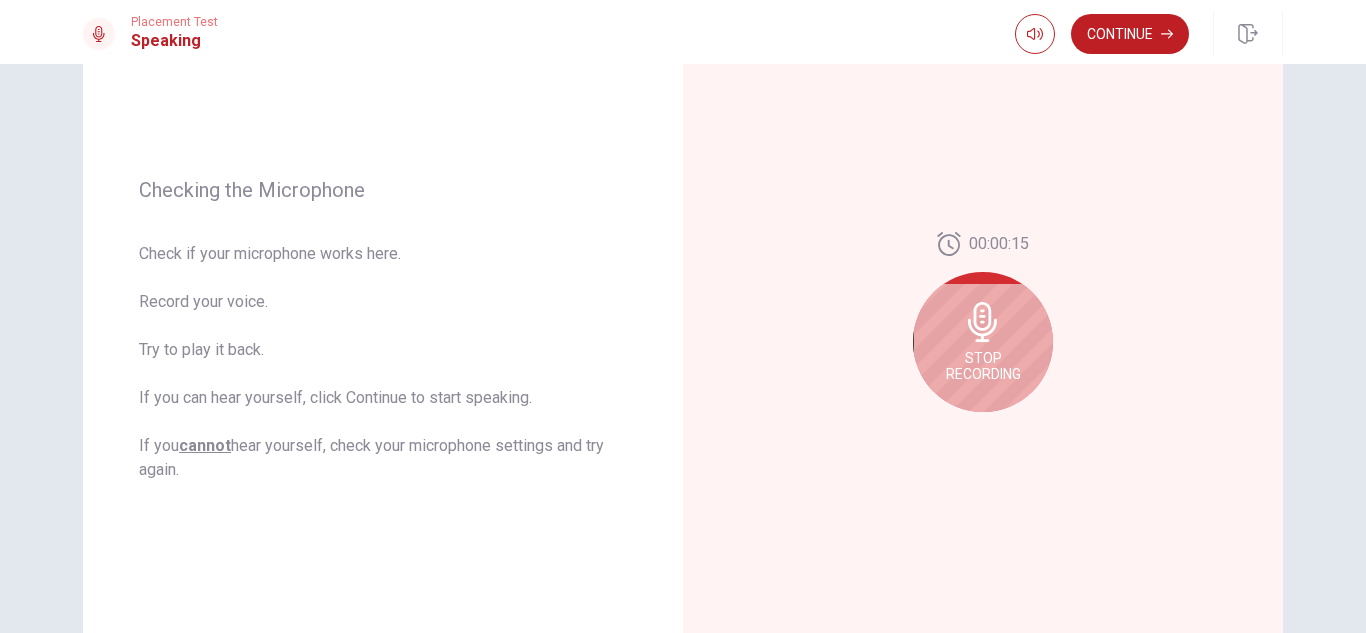click on "Stop   Recording" at bounding box center [983, 366] 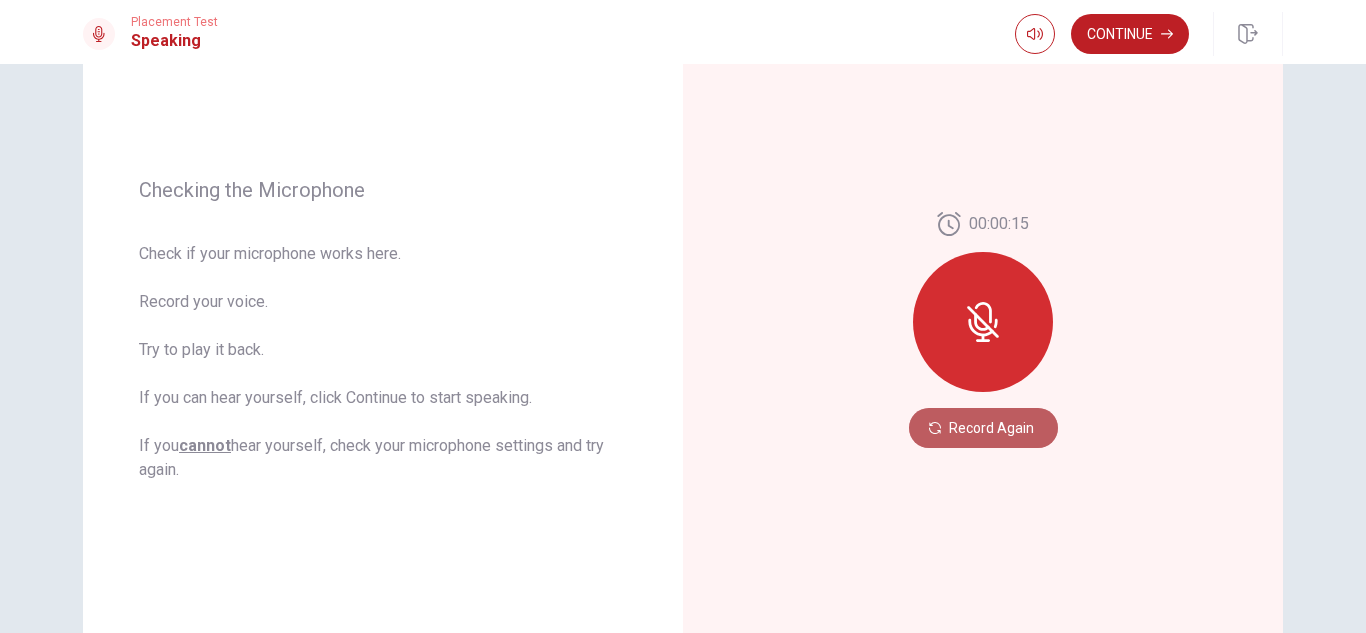 click on "Record Again" at bounding box center [983, 428] 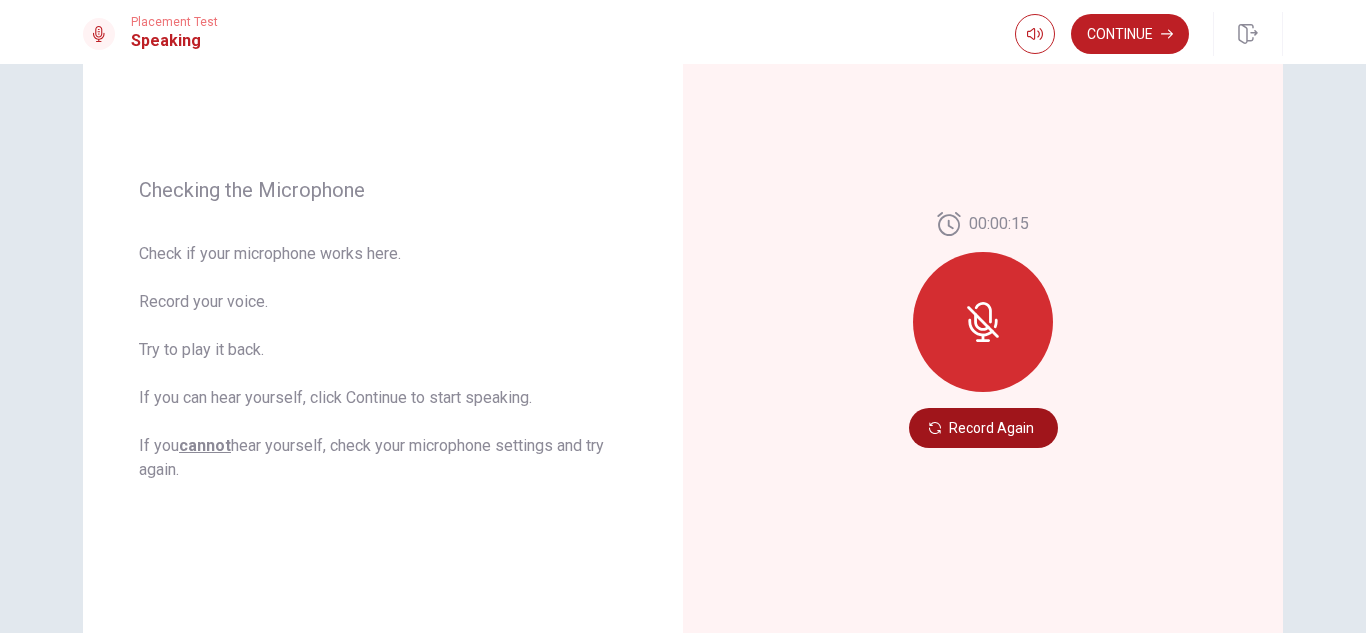 click on "Record Again" at bounding box center [983, 428] 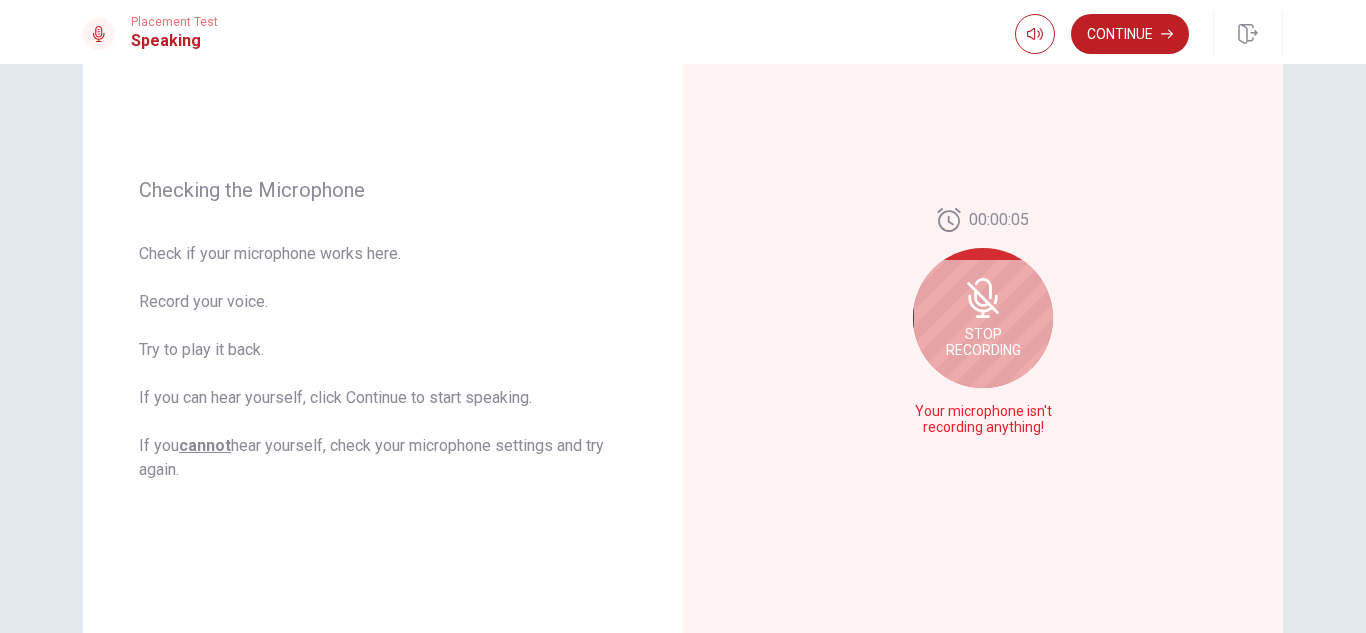 click 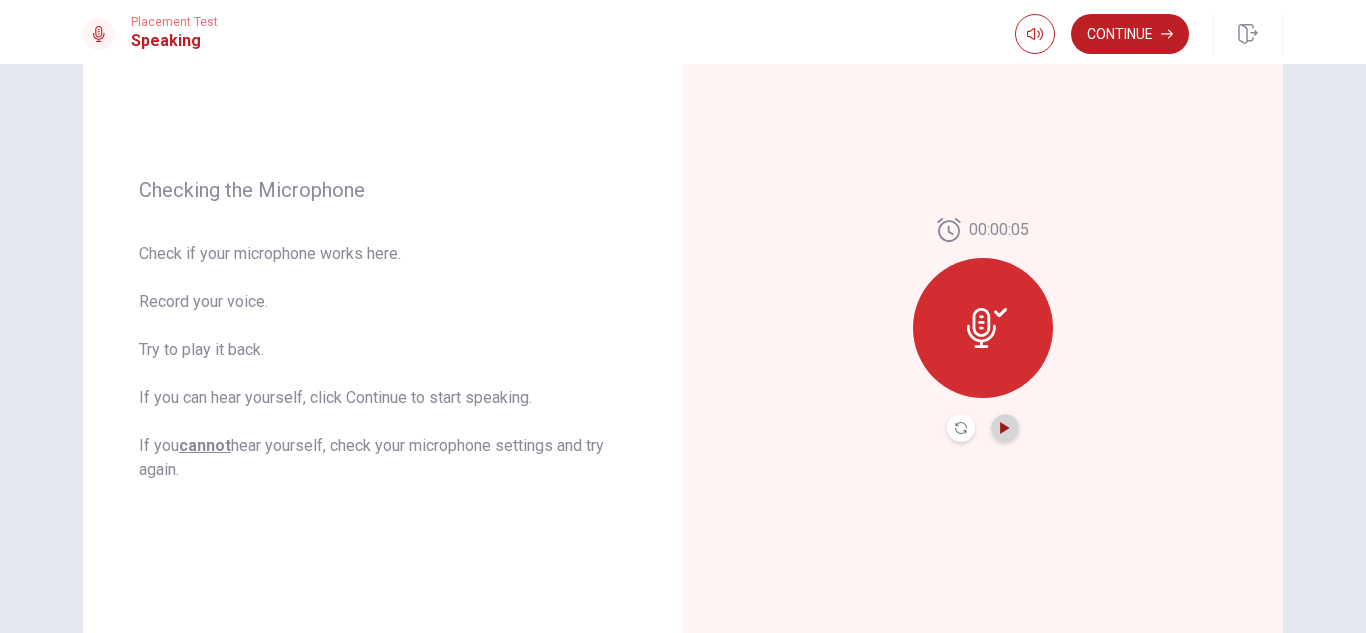 click 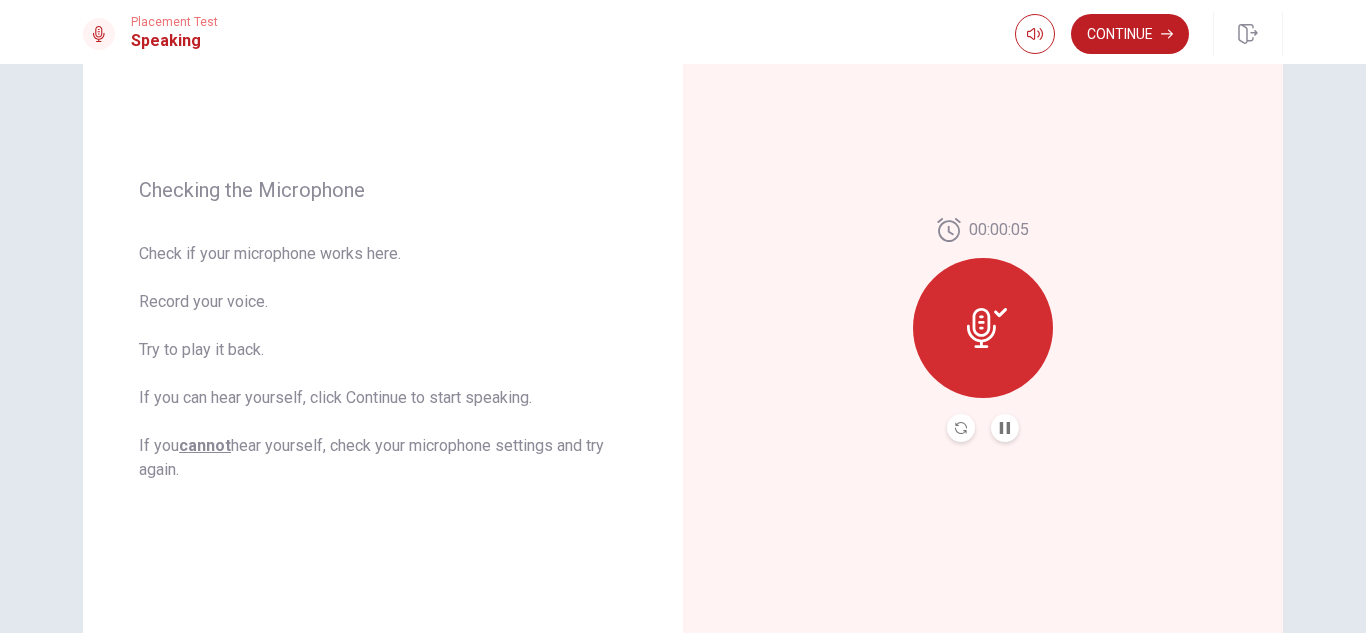 click at bounding box center (961, 428) 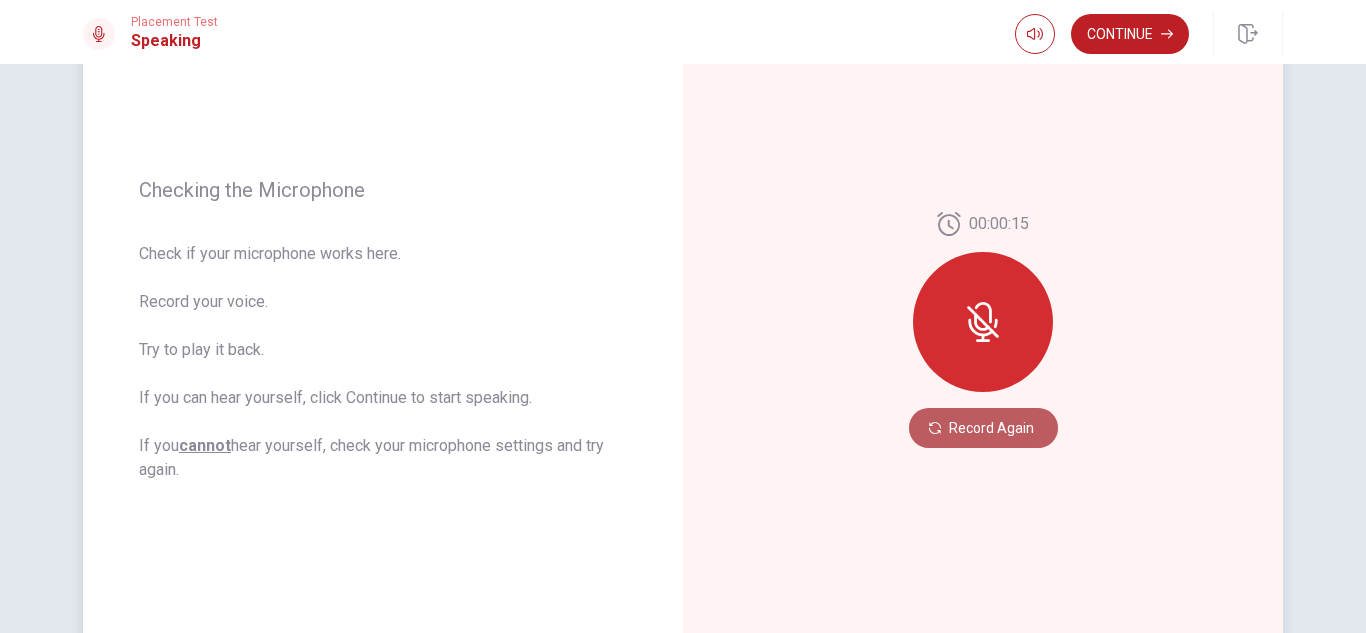 click on "Record Again" at bounding box center (983, 428) 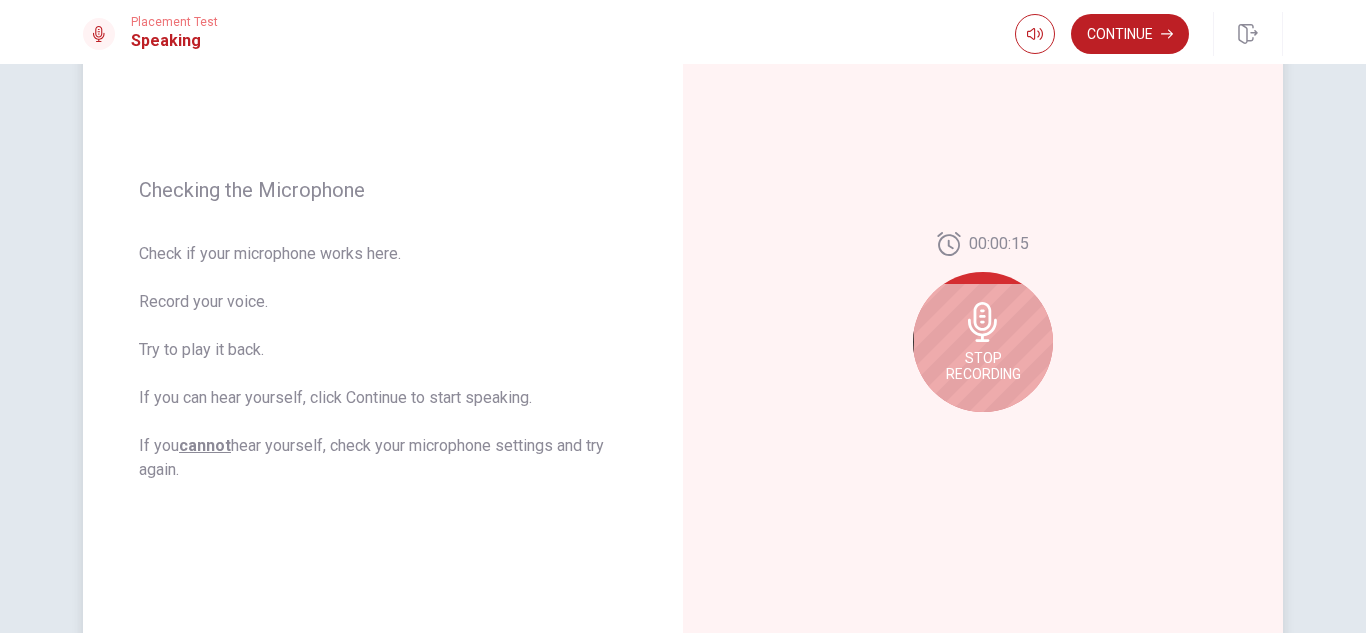 click on "Stop   Recording" at bounding box center [983, 366] 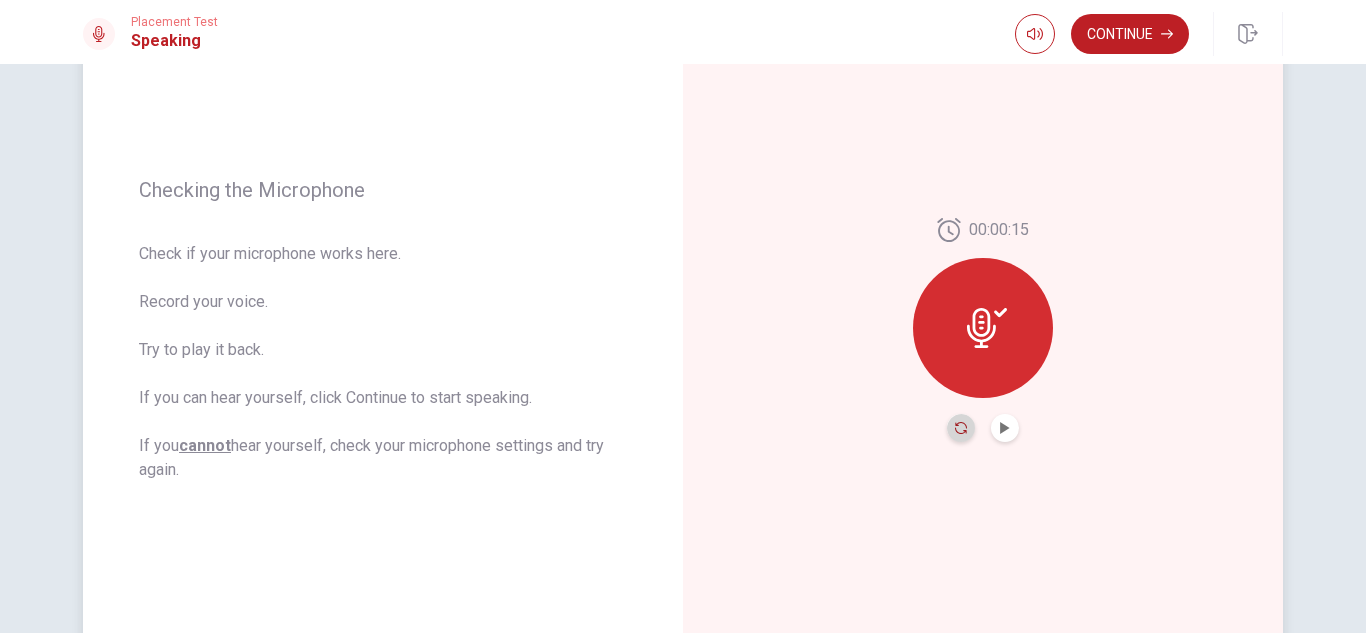 click 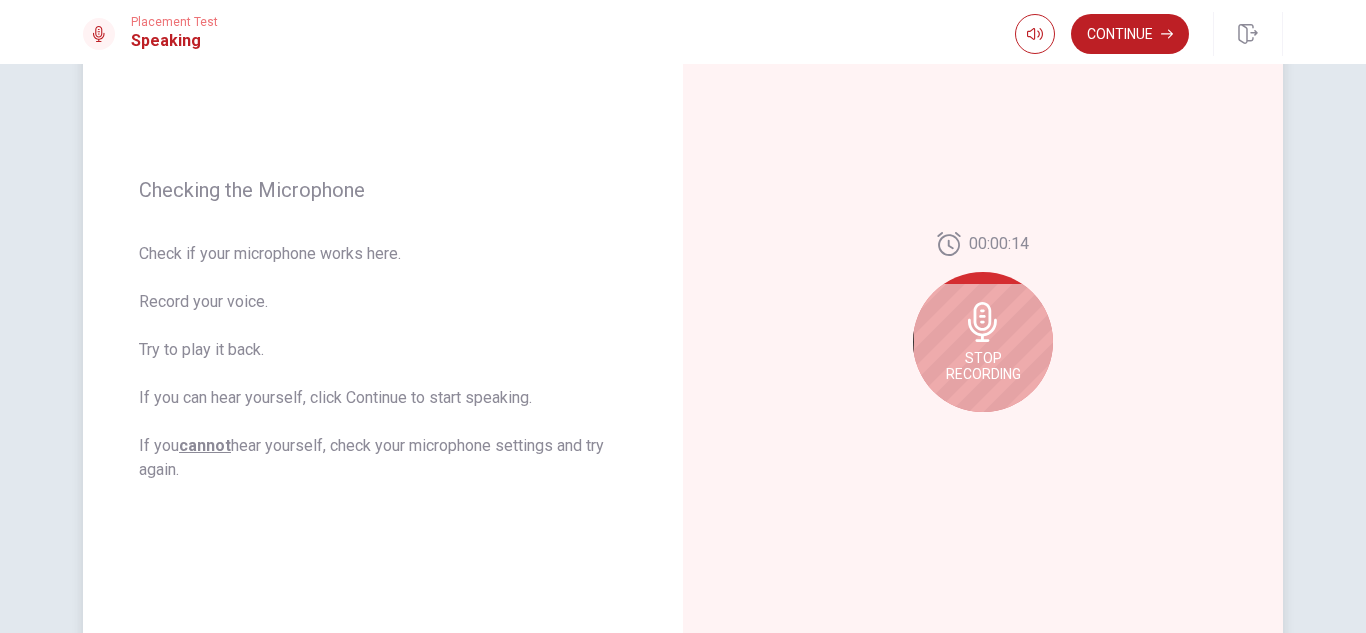 click 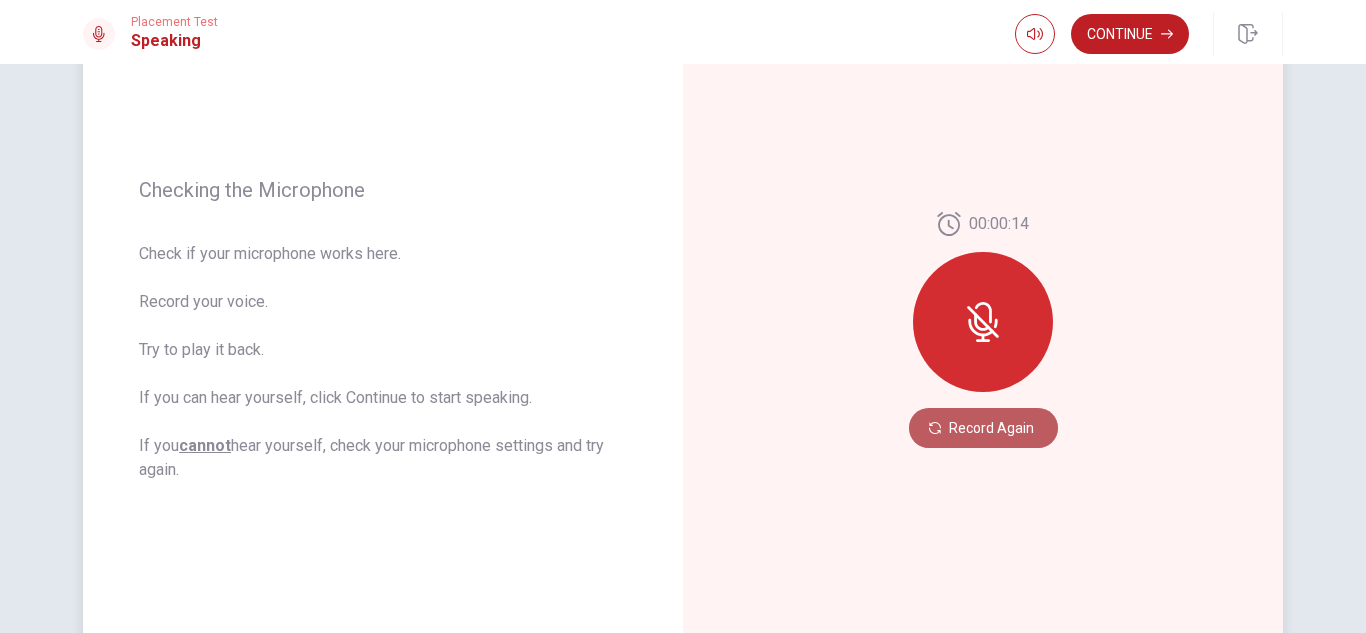 click on "Record Again" at bounding box center [983, 428] 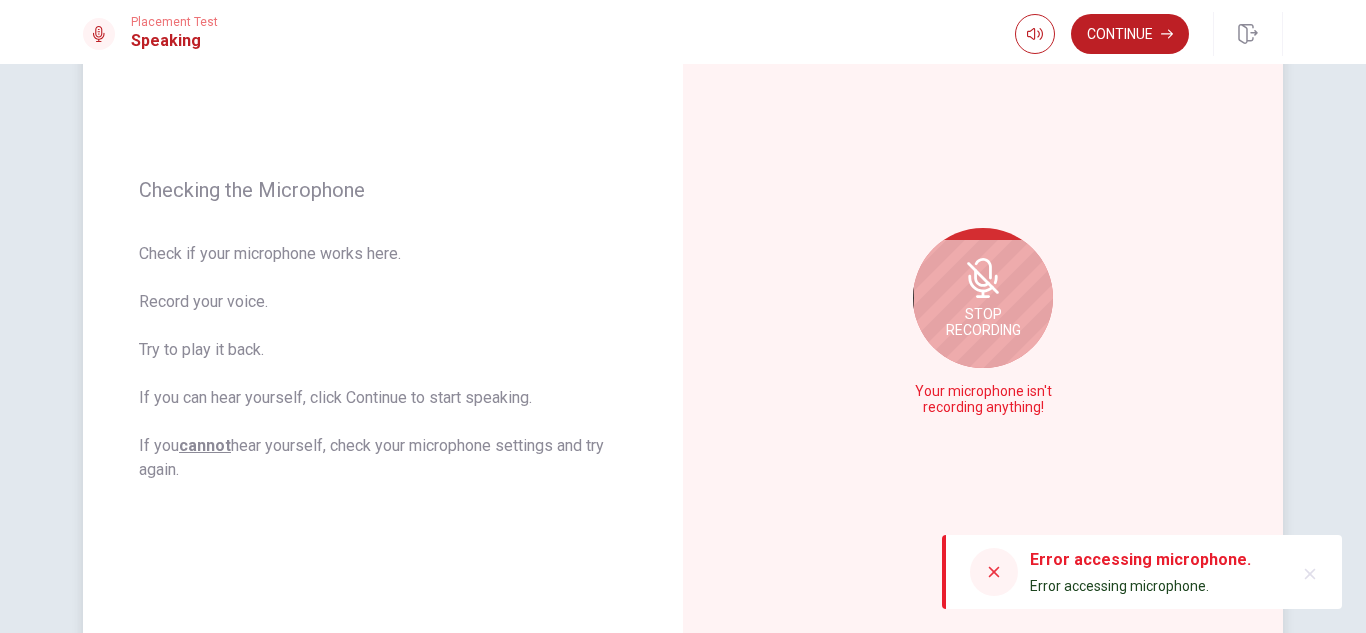 drag, startPoint x: 1008, startPoint y: 142, endPoint x: 1008, endPoint y: 90, distance: 52 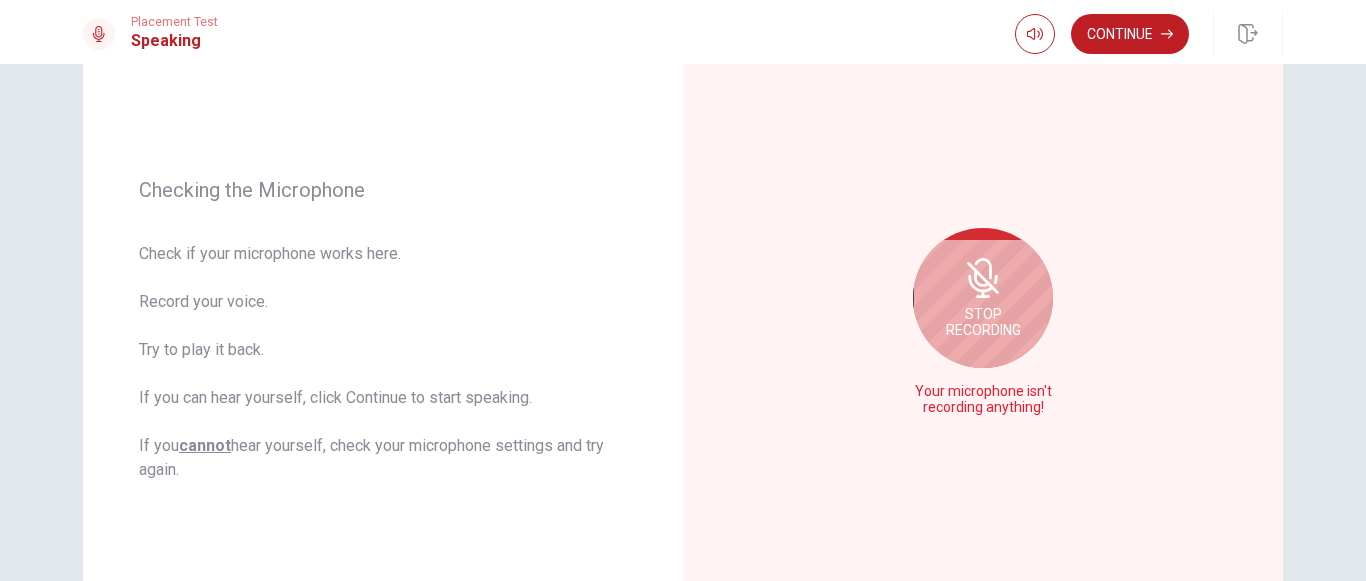 click on "Stop   Recording" at bounding box center (983, 298) 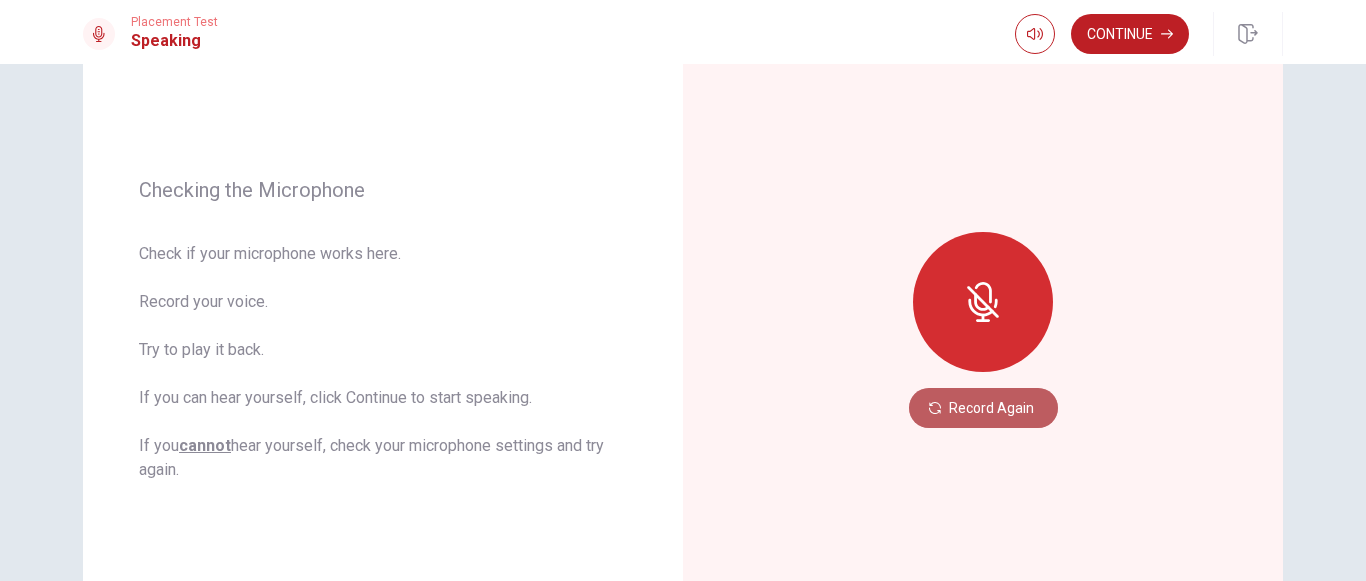 click on "Record Again" at bounding box center [983, 408] 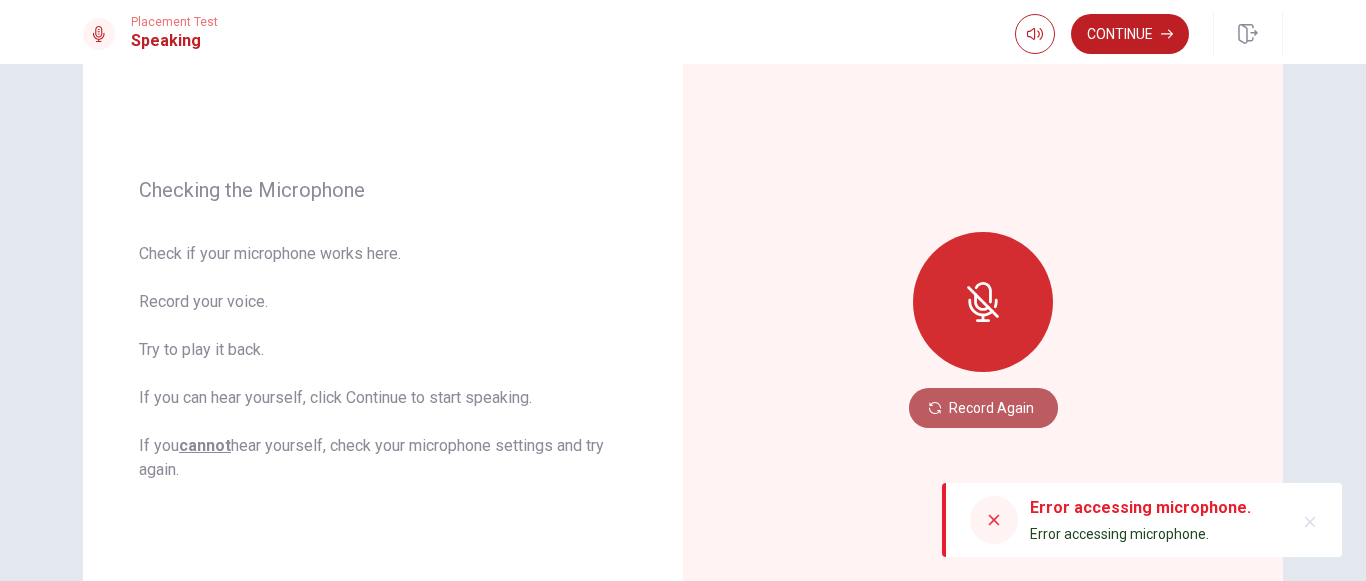 click on "Record Again" at bounding box center [983, 408] 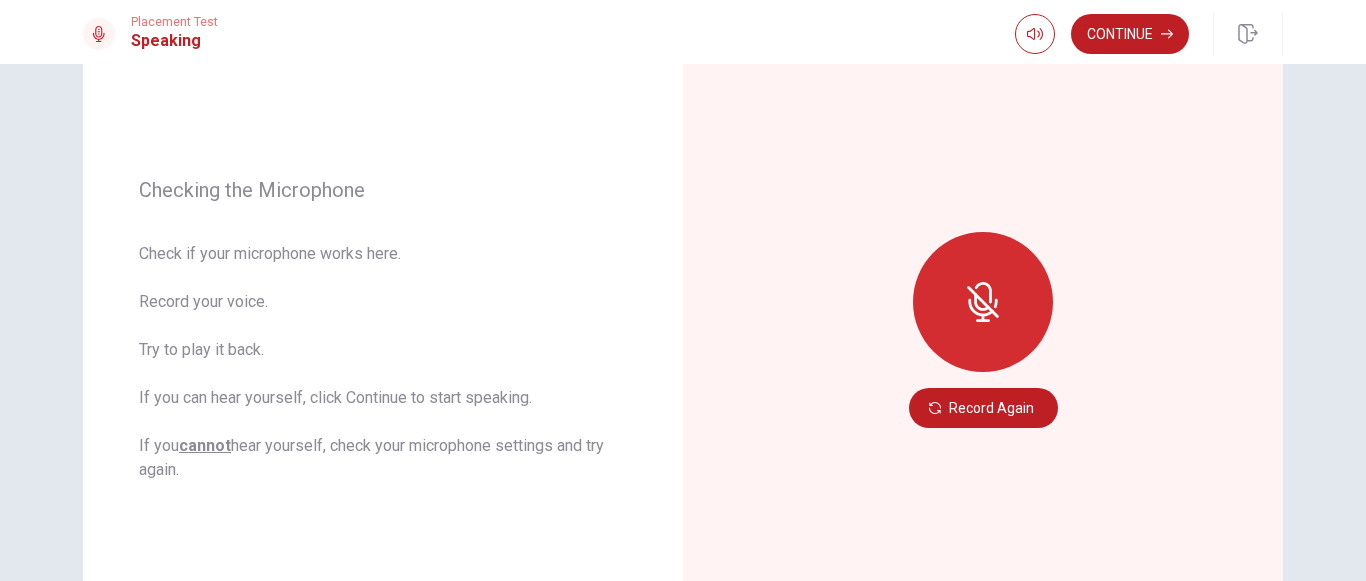 click 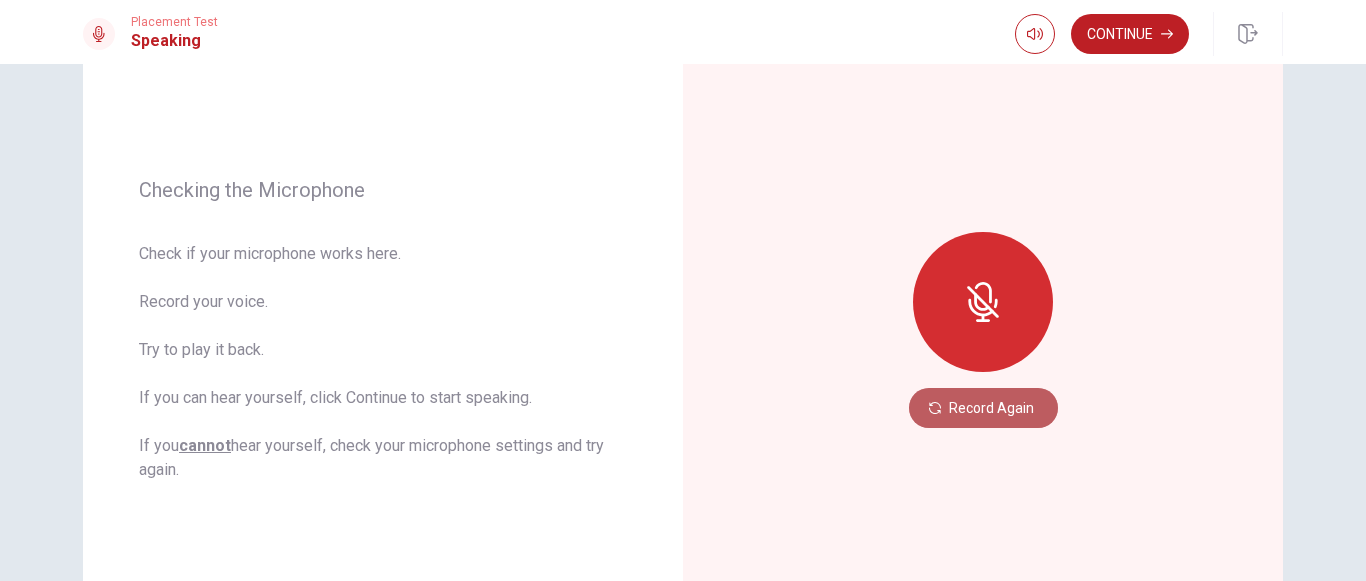 click on "Record Again" at bounding box center [983, 408] 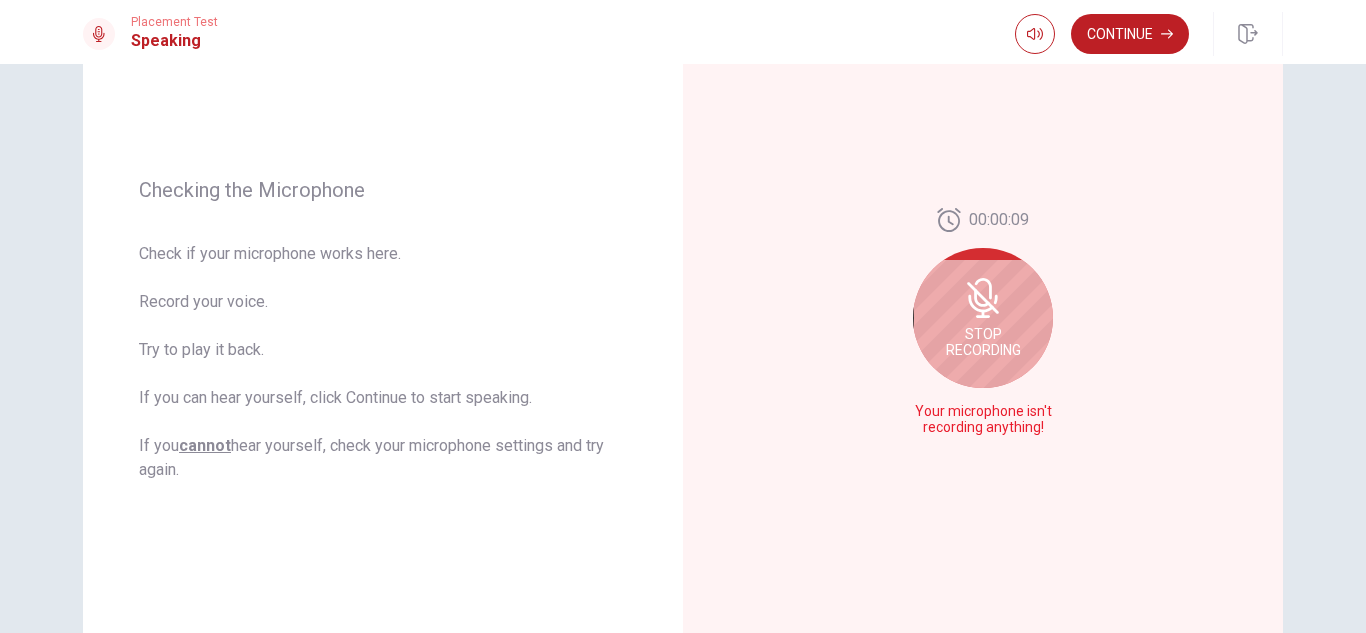 click on "Stop   Recording" at bounding box center (983, 342) 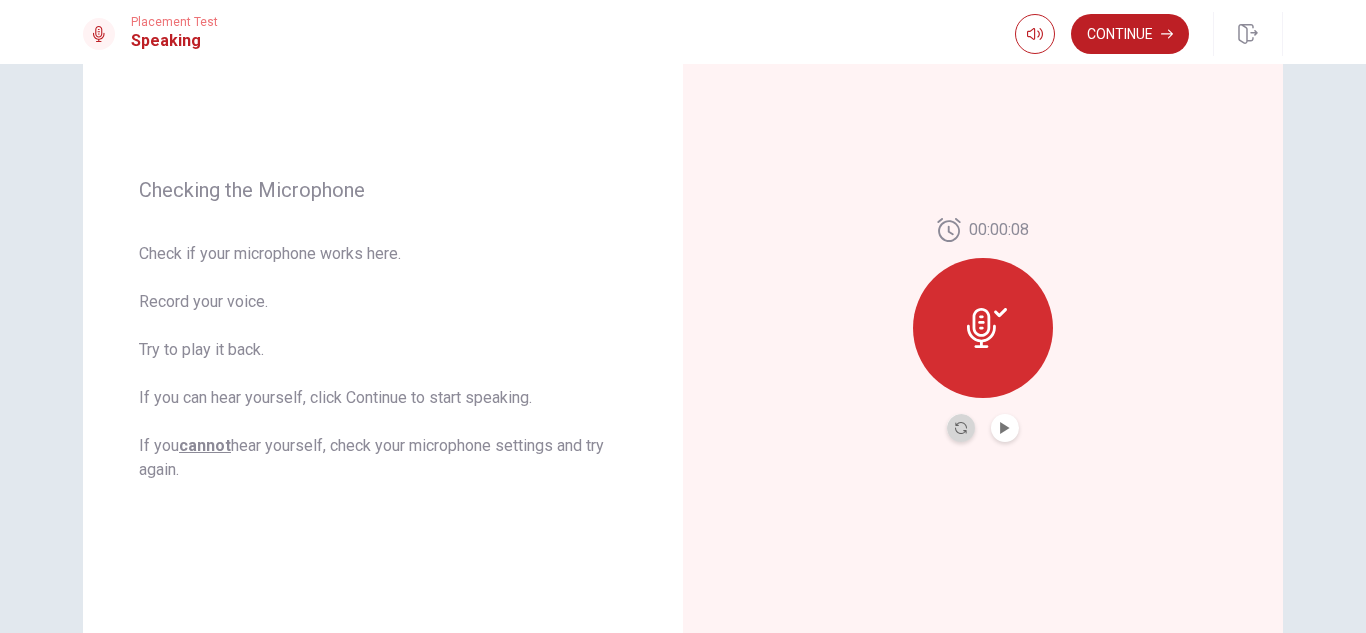 click at bounding box center [961, 428] 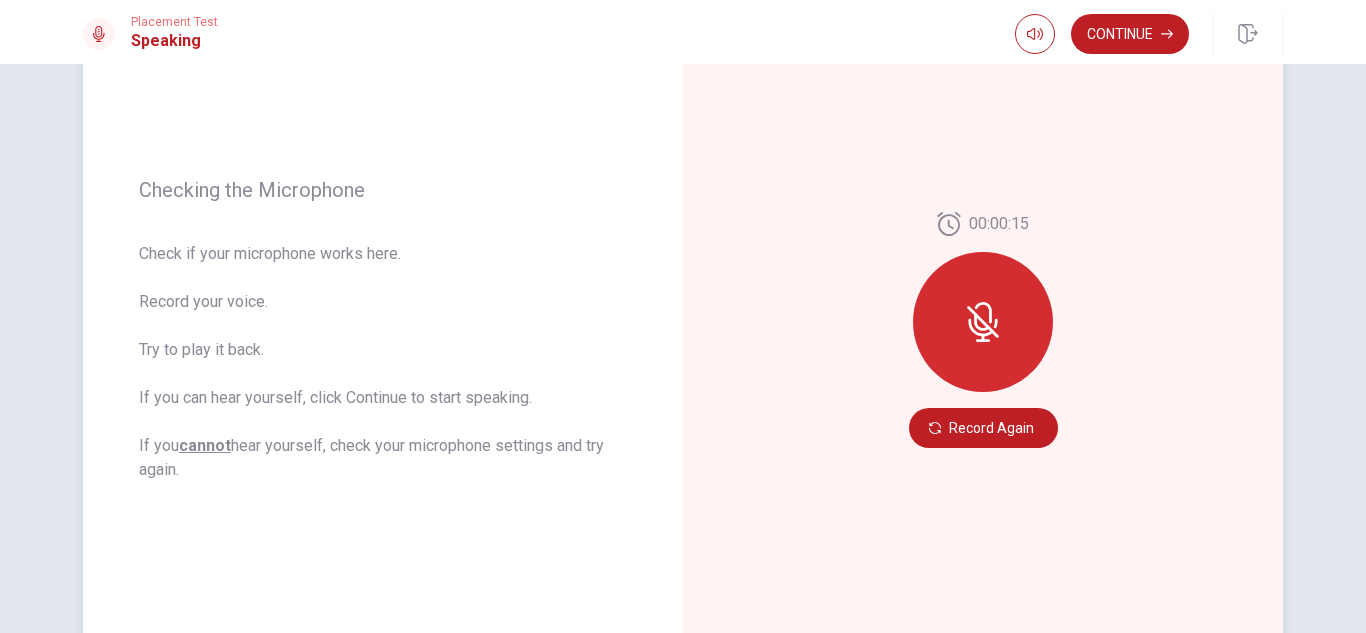 click on "00:00:15 Record Again" at bounding box center (983, 330) 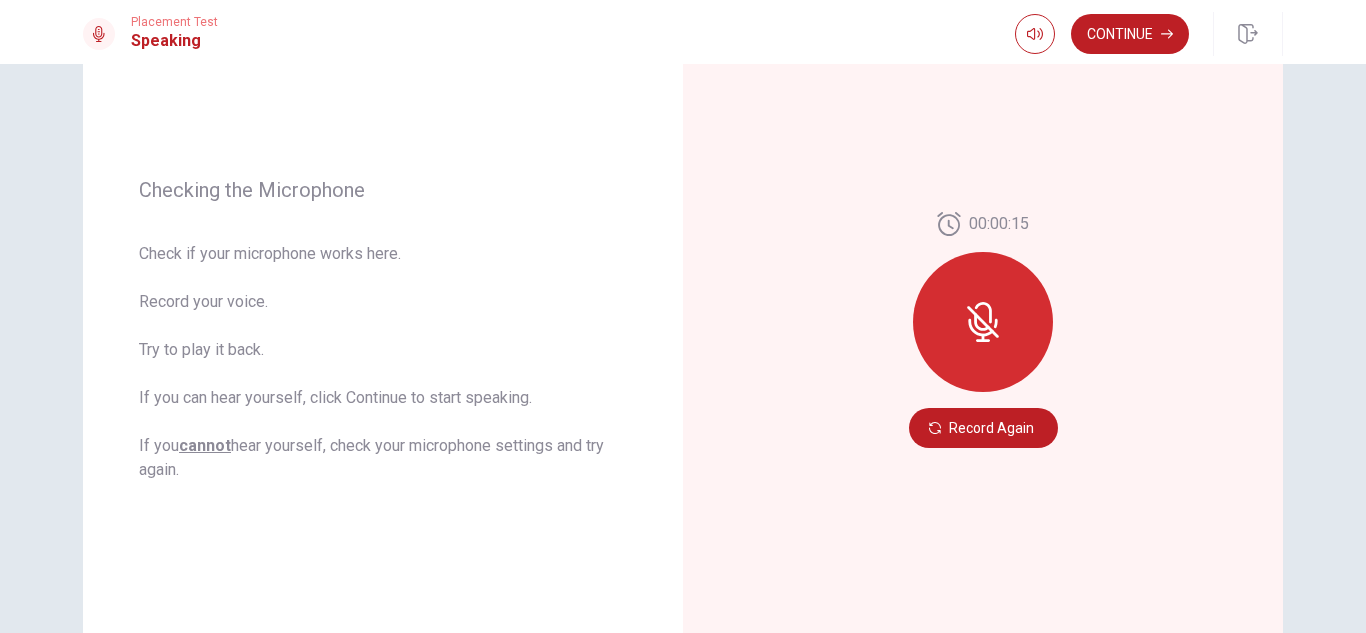click 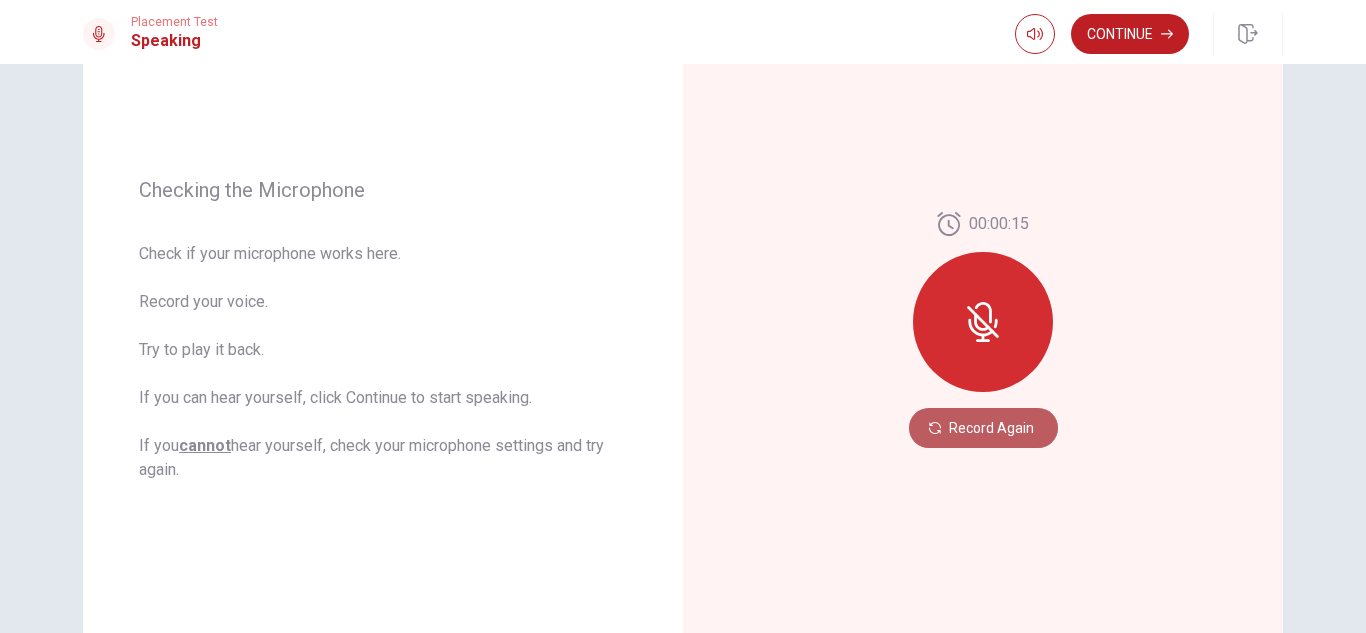 click on "Record Again" at bounding box center (983, 428) 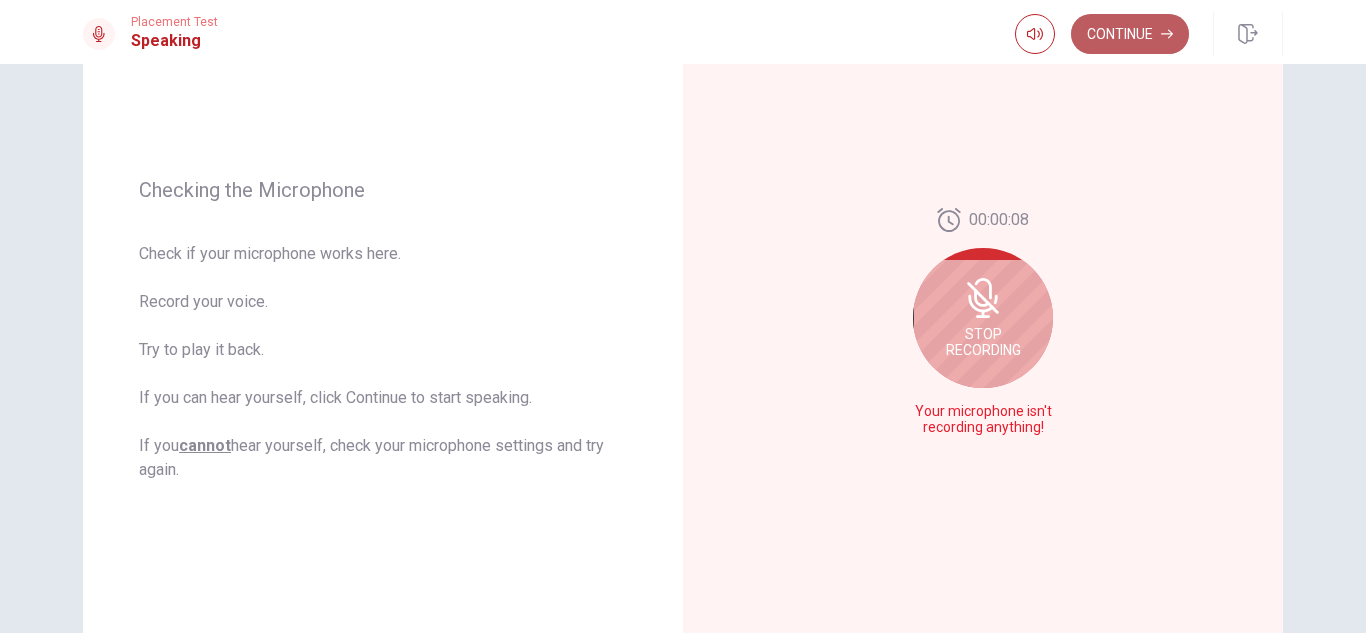 click on "Continue" at bounding box center [1130, 34] 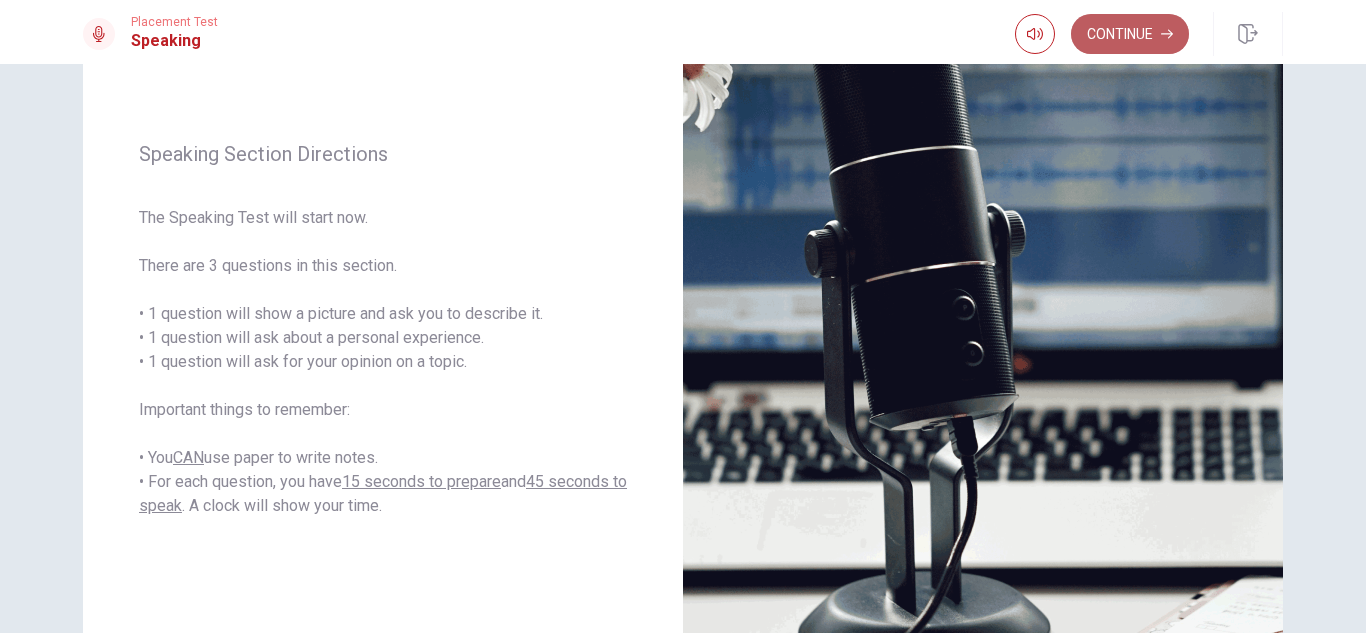 click 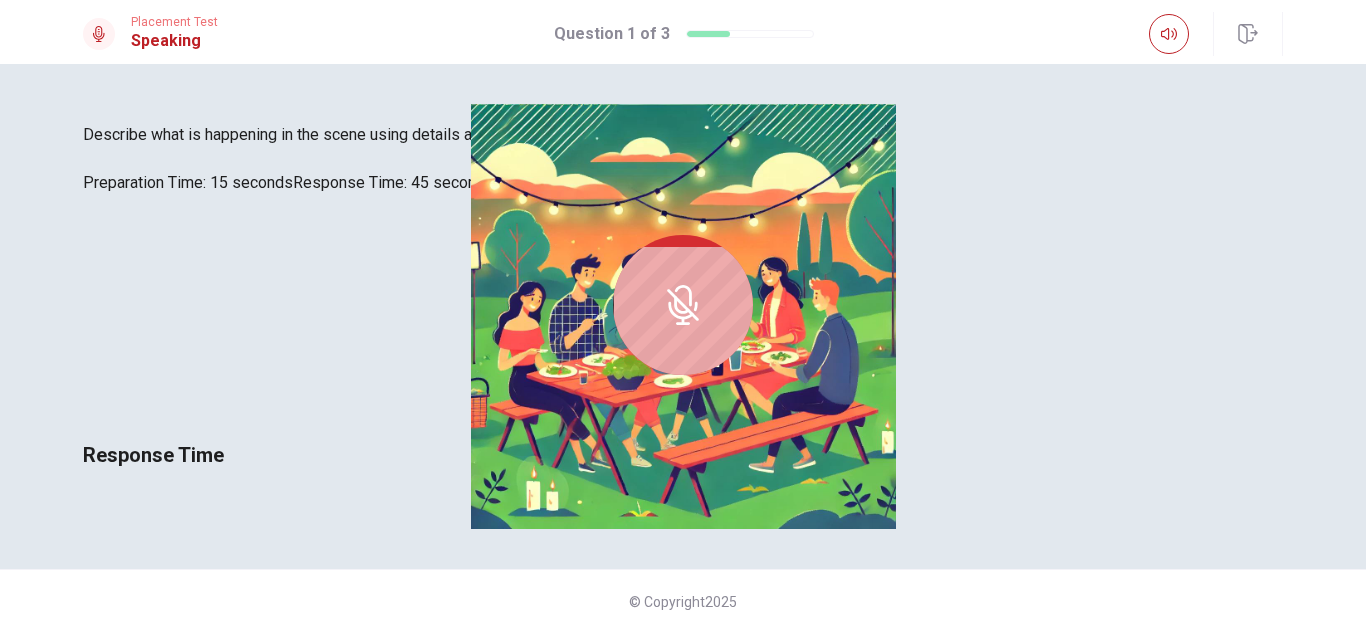click at bounding box center [683, 305] 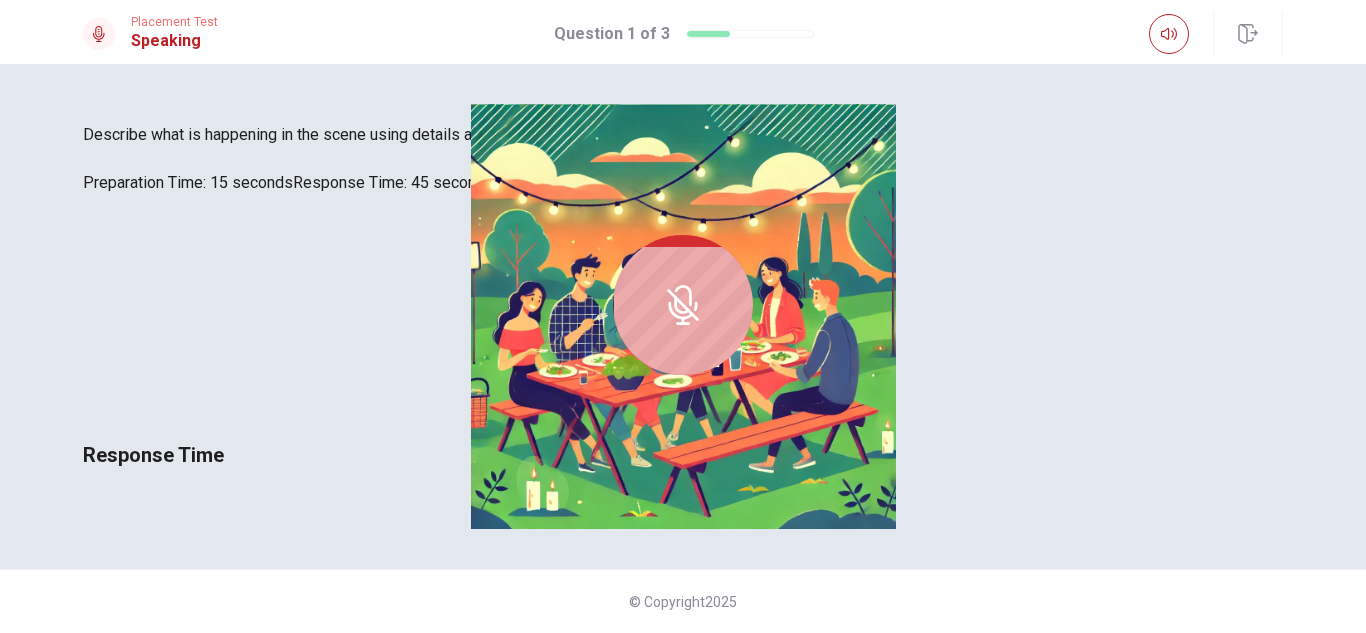 click 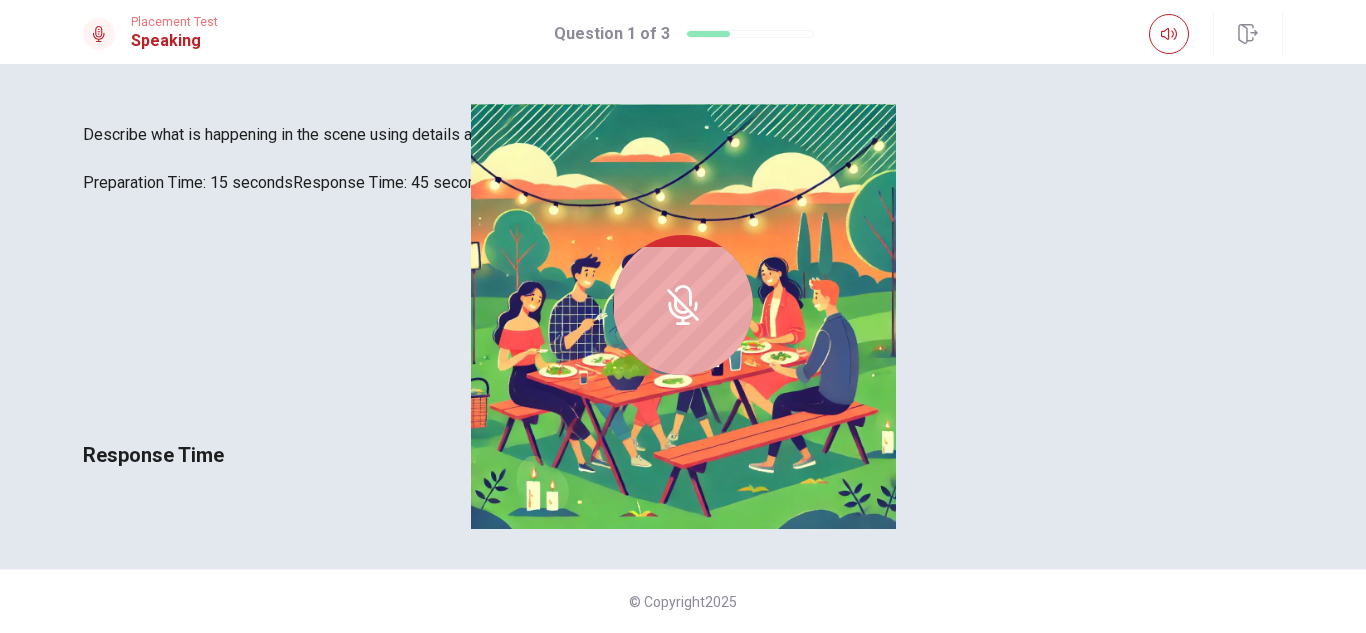 click 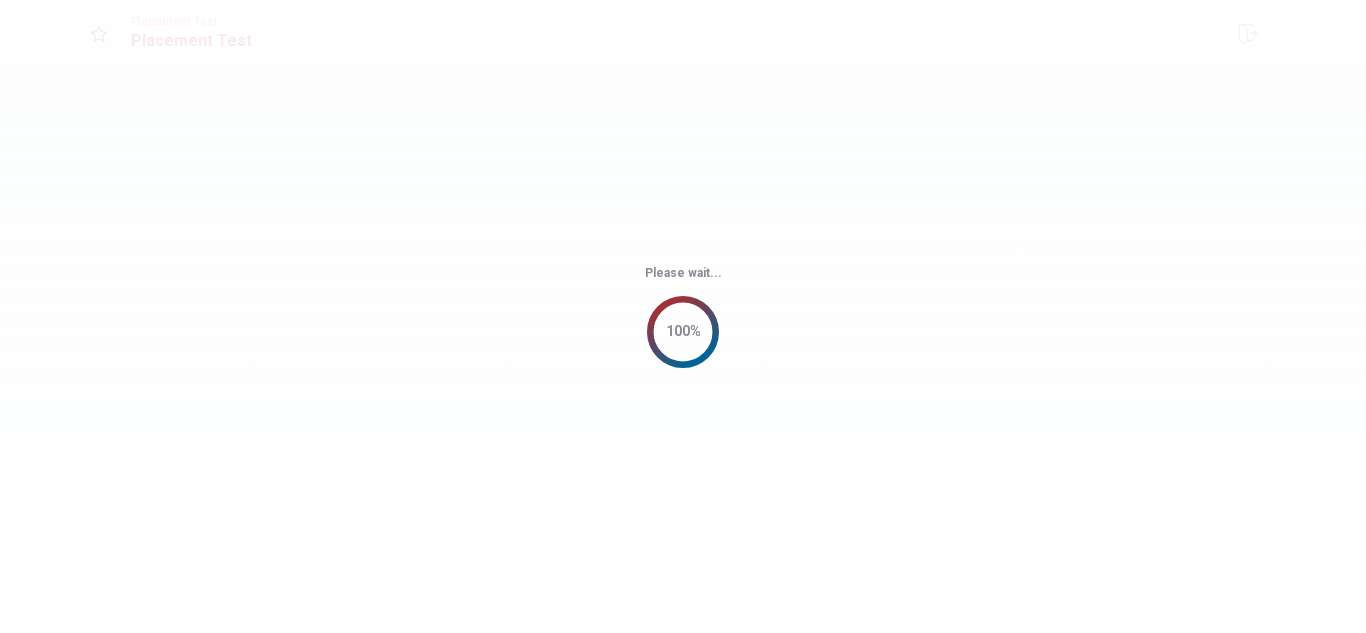 scroll, scrollTop: 0, scrollLeft: 0, axis: both 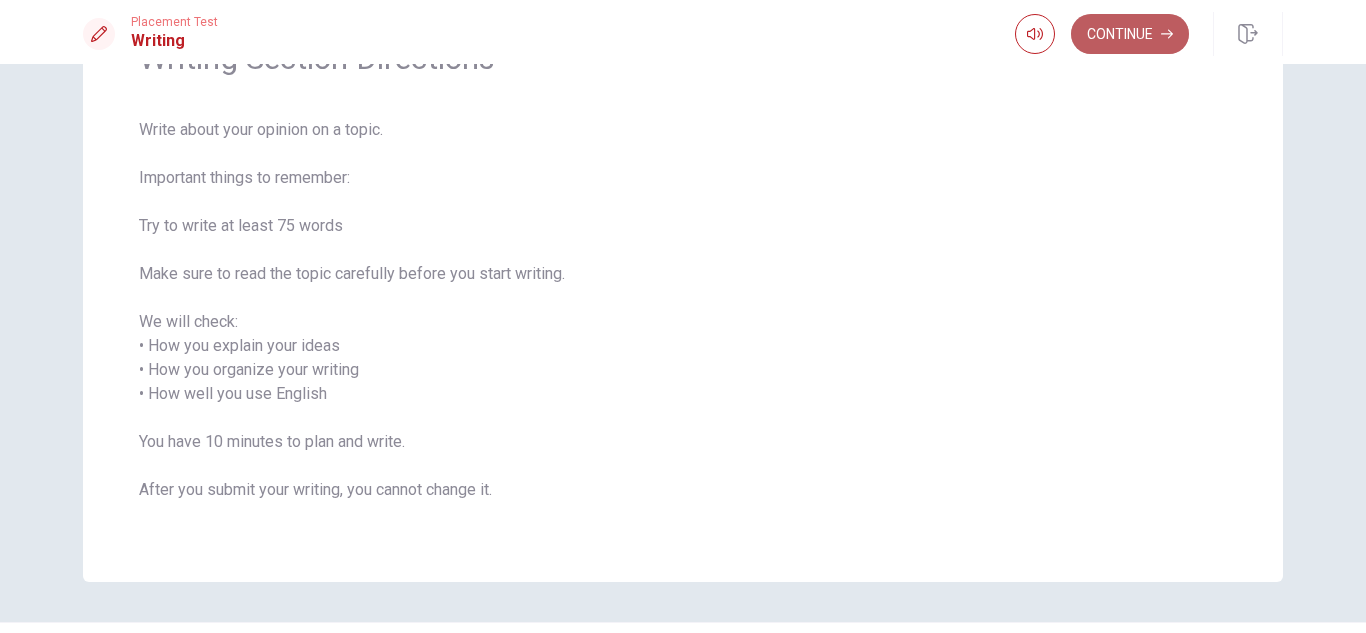 click on "Continue" at bounding box center [1130, 34] 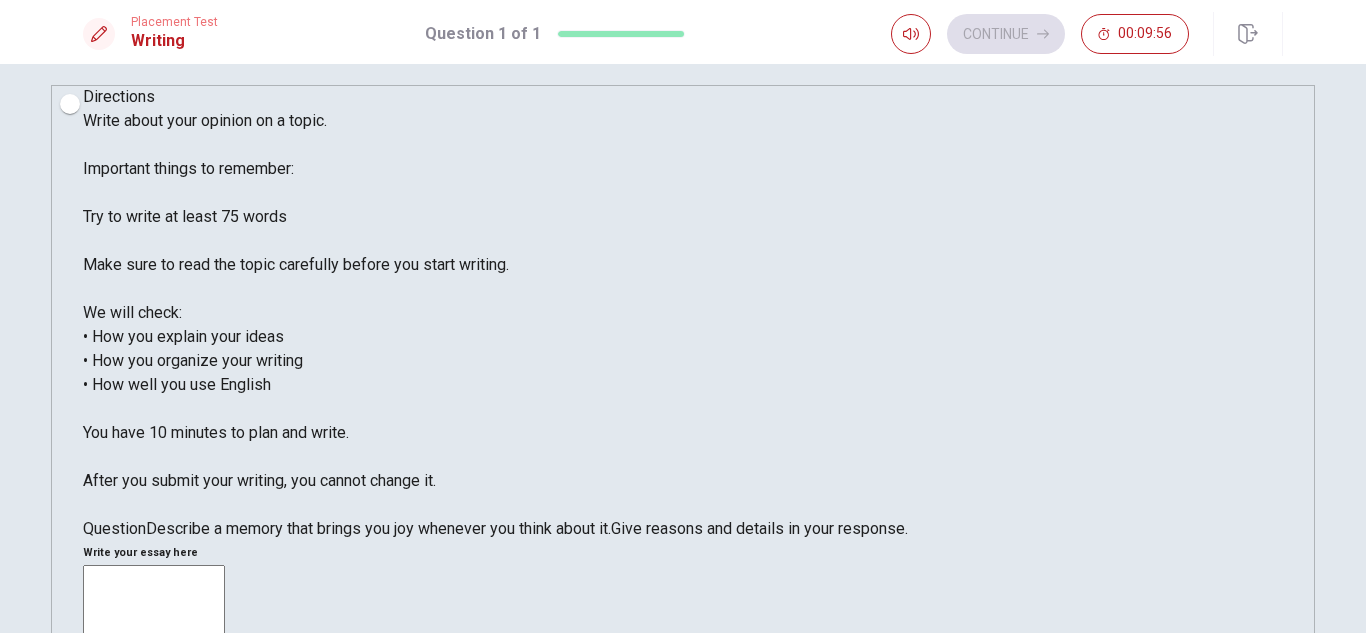 scroll, scrollTop: 20, scrollLeft: 0, axis: vertical 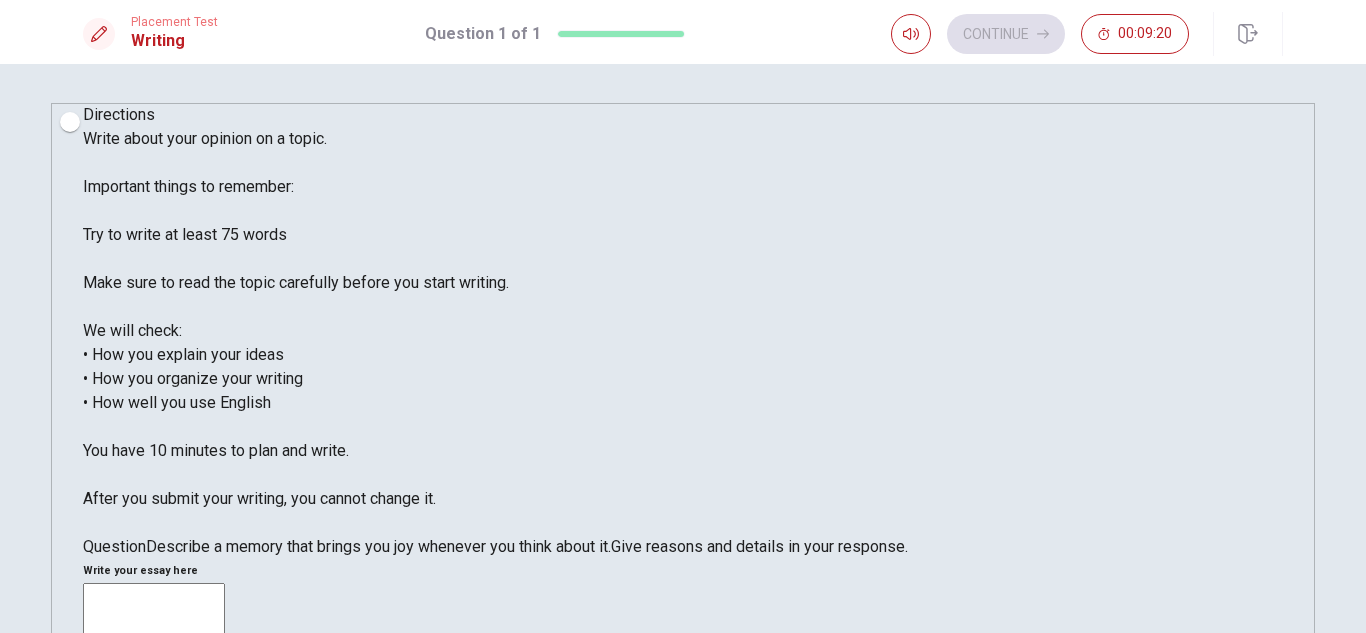 click at bounding box center (154, 865) 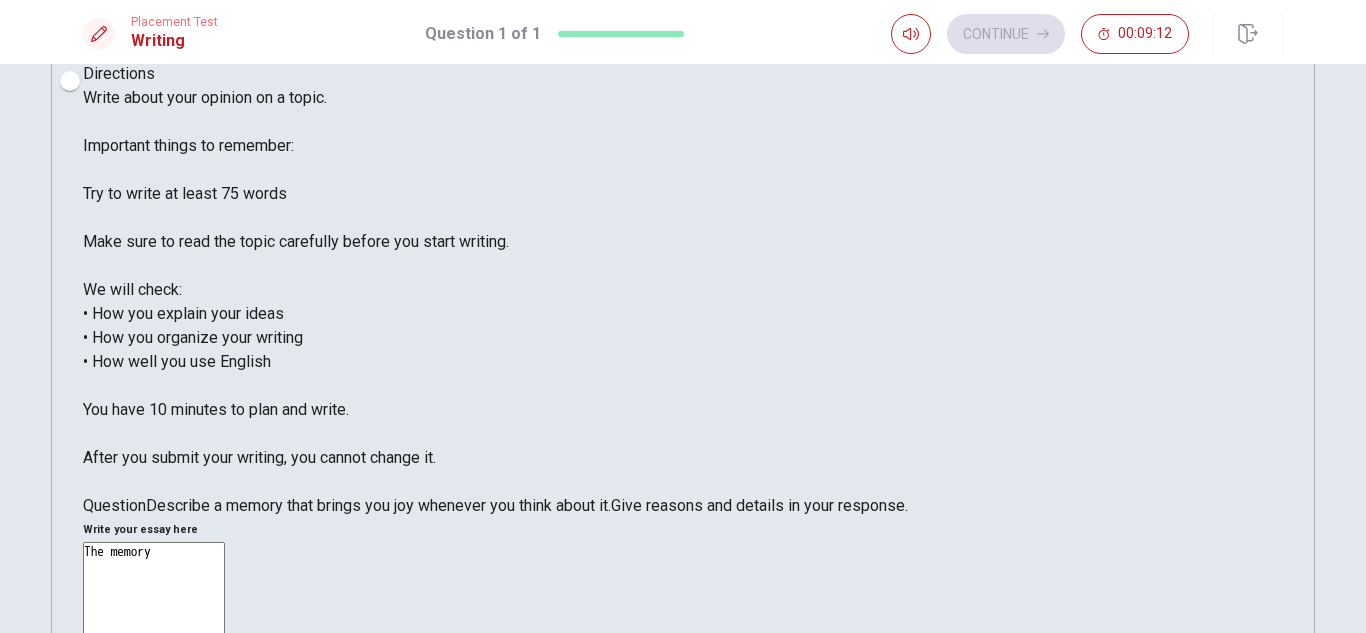 scroll, scrollTop: 16, scrollLeft: 0, axis: vertical 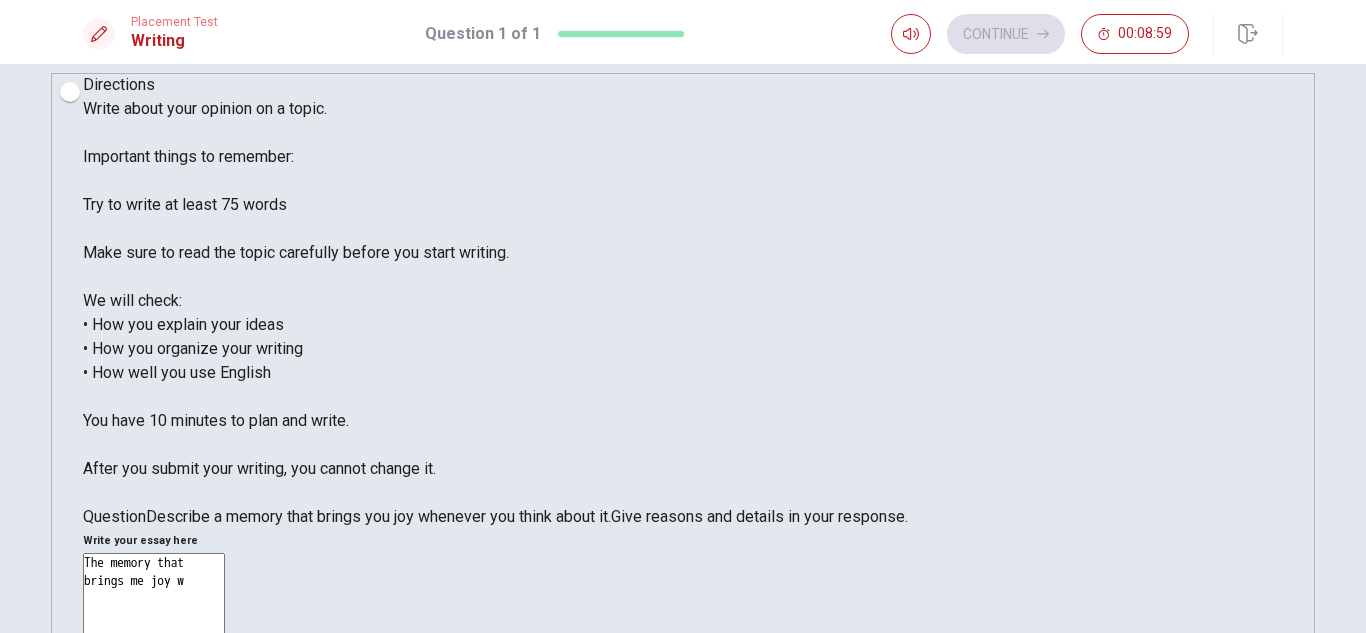 drag, startPoint x: 1339, startPoint y: 162, endPoint x: 1359, endPoint y: 195, distance: 38.587563 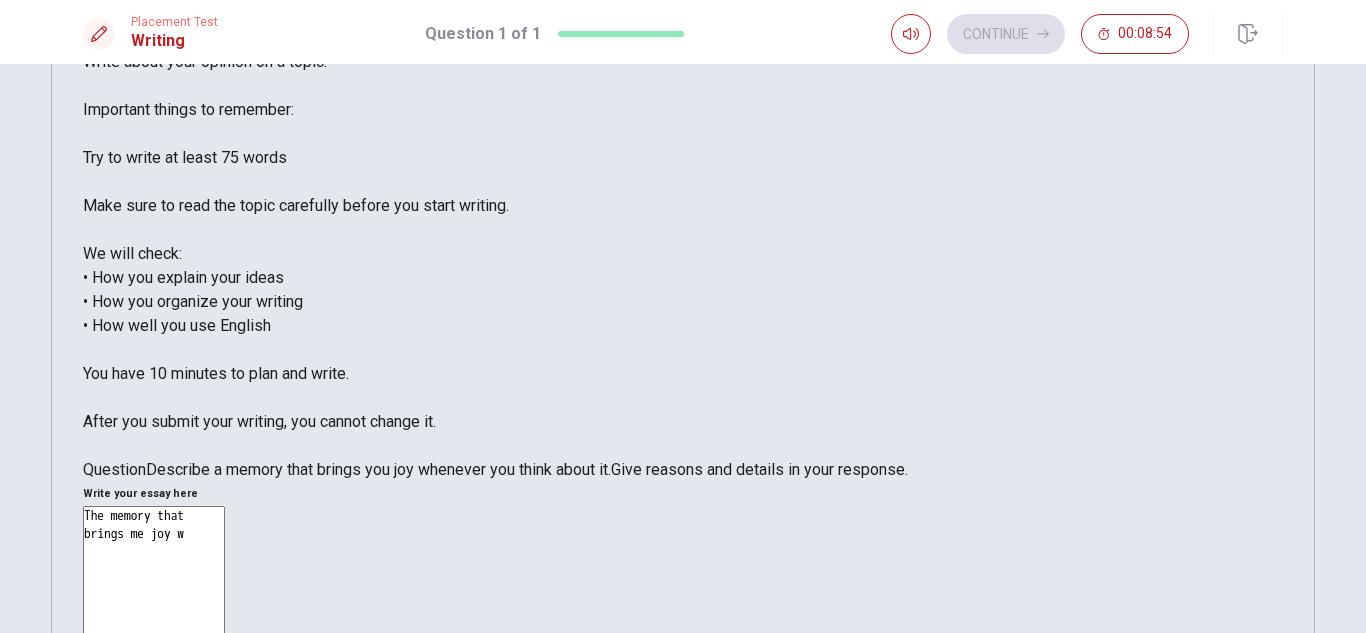 scroll, scrollTop: 281, scrollLeft: 0, axis: vertical 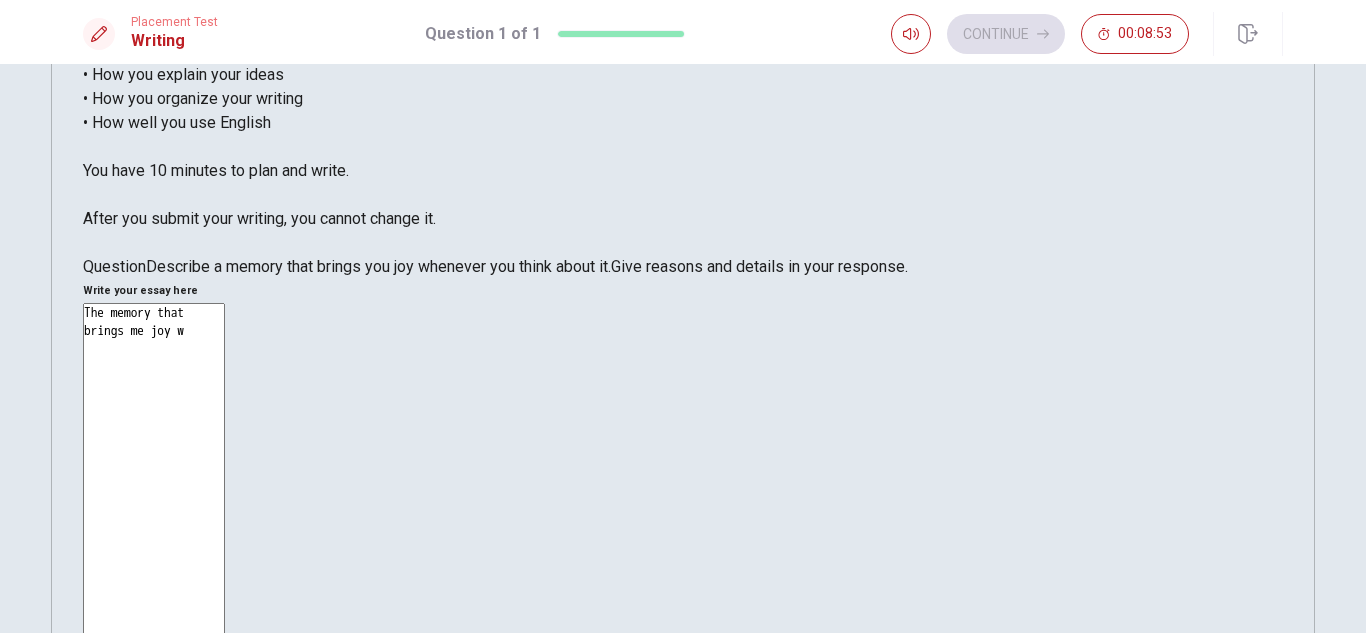 click on "Directions Write about your opinion on a topic.
Important things to remember:
Try to write at least 75 words
Make sure to read the topic carefully before you start writing.
We will check:
• How you explain your ideas
• How you organize your writing
• How well you use English
You have 10 minutes to plan and write.
After you submit your writing, you cannot change it.  Question Describe a memory that brings you joy whenever you think about it. Give reasons and details in your response. Write your essay here The memory that brings me joy w x ​ Word count :  7 © Copyright  2025" at bounding box center (683, 348) 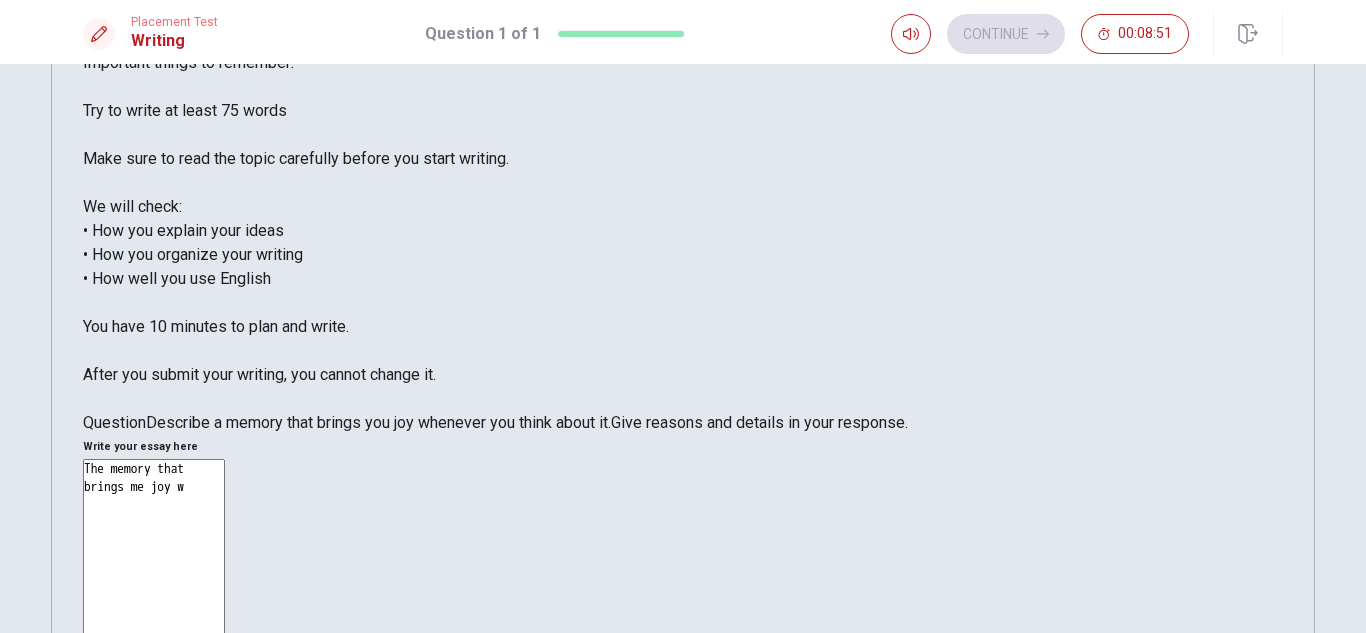 scroll, scrollTop: 22, scrollLeft: 0, axis: vertical 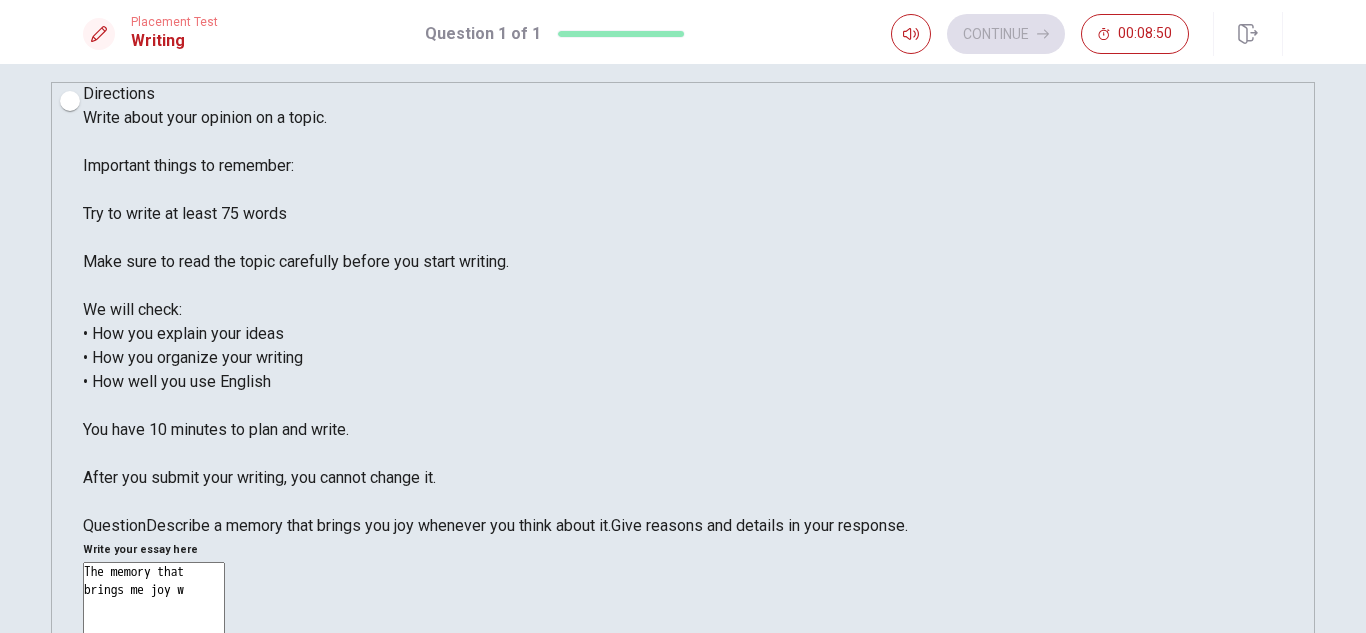 click on "The memory that brings me joy w" at bounding box center [154, 844] 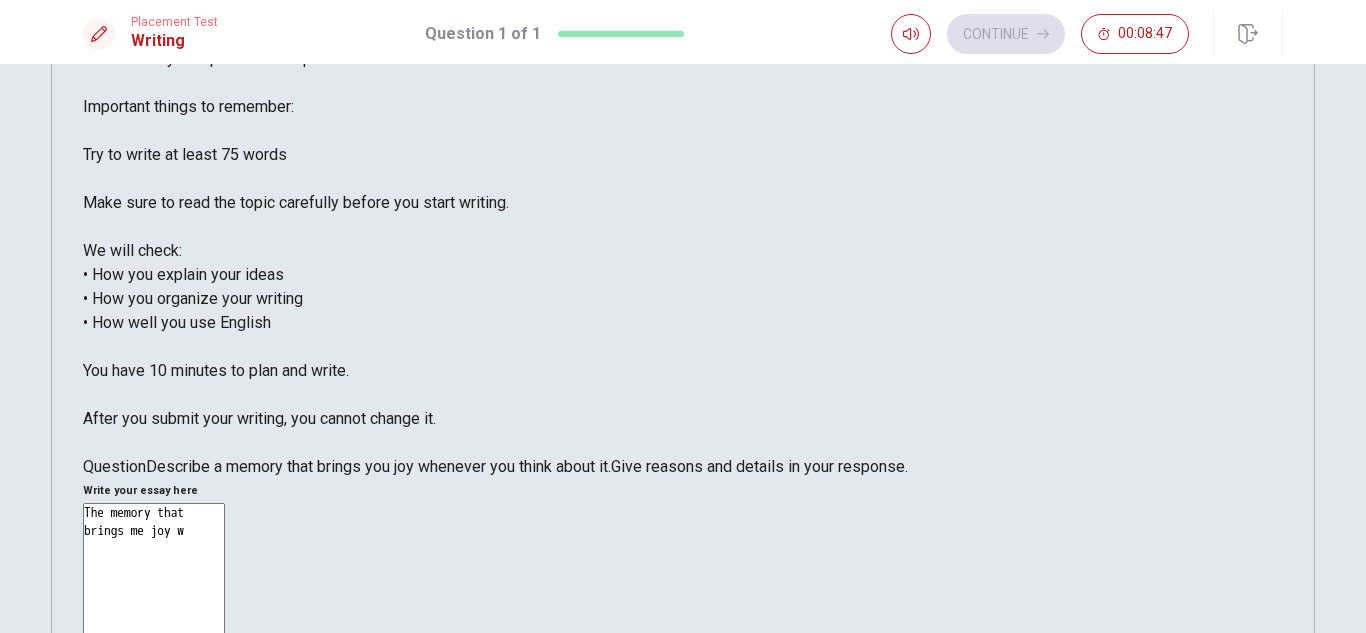 scroll, scrollTop: 83, scrollLeft: 0, axis: vertical 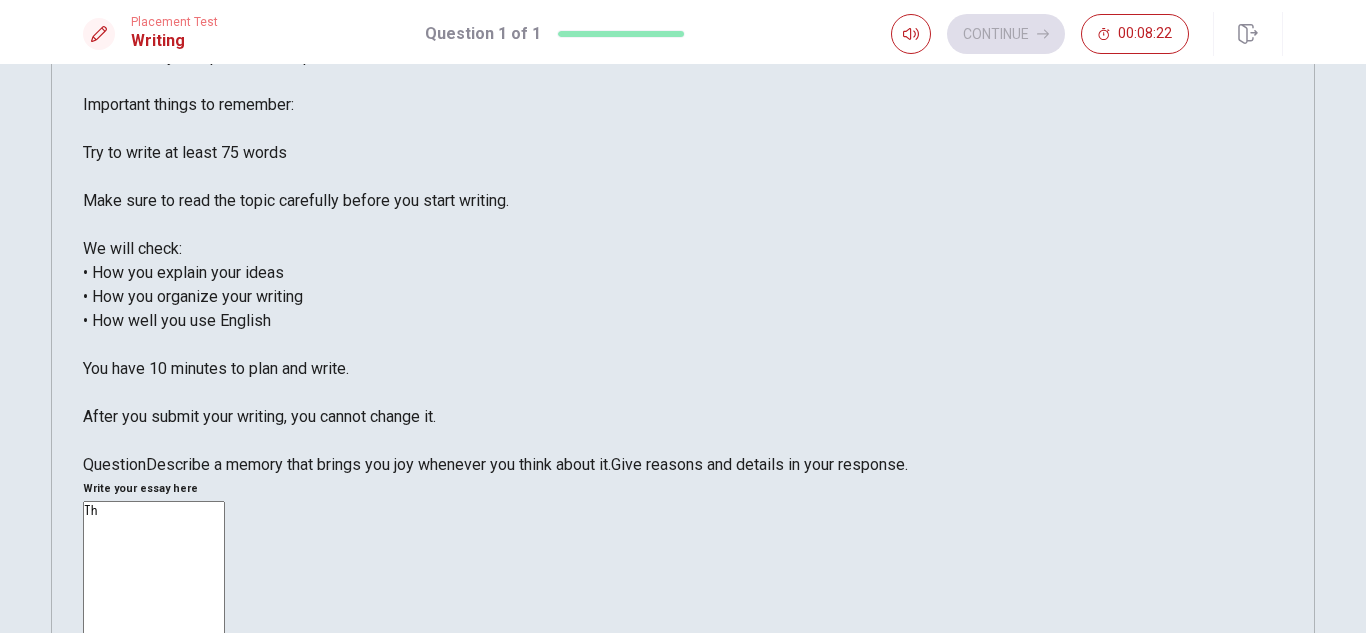 type on "T" 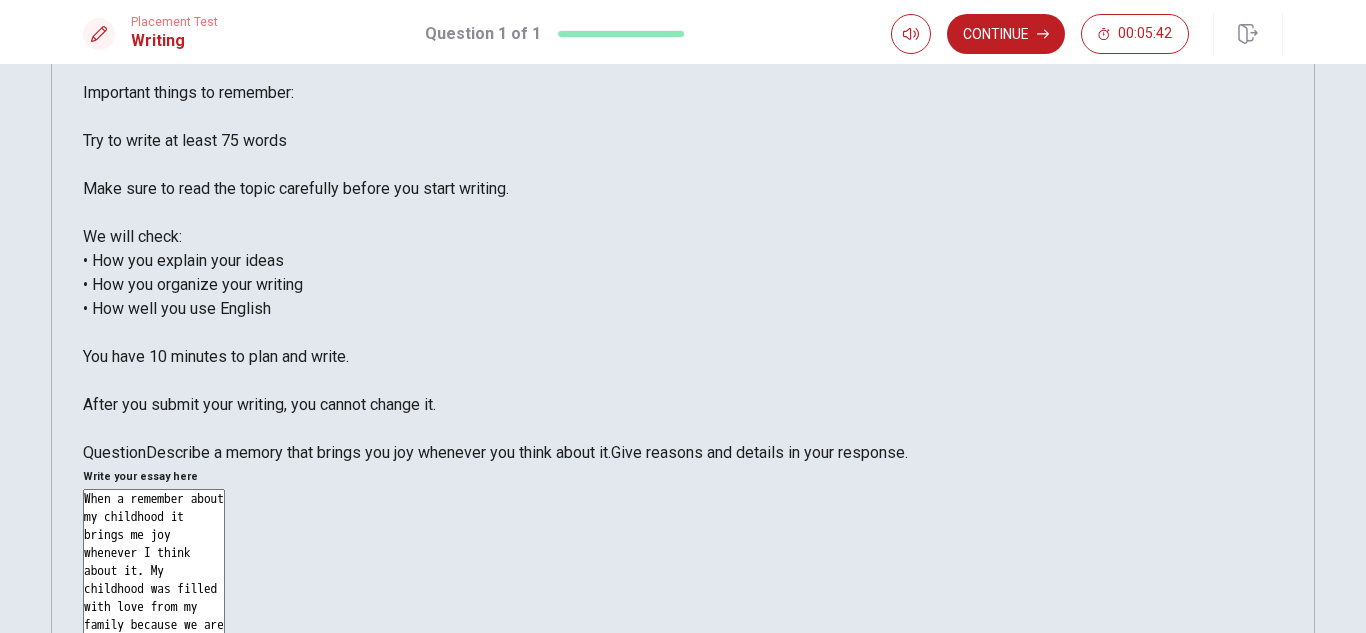 scroll, scrollTop: 94, scrollLeft: 0, axis: vertical 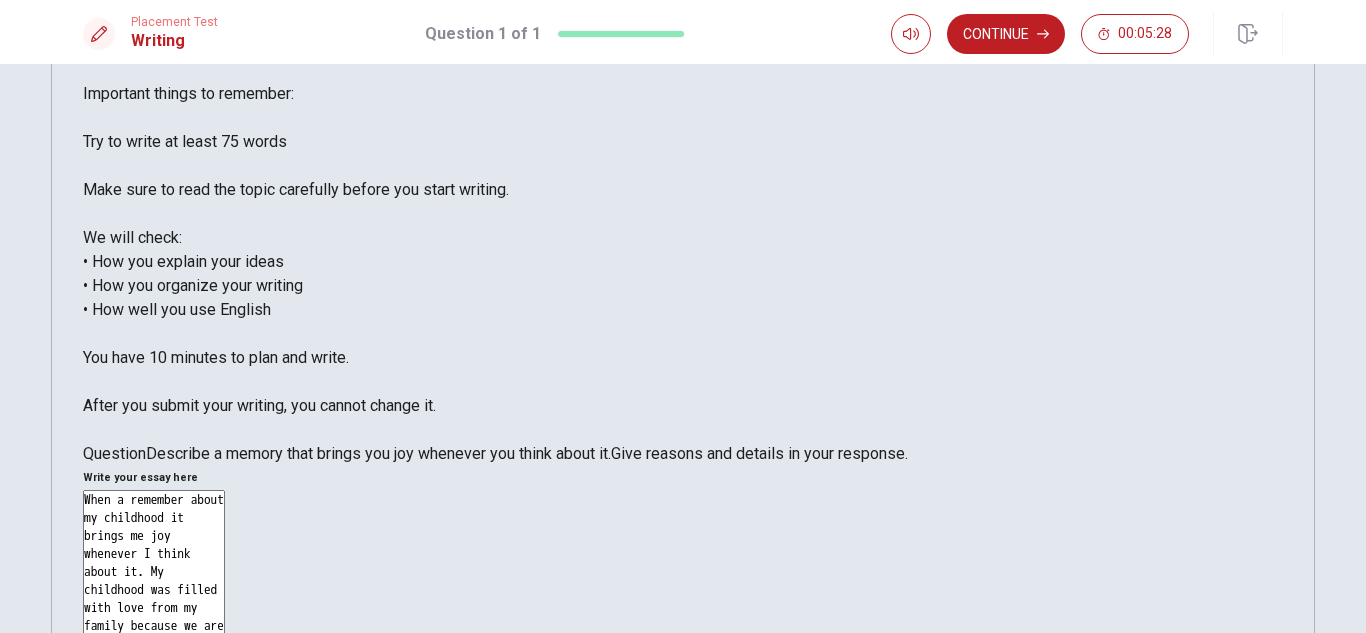 click on "When a remember about my childhood it brings me joy whenever I think about it. My childhood was filled with love from my family because we are really close so every [DATE] we used to go to my grandmother's house and" at bounding box center [154, 772] 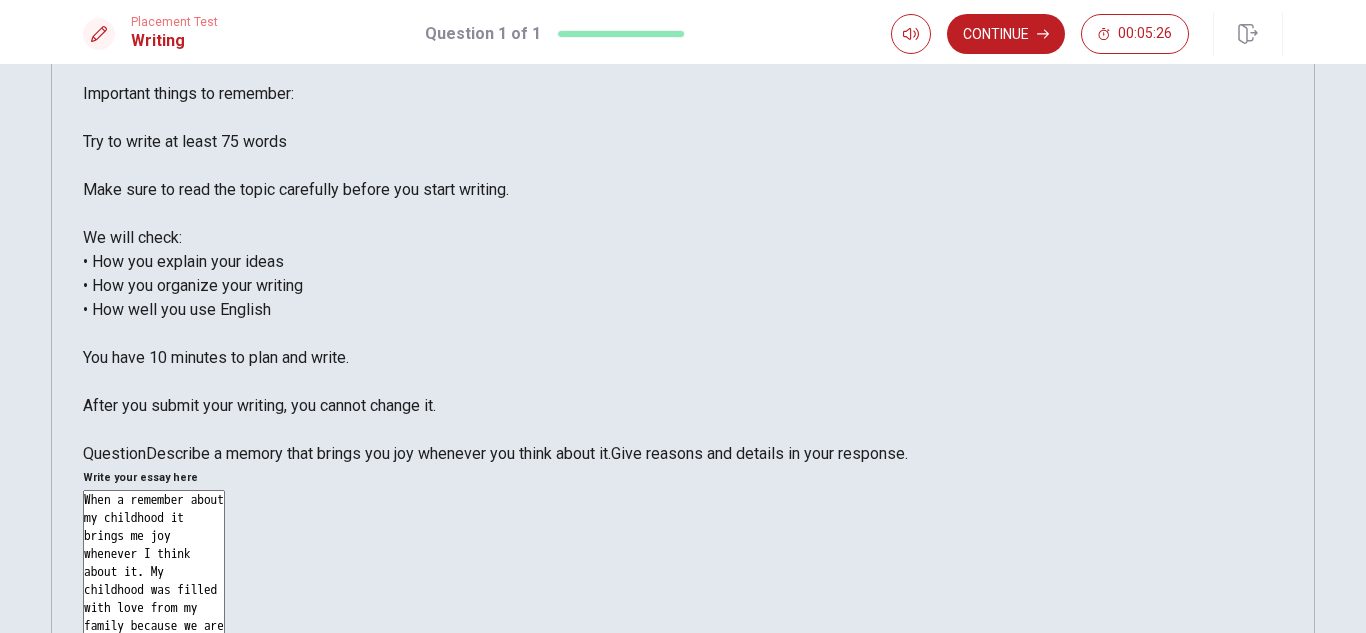 click on "When a remember about my childhood it brings me joy whenever I think about it. My childhood was filled with love from my family because we are really close so every [DATE] we used to go to my grandmother's house and" at bounding box center [154, 772] 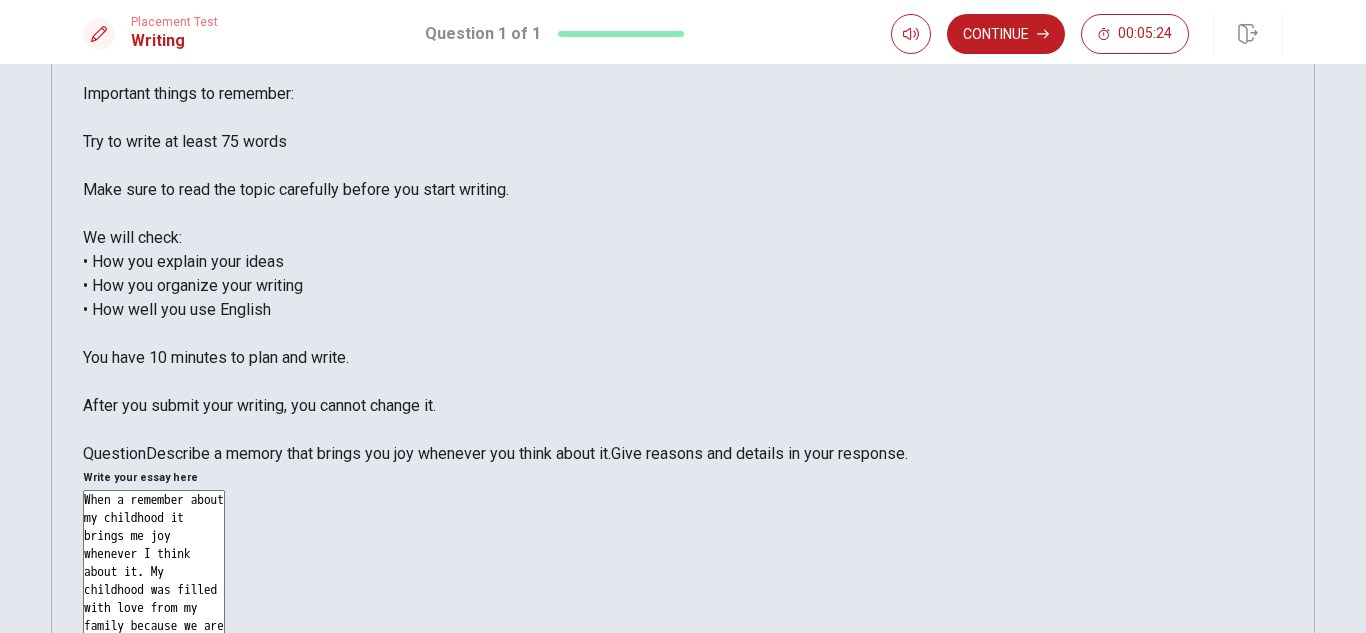 click on "When a remember about my childhood it brings me joy whenever I think about it. My childhood was filled with love from my family because we are really close, so every [DATE] we used to go to my grandmother's house and" at bounding box center [154, 772] 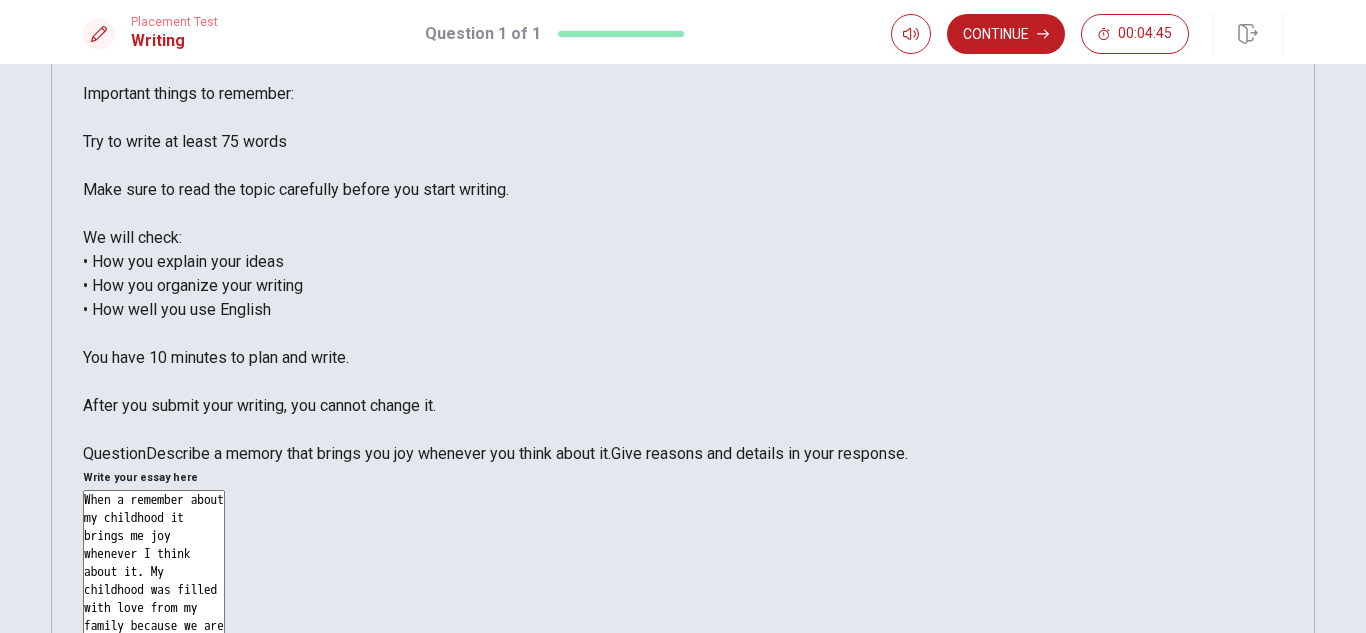 click on "When a remember about my childhood it brings me joy whenever I think about it. My childhood was filled with love from my family because we are really close, so every [DATE] we used to go to my grandmother's house and have lunch togheter" at bounding box center [154, 772] 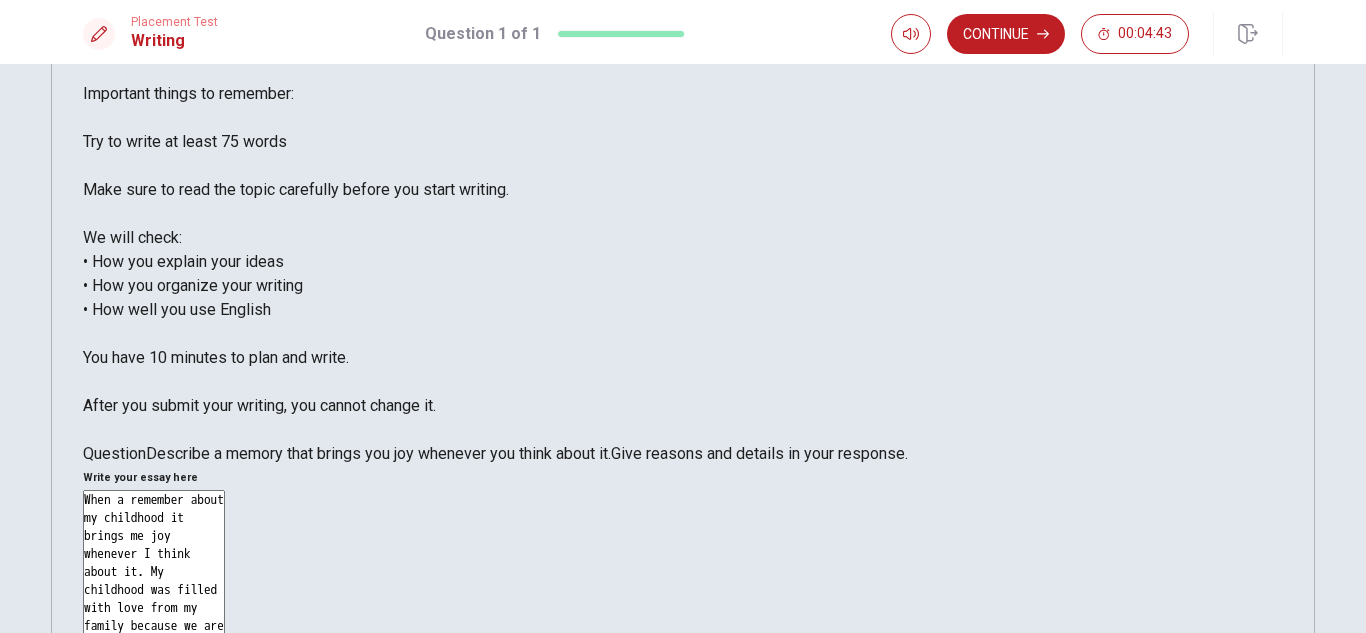 click on "When a remember about my childhood it brings me joy whenever I think about it. My childhood was filled with love from my family because we are really close, so every [DATE] we used to go to my grandmother's house and have lunch togeter" at bounding box center [154, 772] 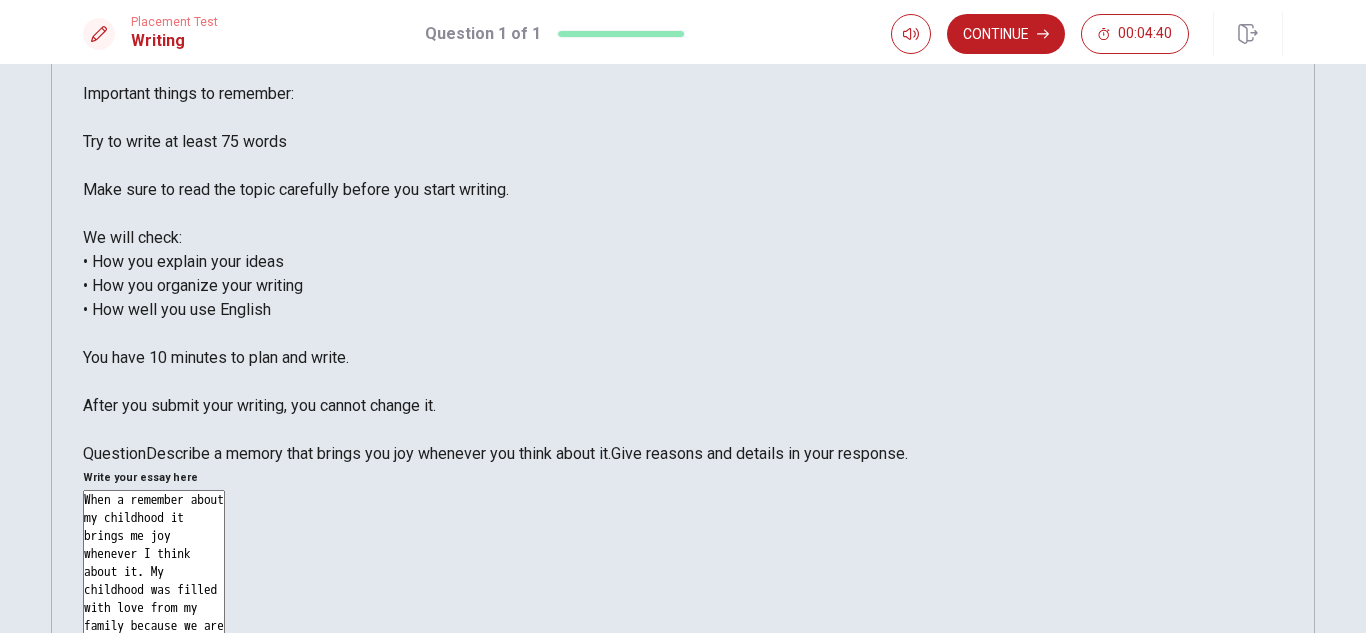 click on "When a remember about my childhood it brings me joy whenever I think about it. My childhood was filled with love from my family because we are really close, so every [DATE] we used to go to my grandmother's house and have lunch together" at bounding box center (154, 772) 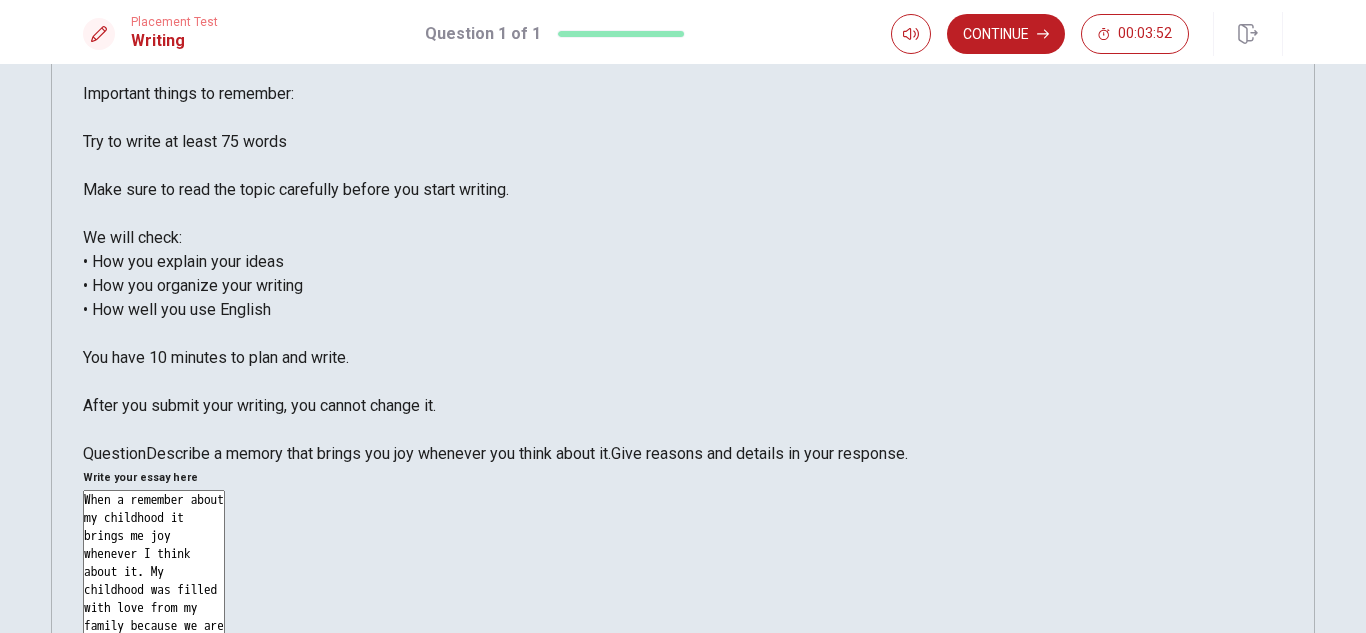 click on "When a remember about my childhood it brings me joy whenever I think about it. My childhood was filled with love from my family because we are really close, so every [DATE] we used to go to my grandmother's house and have lunch together, so every time a think about it brings me the felling" at bounding box center [154, 772] 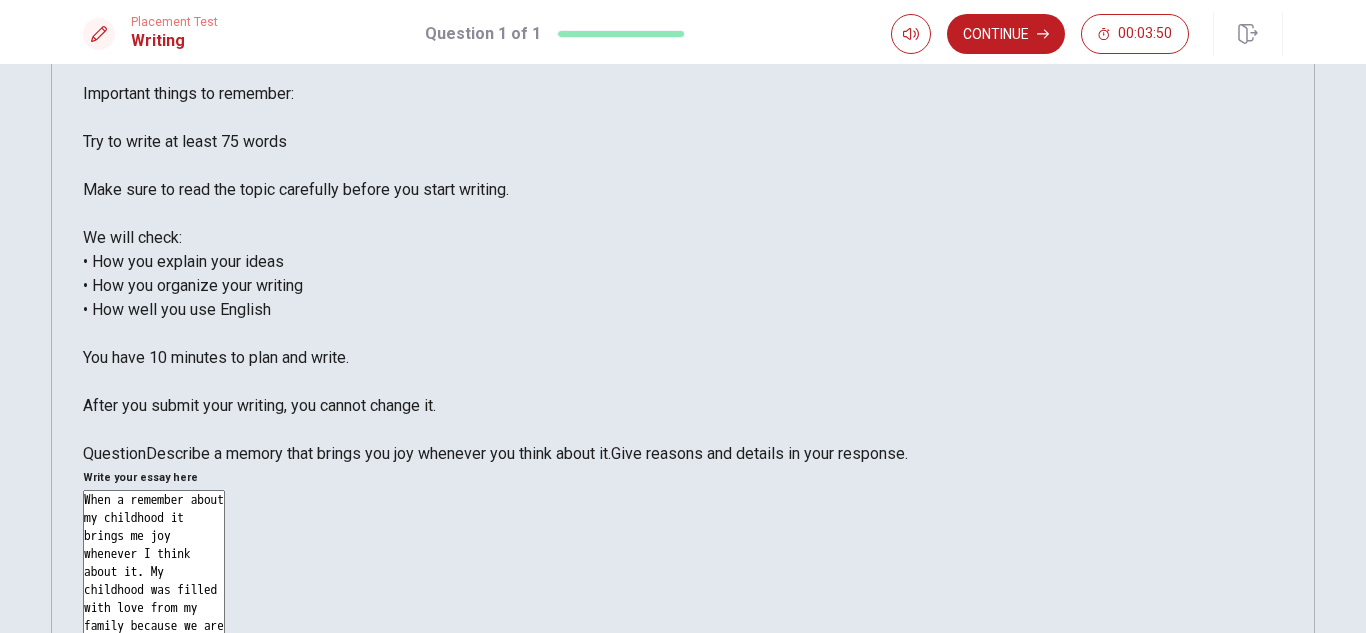 click on "When a remember about my childhood it brings me joy whenever I think about it. My childhood was filled with love from my family because we are really close, so every [DATE] we used to go to my grandmother's house and have lunch together, so every time a think about it brings me the feeling" at bounding box center [154, 772] 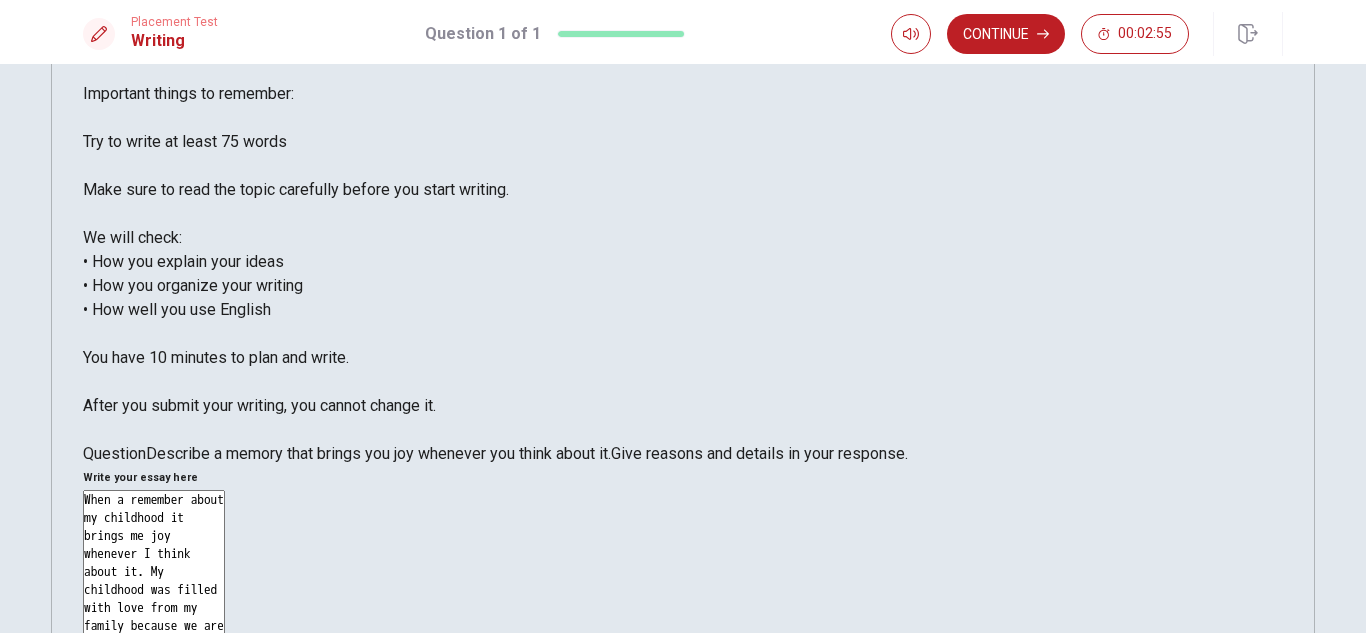 click on "When a remember about my childhood it brings me joy whenever I think about it. My childhood was filled with love from my family because we are really close, so every [DATE] we used to go to my grandmother's house and have lunch together, so every time a think about it brings me the feeling of comforty and peace, like this is my safe place, but this wasn't the best part, I had the privilage" at bounding box center (154, 772) 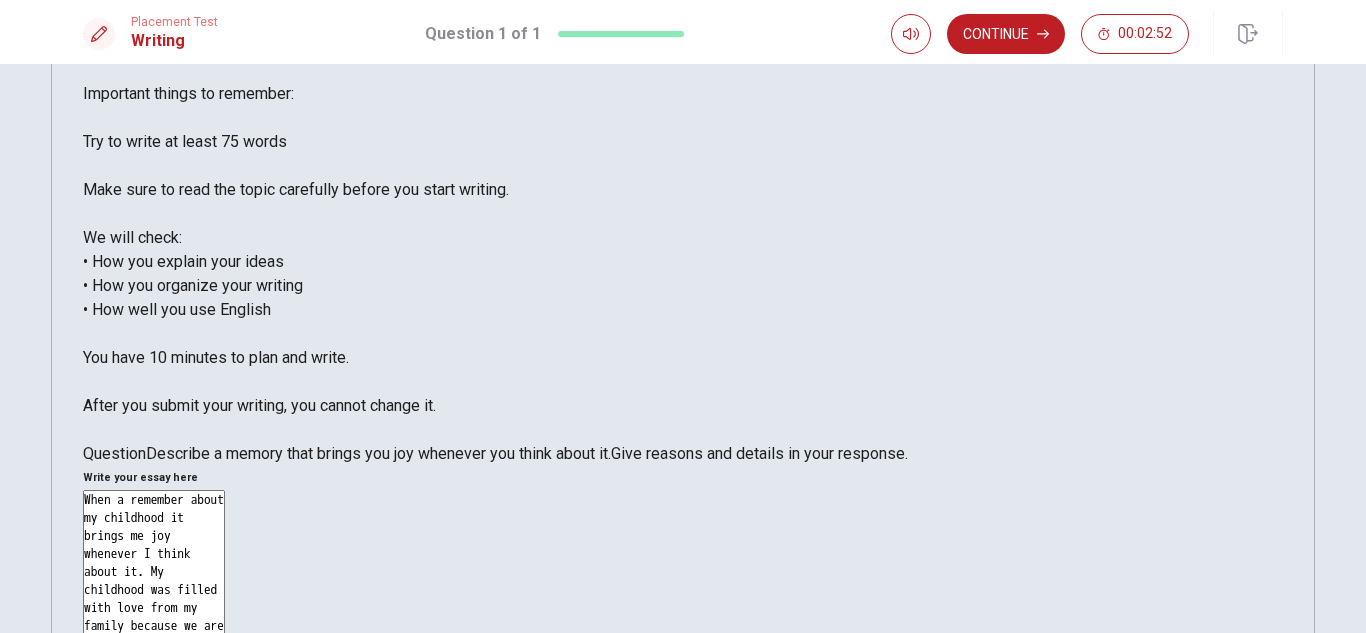 click on "When a remember about my childhood it brings me joy whenever I think about it. My childhood was filled with love from my family because we are really close, so every [DATE] we used to go to my grandmother's house and have lunch together, so every time a think about it brings me the feeling of comforty and peace, like this is my safe place, but this wasn't the best part, I had the privilege" at bounding box center (154, 772) 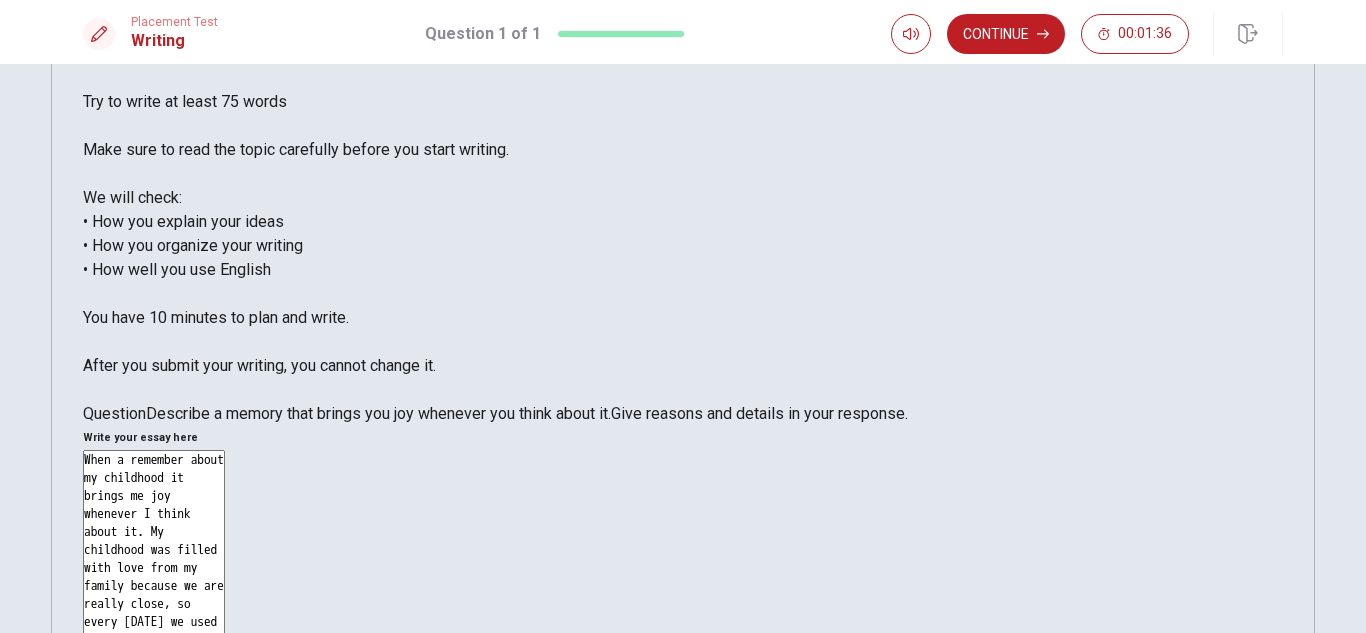 scroll, scrollTop: 0, scrollLeft: 0, axis: both 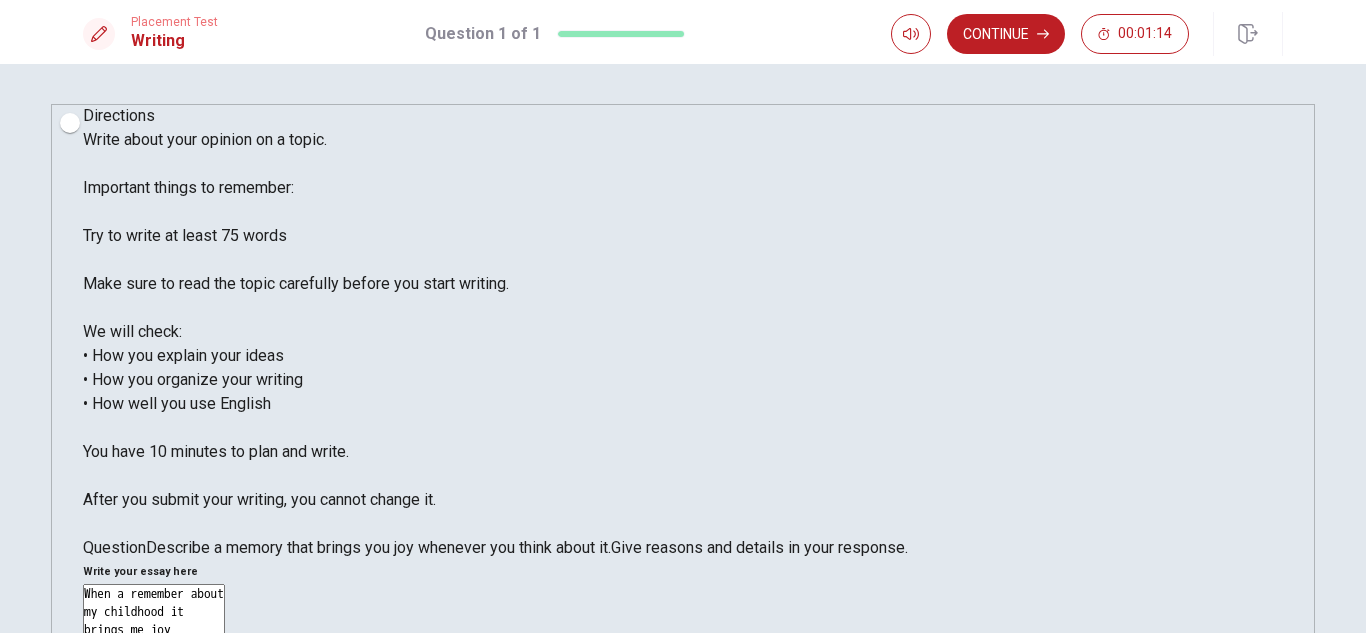 click on "When a remember about my childhood it brings me joy whenever I think about it. My childhood was filled with love from my family because we are really close, so every [DATE] we used to go to my grandmother's house and have lunch together, so every time a think about it brings me the feeling of comforty and peace, like this is my safe place, but this wasn't the best part, I had the privilege of growing up with 3 counsins that have the same age of me, so a had my 3 best friends in the family." at bounding box center [154, 866] 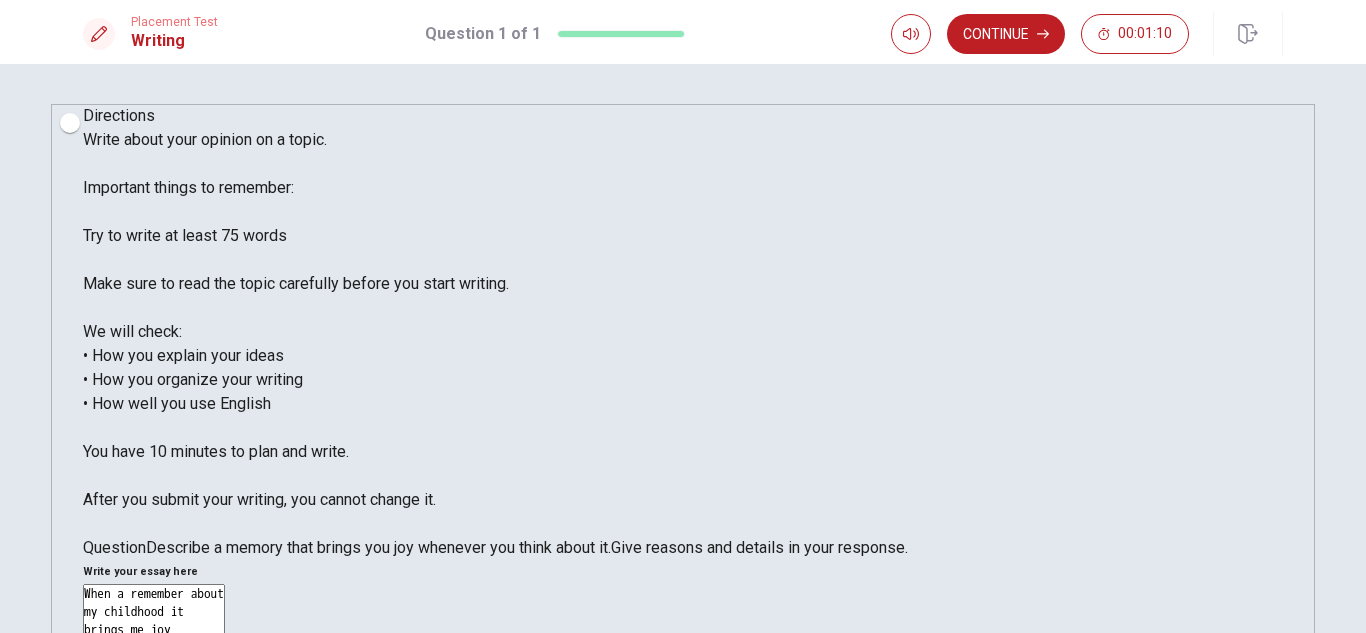 click on "When a remember about my childhood it brings me joy whenever I think about it. My childhood was filled with love from my family because we are really close, so every [DATE] we used to go to my grandmother's house and have lunch together, so every time a think about it brings me the feeling of comforty and peace, like this is my safe place. but this wasn't the best part, I had the privilege of growing up with 3 counsins that have the same age of me, so a had my 3 best friends in the family." at bounding box center (154, 866) 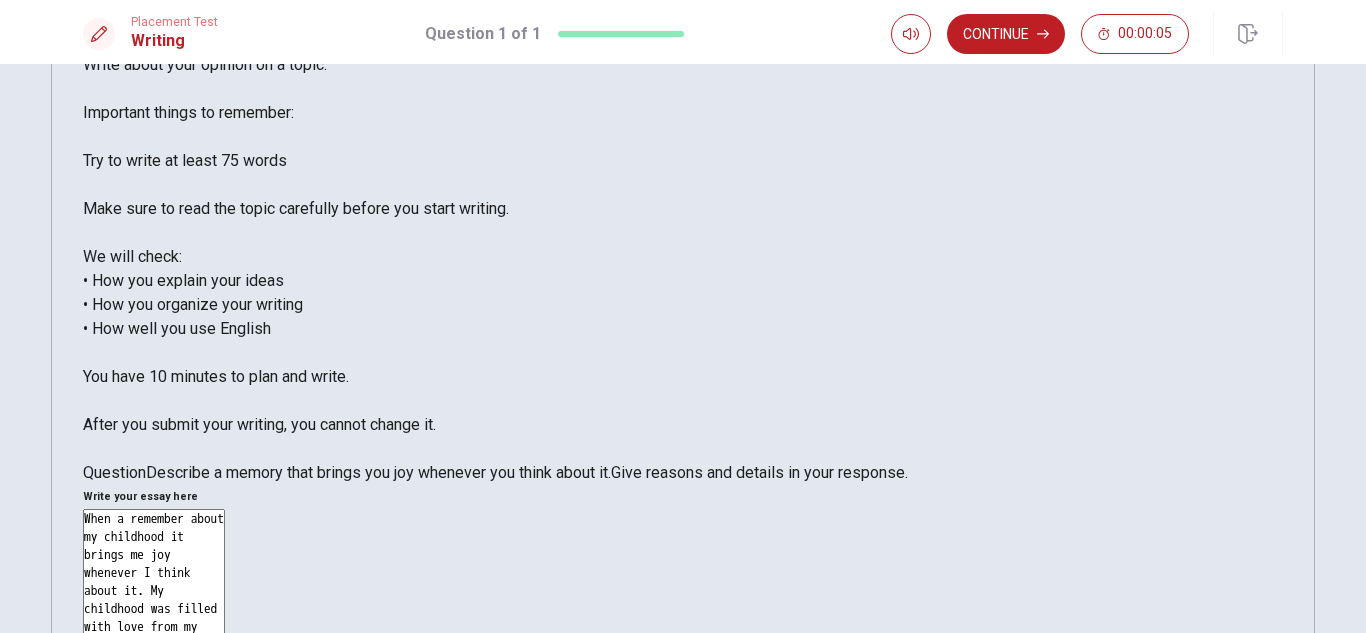 scroll, scrollTop: 76, scrollLeft: 0, axis: vertical 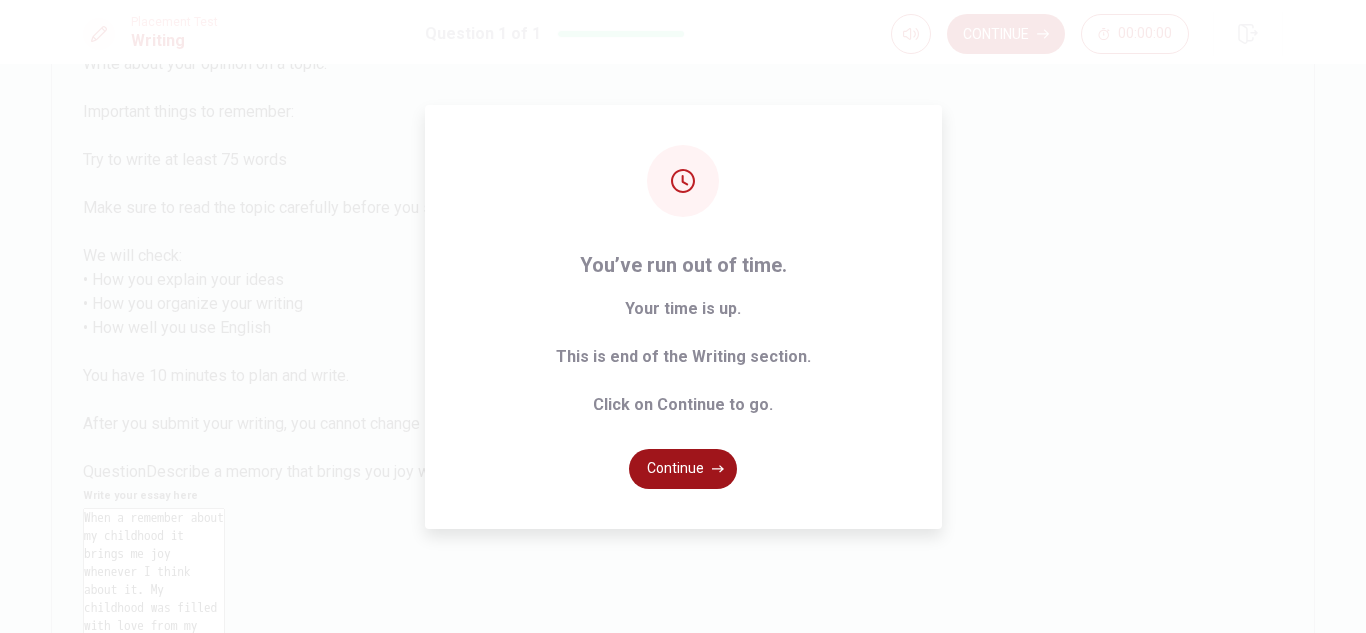 type on "When a remember about my childhood it brings me joy whenever I think about it. My childhood was filled with love from my family because we are really close, so every [DATE] we used to go to my grandmother's house and have lunch together, so every time a think about it brings me the feeling of comforty and peace, like this is my safe place. But this wasn't the best part, I had the privilege of growing up with 3 counsins that have the same age of me, so a had my 3 best friends in the family." 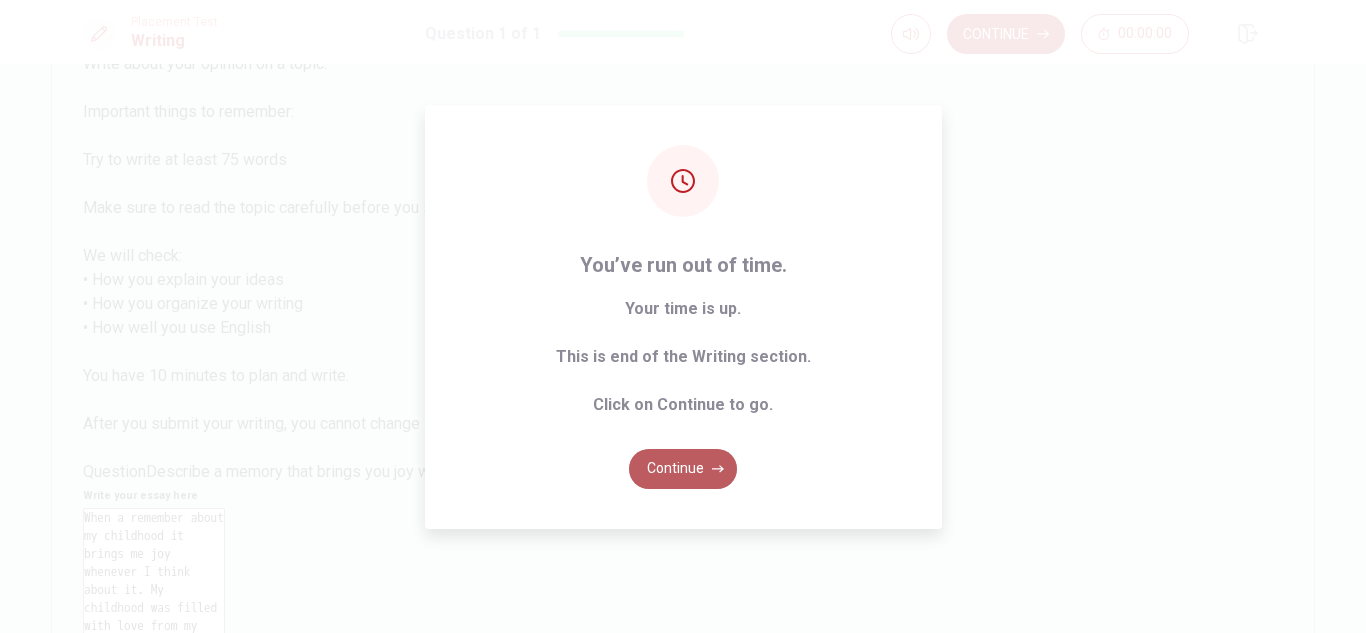 click on "Continue" at bounding box center [683, 469] 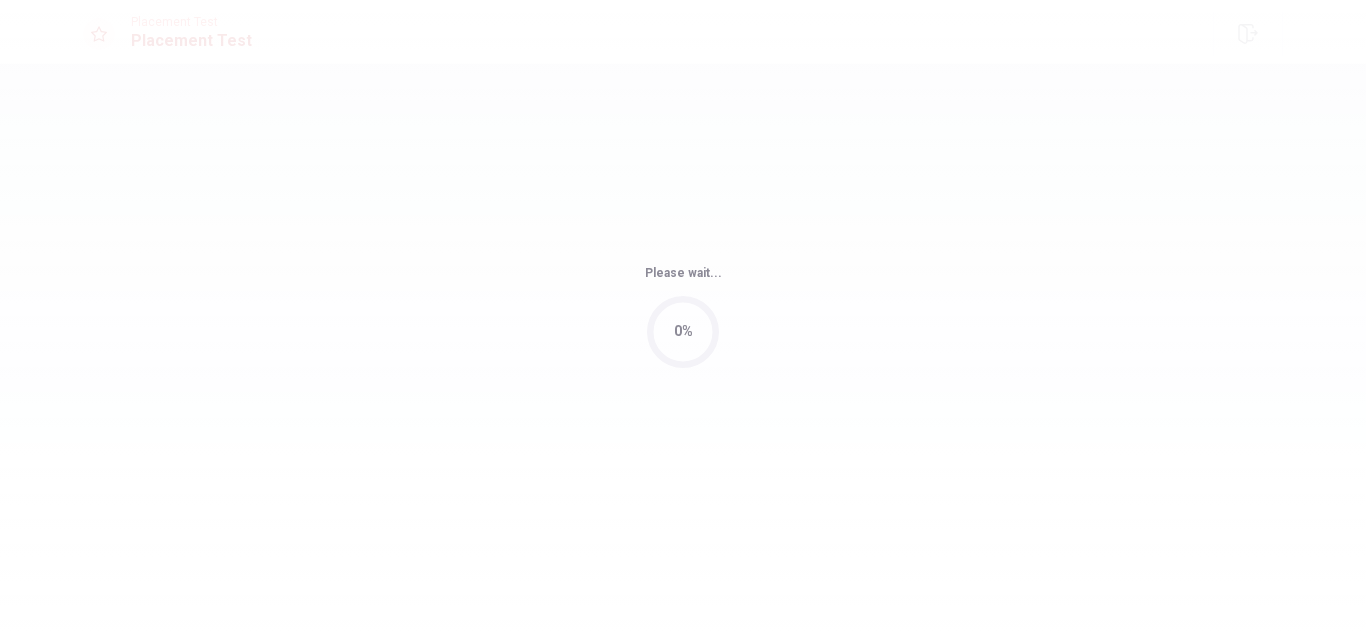 scroll, scrollTop: 0, scrollLeft: 0, axis: both 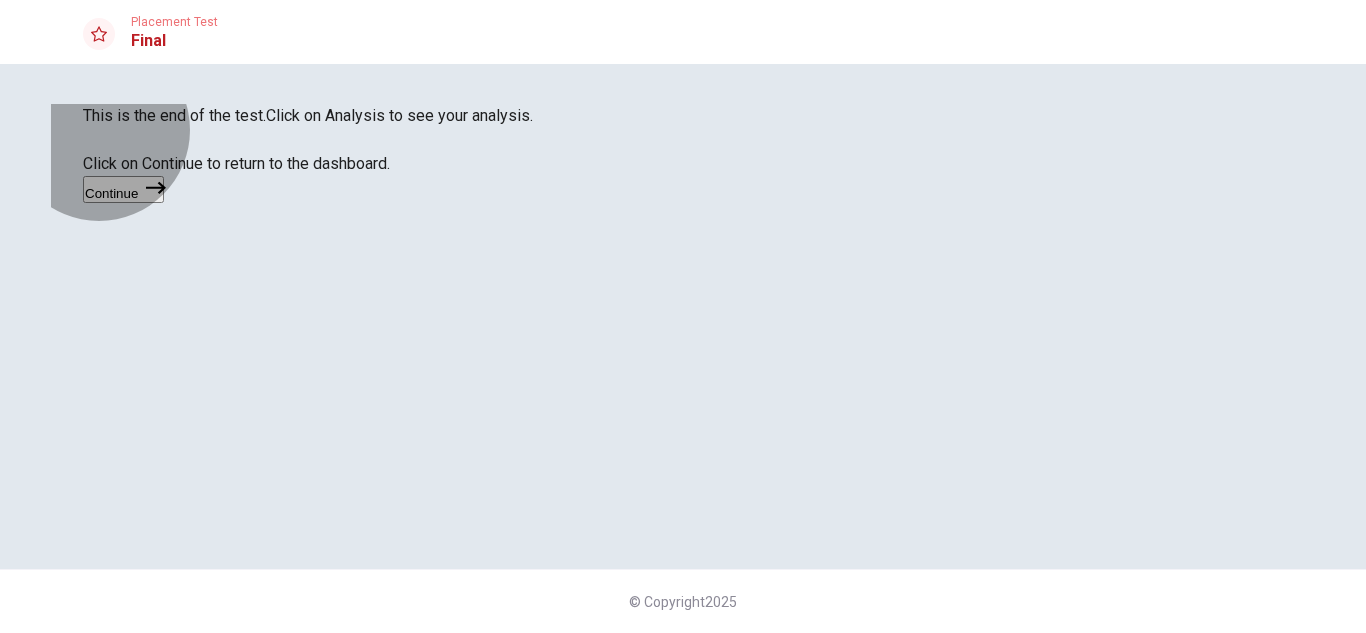 click on "Continue" at bounding box center (123, 189) 